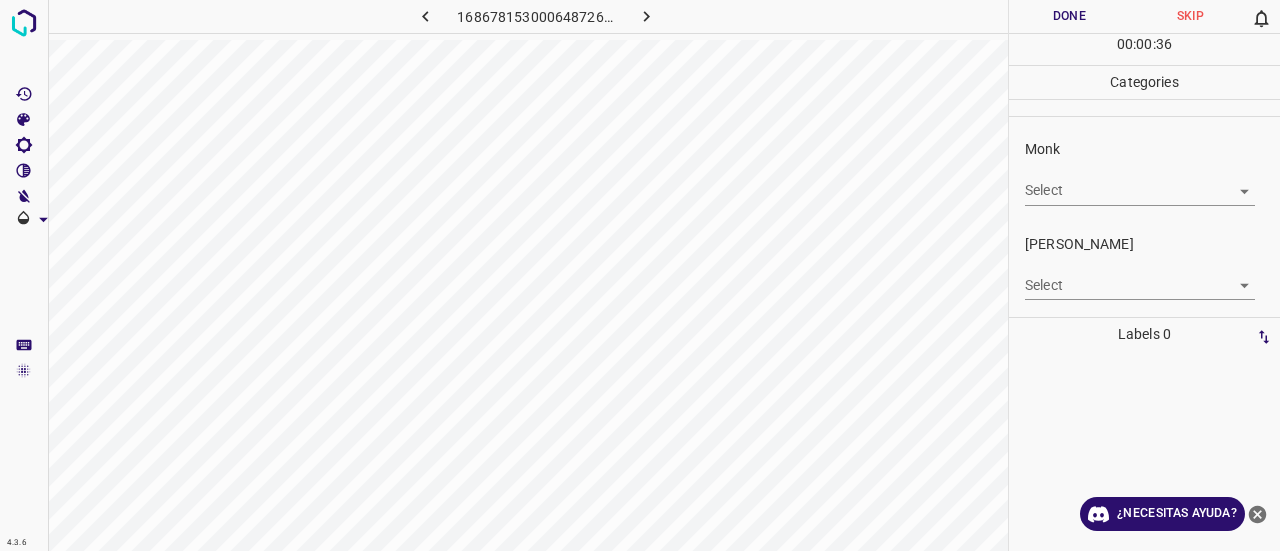 scroll, scrollTop: 0, scrollLeft: 0, axis: both 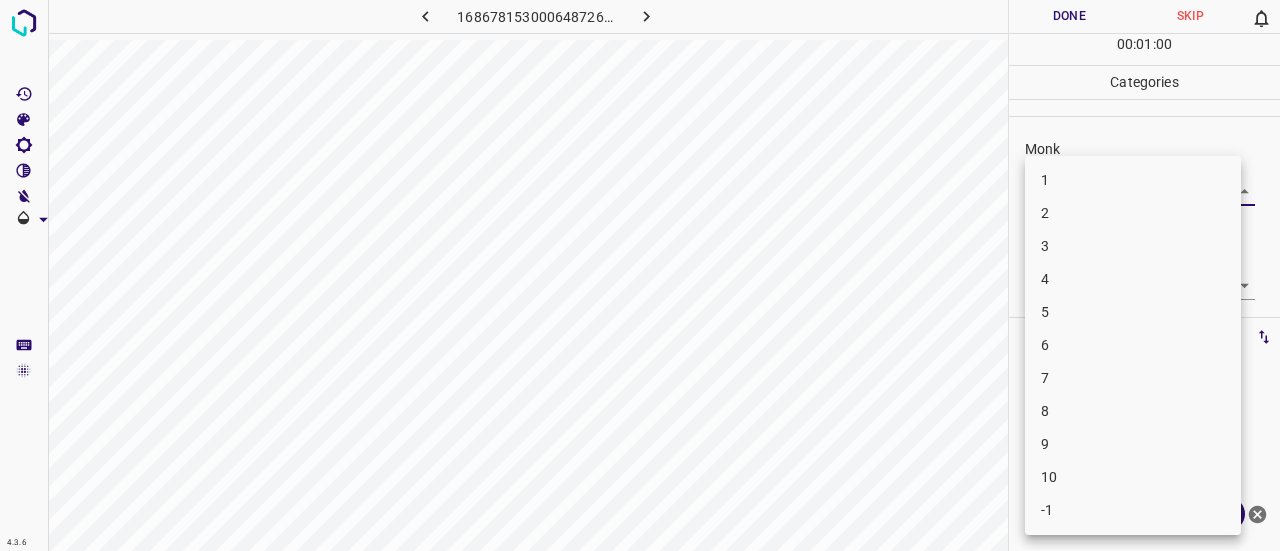 click on "4.3.6  1686781530006487268.png Done Skip 0 00   : 01   : 00   Categories Monk   Select ​  [PERSON_NAME]   Select ​ Labels   0 Categories 1 Monk 2  [PERSON_NAME] Tools Space Change between modes (Draw & Edit) I Auto labeling R Restore zoom M Zoom in N Zoom out Delete Delete selecte label Filters Z Restore filters X Saturation filter C Brightness filter V Contrast filter B Gray scale filter General O Download ¿Necesitas ayuda? Texto original Valora esta traducción Tu opinión servirá para ayudar a mejorar el Traductor de Google - Texto - Esconder - Borrar 1 2 3 4 5 6 7 8 9 10 -1" at bounding box center (640, 275) 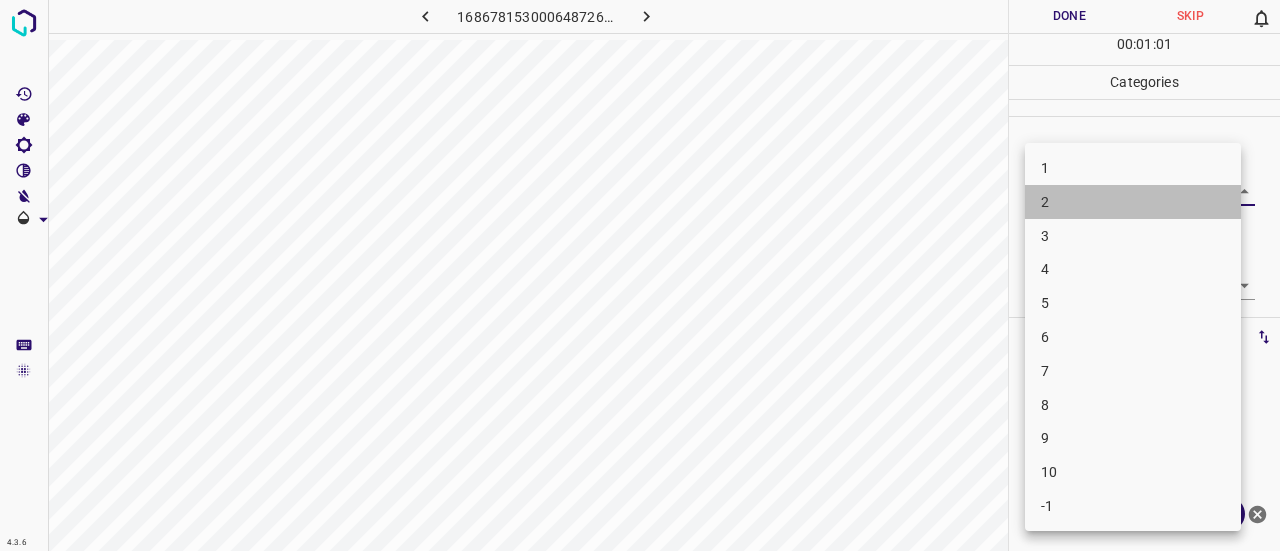click on "2" at bounding box center [1133, 202] 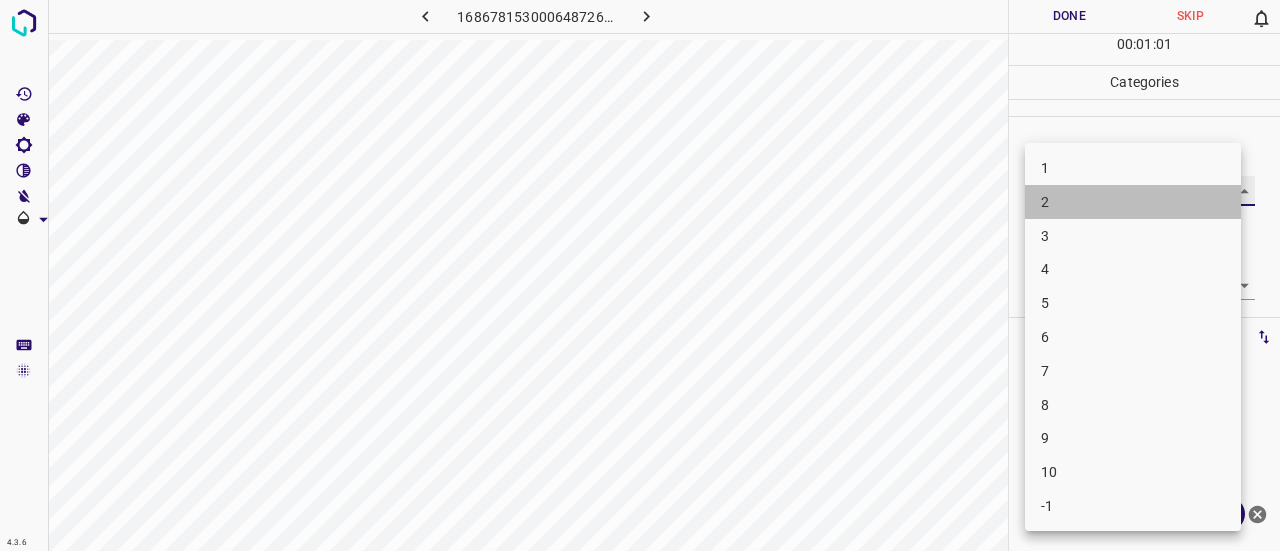 type on "2" 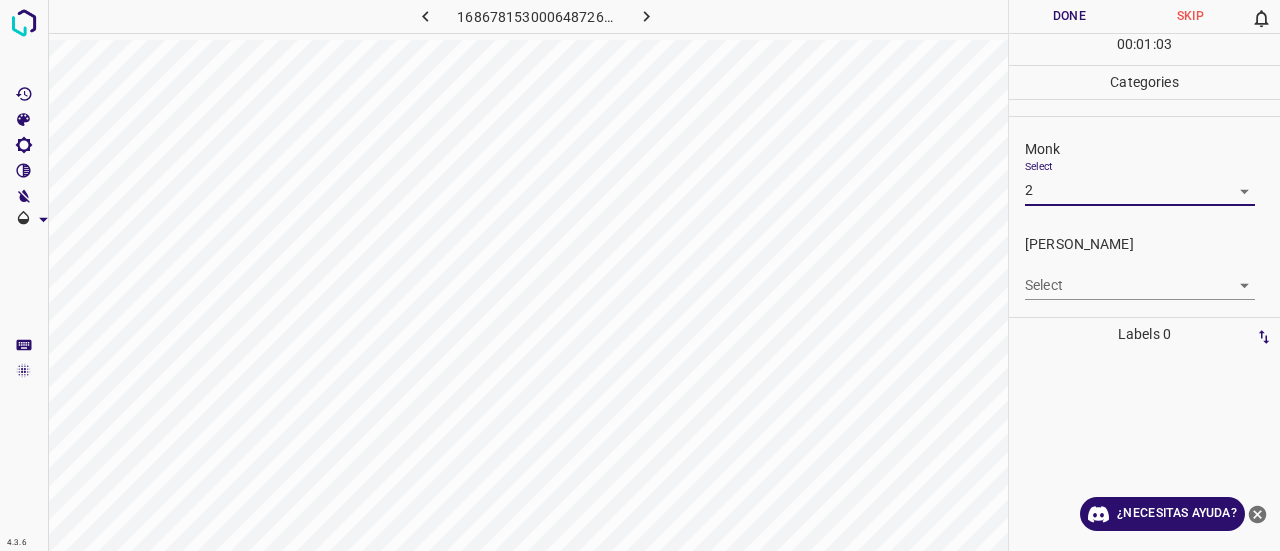 click on "4.3.6  1686781530006487268.png Done Skip 0 00   : 01   : 03   Categories Monk   Select 2 2  [PERSON_NAME]   Select ​ Labels   0 Categories 1 Monk 2  [PERSON_NAME] Tools Space Change between modes (Draw & Edit) I Auto labeling R Restore zoom M Zoom in N Zoom out Delete Delete selecte label Filters Z Restore filters X Saturation filter C Brightness filter V Contrast filter B Gray scale filter General O Download ¿Necesitas ayuda? Texto original Valora esta traducción Tu opinión servirá para ayudar a mejorar el Traductor de Google - Texto - Esconder - Borrar" at bounding box center (640, 275) 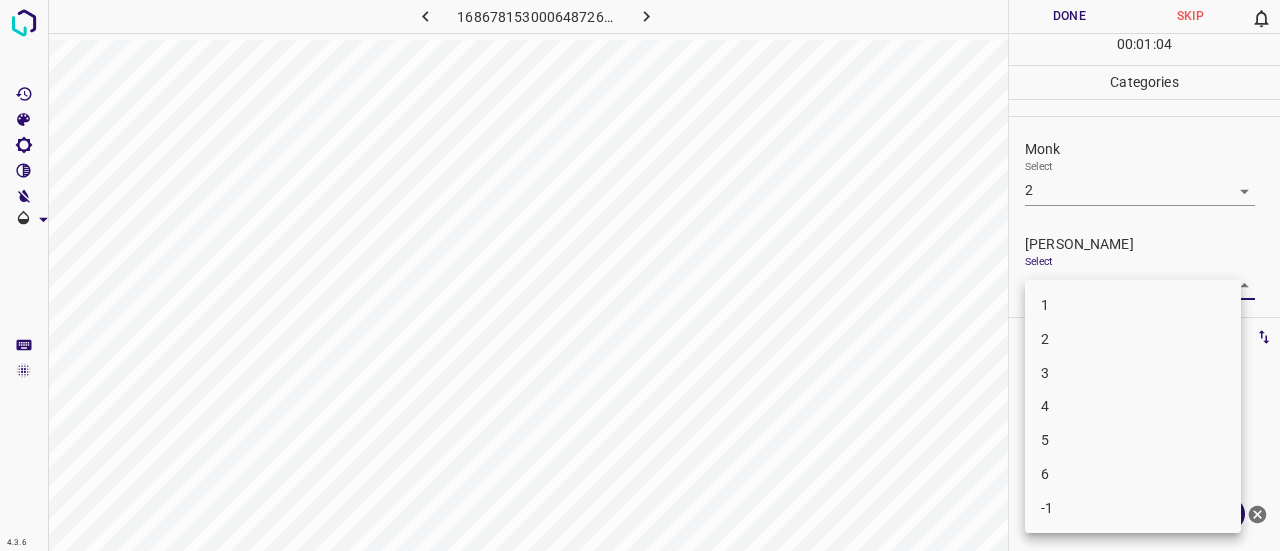 click on "1 2 3 4 5 6 -1" at bounding box center (1133, 406) 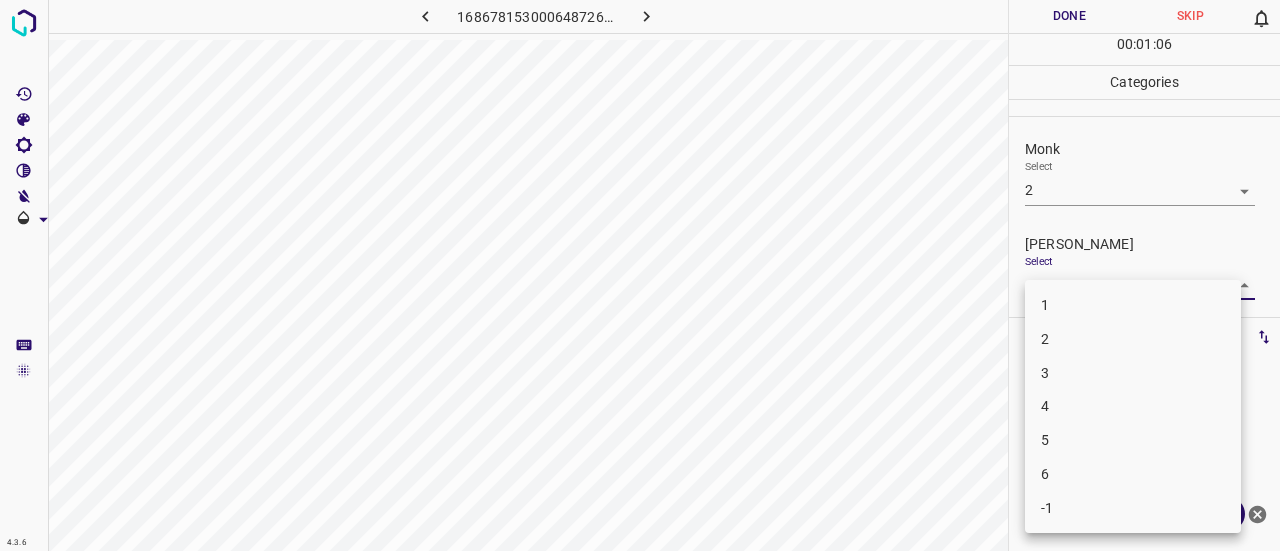 click on "1" at bounding box center (1133, 305) 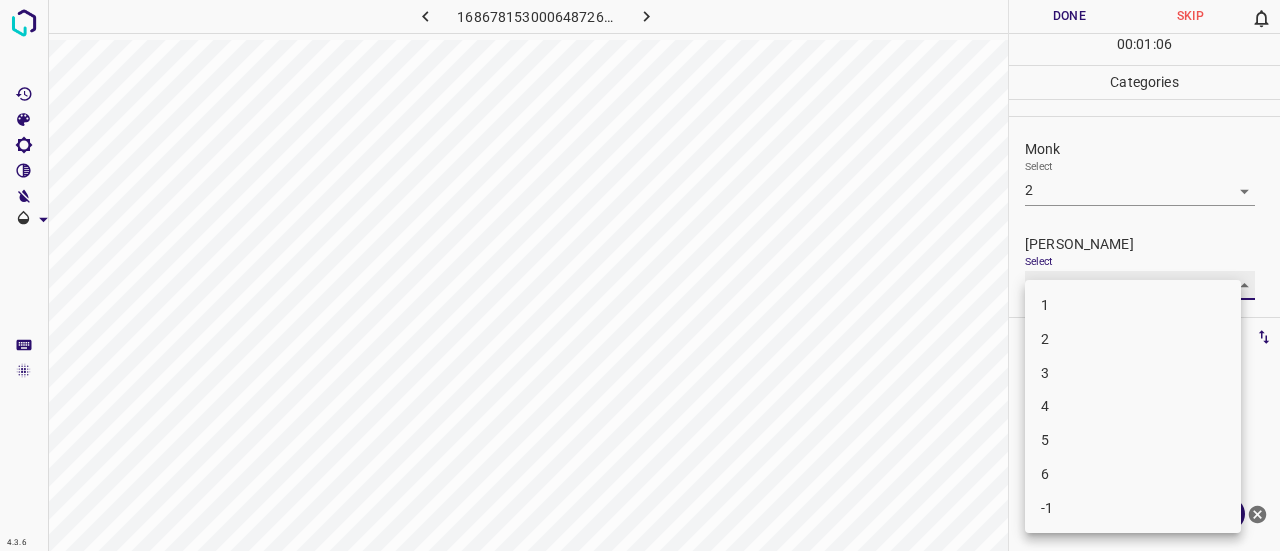 type on "1" 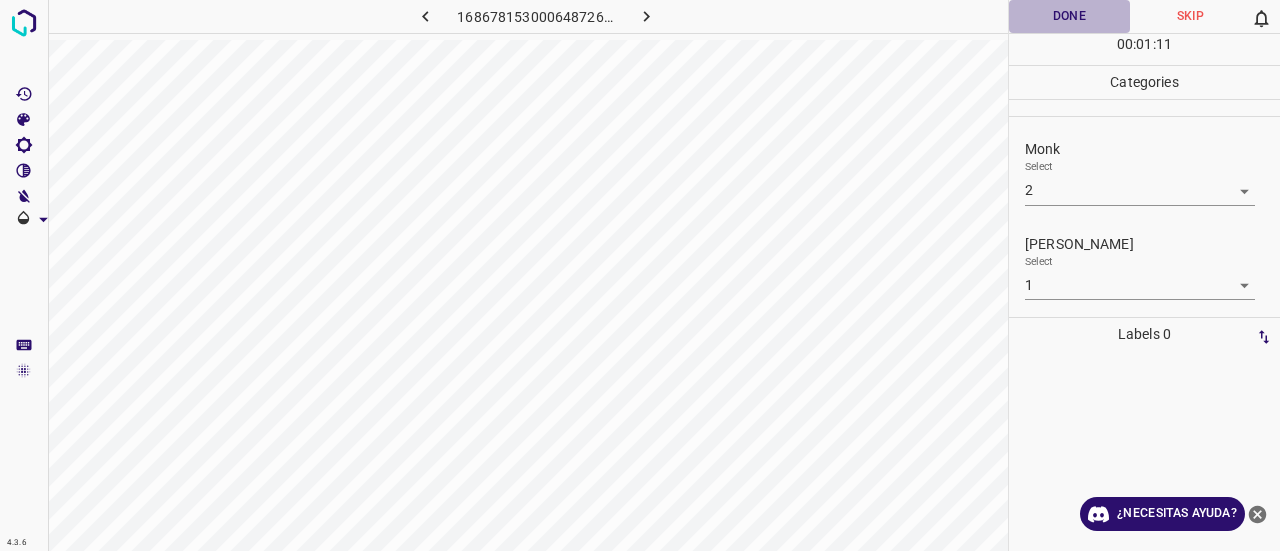 click on "Done" at bounding box center [1069, 16] 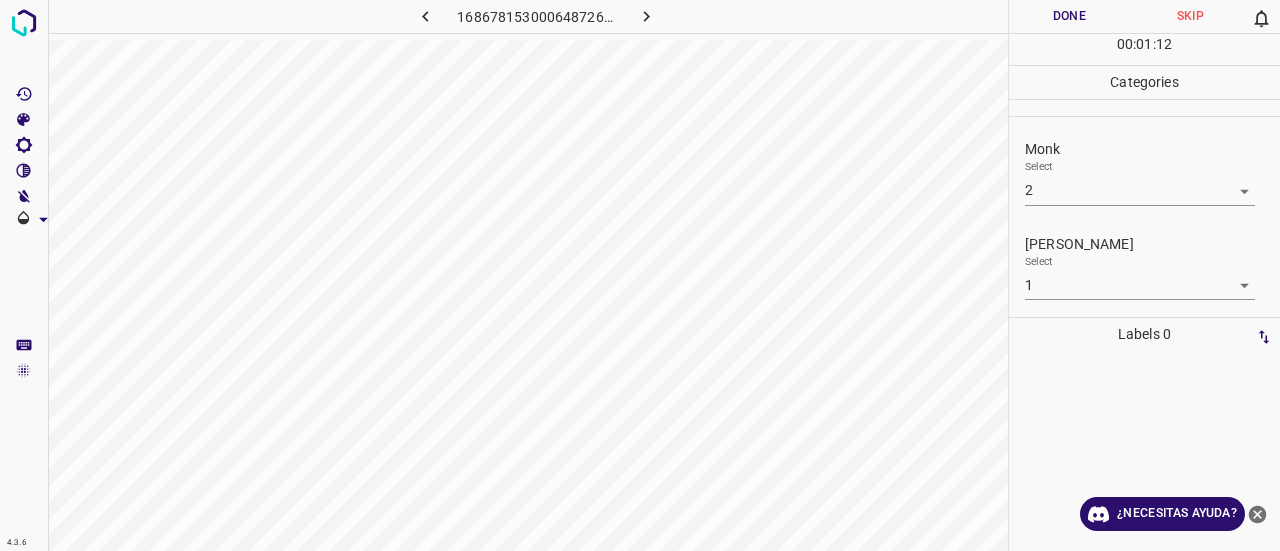 click 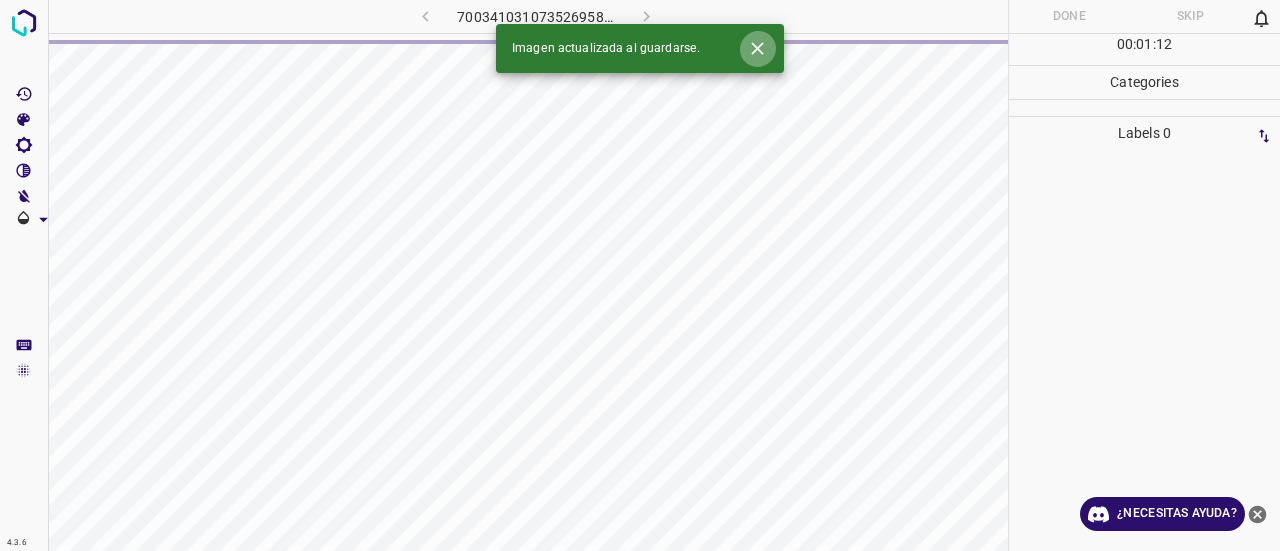 click 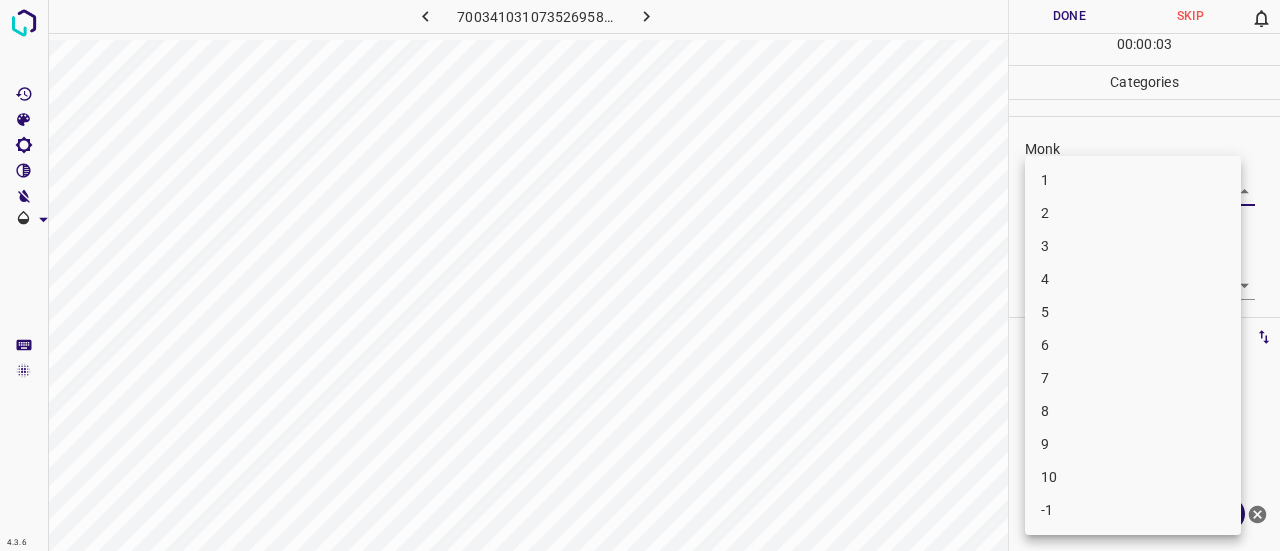 click on "4.3.6  7003410310735269584.png Done Skip 0 00   : 00   : 03   Categories Monk   Select ​  [PERSON_NAME]   Select ​ Labels   0 Categories 1 Monk 2  [PERSON_NAME] Tools Space Change between modes (Draw & Edit) I Auto labeling R Restore zoom M Zoom in N Zoom out Delete Delete selecte label Filters Z Restore filters X Saturation filter C Brightness filter V Contrast filter B Gray scale filter General O Download ¿Necesitas ayuda? Texto original Valora esta traducción Tu opinión servirá para ayudar a mejorar el Traductor de Google - Texto - Esconder - Borrar 1 2 3 4 5 6 7 8 9 10 -1" at bounding box center [640, 275] 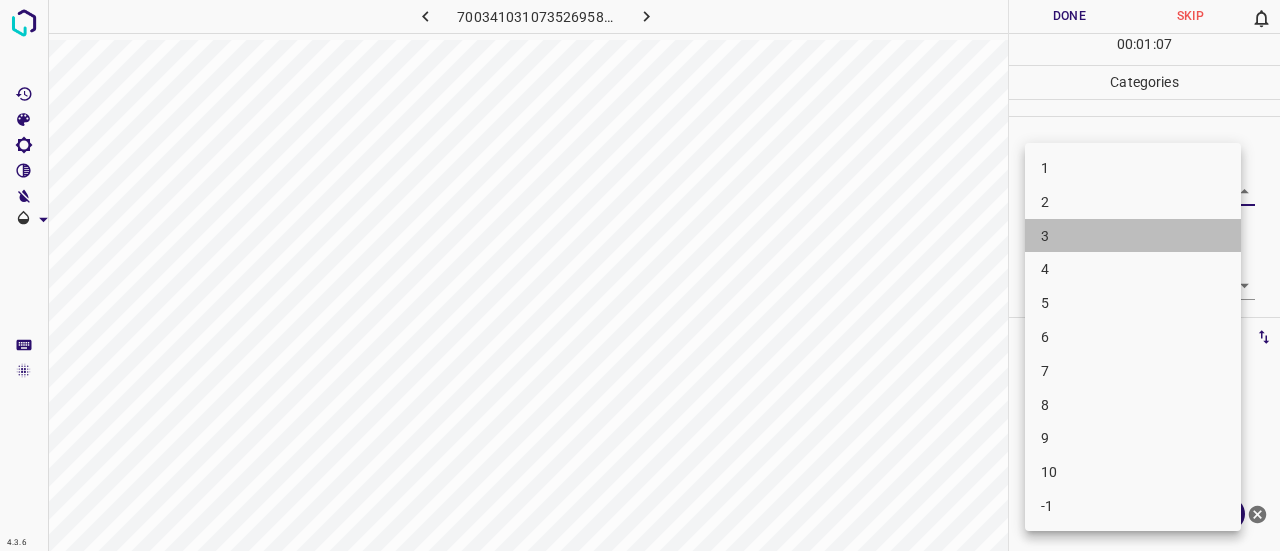 click on "3" at bounding box center (1133, 236) 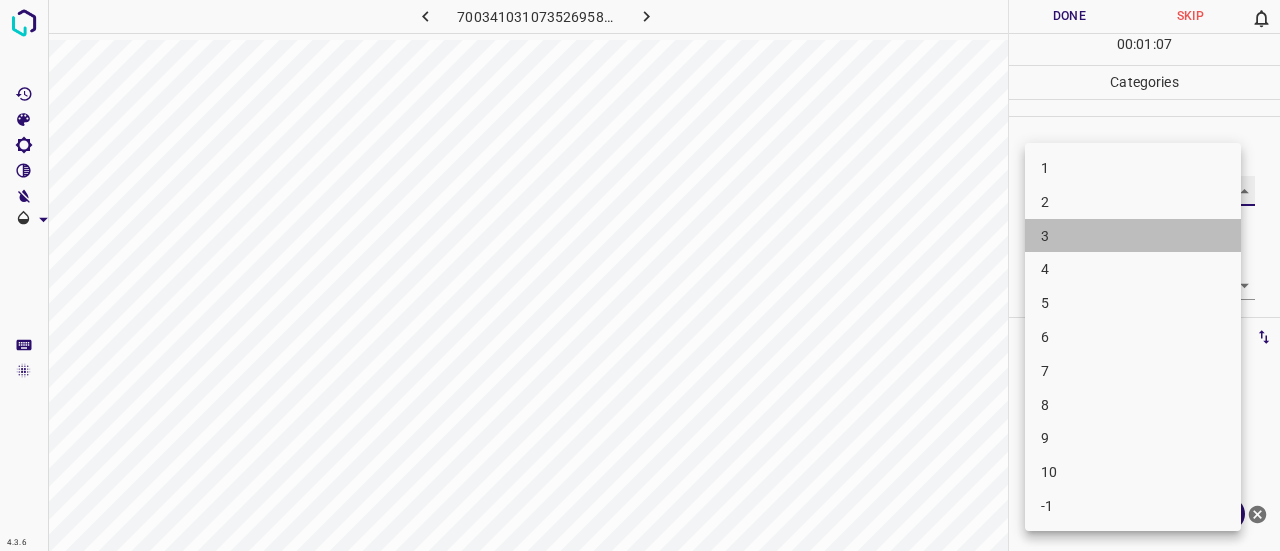 type on "3" 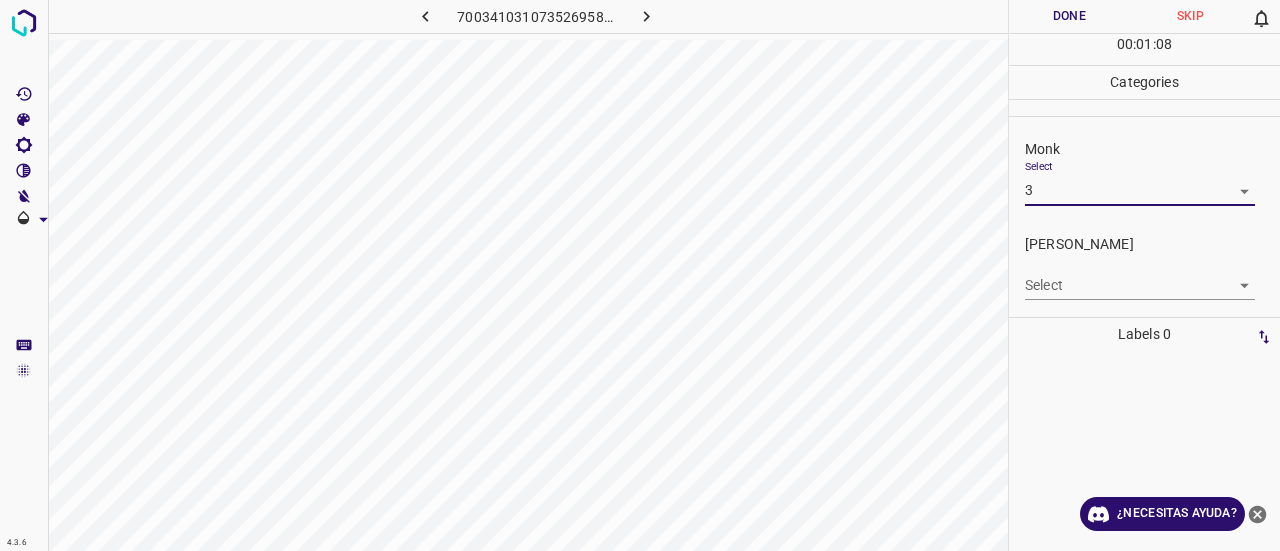 click on "4.3.6  7003410310735269584.png Done Skip 0 00   : 01   : 08   Categories Monk   Select 3 3  [PERSON_NAME]   Select ​ Labels   0 Categories 1 Monk 2  [PERSON_NAME] Tools Space Change between modes (Draw & Edit) I Auto labeling R Restore zoom M Zoom in N Zoom out Delete Delete selecte label Filters Z Restore filters X Saturation filter C Brightness filter V Contrast filter B Gray scale filter General O Download ¿Necesitas ayuda? Texto original Valora esta traducción Tu opinión servirá para ayudar a mejorar el Traductor de Google - Texto - Esconder - Borrar" at bounding box center [640, 275] 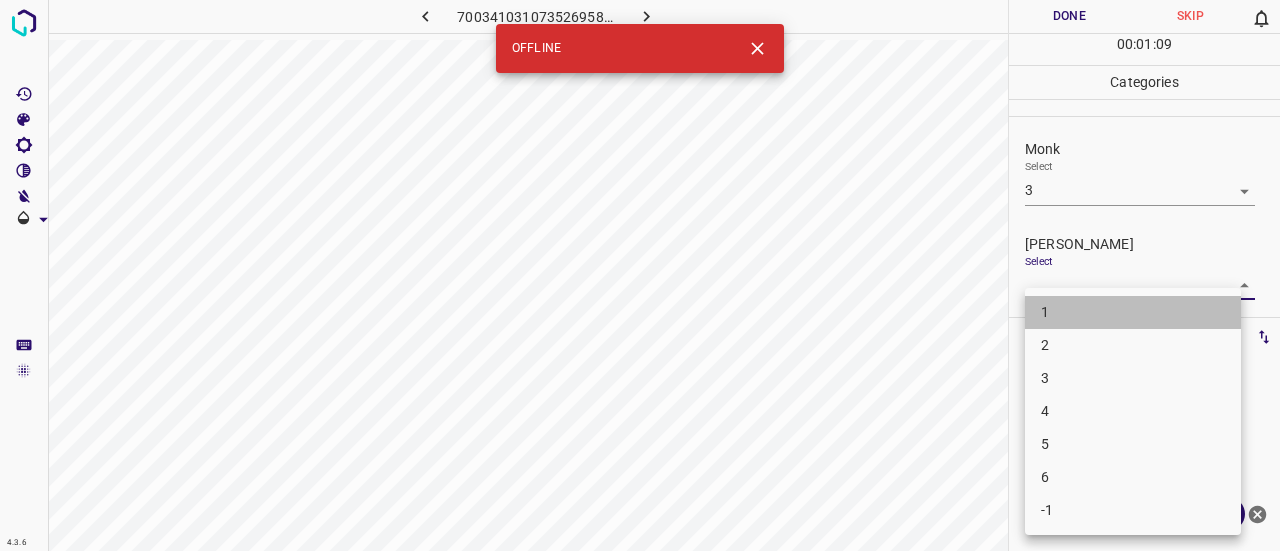 click on "1" at bounding box center (1133, 312) 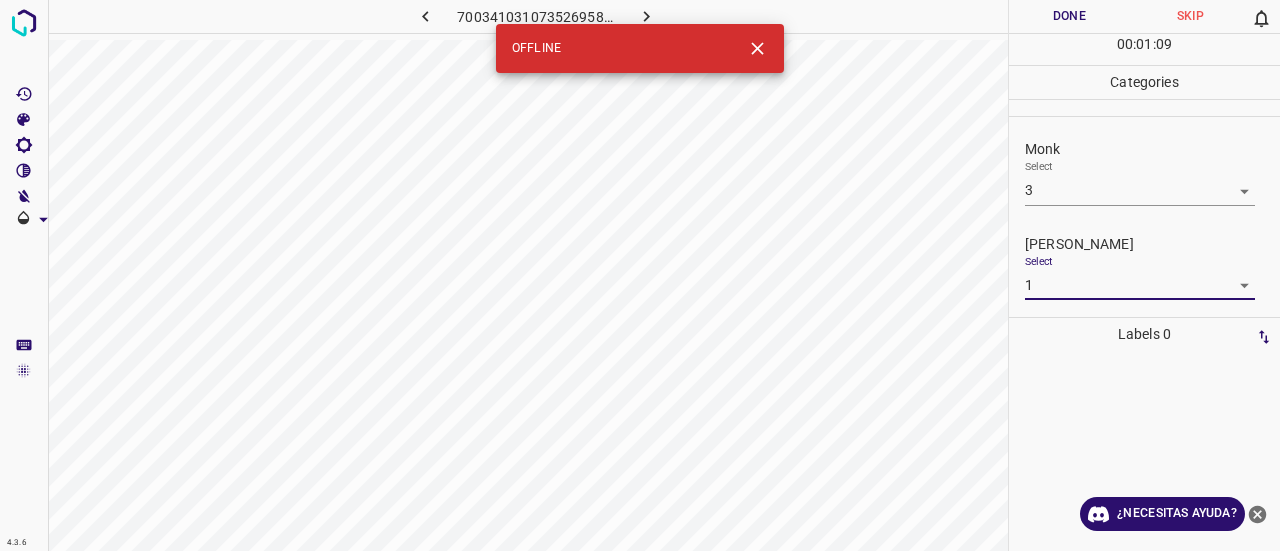click on "4.3.6  7003410310735269584.png Done Skip 0 00   : 01   : 09   Categories Monk   Select 3 3  [PERSON_NAME]   Select 1 1 Labels   0 Categories 1 Monk 2  [PERSON_NAME] Tools Space Change between modes (Draw & Edit) I Auto labeling R Restore zoom M Zoom in N Zoom out Delete Delete selecte label Filters Z Restore filters X Saturation filter C Brightness filter V Contrast filter B Gray scale filter General O Download OFFLINE ¿Necesitas ayuda? Texto original Valora esta traducción Tu opinión servirá para ayudar a mejorar el Traductor de Google - Texto - Esconder - Borrar" at bounding box center (640, 275) 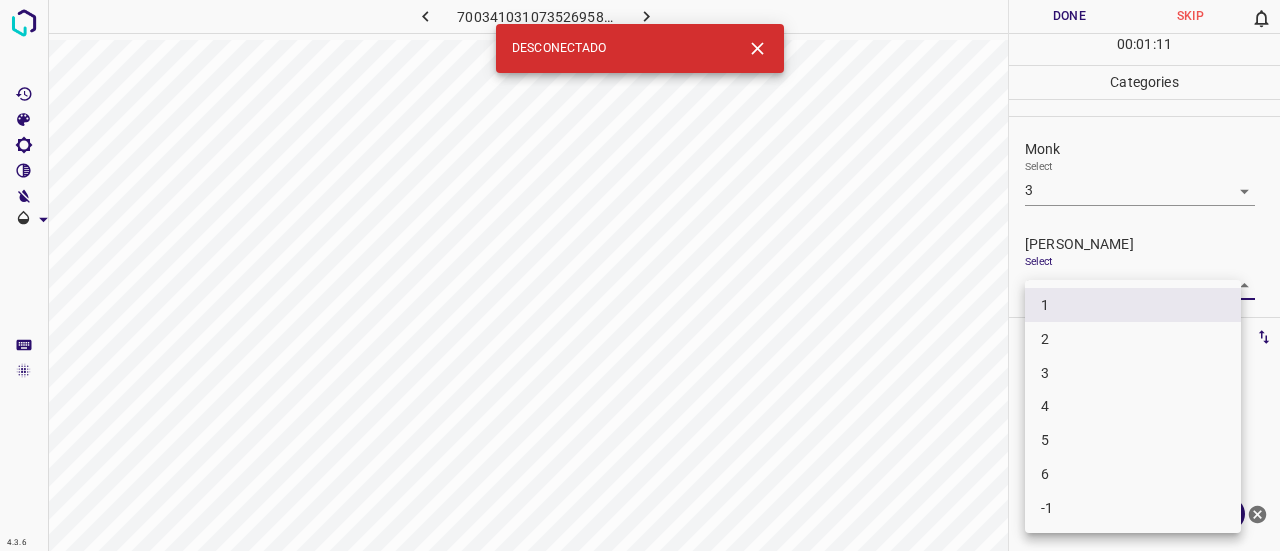 click on "2" at bounding box center (1133, 339) 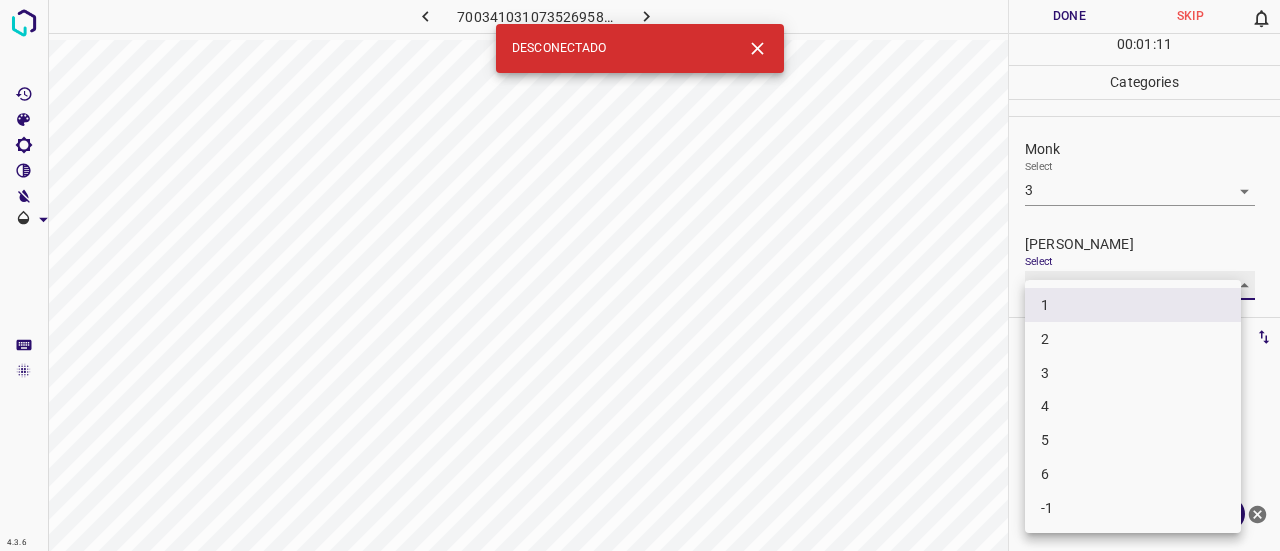 type on "2" 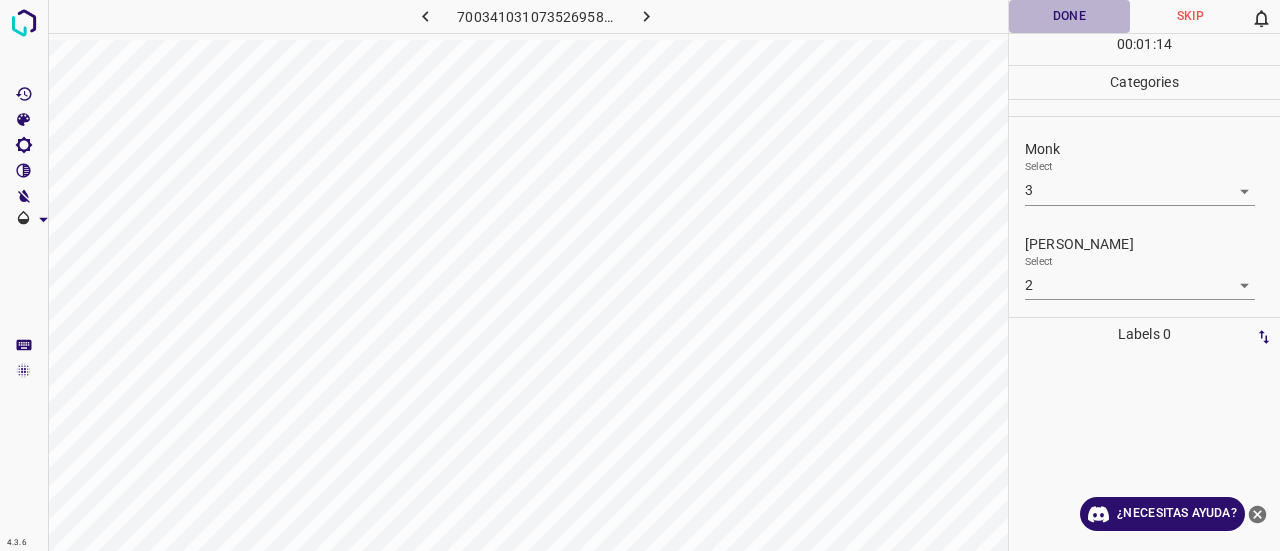 click on "Done" at bounding box center (1069, 16) 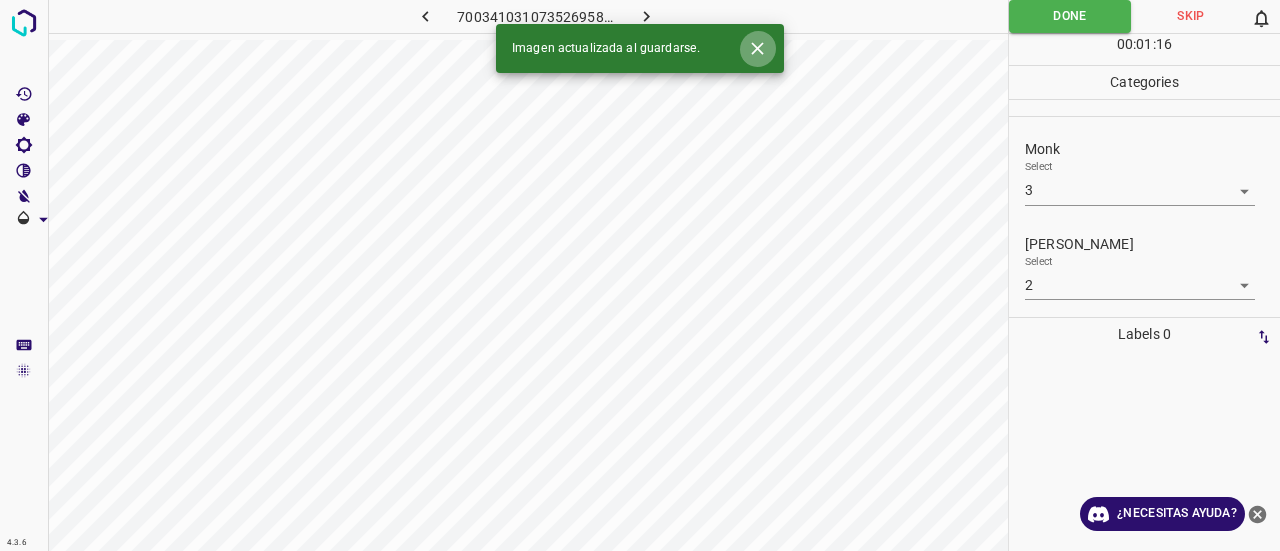 click at bounding box center (757, 48) 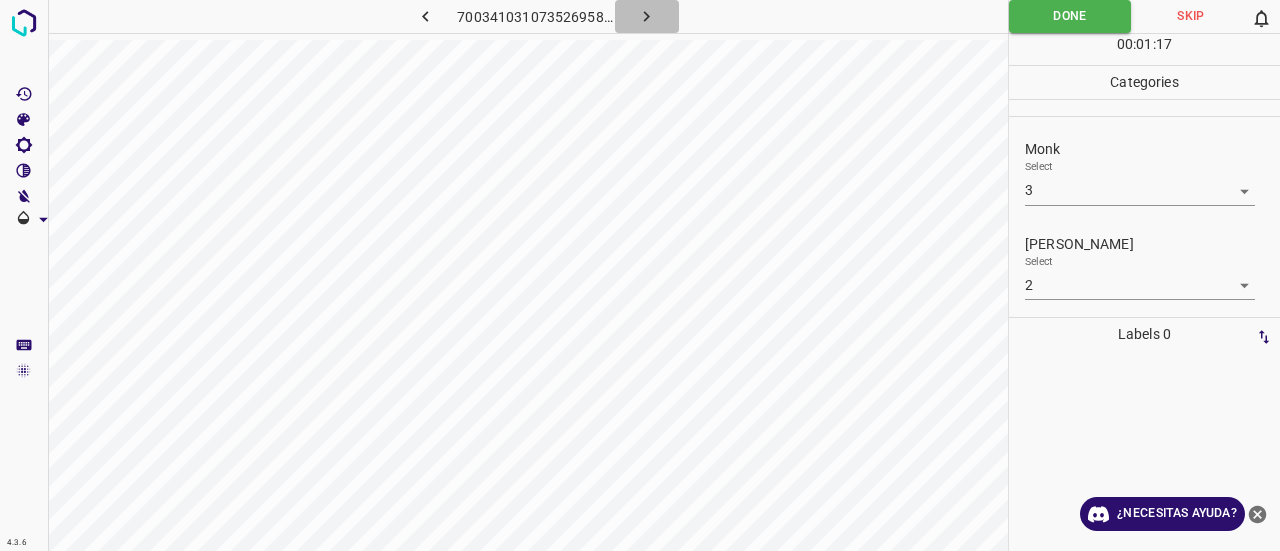 click 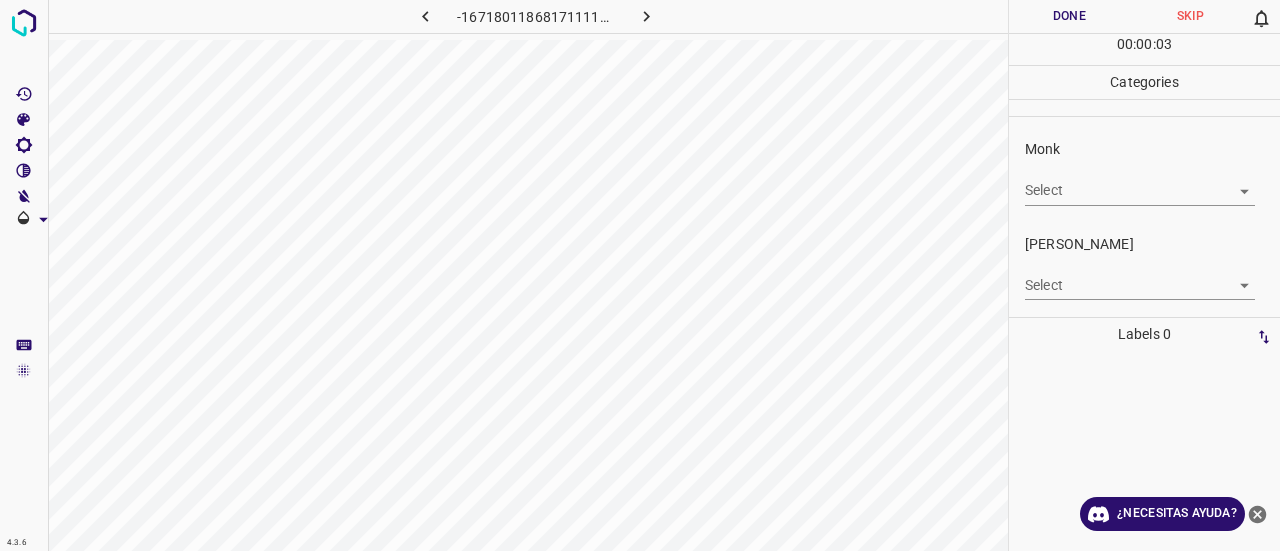 click on "4.3.6  -1671801186817111191.png Done Skip 0 00   : 00   : 03   Categories Monk   Select ​  [PERSON_NAME]   Select ​ Labels   0 Categories 1 Monk 2  [PERSON_NAME] Tools Space Change between modes (Draw & Edit) I Auto labeling R Restore zoom M Zoom in N Zoom out Delete Delete selecte label Filters Z Restore filters X Saturation filter C Brightness filter V Contrast filter B Gray scale filter General O Download ¿Necesitas ayuda? Texto original Valora esta traducción Tu opinión servirá para ayudar a mejorar el Traductor de Google - Texto - Esconder - Borrar" at bounding box center [640, 275] 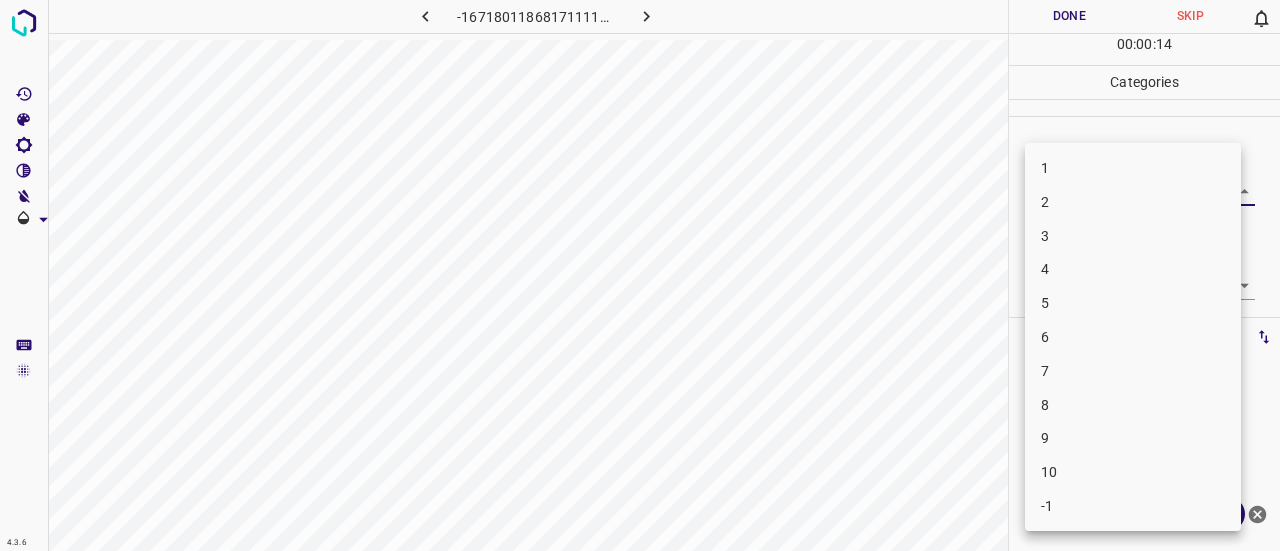 click on "3" at bounding box center [1133, 236] 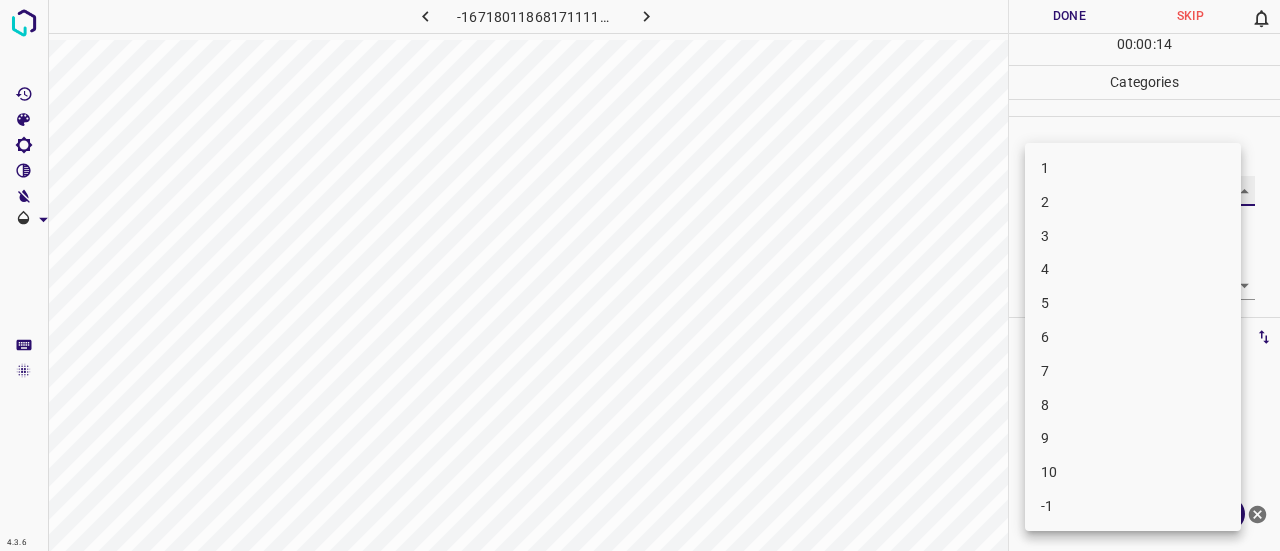 type on "3" 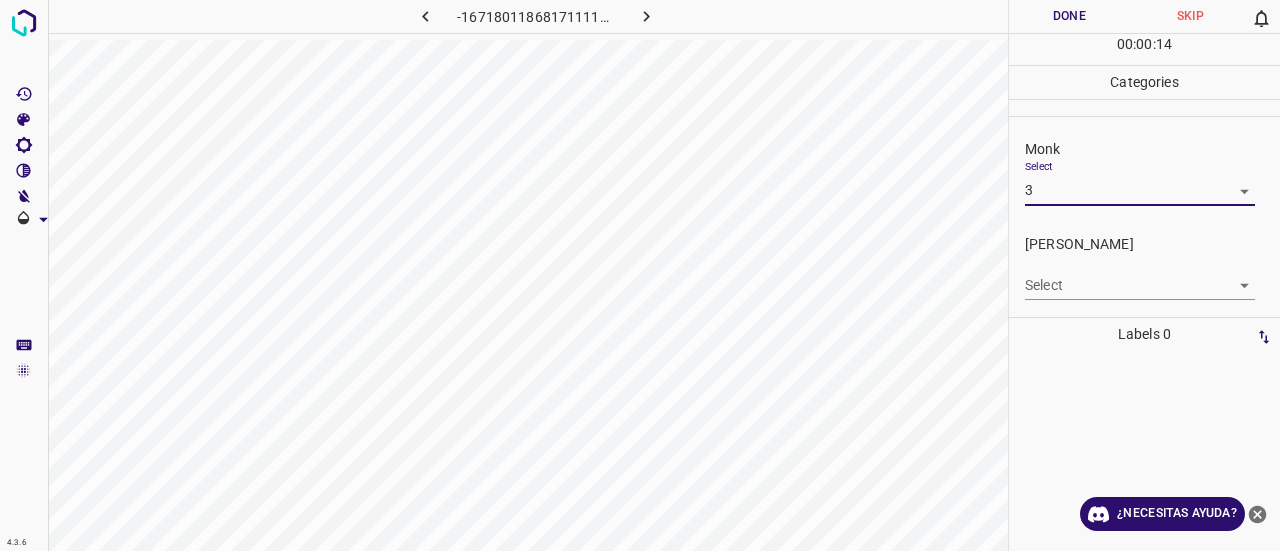 click on "[PERSON_NAME]" at bounding box center (1152, 244) 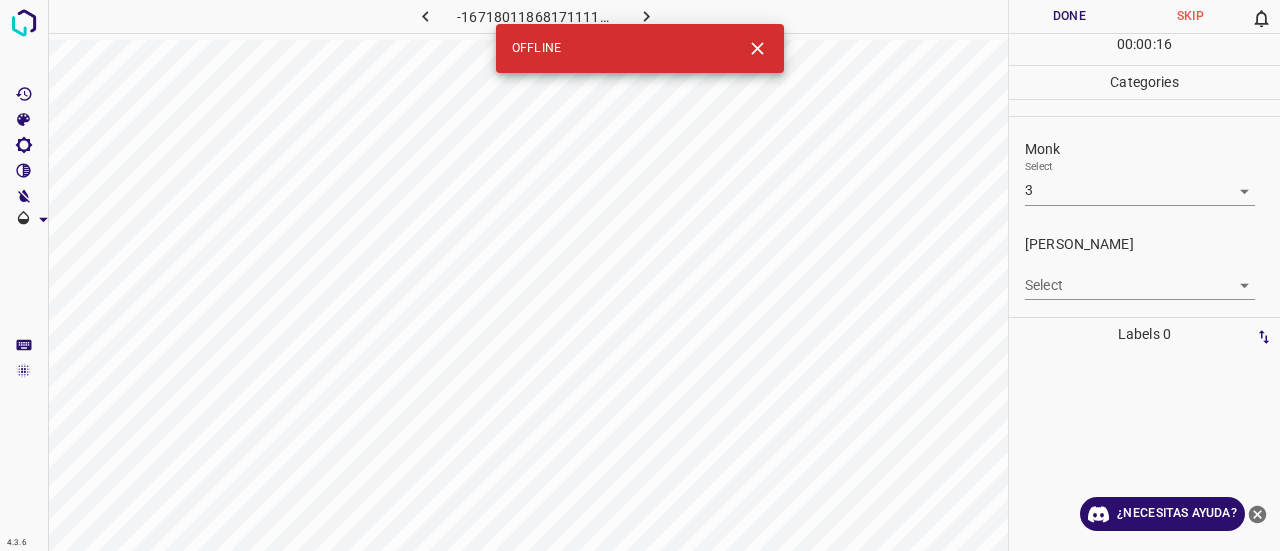 click 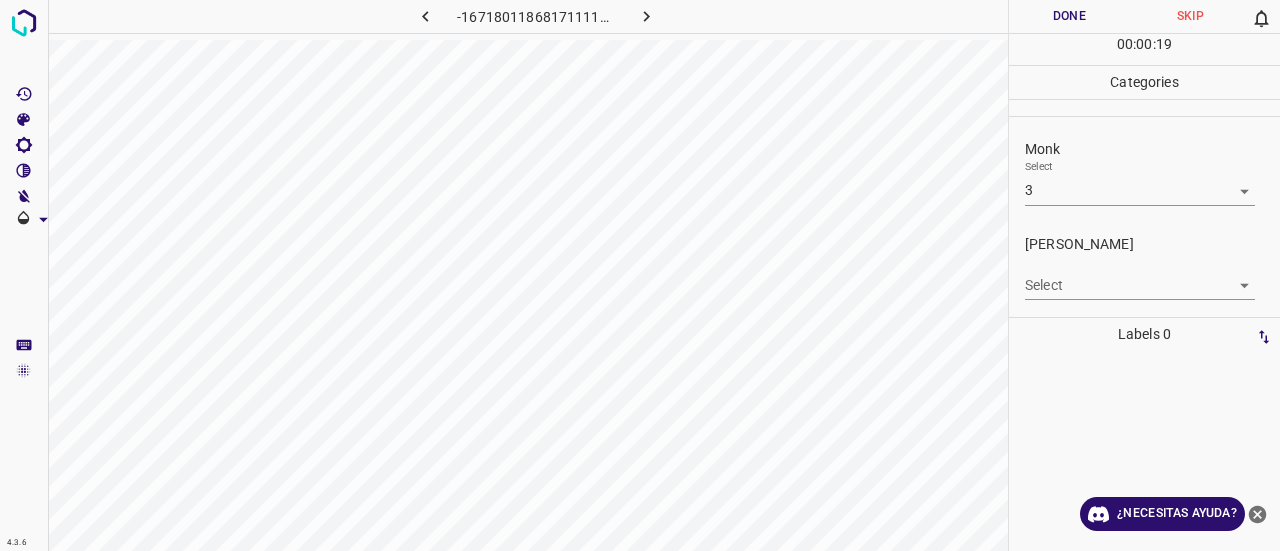 click on "4.3.6  -1671801186817111191.png Done Skip 0 00   : 00   : 19   Categories Monk   Select 3 3  [PERSON_NAME]   Select ​ Labels   0 Categories 1 Monk 2  [PERSON_NAME] Tools Space Change between modes (Draw & Edit) I Auto labeling R Restore zoom M Zoom in N Zoom out Delete Delete selecte label Filters Z Restore filters X Saturation filter C Brightness filter V Contrast filter B Gray scale filter General O Download ¿Necesitas ayuda? Texto original Valora esta traducción Tu opinión servirá para ayudar a mejorar el Traductor de Google - Texto - Esconder - Borrar" at bounding box center [640, 275] 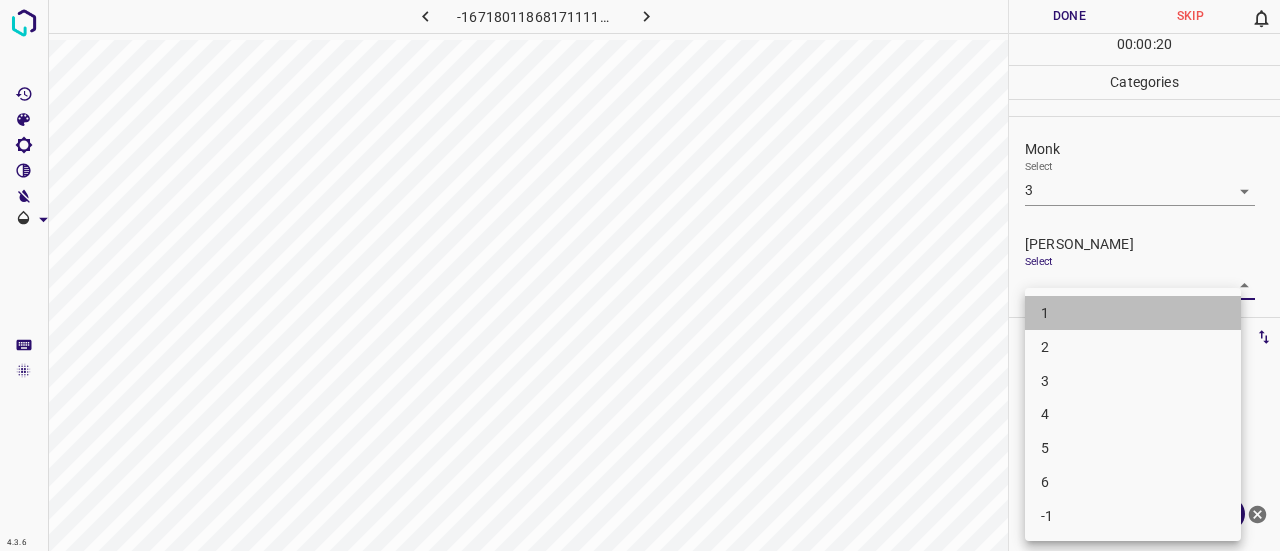 click on "1" at bounding box center (1133, 313) 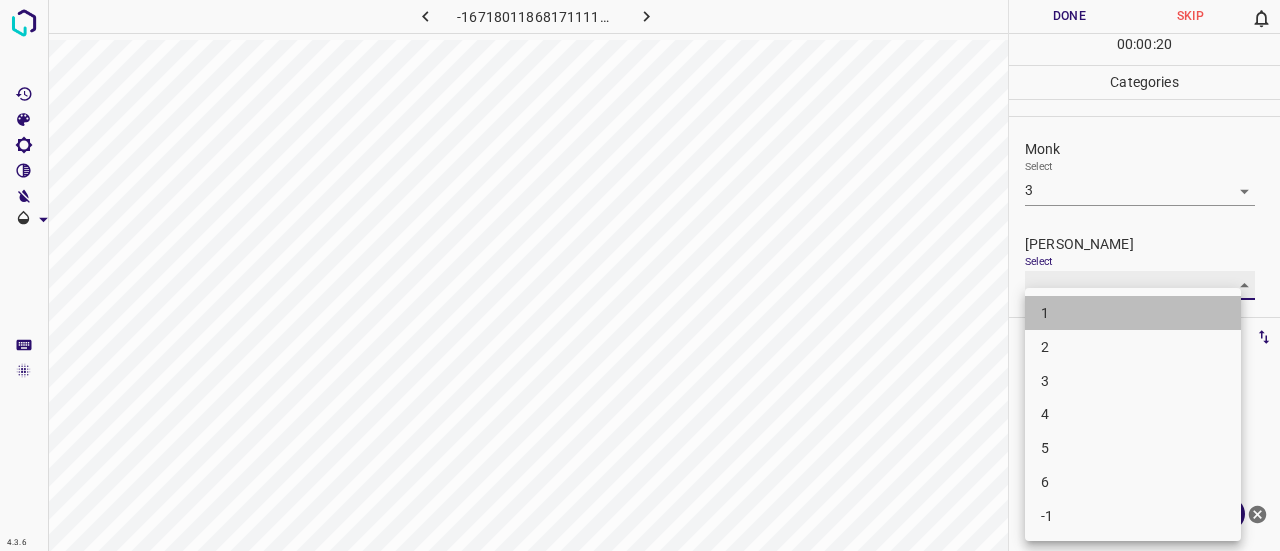 type on "1" 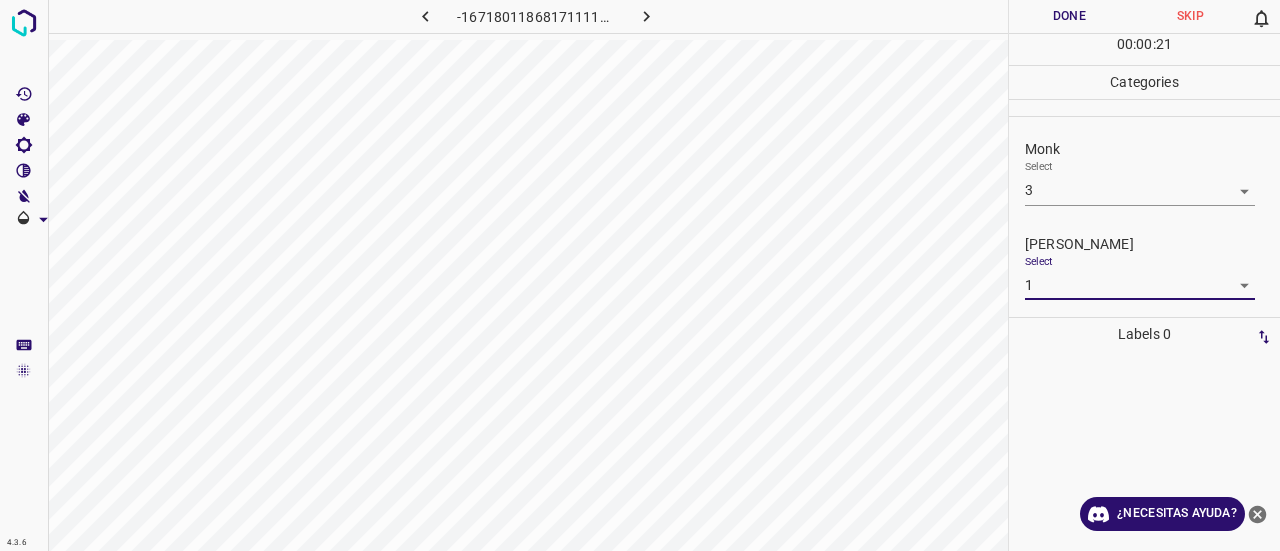 click on "Done" at bounding box center (1069, 16) 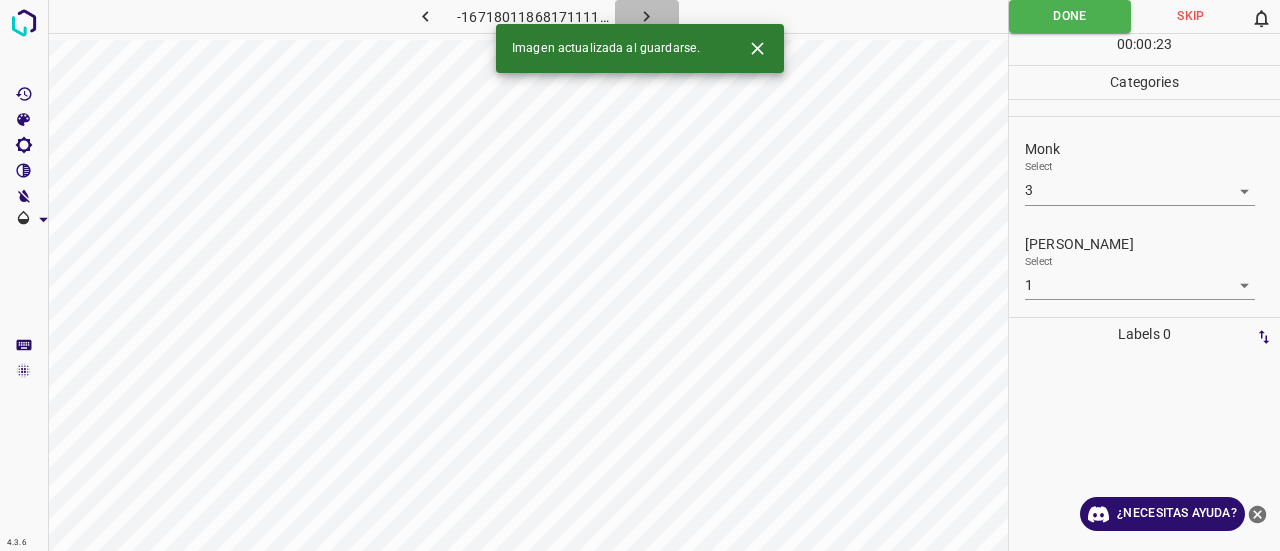 click 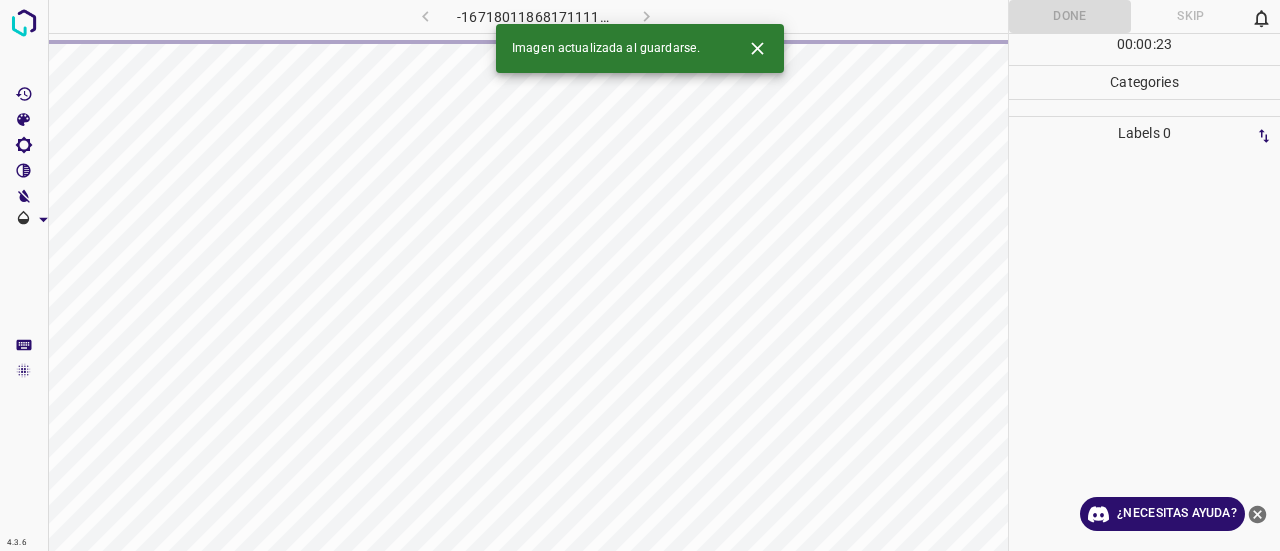 click 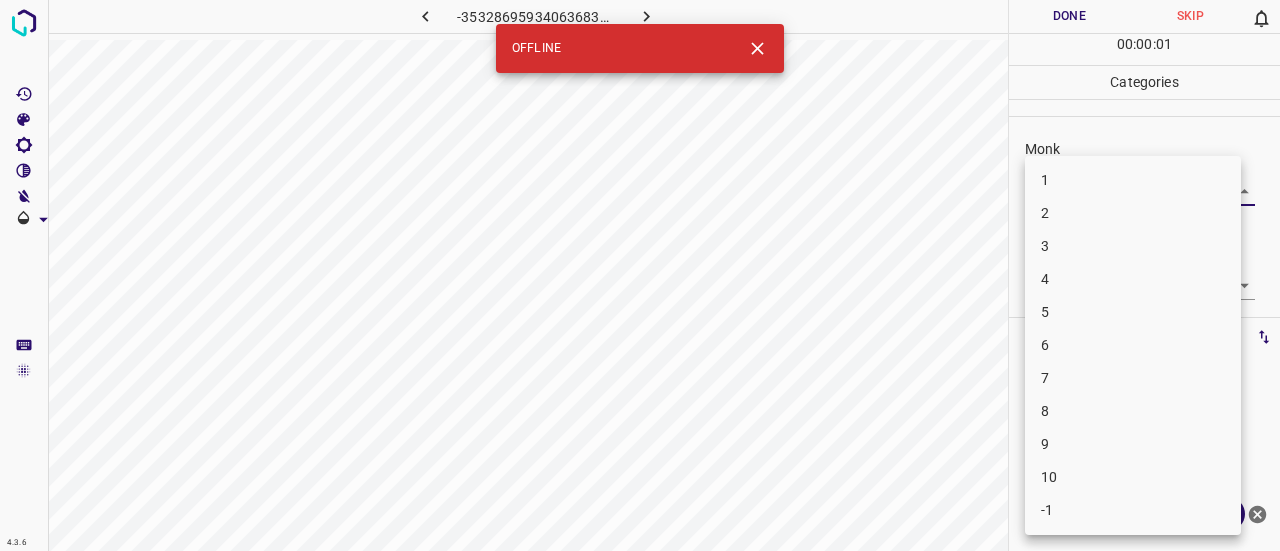 click on "4.3.6  -3532869593406368379.png Done Skip 0 00   : 00   : 01   Categories Monk   Select ​  [PERSON_NAME]   Select ​ Labels   0 Categories 1 Monk 2  [PERSON_NAME] Tools Space Change between modes (Draw & Edit) I Auto labeling R Restore zoom M Zoom in N Zoom out Delete Delete selecte label Filters Z Restore filters X Saturation filter C Brightness filter V Contrast filter B Gray scale filter General O Download OFFLINE ¿Necesitas ayuda? Texto original Valora esta traducción Tu opinión servirá para ayudar a mejorar el Traductor de Google - Texto - Esconder - Borrar 1 2 3 4 5 6 7 8 9 10 -1" at bounding box center (640, 275) 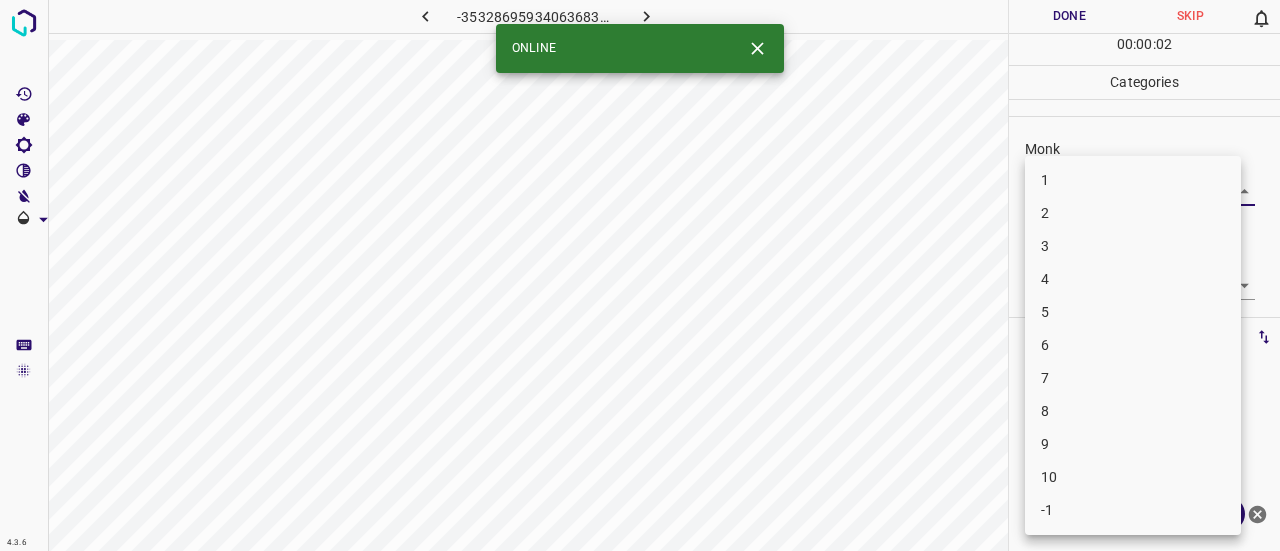 click 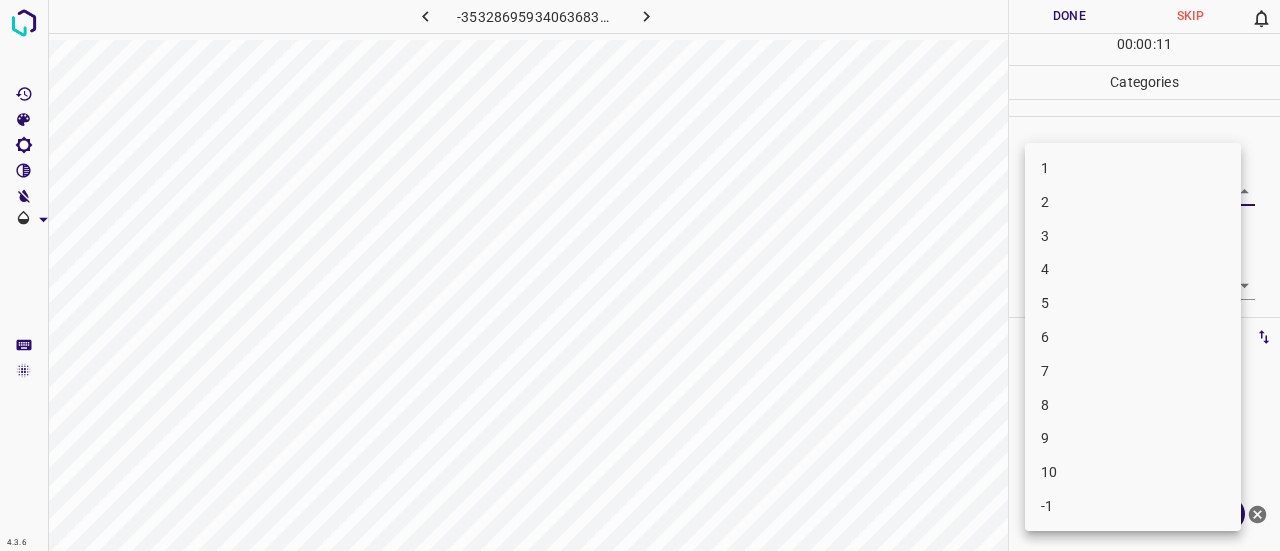 click on "3" at bounding box center [1133, 236] 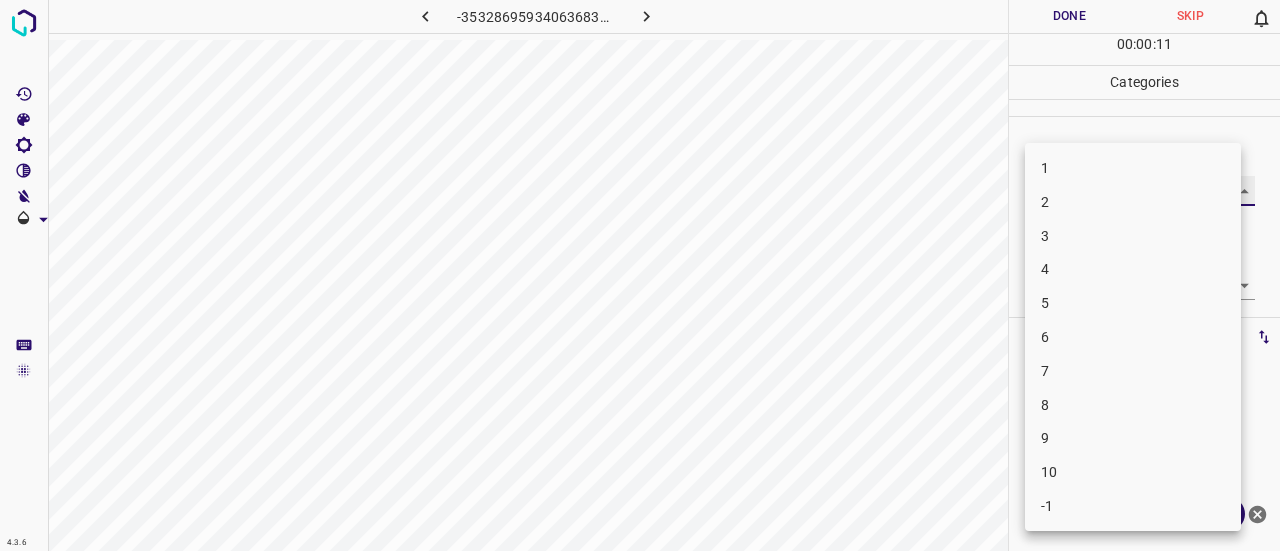type on "3" 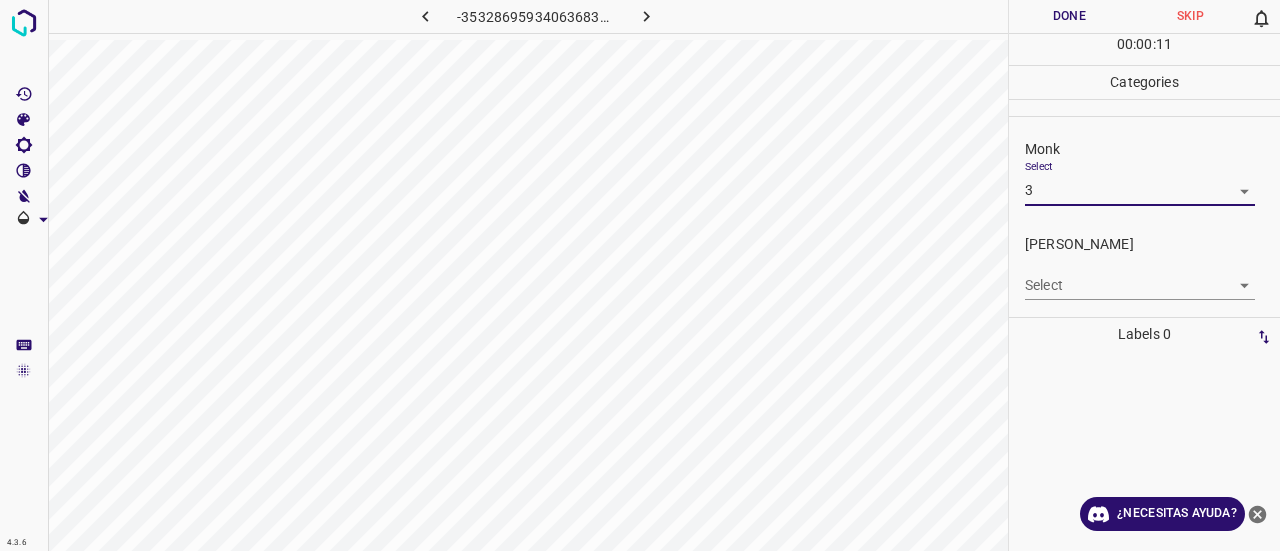 click on "4.3.6  -3532869593406368379.png Done Skip 0 00   : 00   : 11   Categories Monk   Select 3 3  [PERSON_NAME]   Select ​ Labels   0 Categories 1 Monk 2  [PERSON_NAME] Tools Space Change between modes (Draw & Edit) I Auto labeling R Restore zoom M Zoom in N Zoom out Delete Delete selecte label Filters Z Restore filters X Saturation filter C Brightness filter V Contrast filter B Gray scale filter General O Download ¿Necesitas ayuda? Texto original Valora esta traducción Tu opinión servirá para ayudar a mejorar el Traductor de Google - Texto - Esconder - Borrar" at bounding box center [640, 275] 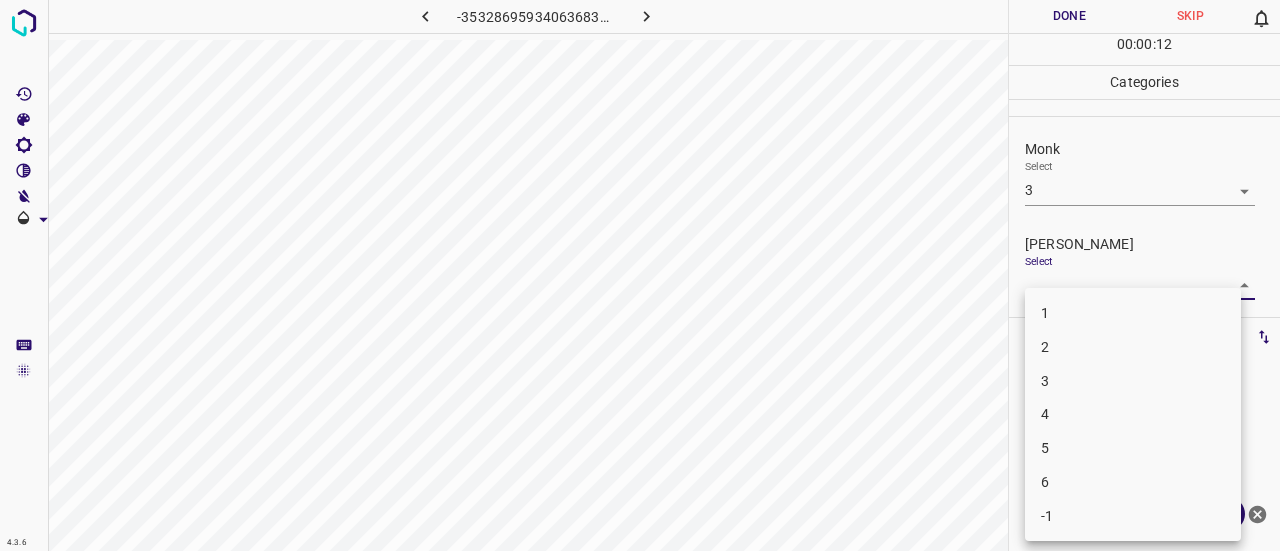 click on "1" at bounding box center [1133, 313] 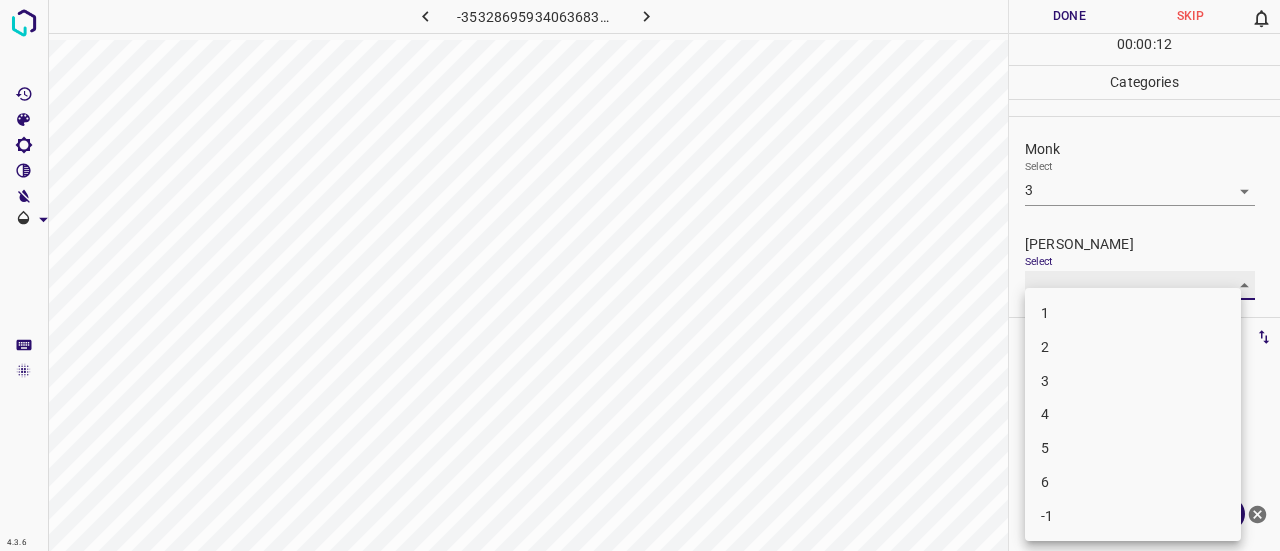 type on "1" 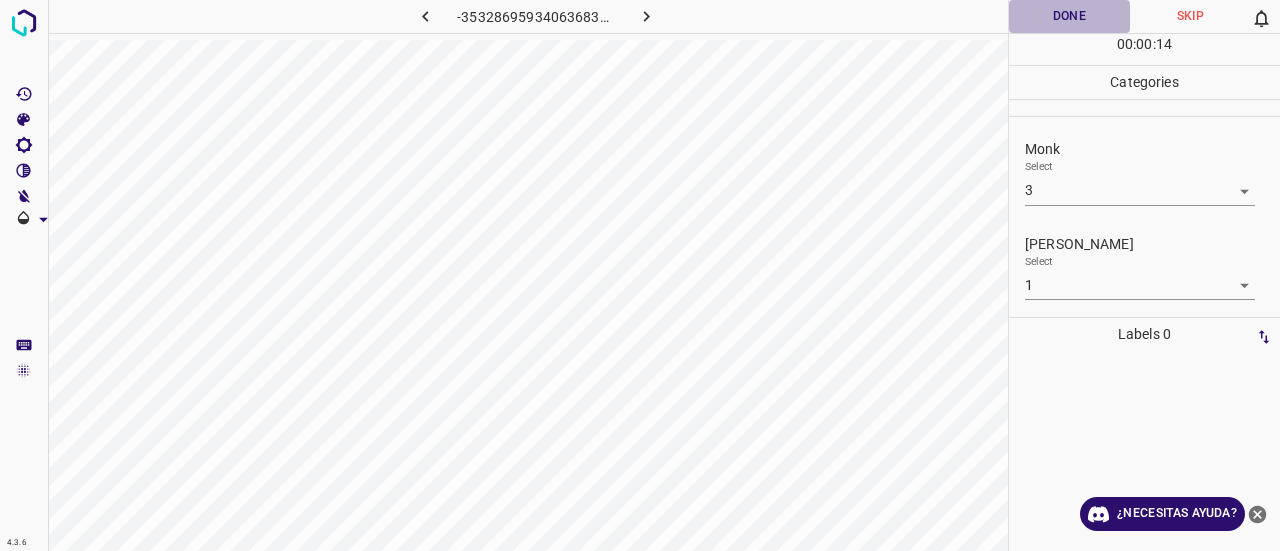 click on "Done" at bounding box center (1069, 16) 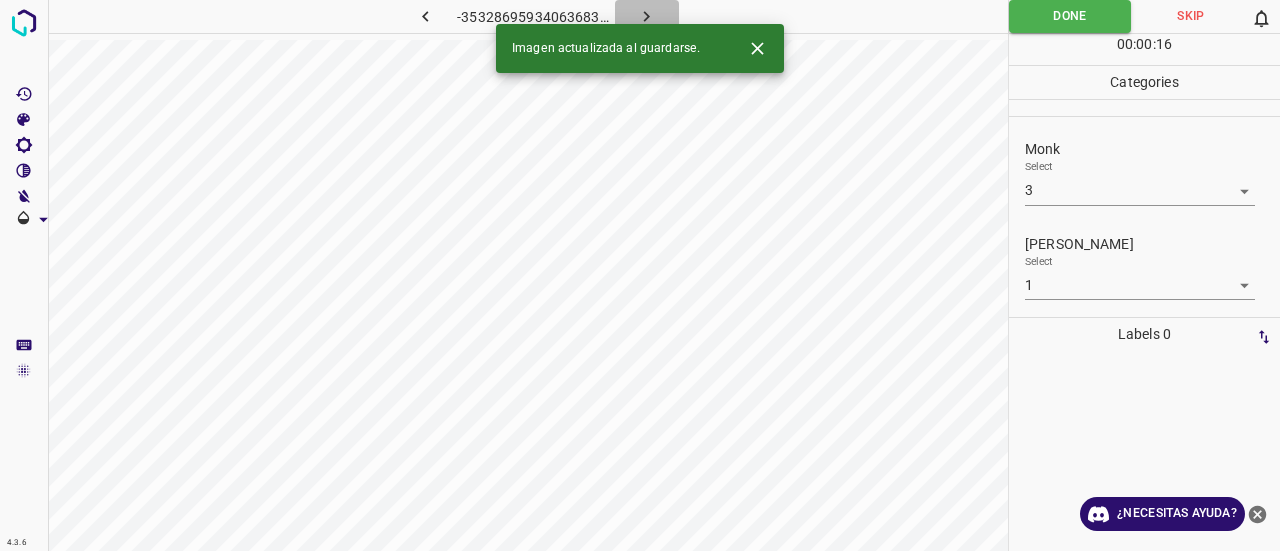 click 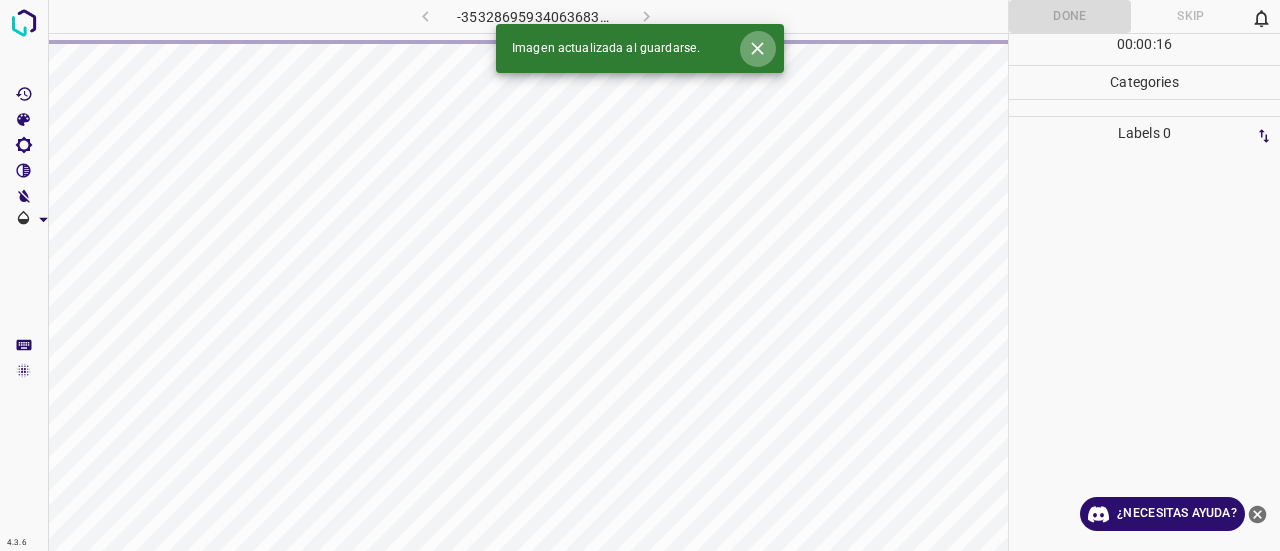 click 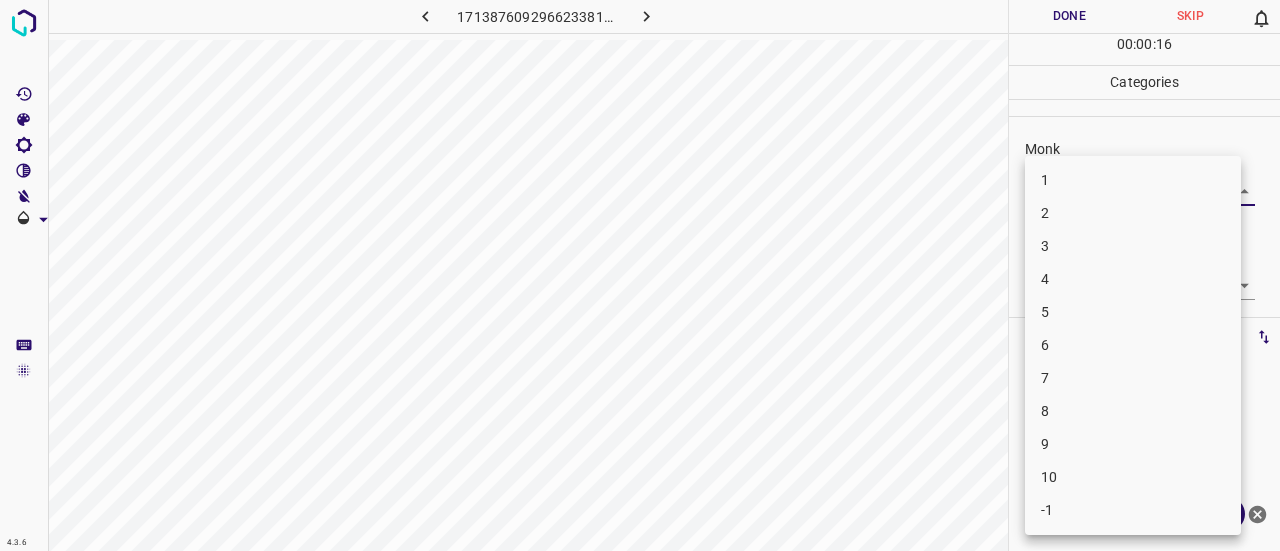 click on "4.3.6  1713876092966233819.png Done Skip 0 00   : 00   : 16   Categories Monk   Select ​  [PERSON_NAME]   Select ​ Labels   0 Categories 1 Monk 2  [PERSON_NAME] Tools Space Change between modes (Draw & Edit) I Auto labeling R Restore zoom M Zoom in N Zoom out Delete Delete selecte label Filters Z Restore filters X Saturation filter C Brightness filter V Contrast filter B Gray scale filter General O Download ¿Necesitas ayuda? Texto original Valora esta traducción Tu opinión servirá para ayudar a mejorar el Traductor de Google - Texto - Esconder - Borrar 1 2 3 4 5 6 7 8 9 10 -1" at bounding box center (640, 275) 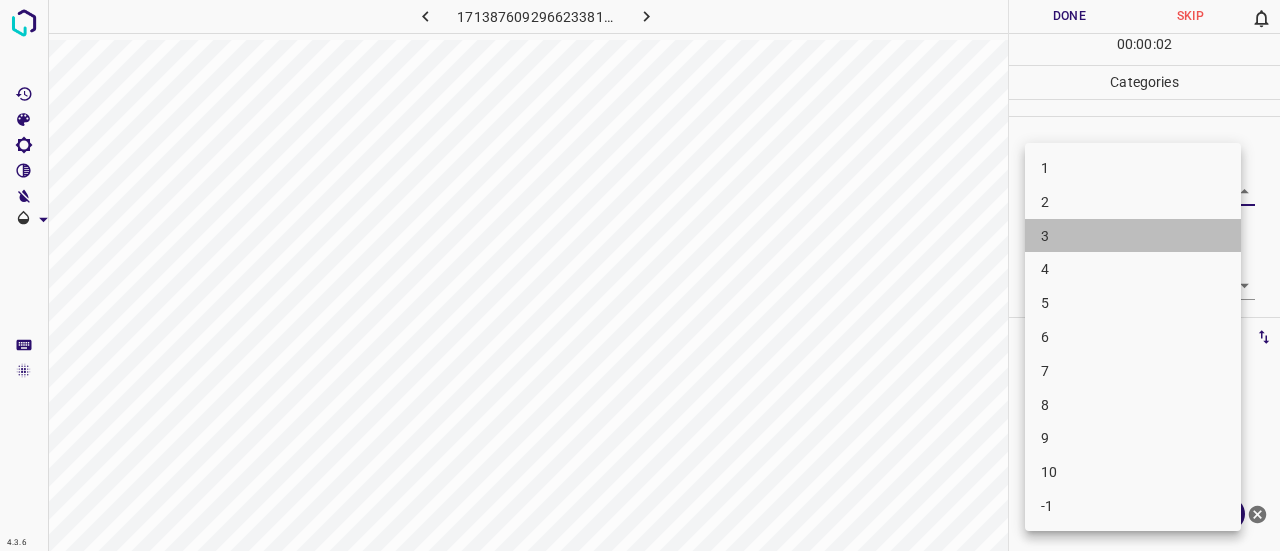 click on "3" at bounding box center (1133, 236) 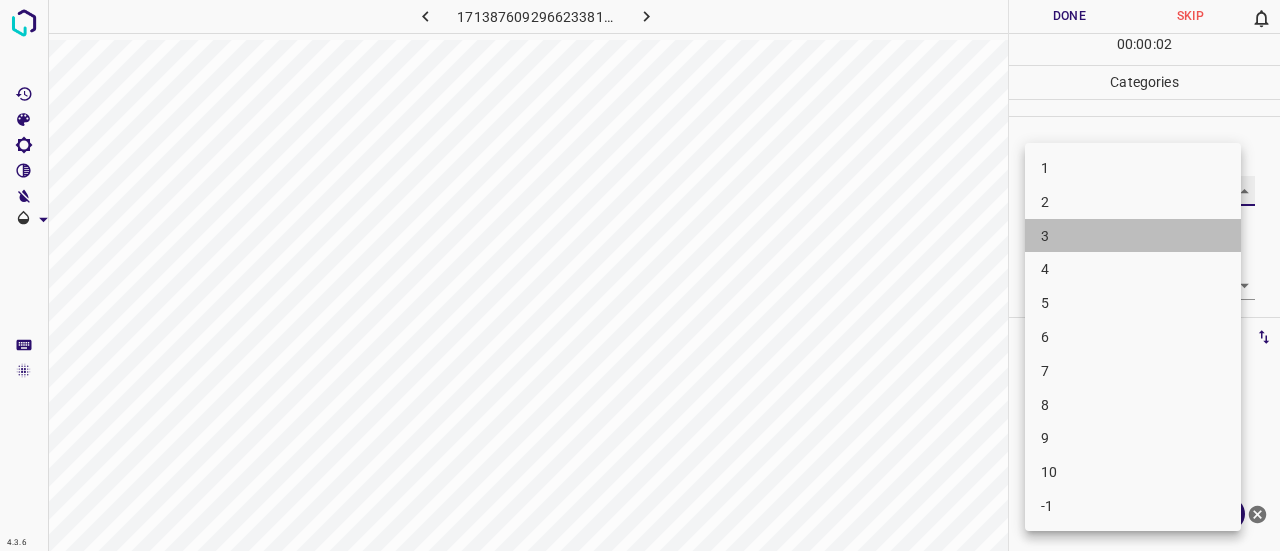 type on "3" 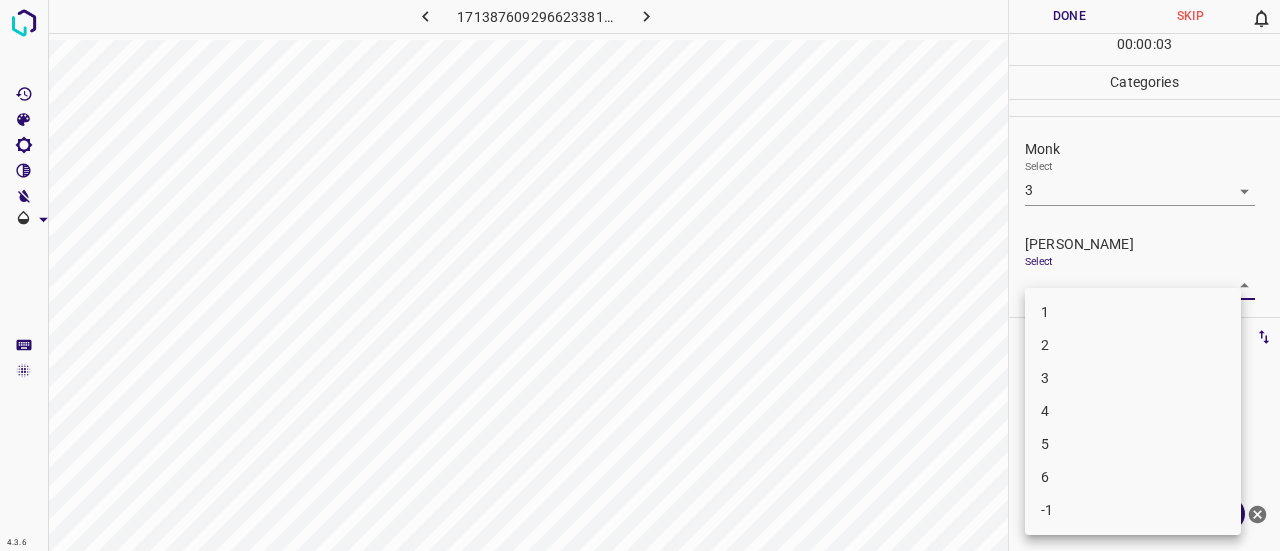 click on "4.3.6  1713876092966233819.png Done Skip 0 00   : 00   : 03   Categories Monk   Select 3 3  [PERSON_NAME]   Select ​ Labels   0 Categories 1 Monk 2  [PERSON_NAME] Tools Space Change between modes (Draw & Edit) I Auto labeling R Restore zoom M Zoom in N Zoom out Delete Delete selecte label Filters Z Restore filters X Saturation filter C Brightness filter V Contrast filter B Gray scale filter General O Download ¿Necesitas ayuda? Texto original Valora esta traducción Tu opinión servirá para ayudar a mejorar el Traductor de Google - Texto - Esconder - Borrar 1 2 3 4 5 6 -1" at bounding box center (640, 275) 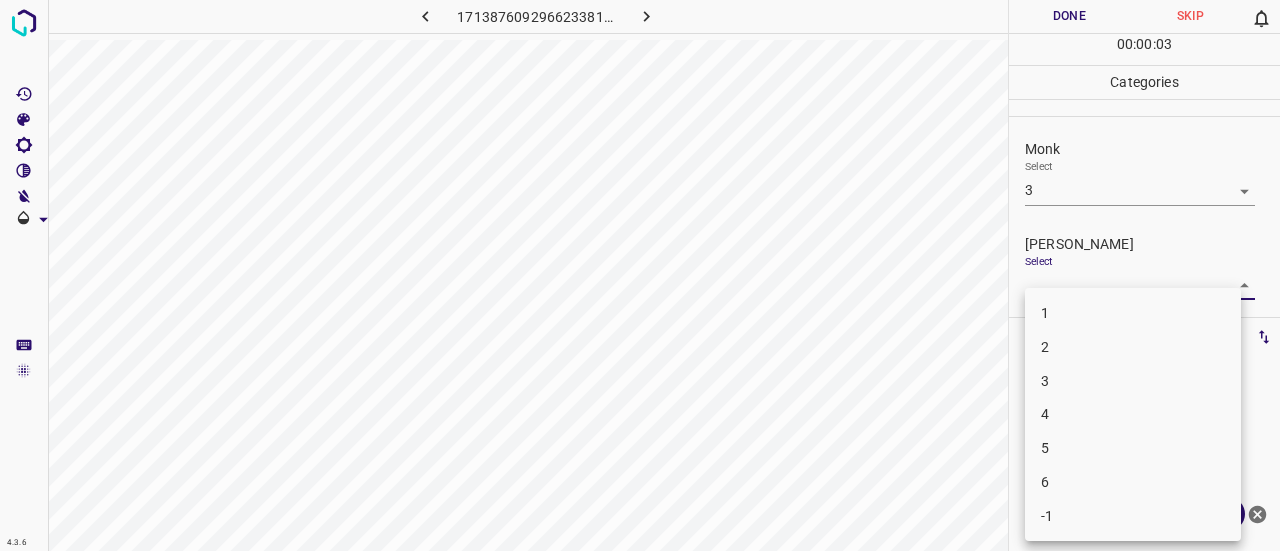 click on "2" at bounding box center [1133, 347] 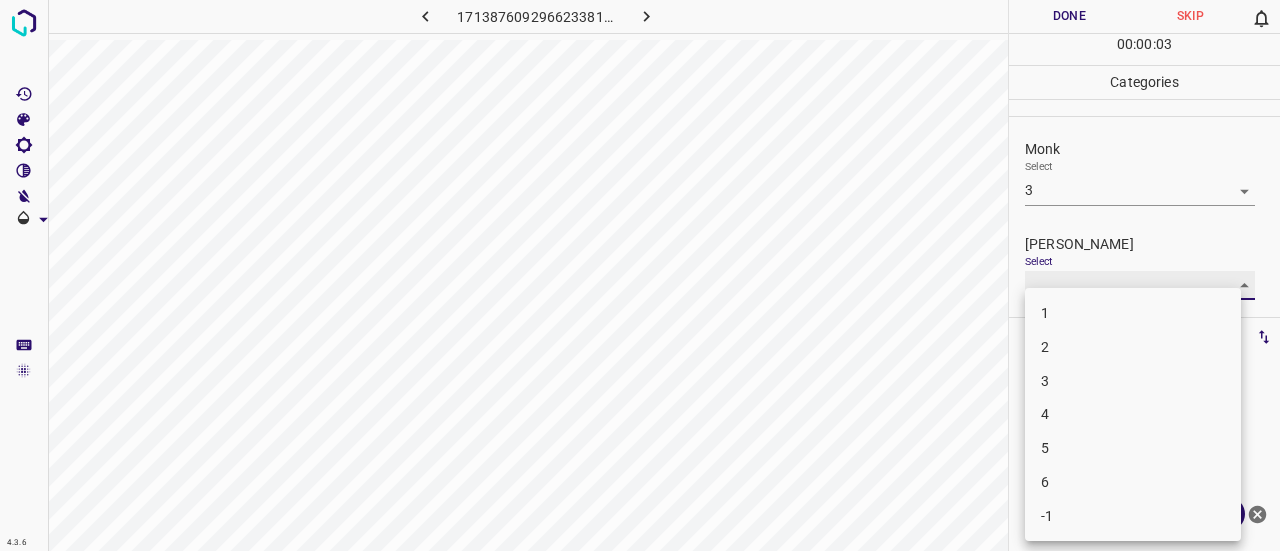 type on "2" 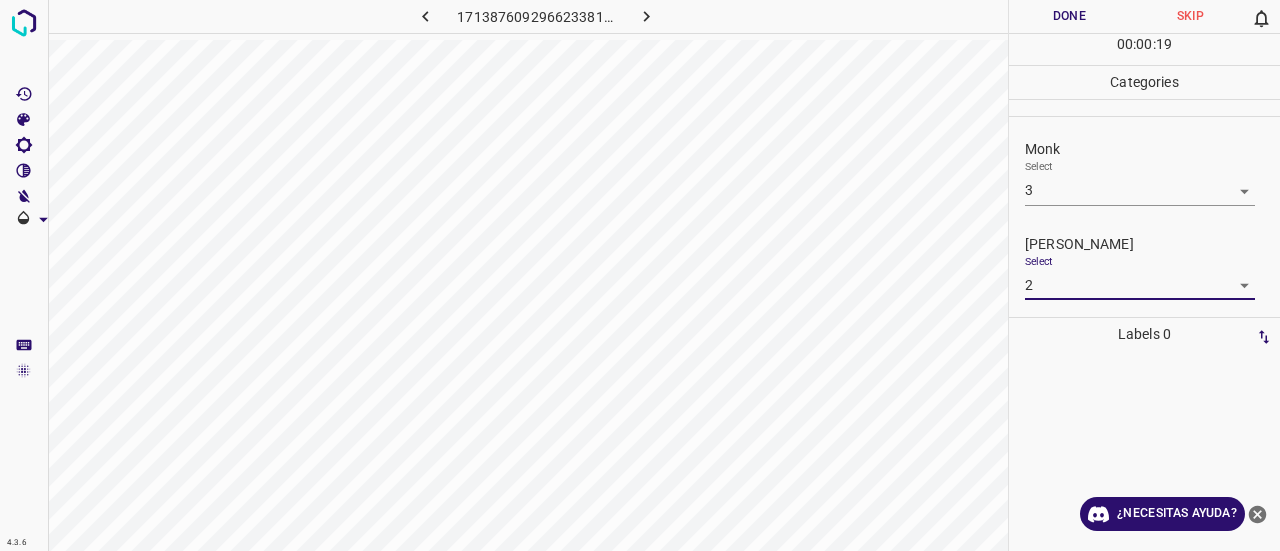 click on "Done" at bounding box center [1069, 16] 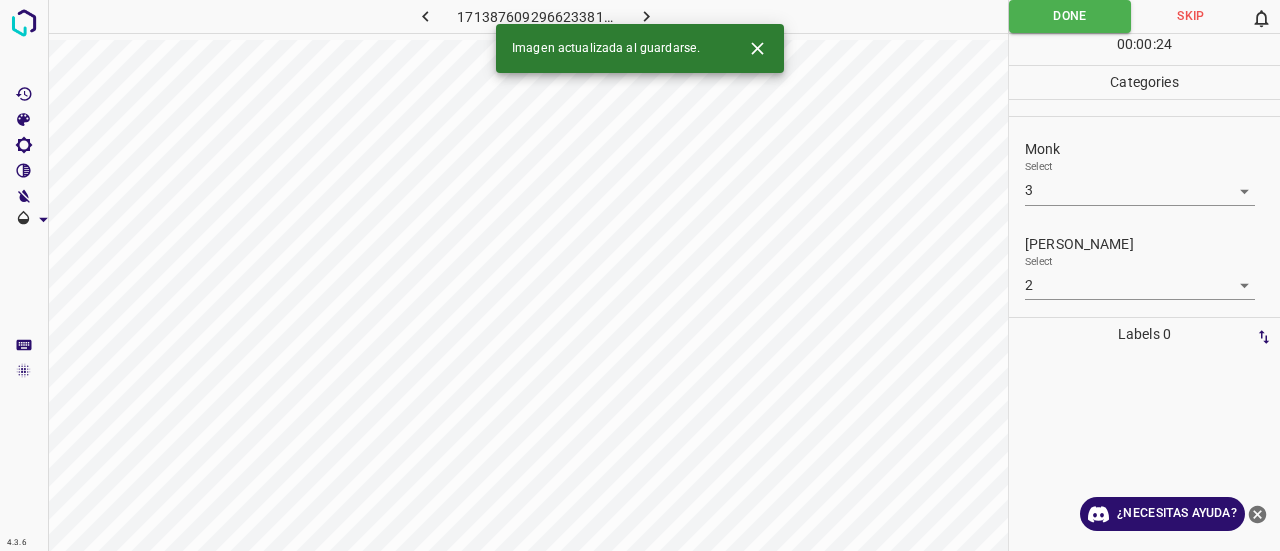 click at bounding box center [757, 48] 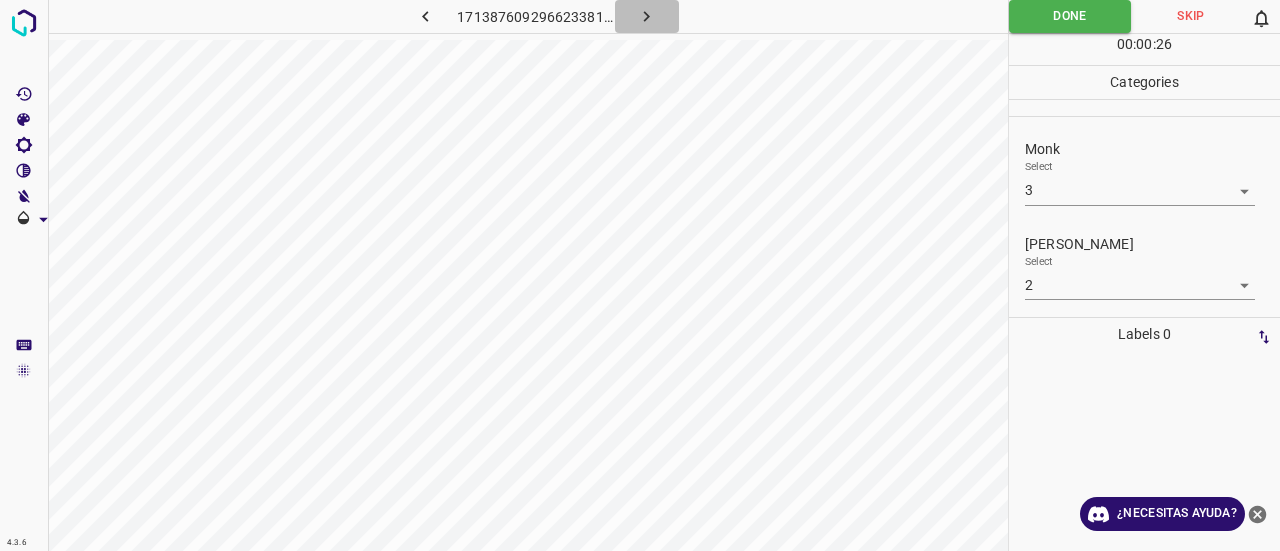 click 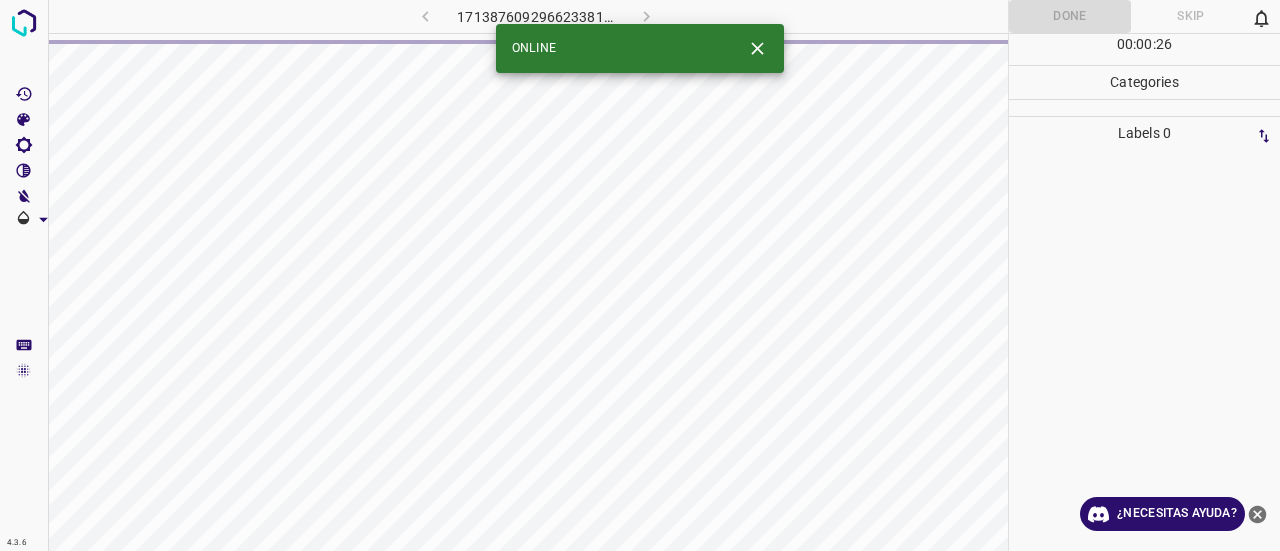 click 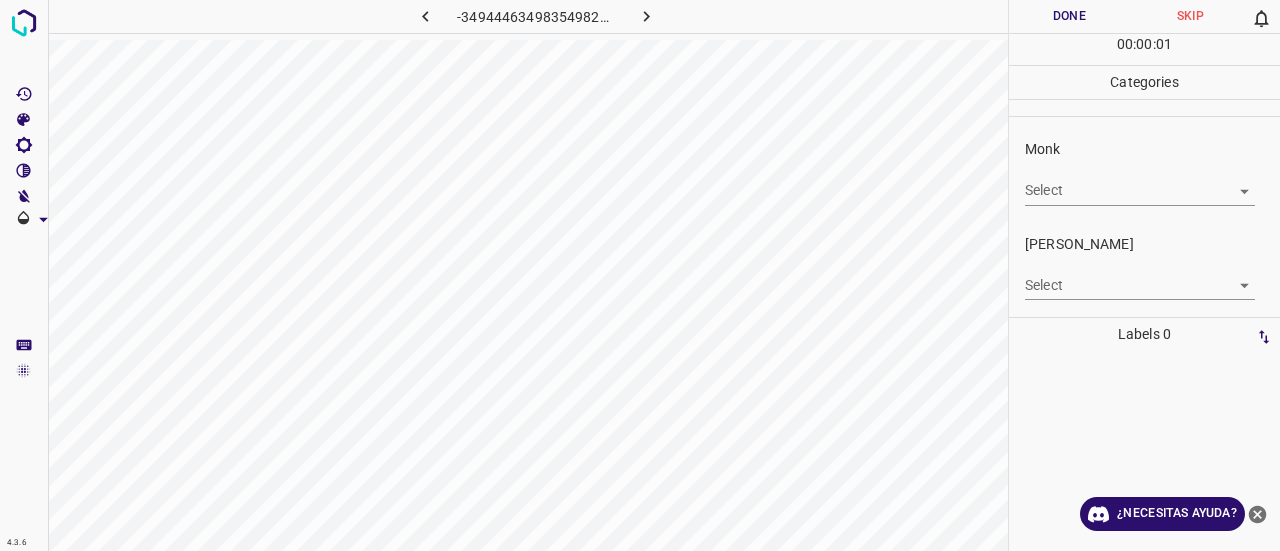 click on "4.3.6  -3494446349835498209.png Done Skip 0 00   : 00   : 01   Categories Monk   Select ​  [PERSON_NAME]   Select ​ Labels   0 Categories 1 Monk 2  [PERSON_NAME] Tools Space Change between modes (Draw & Edit) I Auto labeling R Restore zoom M Zoom in N Zoom out Delete Delete selecte label Filters Z Restore filters X Saturation filter C Brightness filter V Contrast filter B Gray scale filter General O Download ¿Necesitas ayuda? Texto original Valora esta traducción Tu opinión servirá para ayudar a mejorar el Traductor de Google - Texto - Esconder - Borrar" at bounding box center [640, 275] 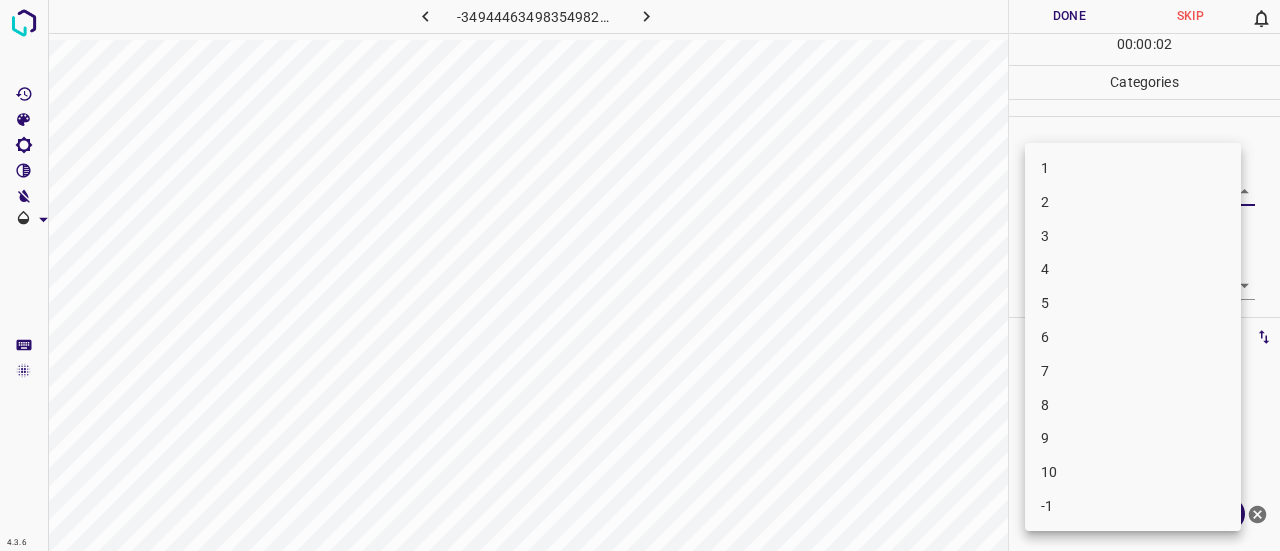 click on "2" at bounding box center (1133, 202) 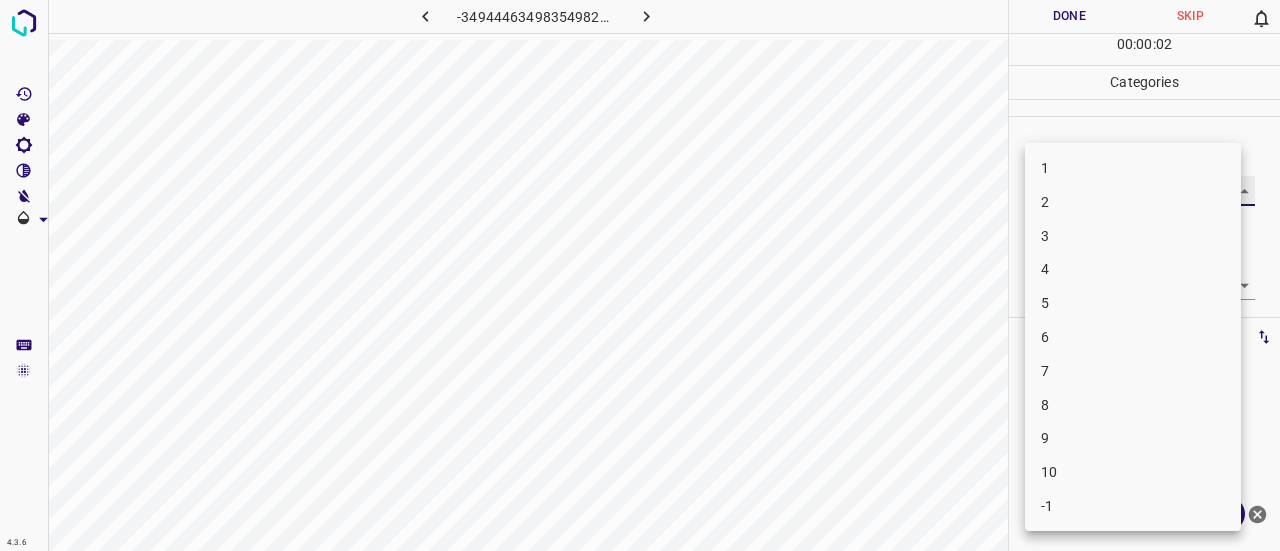 type on "2" 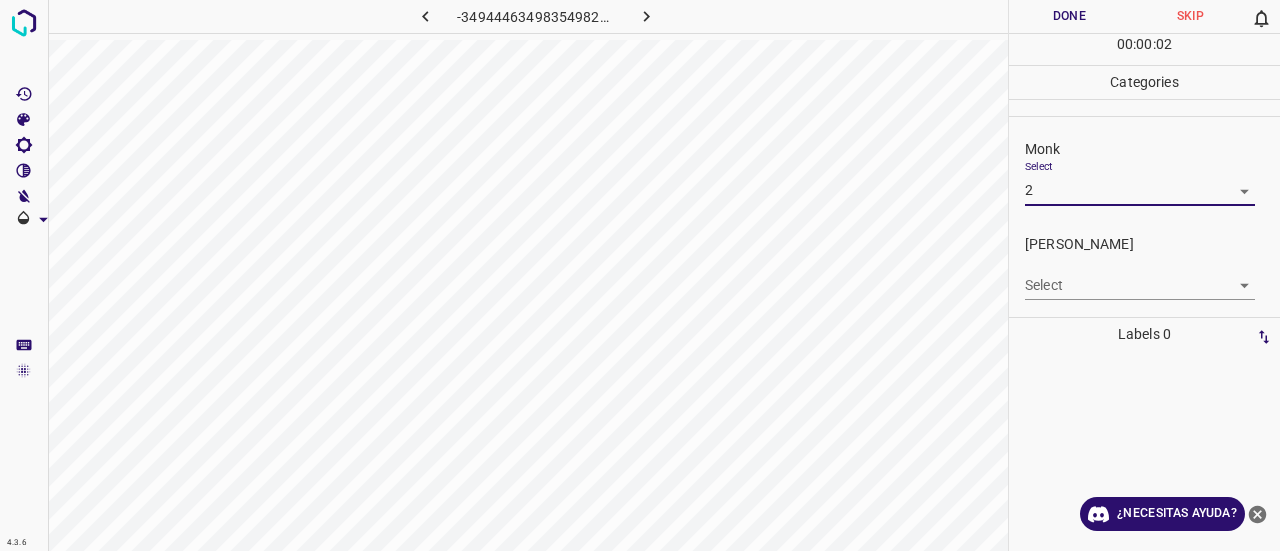 click on "Select ​" at bounding box center [1140, 277] 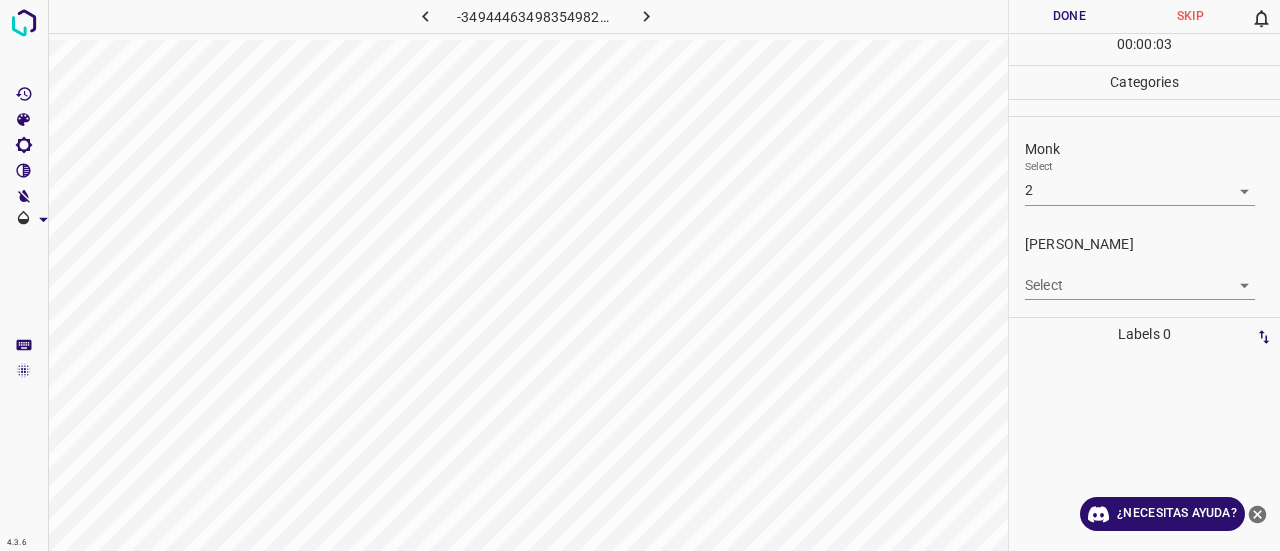 click on "Select ​" at bounding box center (1140, 277) 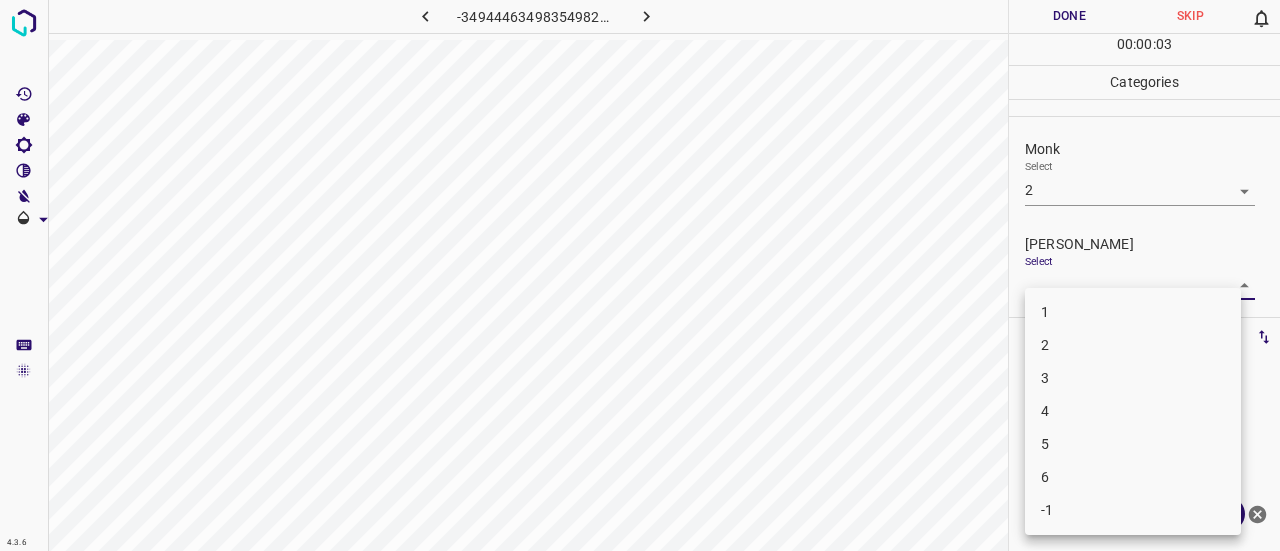 click on "4.3.6  -3494446349835498209.png Done Skip 0 00   : 00   : 03   Categories Monk   Select 2 2  [PERSON_NAME]   Select ​ Labels   0 Categories 1 Monk 2  [PERSON_NAME] Tools Space Change between modes (Draw & Edit) I Auto labeling R Restore zoom M Zoom in N Zoom out Delete Delete selecte label Filters Z Restore filters X Saturation filter C Brightness filter V Contrast filter B Gray scale filter General O Download ¿Necesitas ayuda? Texto original Valora esta traducción Tu opinión servirá para ayudar a mejorar el Traductor de Google - Texto - Esconder - Borrar 1 2 3 4 5 6 -1" at bounding box center (640, 275) 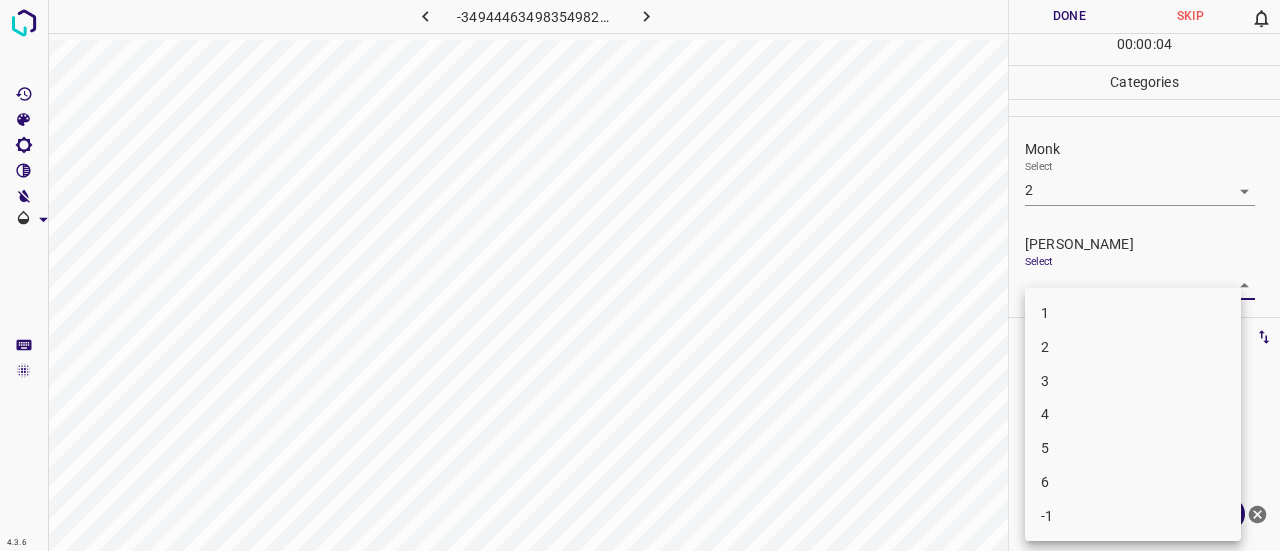 click on "1" at bounding box center [1133, 313] 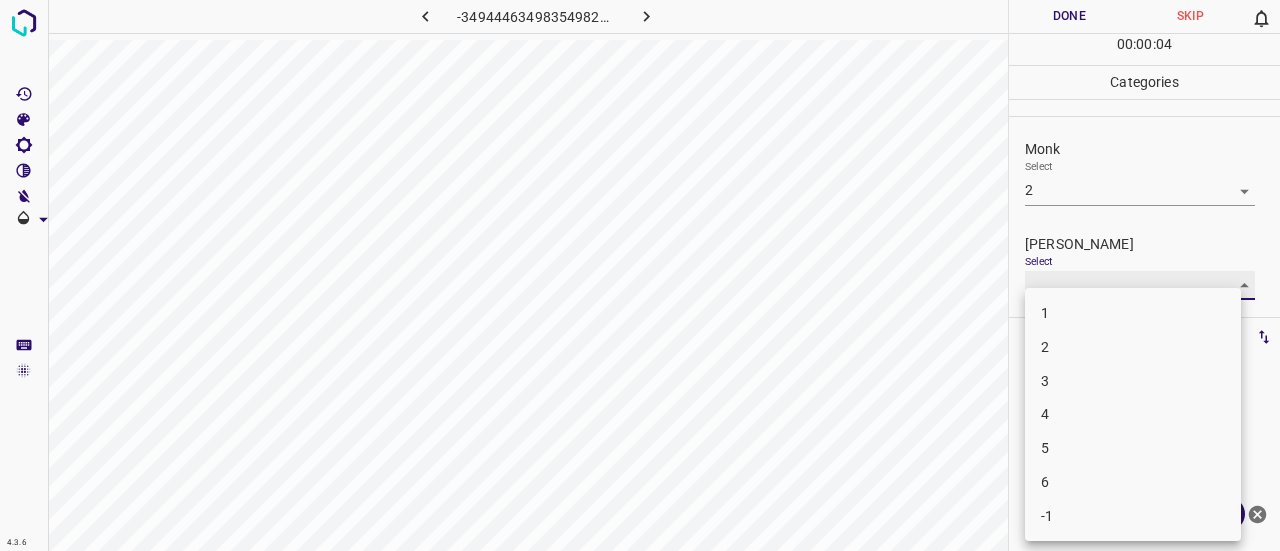 type on "1" 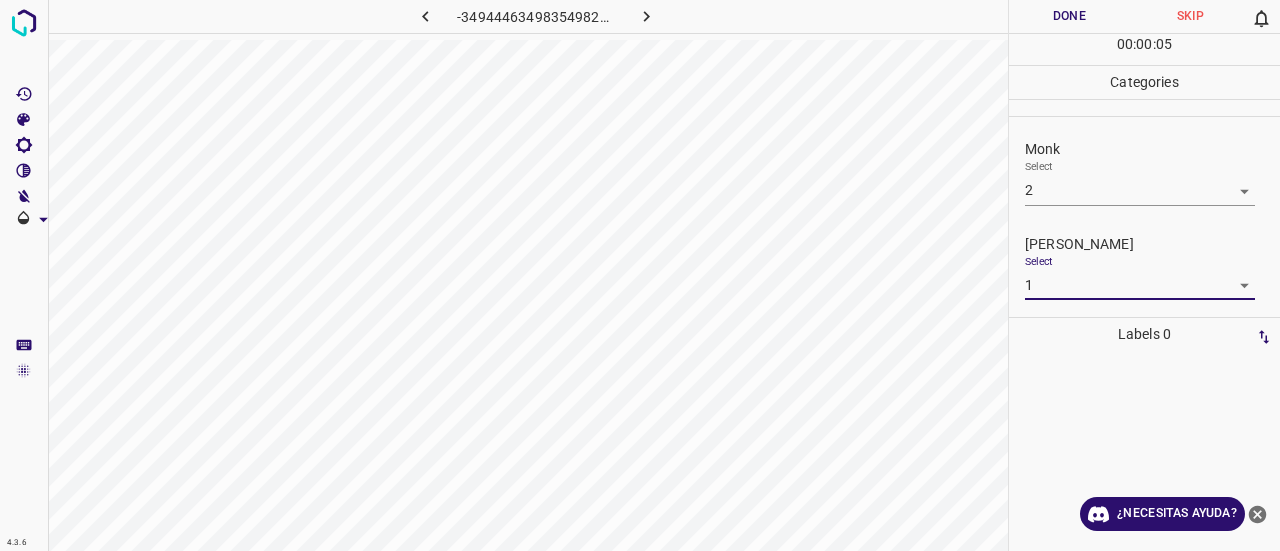 click on "Done" at bounding box center (1069, 16) 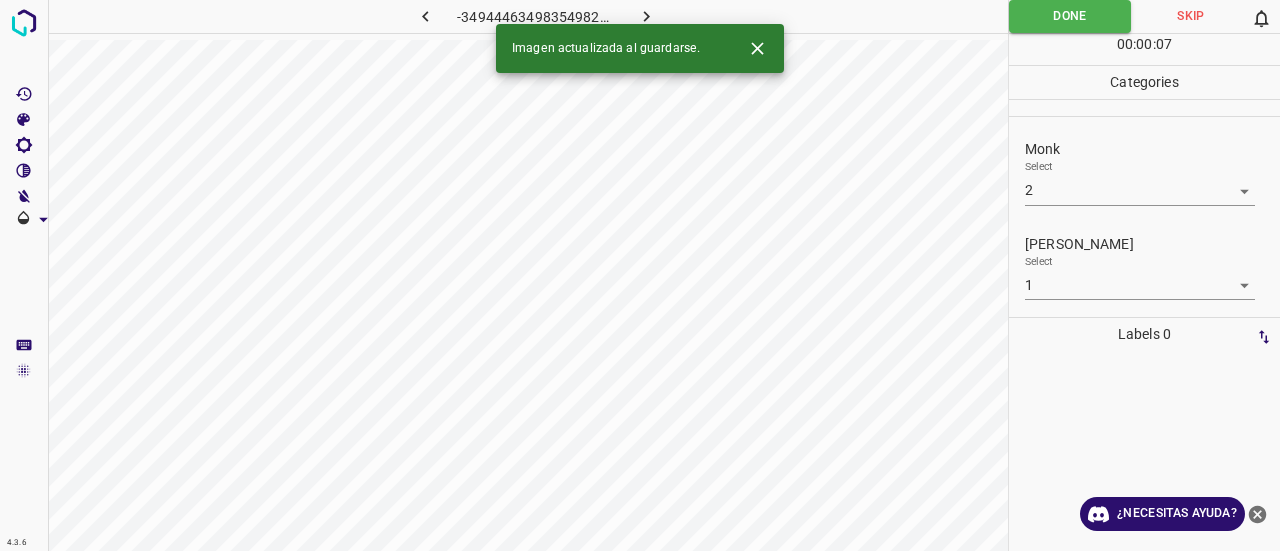 click 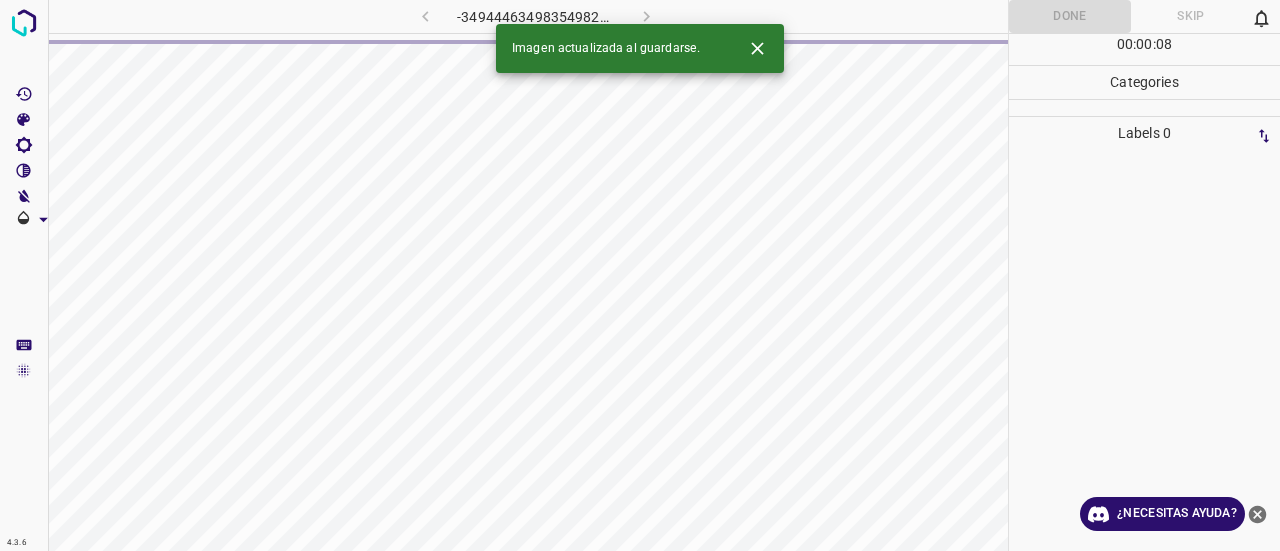 click 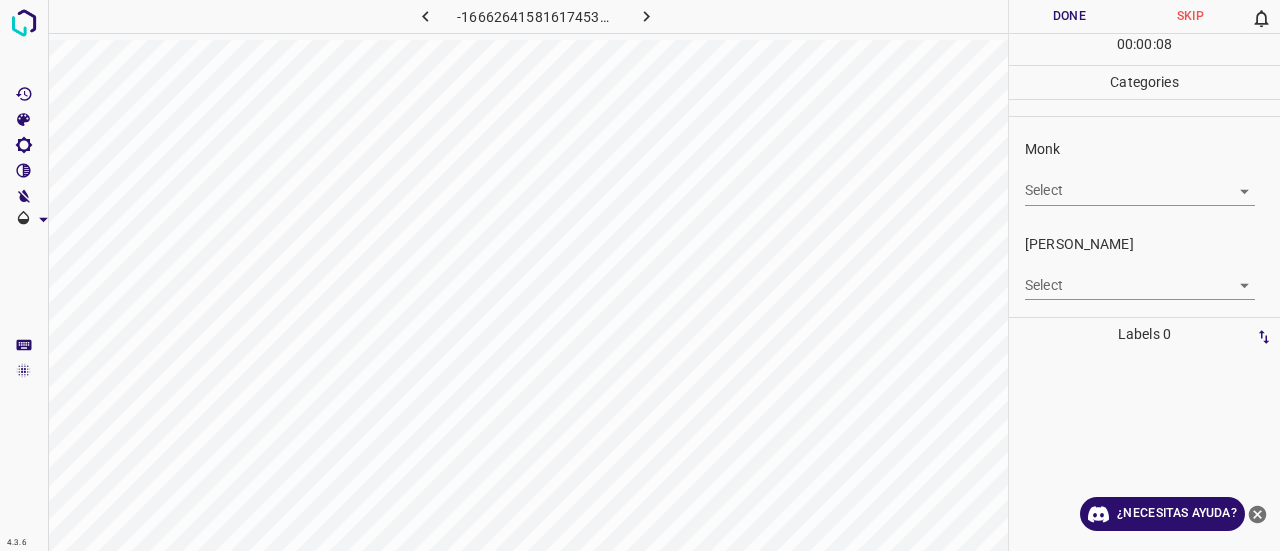 click on "4.3.6  -1666264158161745398.png Done Skip 0 00   : 00   : 08   Categories Monk   Select ​  [PERSON_NAME]   Select ​ Labels   0 Categories 1 Monk 2  [PERSON_NAME] Tools Space Change between modes (Draw & Edit) I Auto labeling R Restore zoom M Zoom in N Zoom out Delete Delete selecte label Filters Z Restore filters X Saturation filter C Brightness filter V Contrast filter B Gray scale filter General O Download ¿Necesitas ayuda? Texto original Valora esta traducción Tu opinión servirá para ayudar a mejorar el Traductor de Google - Texto - Esconder - Borrar" at bounding box center (640, 275) 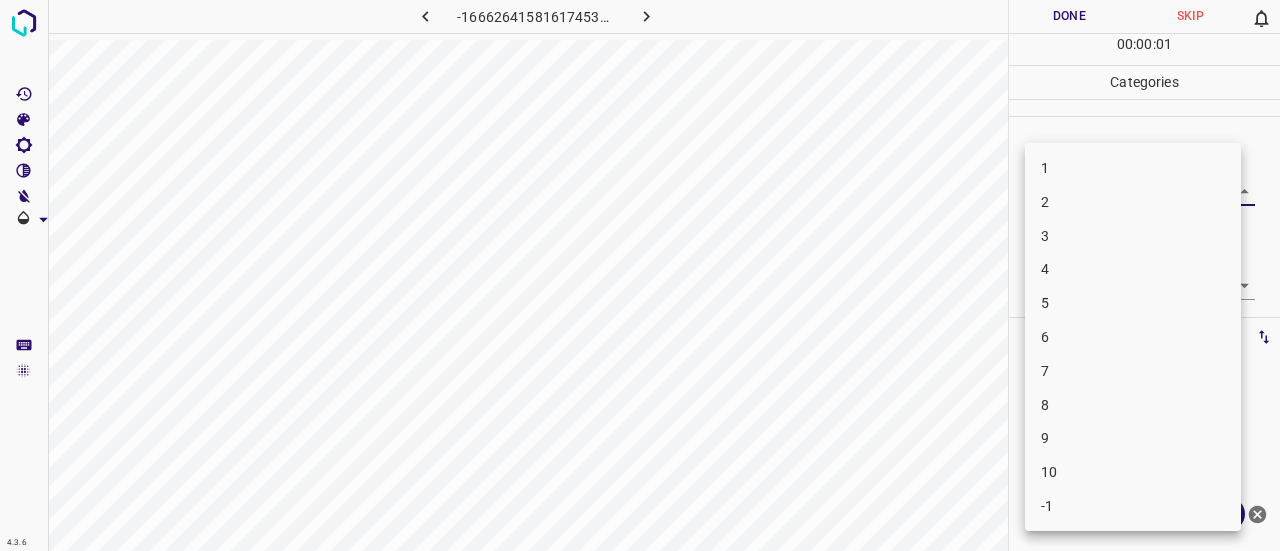 click on "3" at bounding box center (1133, 236) 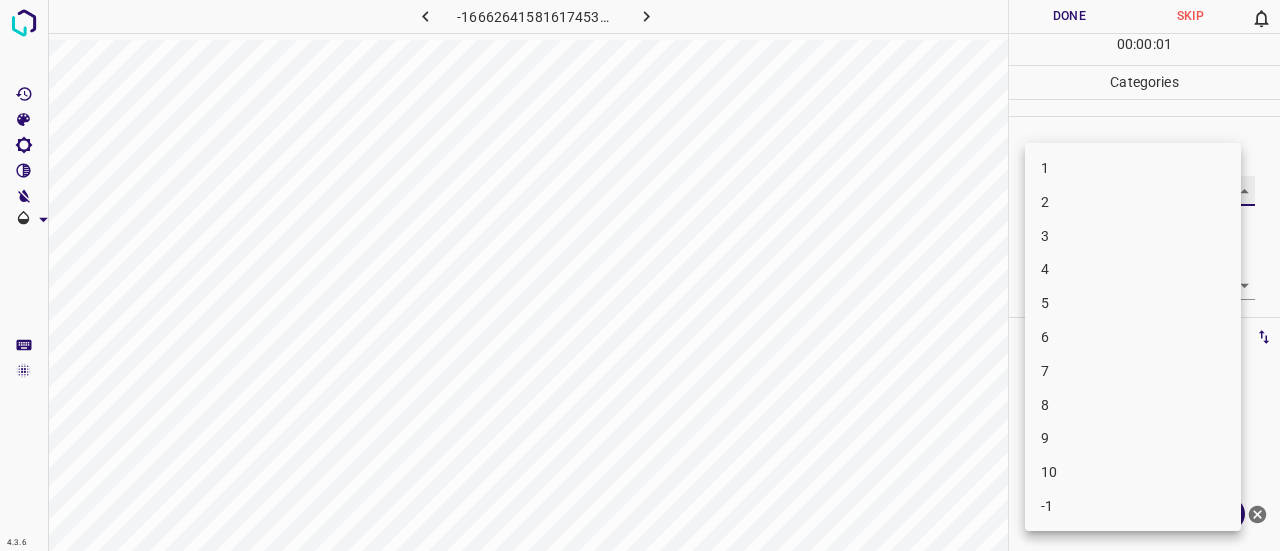 type on "3" 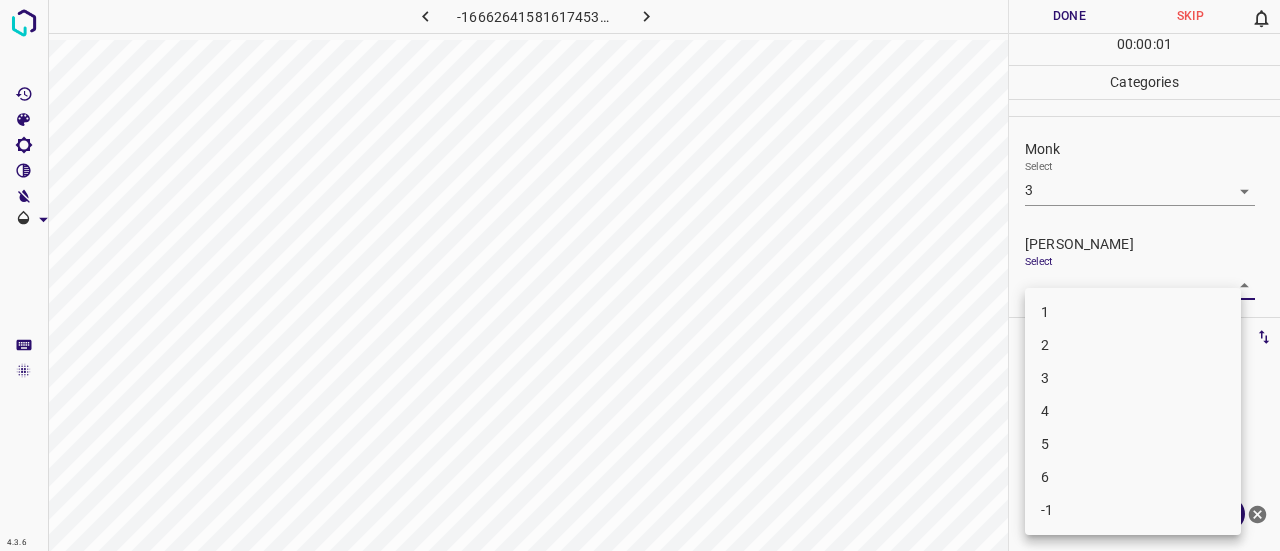 click on "4.3.6  -1666264158161745398.png Done Skip 0 00   : 00   : 01   Categories Monk   Select 3 3  [PERSON_NAME]   Select ​ Labels   0 Categories 1 Monk 2  [PERSON_NAME] Tools Space Change between modes (Draw & Edit) I Auto labeling R Restore zoom M Zoom in N Zoom out Delete Delete selecte label Filters Z Restore filters X Saturation filter C Brightness filter V Contrast filter B Gray scale filter General O Download ¿Necesitas ayuda? Texto original Valora esta traducción Tu opinión servirá para ayudar a mejorar el Traductor de Google - Texto - Esconder - Borrar 1 2 3 4 5 6 -1" at bounding box center [640, 275] 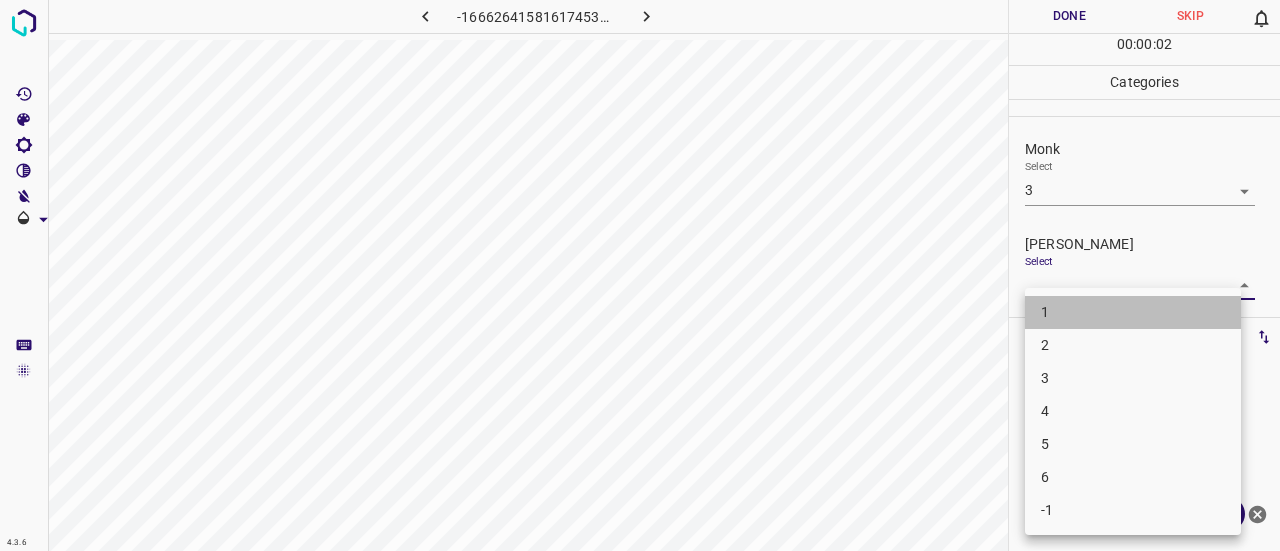 click on "1" at bounding box center (1133, 312) 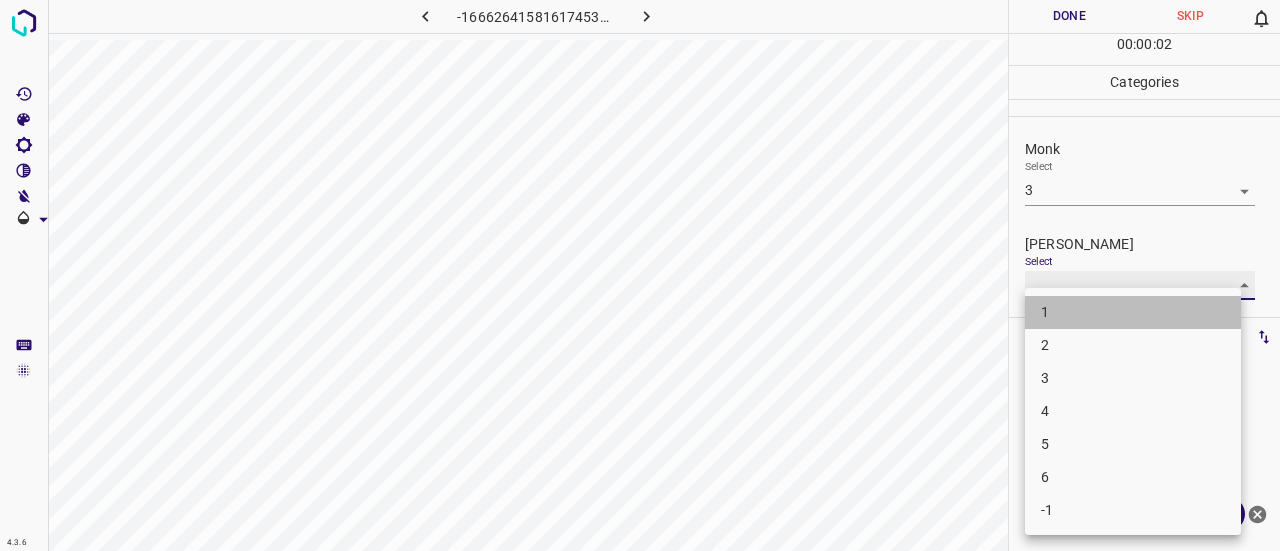 type on "1" 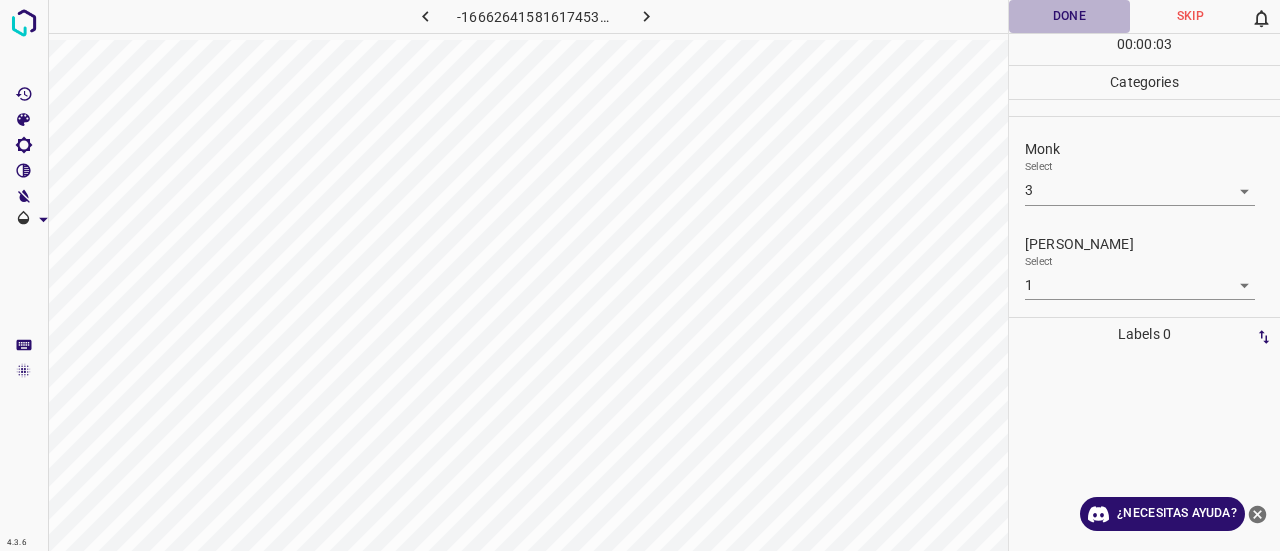 click on "Done" at bounding box center (1069, 16) 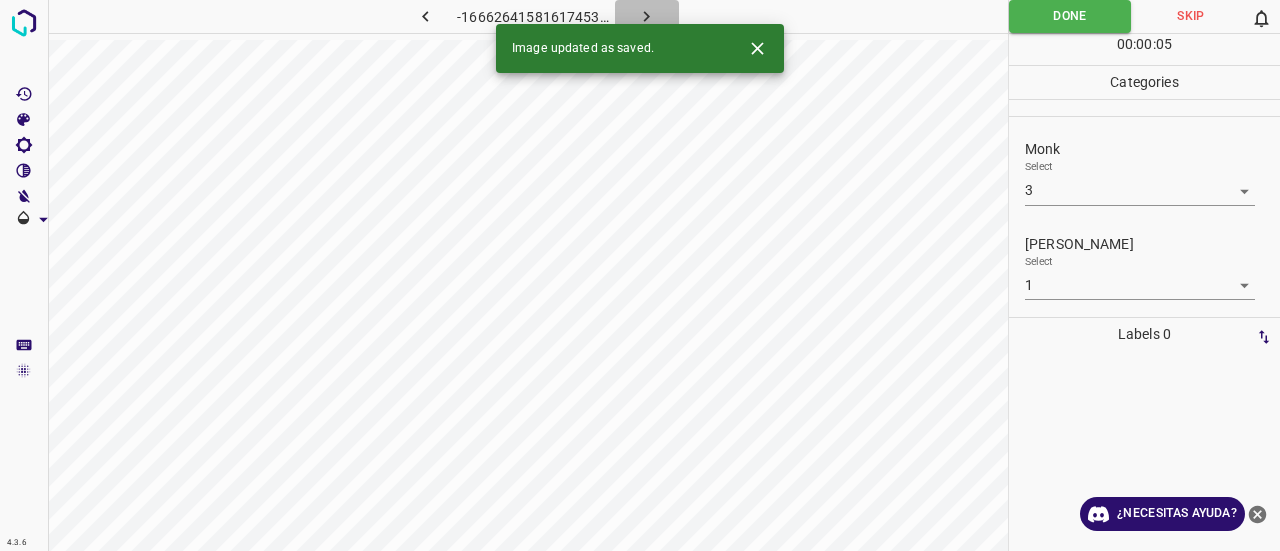 click at bounding box center (647, 16) 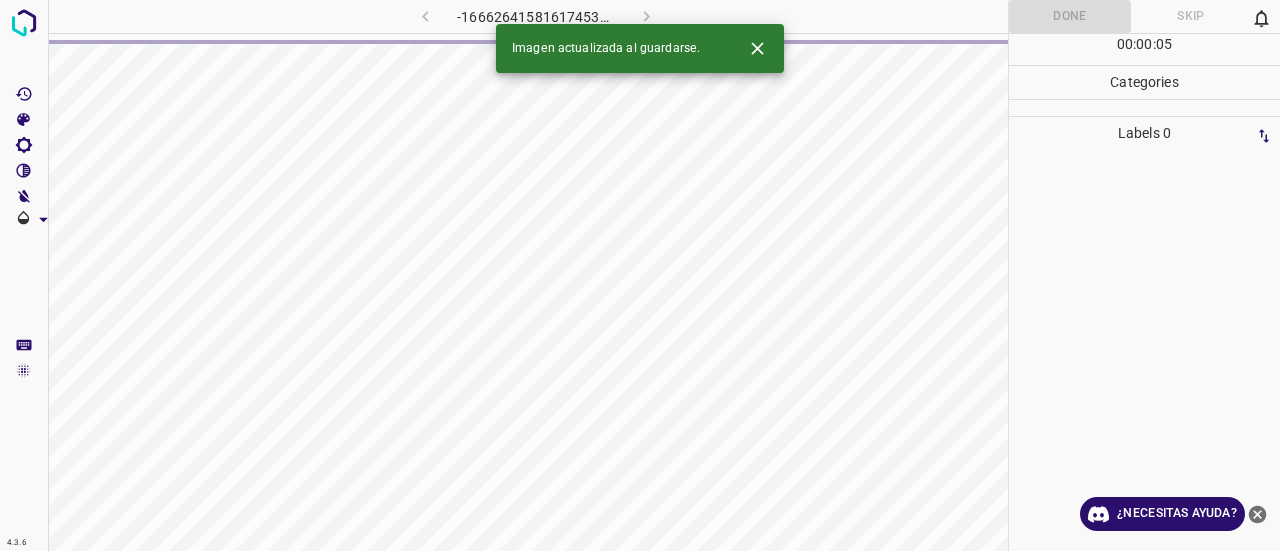 click 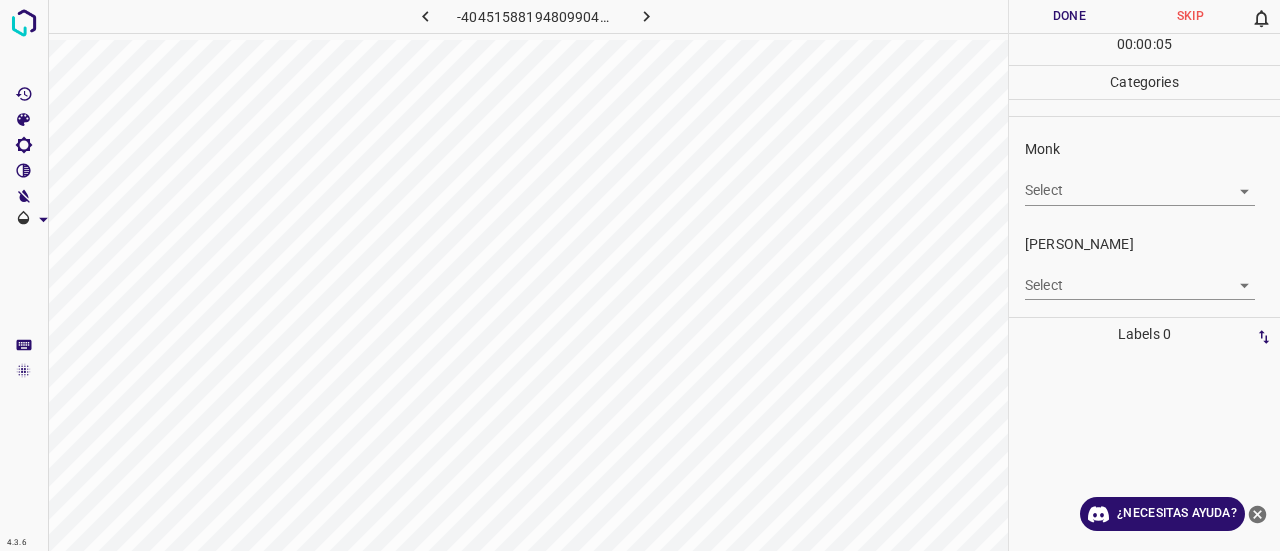 click on "4.3.6  -4045158819480990408.png Done Skip 0 00   : 00   : 05   Categories Monk   Select ​  [PERSON_NAME]   Select ​ Labels   0 Categories 1 Monk 2  [PERSON_NAME] Tools Space Change between modes (Draw & Edit) I Auto labeling R Restore zoom M Zoom in N Zoom out Delete Delete selecte label Filters Z Restore filters X Saturation filter C Brightness filter V Contrast filter B Gray scale filter General O Download ¿Necesitas ayuda? Texto original Valora esta traducción Tu opinión servirá para ayudar a mejorar el Traductor de Google - Texto - Esconder - Borrar" at bounding box center (640, 275) 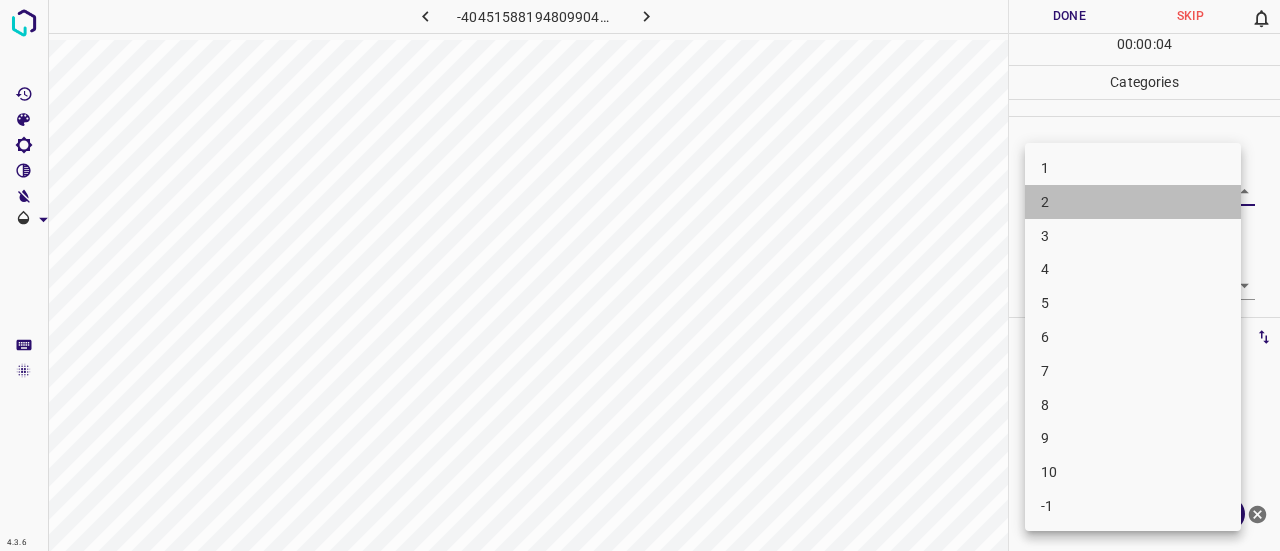 click on "2" at bounding box center [1133, 202] 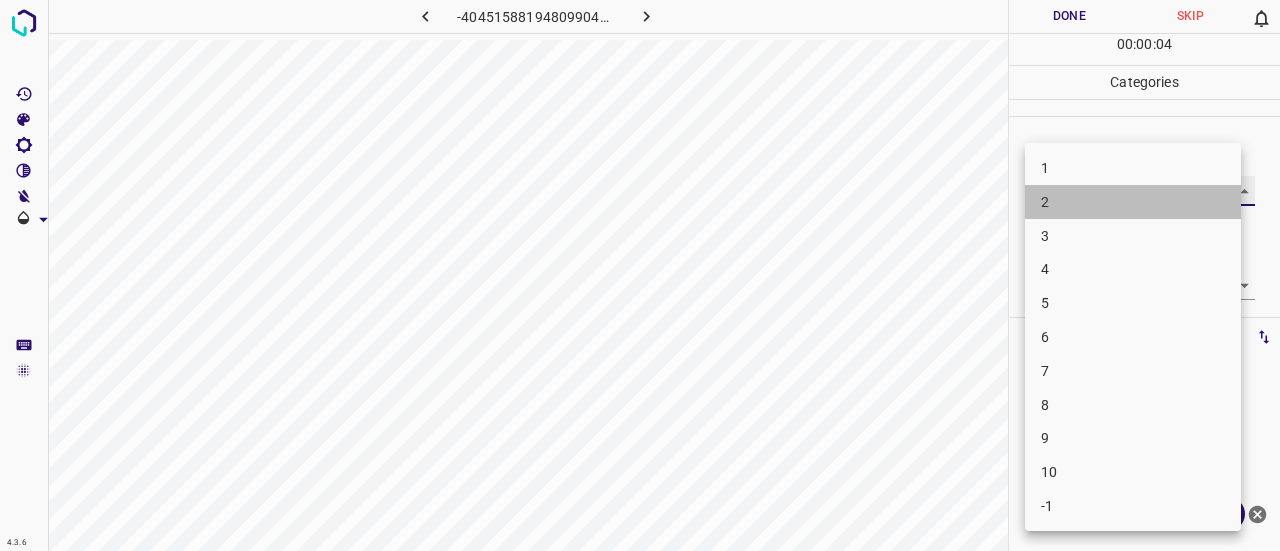 type on "2" 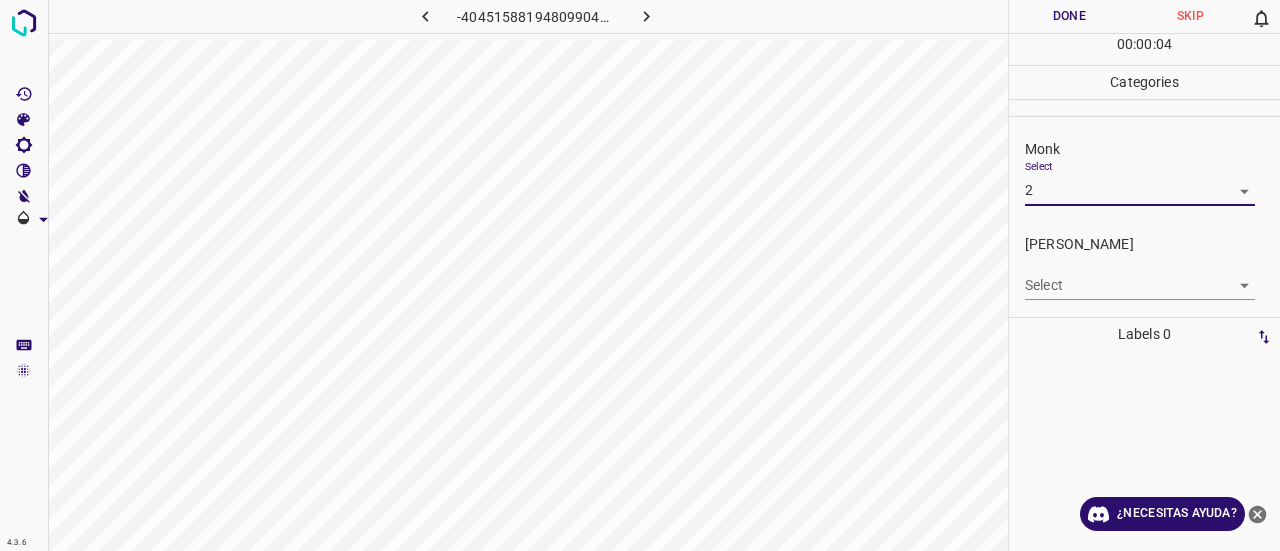 click on "4.3.6  -4045158819480990408.png Done Skip 0 00   : 00   : 04   Categories Monk   Select 2 2  [PERSON_NAME]   Select ​ Labels   0 Categories 1 Monk 2  [PERSON_NAME] Tools Space Change between modes (Draw & Edit) I Auto labeling R Restore zoom M Zoom in N Zoom out Delete Delete selecte label Filters Z Restore filters X Saturation filter C Brightness filter V Contrast filter B Gray scale filter General O Download ¿Necesitas ayuda? Texto original Valora esta traducción Tu opinión servirá para ayudar a mejorar el Traductor de Google - Texto - Esconder - Borrar" at bounding box center (640, 275) 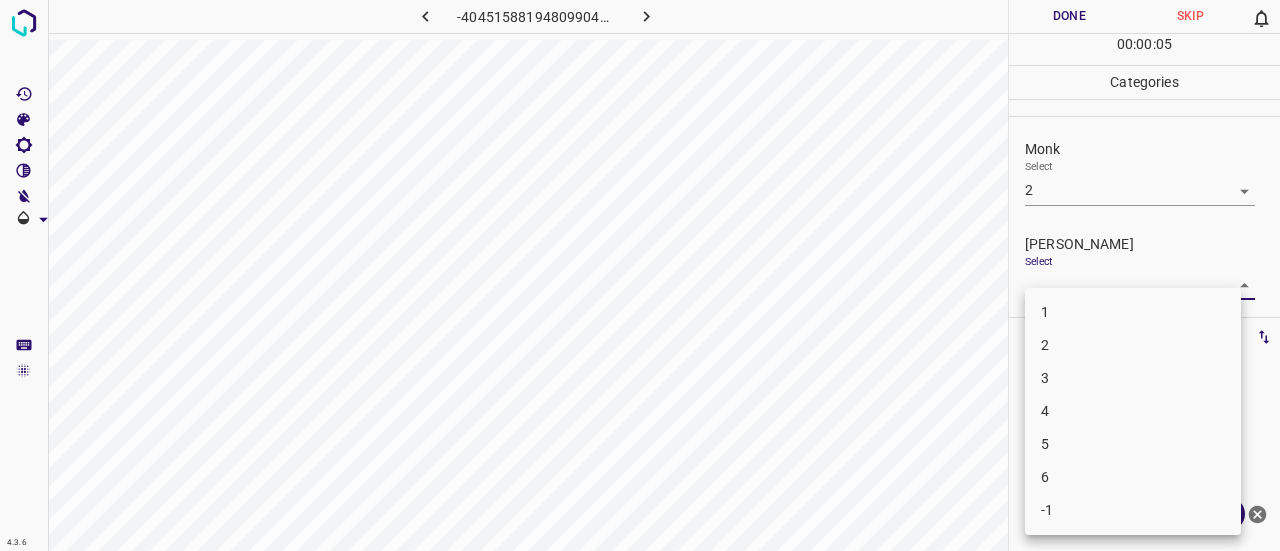 click on "1" at bounding box center (1133, 312) 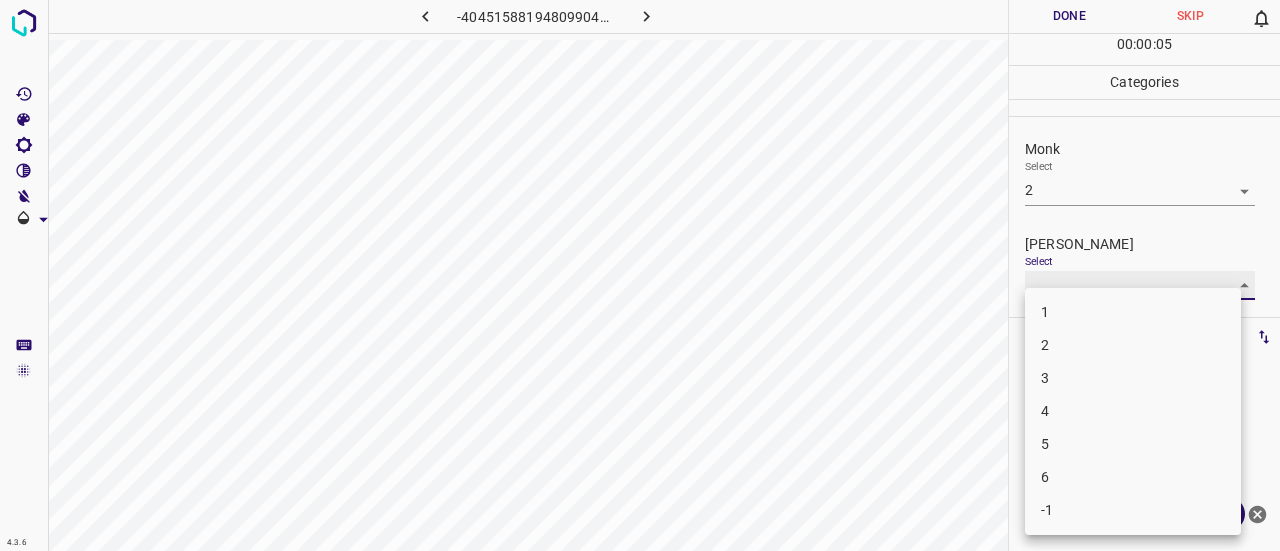 type on "1" 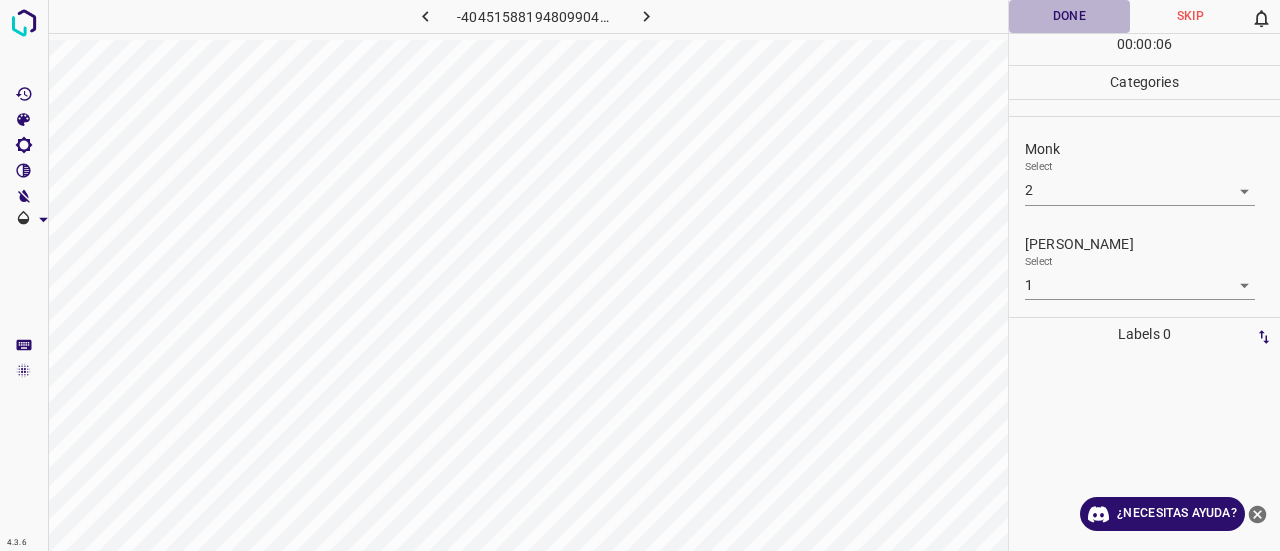 click on "Done" at bounding box center (1069, 16) 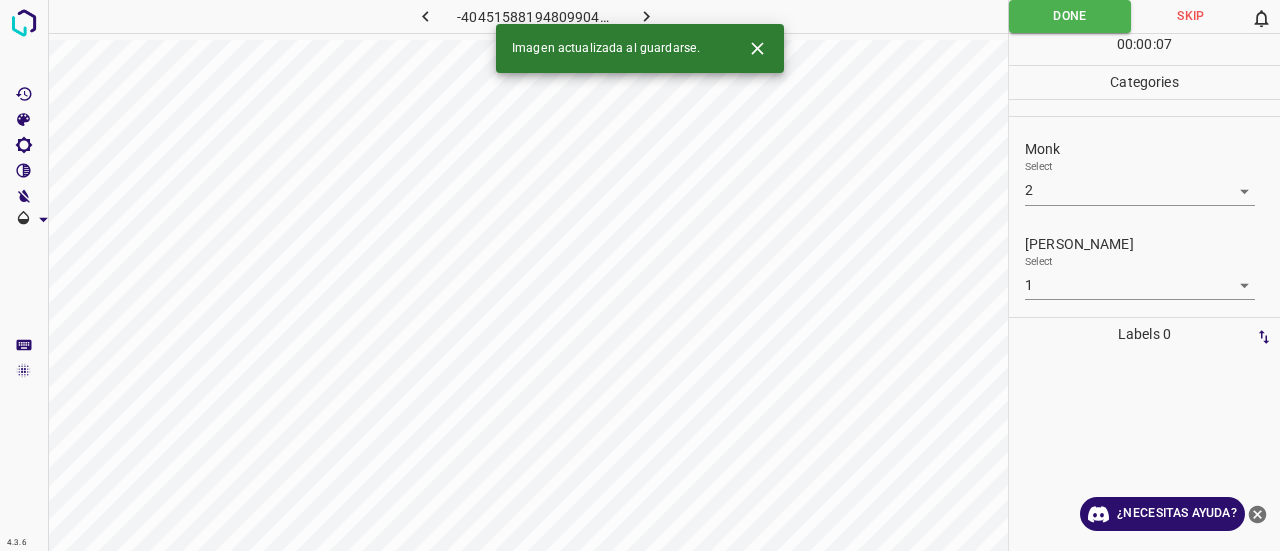 click 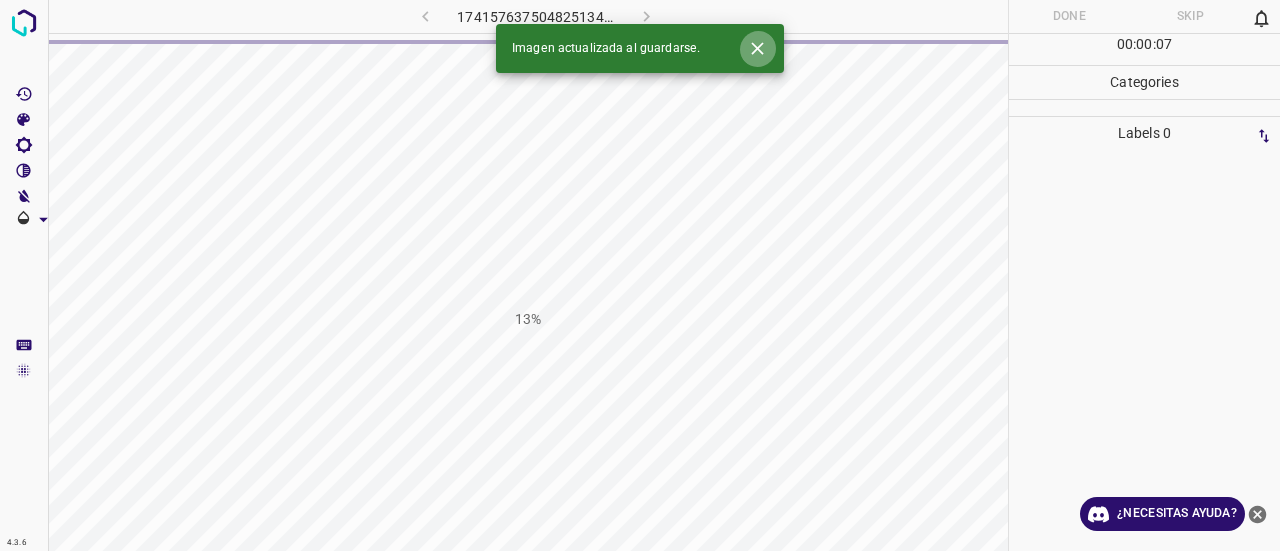 click 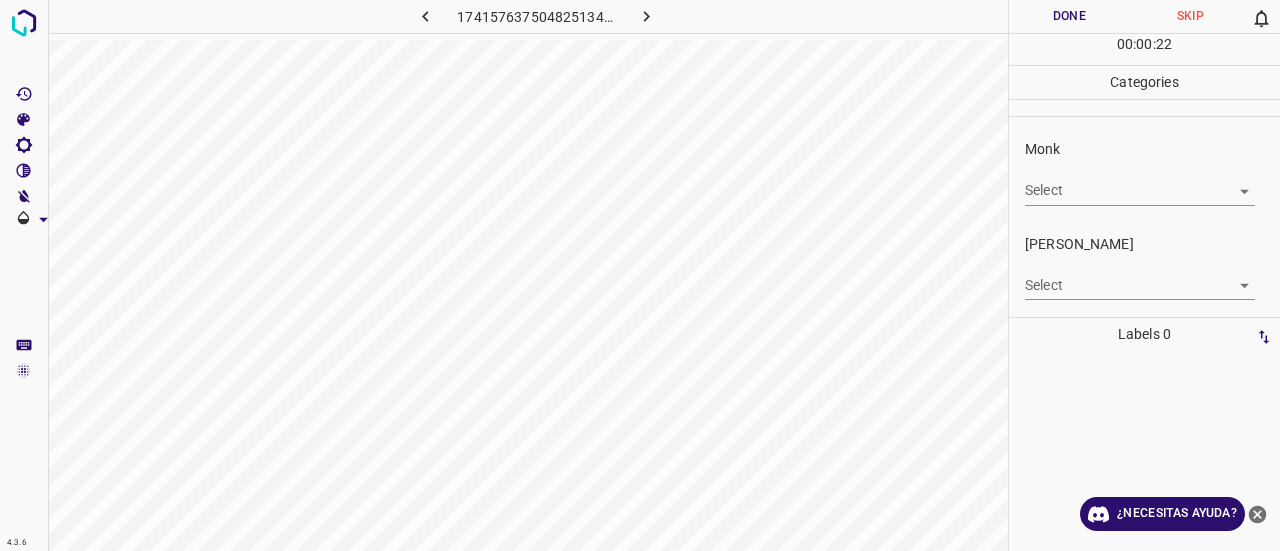 click on "4.3.6  1741576375048251346.png Done Skip 0 00   : 00   : 22   Categories Monk   Select ​  [PERSON_NAME]   Select ​ Labels   0 Categories 1 Monk 2  [PERSON_NAME] Tools Space Change between modes (Draw & Edit) I Auto labeling R Restore zoom M Zoom in N Zoom out Delete Delete selecte label Filters Z Restore filters X Saturation filter C Brightness filter V Contrast filter B Gray scale filter General O Download ¿Necesitas ayuda? Texto original Valora esta traducción Tu opinión servirá para ayudar a mejorar el Traductor de Google - Texto - Esconder - Borrar" at bounding box center [640, 275] 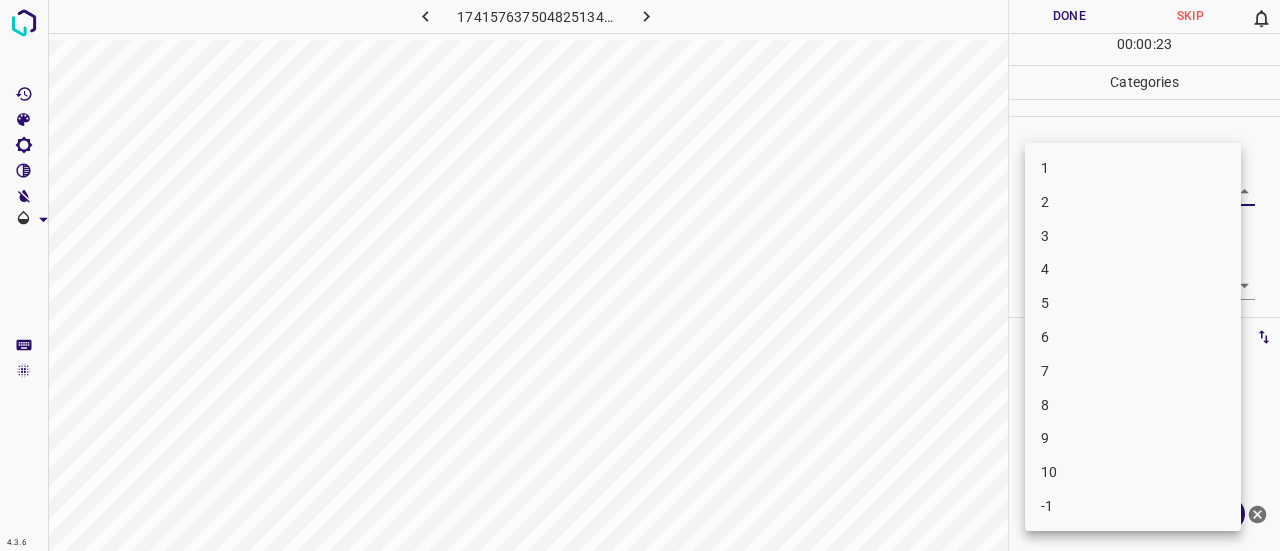 click on "2" at bounding box center (1133, 202) 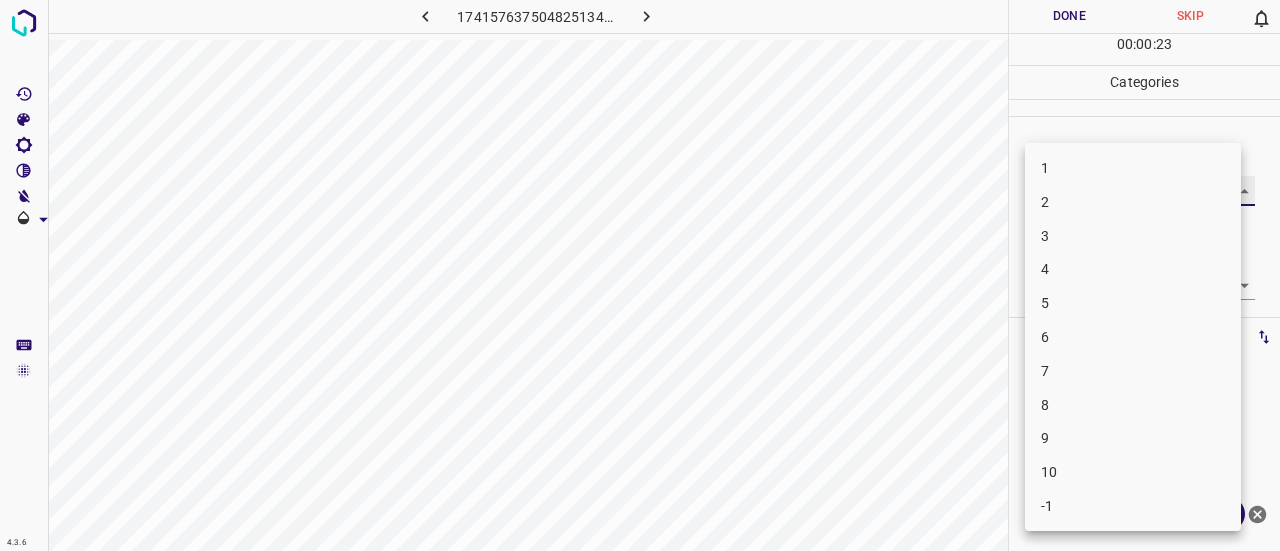 type on "2" 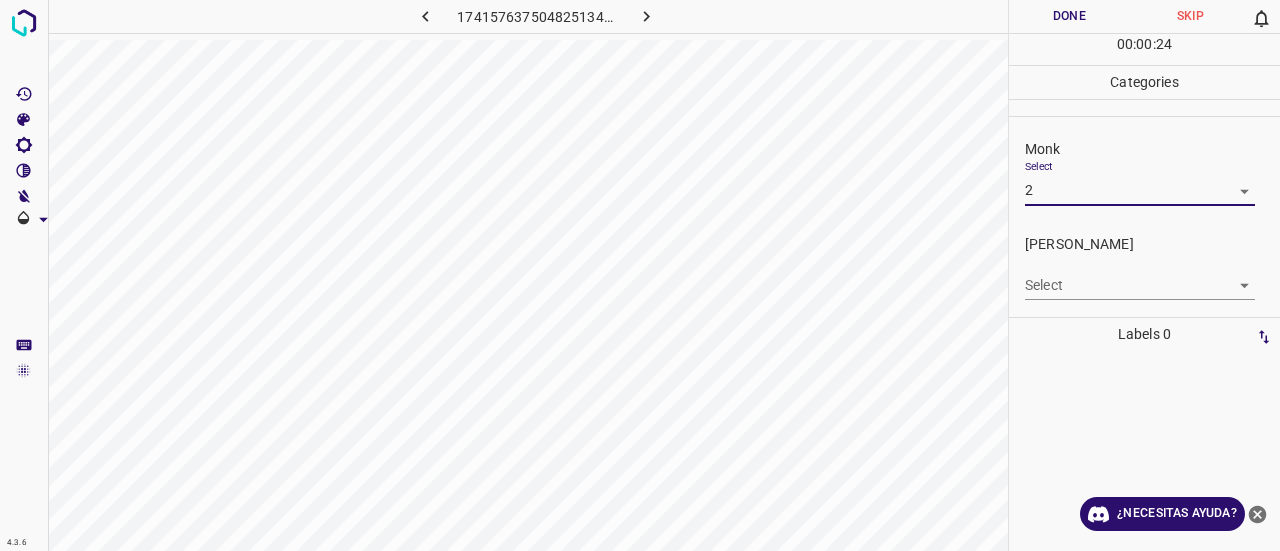 click on "4.3.6  1741576375048251346.png Done Skip 0 00   : 00   : 24   Categories Monk   Select 2 2  [PERSON_NAME]   Select ​ Labels   0 Categories 1 Monk 2  [PERSON_NAME] Tools Space Change between modes (Draw & Edit) I Auto labeling R Restore zoom M Zoom in N Zoom out Delete Delete selecte label Filters Z Restore filters X Saturation filter C Brightness filter V Contrast filter B Gray scale filter General O Download ¿Necesitas ayuda? Texto original Valora esta traducción Tu opinión servirá para ayudar a mejorar el Traductor de Google - Texto - Esconder - Borrar" at bounding box center (640, 275) 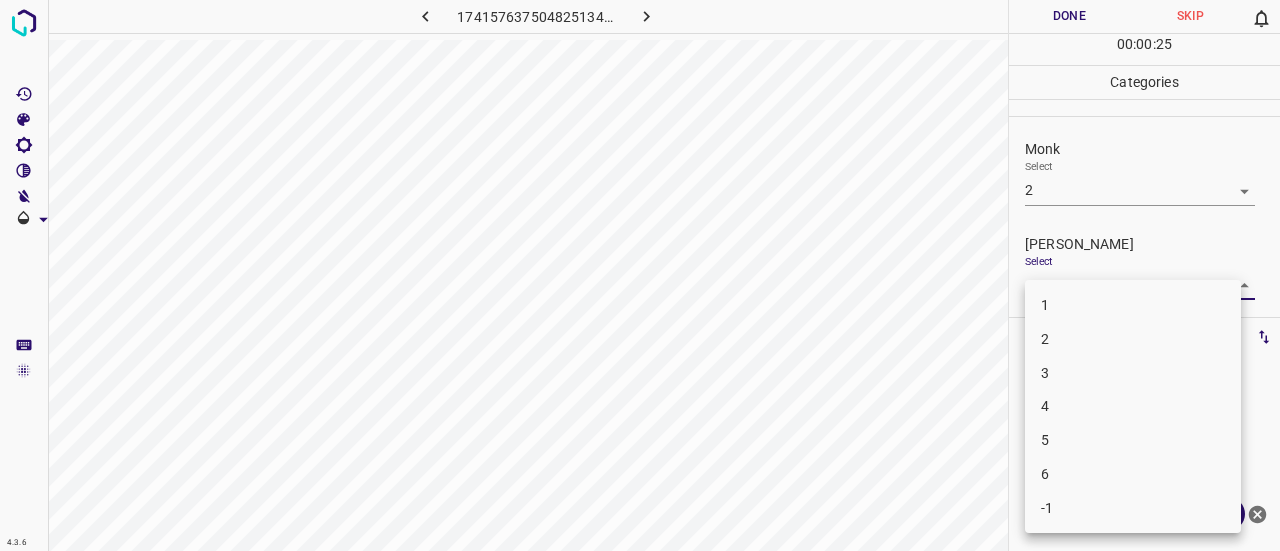 click on "1" at bounding box center [1133, 305] 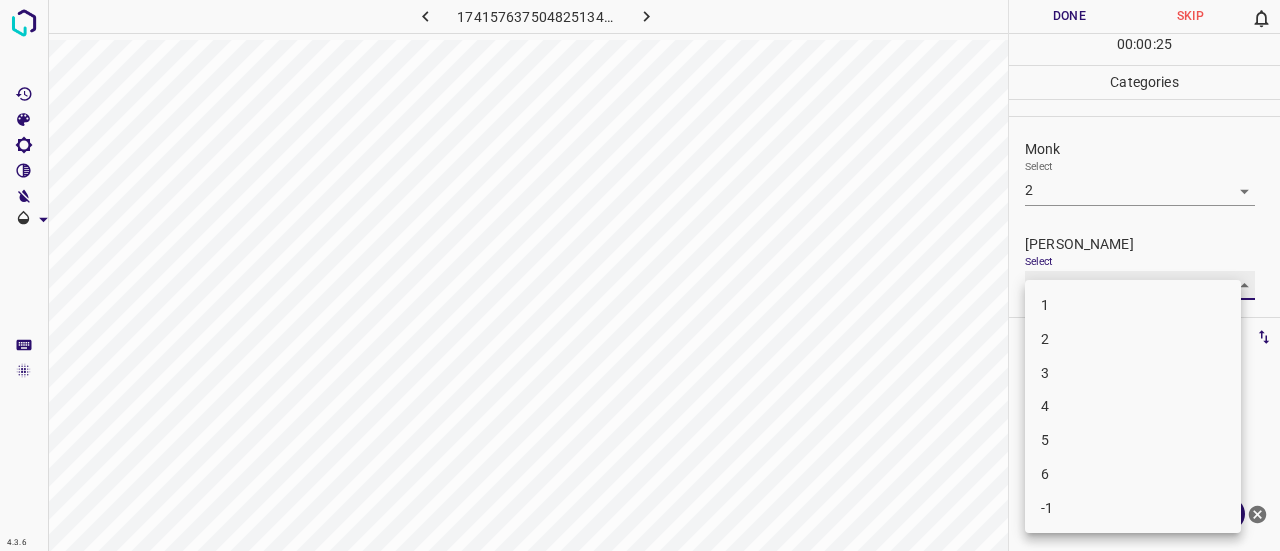 type on "1" 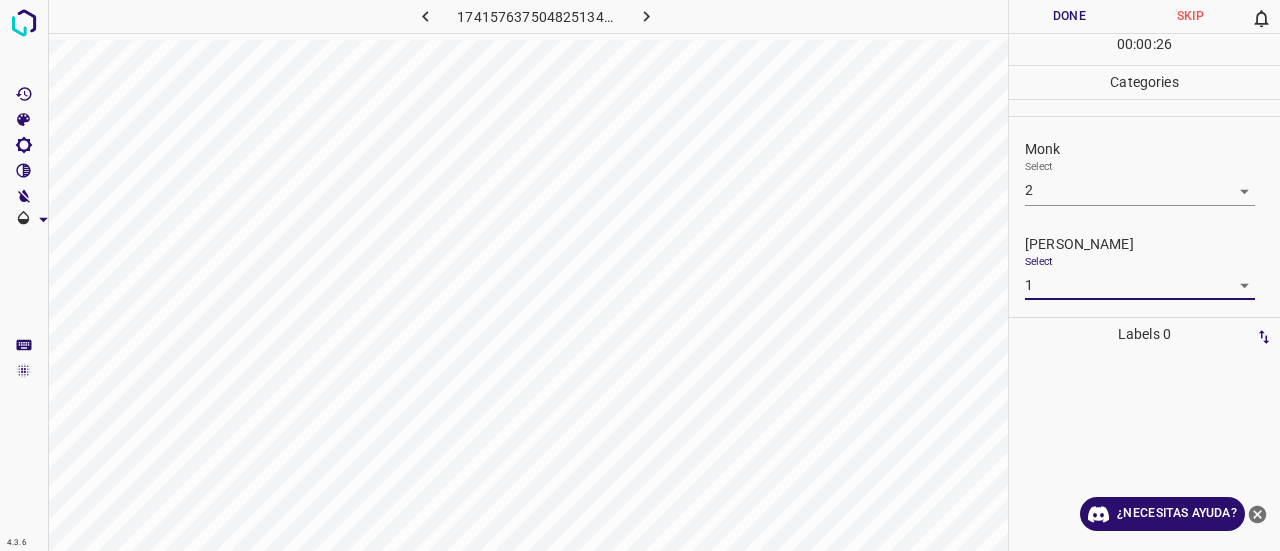 click on "Done" at bounding box center [1069, 16] 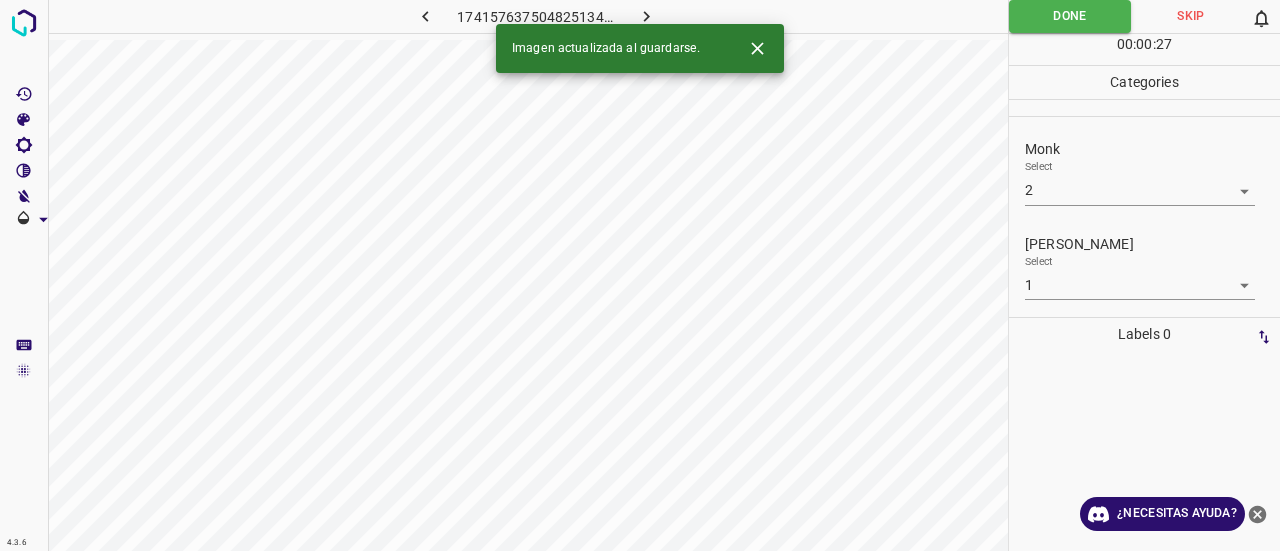 click at bounding box center [647, 16] 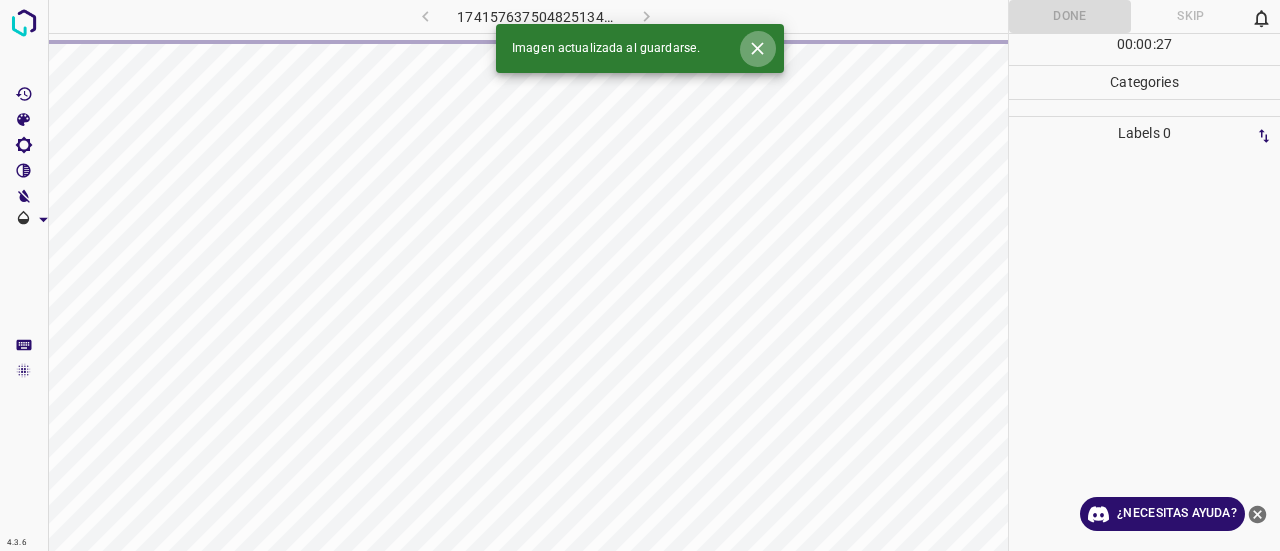 click 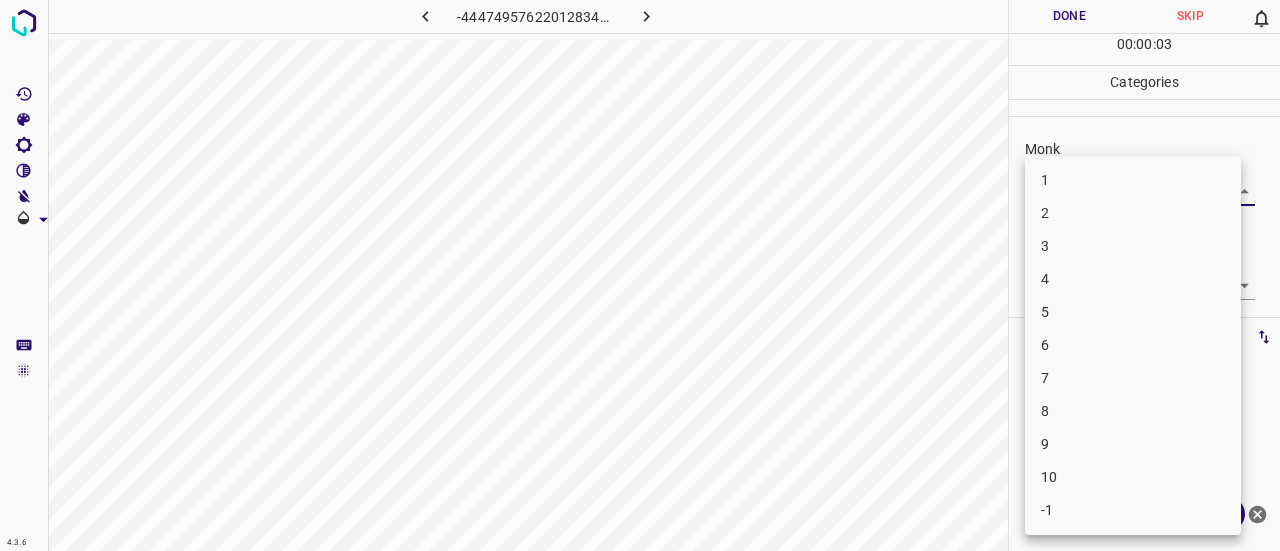 click on "4.3.6  -4447495762201283458.png Done Skip 0 00   : 00   : 03   Categories Monk   Select ​  [PERSON_NAME]   Select ​ Labels   0 Categories 1 Monk 2  [PERSON_NAME] Tools Space Change between modes (Draw & Edit) I Auto labeling R Restore zoom M Zoom in N Zoom out Delete Delete selecte label Filters Z Restore filters X Saturation filter C Brightness filter V Contrast filter B Gray scale filter General O Download ¿Necesitas ayuda? Texto original Valora esta traducción Tu opinión servirá para ayudar a mejorar el Traductor de Google - Texto - Esconder - Borrar 1 2 3 4 5 6 7 8 9 10 -1" at bounding box center [640, 275] 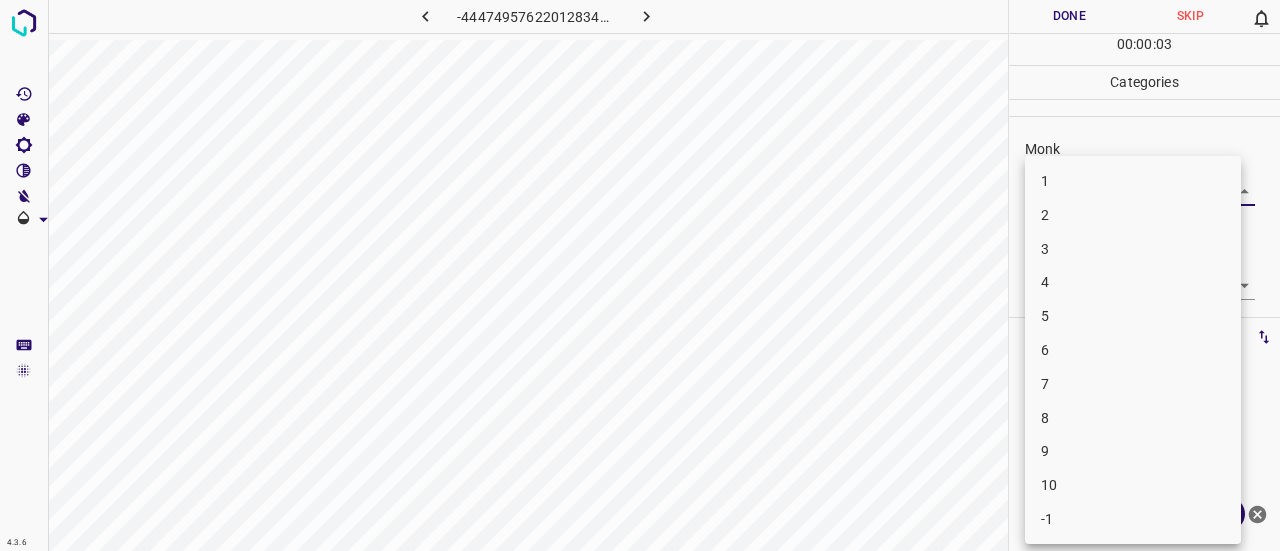 click on "2" at bounding box center (1133, 215) 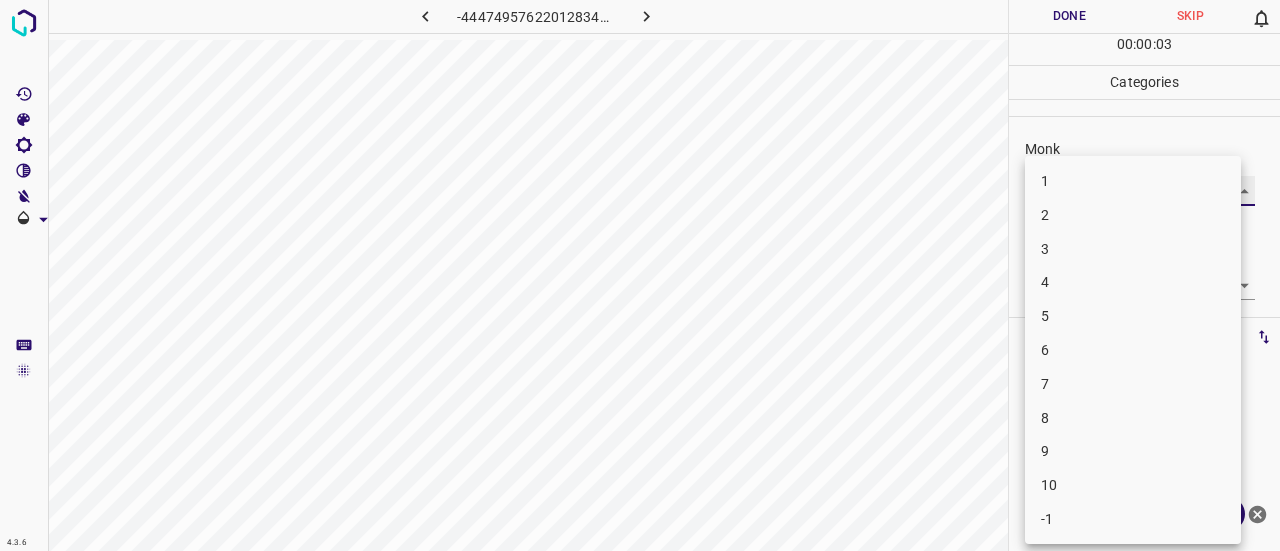 type on "2" 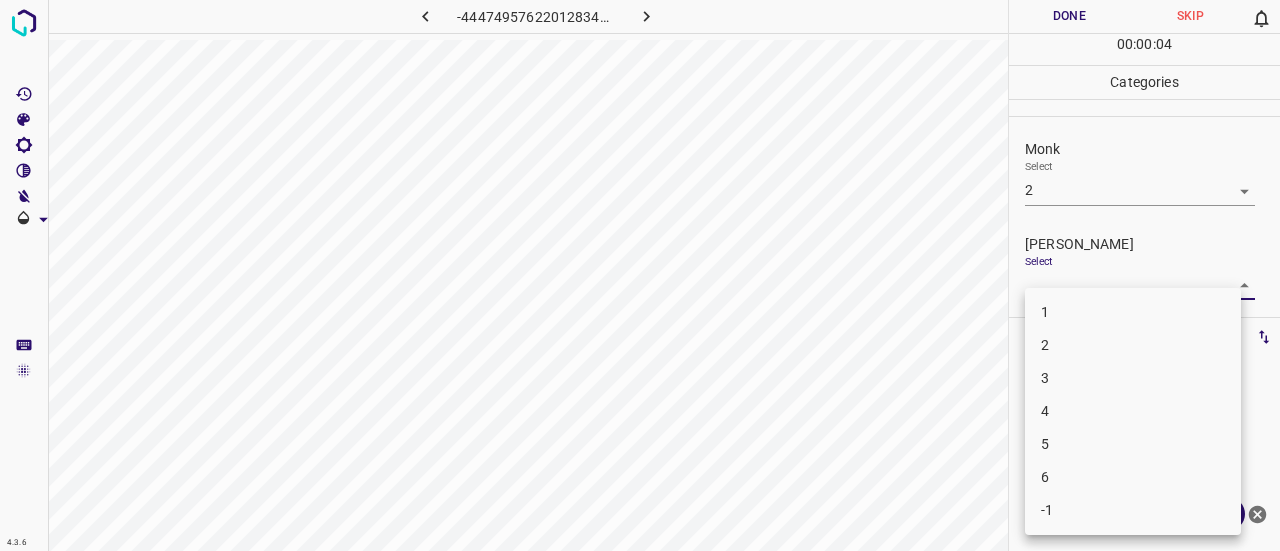 click on "4.3.6  -4447495762201283458.png Done Skip 0 00   : 00   : 04   Categories Monk   Select 2 2  [PERSON_NAME]   Select ​ Labels   0 Categories 1 Monk 2  [PERSON_NAME] Tools Space Change between modes (Draw & Edit) I Auto labeling R Restore zoom M Zoom in N Zoom out Delete Delete selecte label Filters Z Restore filters X Saturation filter C Brightness filter V Contrast filter B Gray scale filter General O Download ¿Necesitas ayuda? Texto original Valora esta traducción Tu opinión servirá para ayudar a mejorar el Traductor de Google - Texto - Esconder - Borrar 1 2 3 4 5 6 -1" at bounding box center (640, 275) 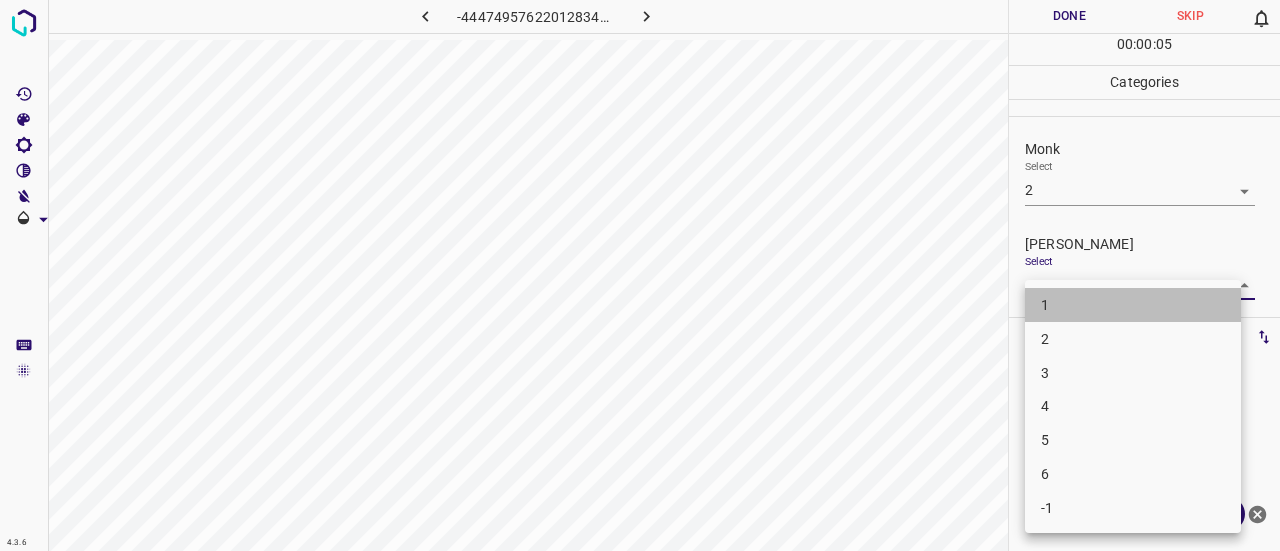 click on "1" at bounding box center (1133, 305) 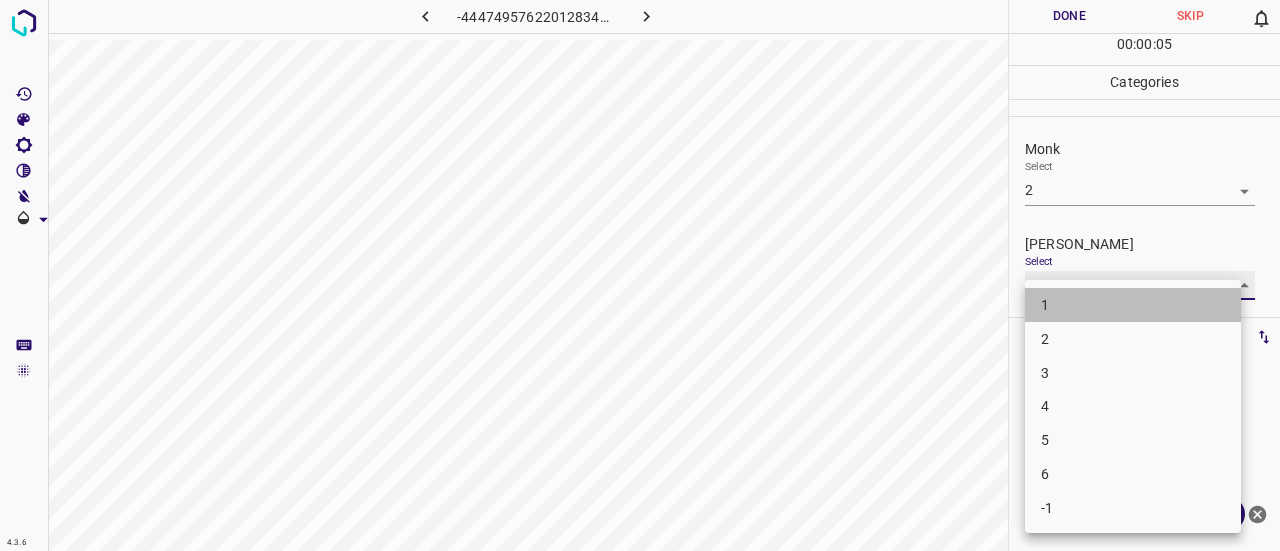 type on "1" 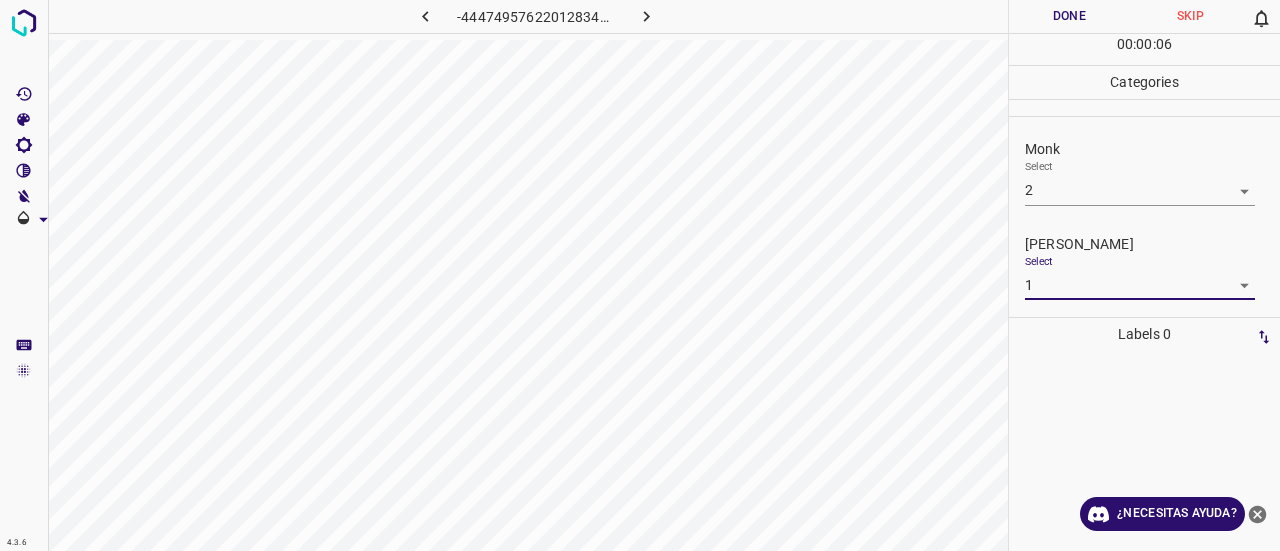 click on "Done" at bounding box center (1069, 16) 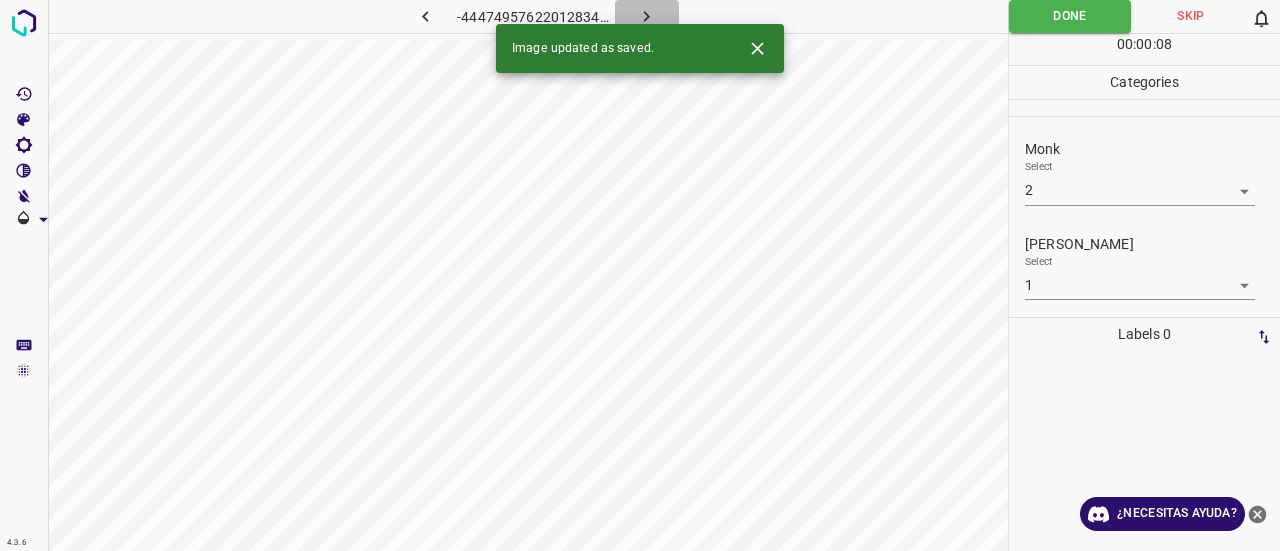 click 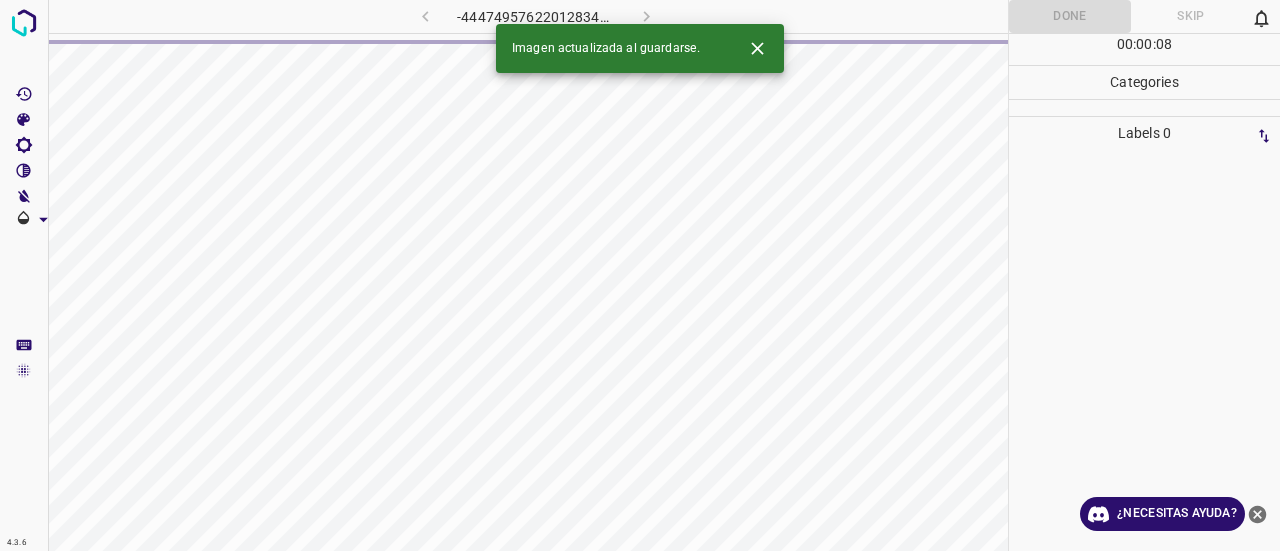click at bounding box center (757, 48) 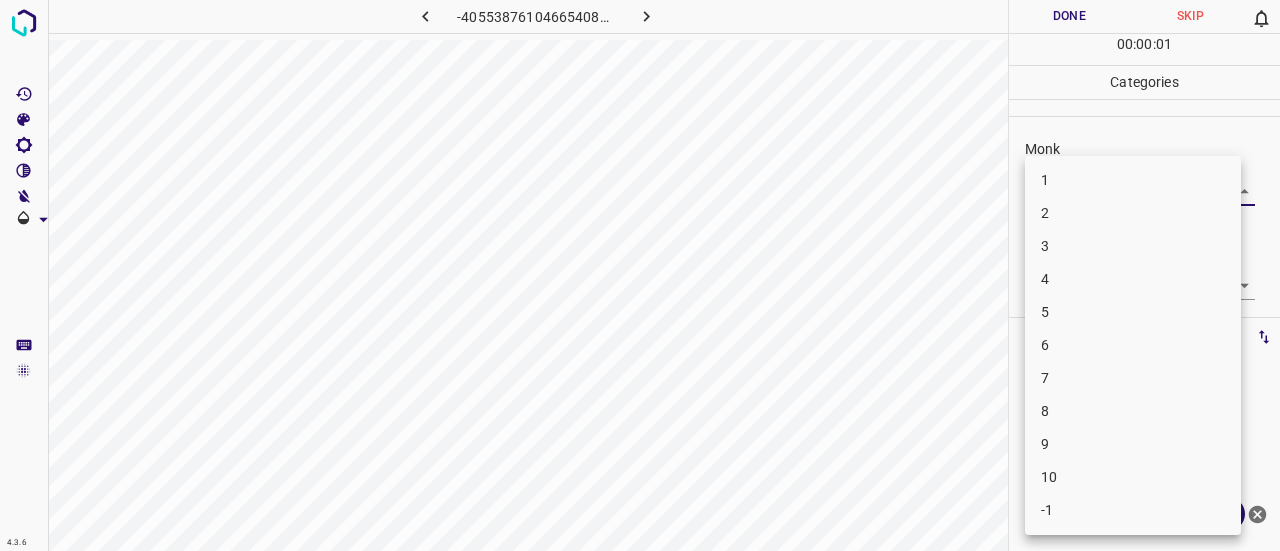 click on "4.3.6  -4055387610466540879.png Done Skip 0 00   : 00   : 01   Categories Monk   Select ​  [PERSON_NAME]   Select ​ Labels   0 Categories 1 Monk 2  [PERSON_NAME] Tools Space Change between modes (Draw & Edit) I Auto labeling R Restore zoom M Zoom in N Zoom out Delete Delete selecte label Filters Z Restore filters X Saturation filter C Brightness filter V Contrast filter B Gray scale filter General O Download ¿Necesitas ayuda? Texto original Valora esta traducción Tu opinión servirá para ayudar a mejorar el Traductor de Google - Texto - Esconder - Borrar 1 2 3 4 5 6 7 8 9 10 -1" at bounding box center [640, 275] 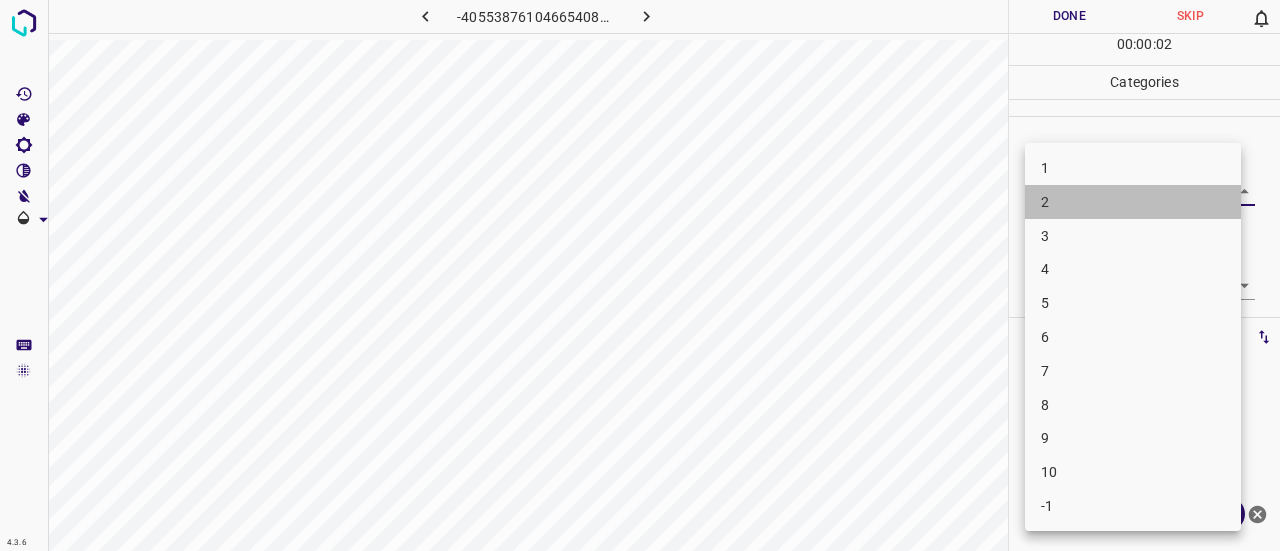 click on "2" at bounding box center (1133, 202) 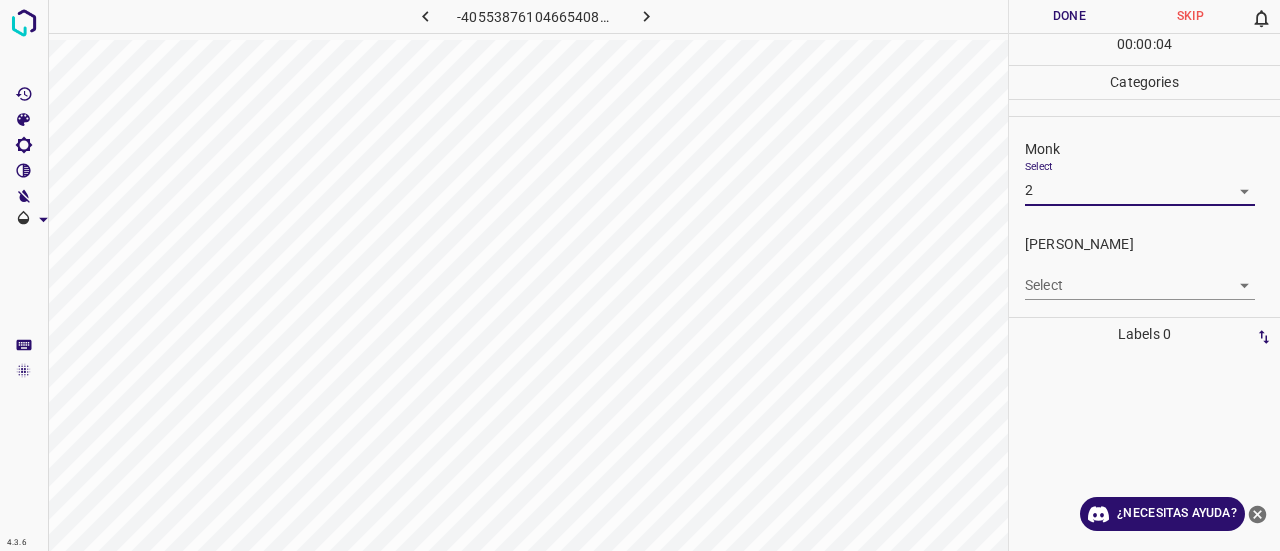 click on "4.3.6  -4055387610466540879.png Done Skip 0 00   : 00   : 04   Categories Monk   Select 2 2  [PERSON_NAME]   Select ​ Labels   0 Categories 1 Monk 2  [PERSON_NAME] Tools Space Change between modes (Draw & Edit) I Auto labeling R Restore zoom M Zoom in N Zoom out Delete Delete selecte label Filters Z Restore filters X Saturation filter C Brightness filter V Contrast filter B Gray scale filter General O Download ¿Necesitas ayuda? Texto original Valora esta traducción Tu opinión servirá para ayudar a mejorar el Traductor de Google - Texto - Esconder - Borrar" at bounding box center [640, 275] 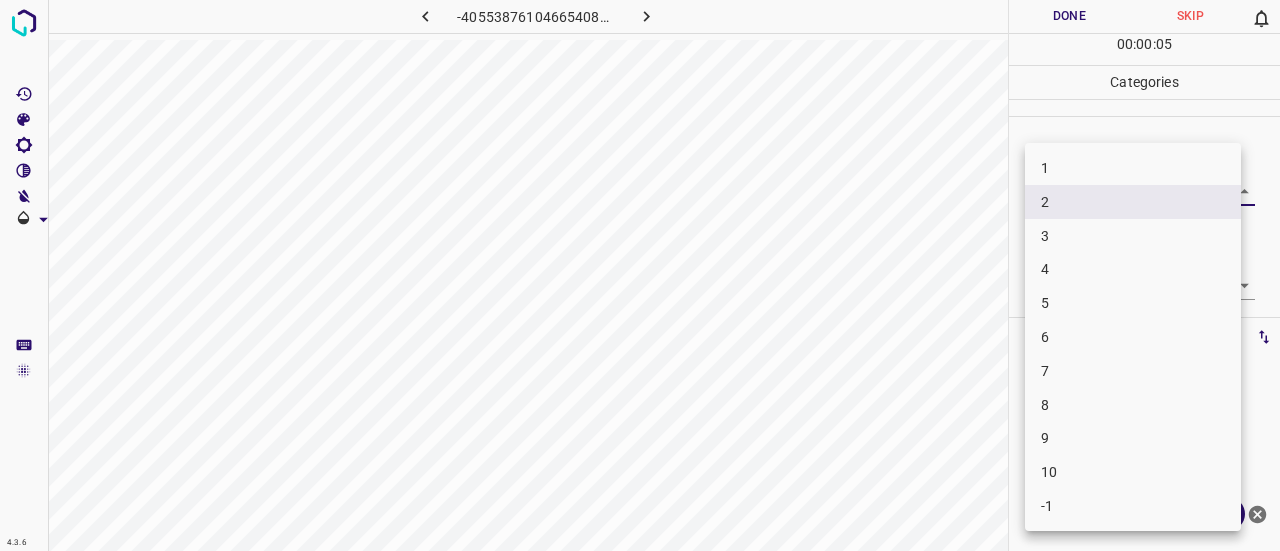 click on "3" at bounding box center [1133, 236] 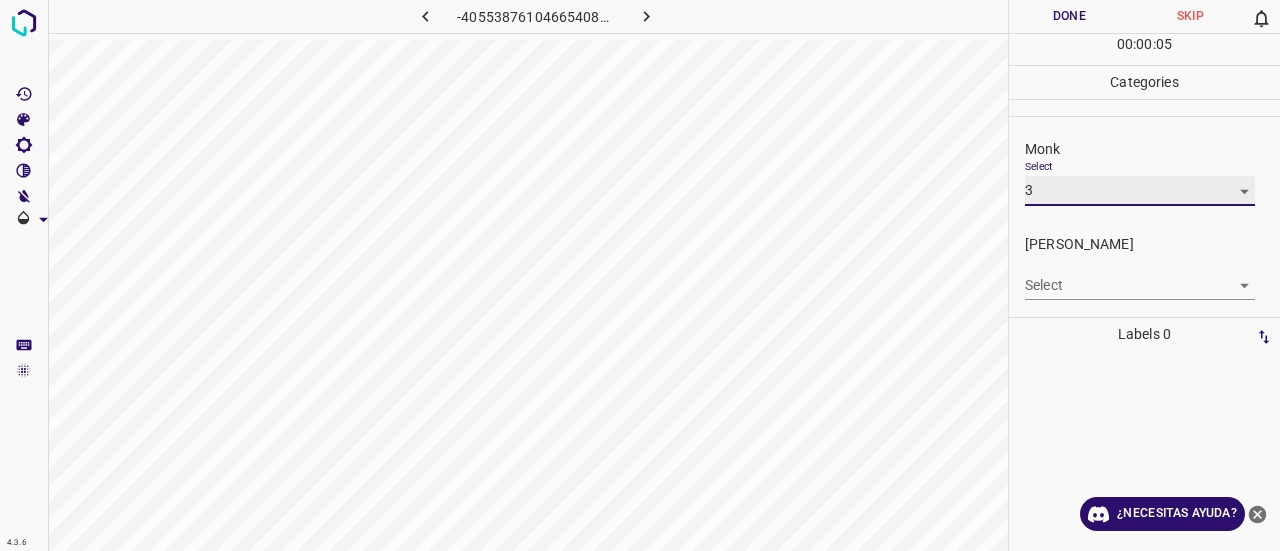 type on "3" 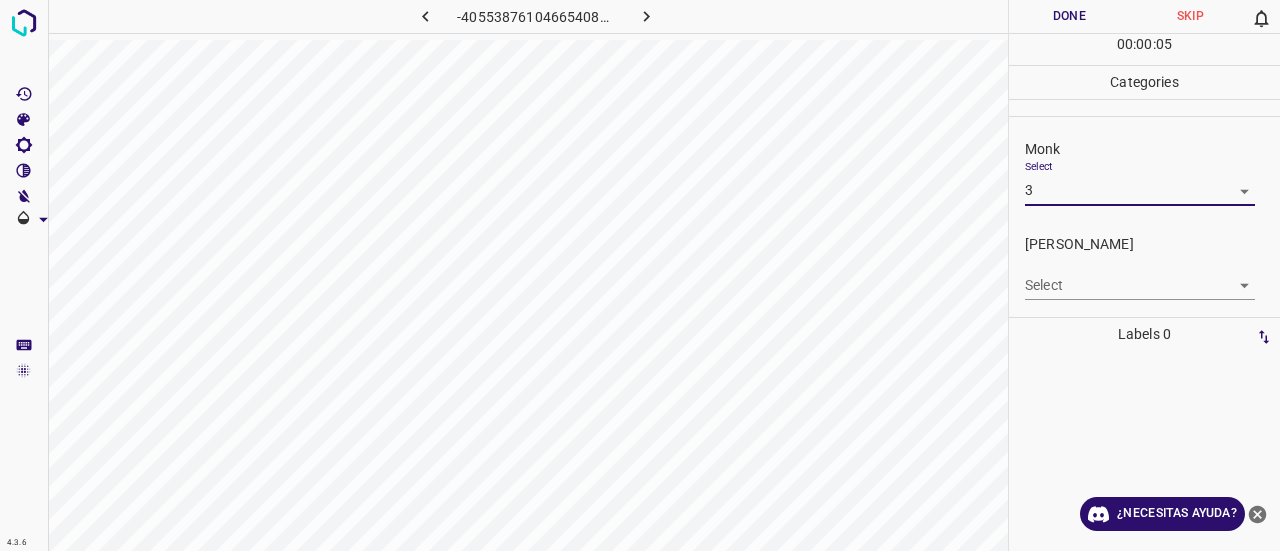 click on "4.3.6  -4055387610466540879.png Done Skip 0 00   : 00   : 05   Categories Monk   Select 3 3  [PERSON_NAME]   Select ​ Labels   0 Categories 1 Monk 2  [PERSON_NAME] Tools Space Change between modes (Draw & Edit) I Auto labeling R Restore zoom M Zoom in N Zoom out Delete Delete selecte label Filters Z Restore filters X Saturation filter C Brightness filter V Contrast filter B Gray scale filter General O Download ¿Necesitas ayuda? Texto original Valora esta traducción Tu opinión servirá para ayudar a mejorar el Traductor de Google - Texto - Esconder - Borrar" at bounding box center (640, 275) 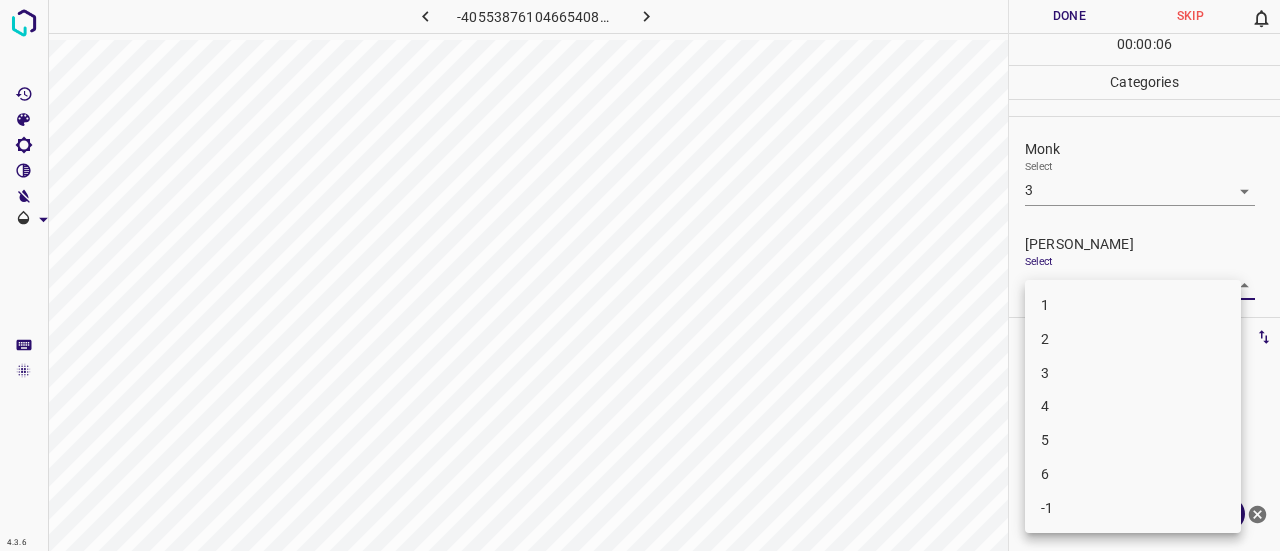 click on "1" at bounding box center (1133, 305) 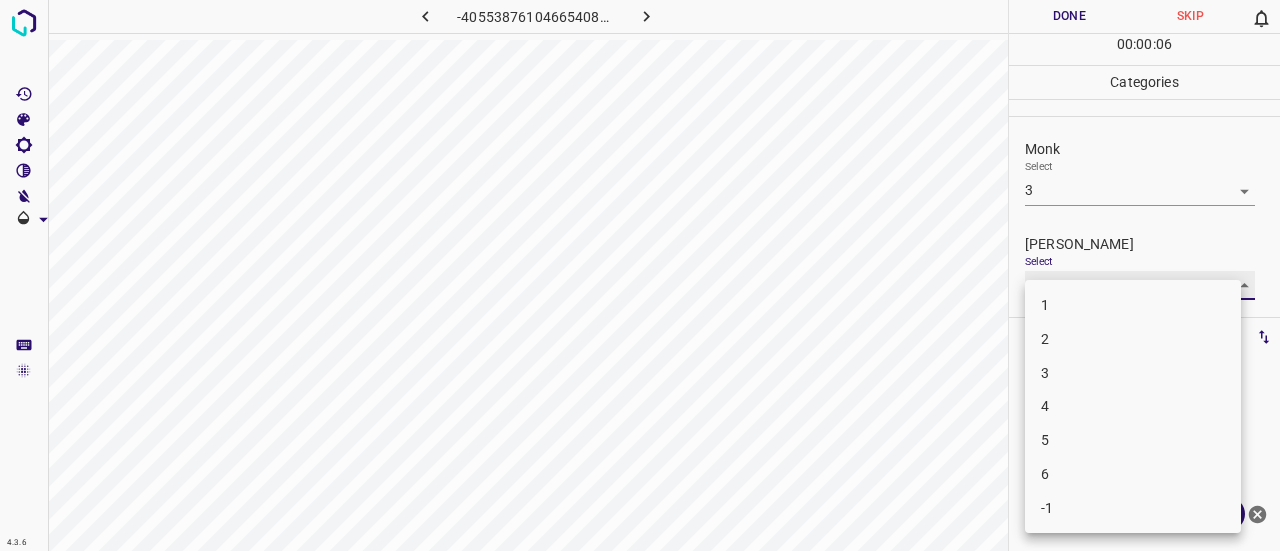 type on "1" 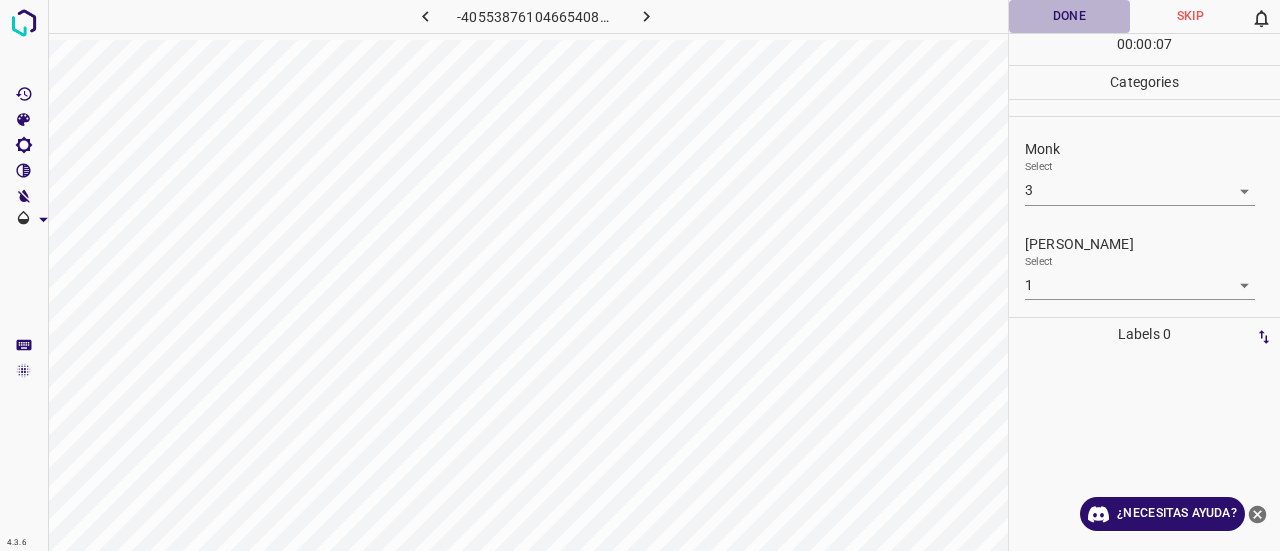 click on "Done" at bounding box center [1069, 16] 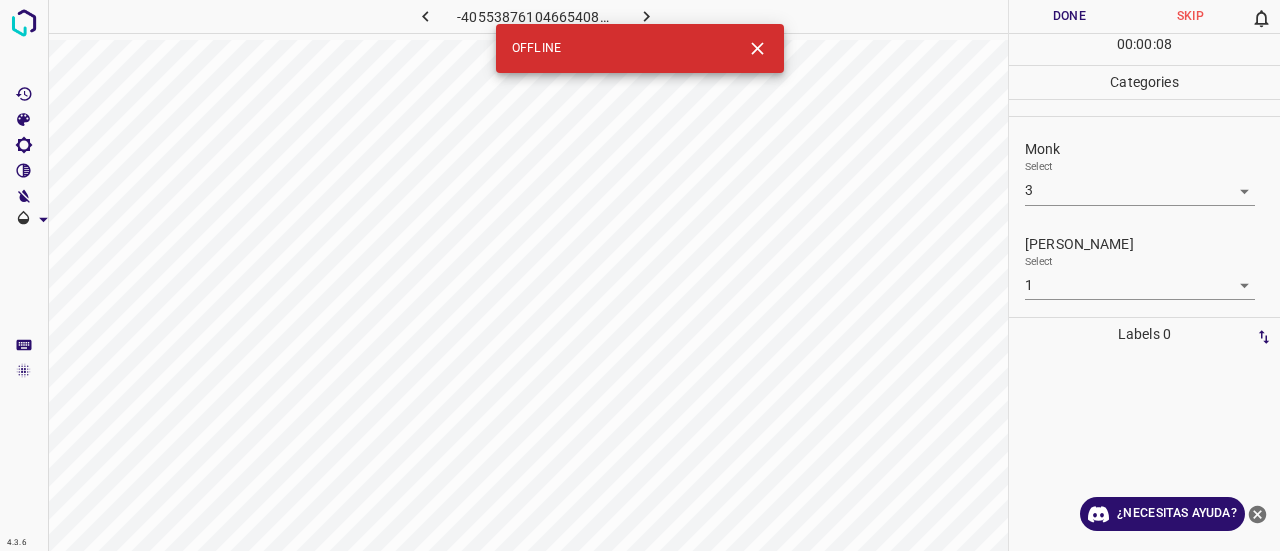click 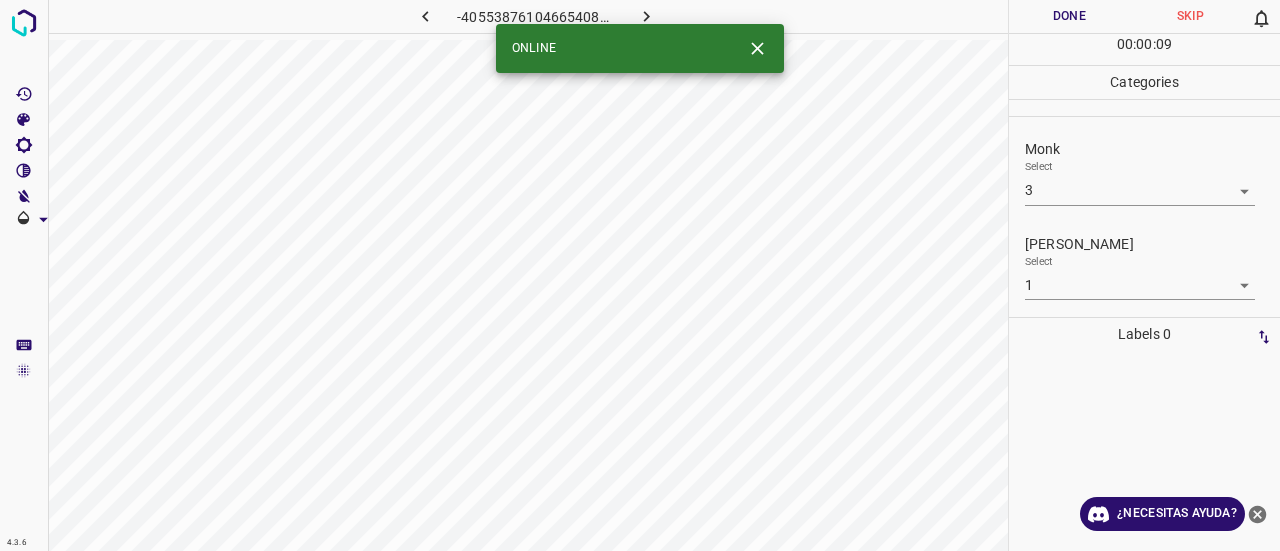 click on "Done" at bounding box center (1069, 16) 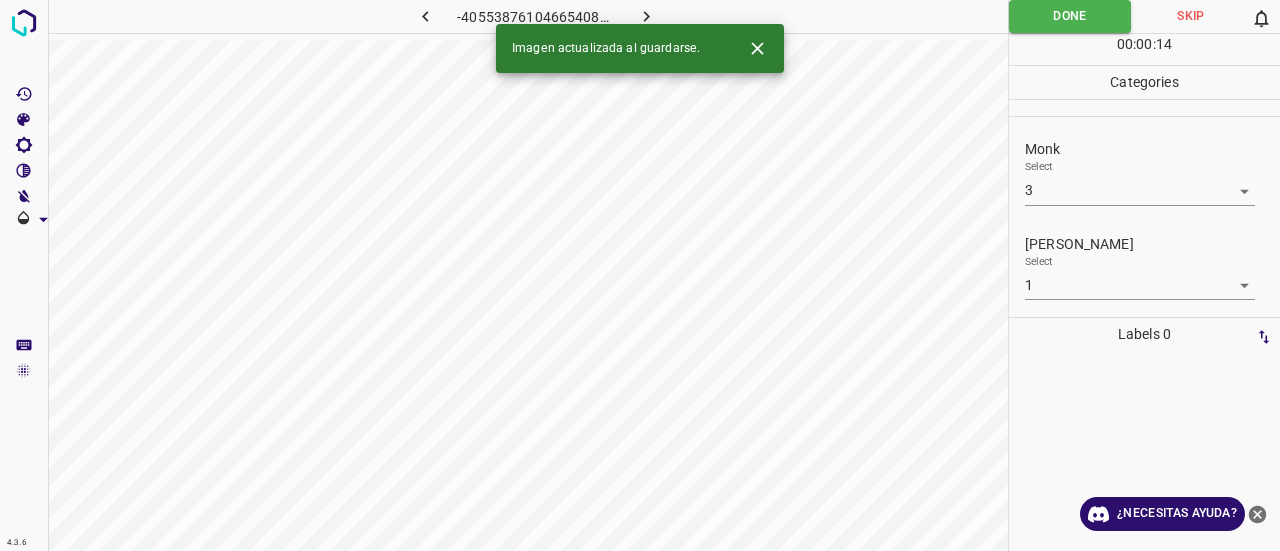 click 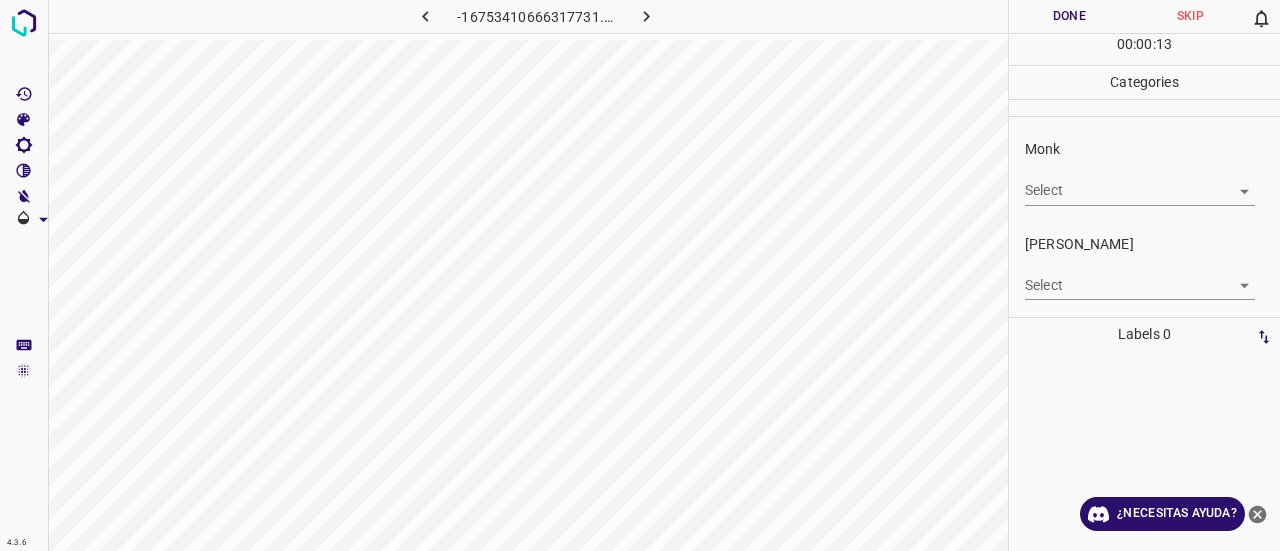 click on "4.3.6  -16753410666317731.png Done Skip 0 00   : 00   : 13   Categories Monk   Select ​  [PERSON_NAME]   Select ​ Labels   0 Categories 1 Monk 2  [PERSON_NAME] Tools Space Change between modes (Draw & Edit) I Auto labeling R Restore zoom M Zoom in N Zoom out Delete Delete selecte label Filters Z Restore filters X Saturation filter C Brightness filter V Contrast filter B Gray scale filter General O Download ¿Necesitas ayuda? Texto original Valora esta traducción Tu opinión servirá para ayudar a mejorar el Traductor de Google - Texto - Esconder - Borrar" at bounding box center [640, 275] 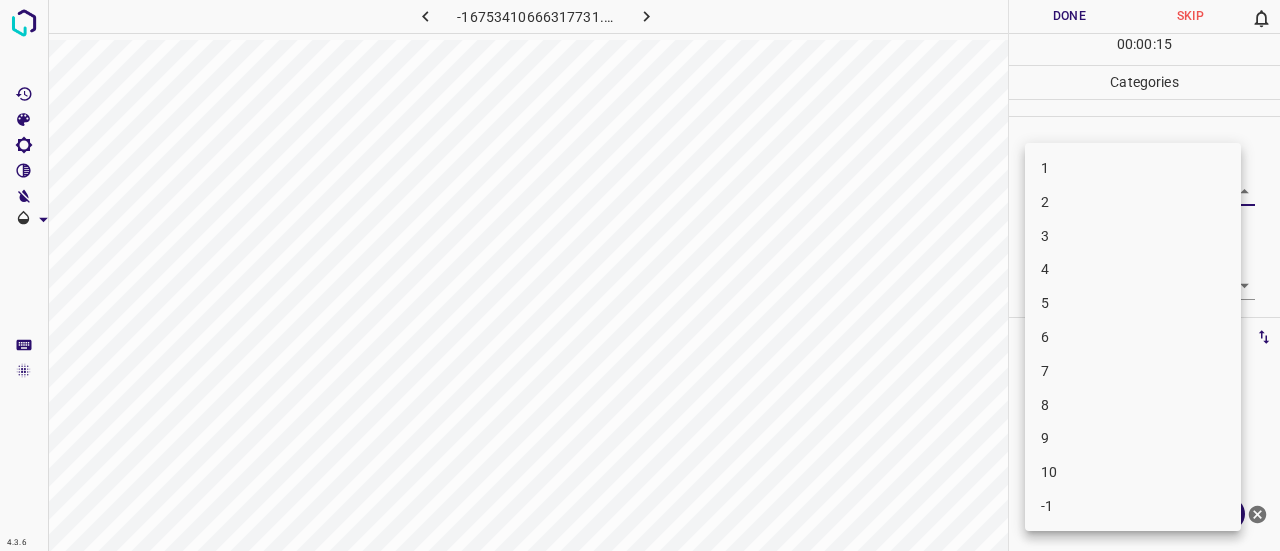 click on "3" at bounding box center [1133, 236] 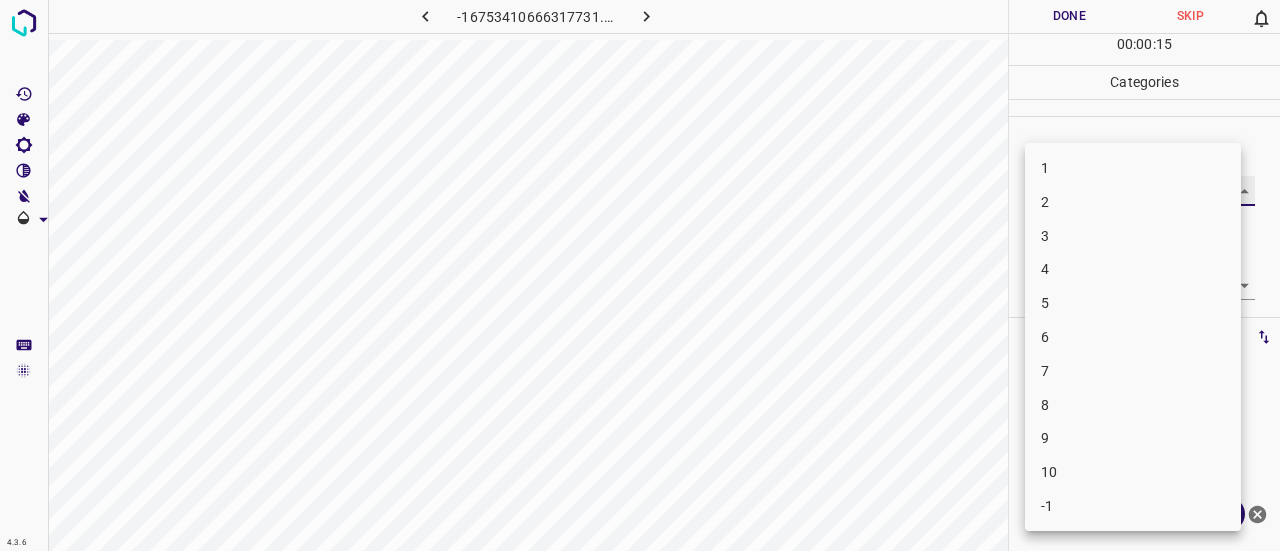 type on "3" 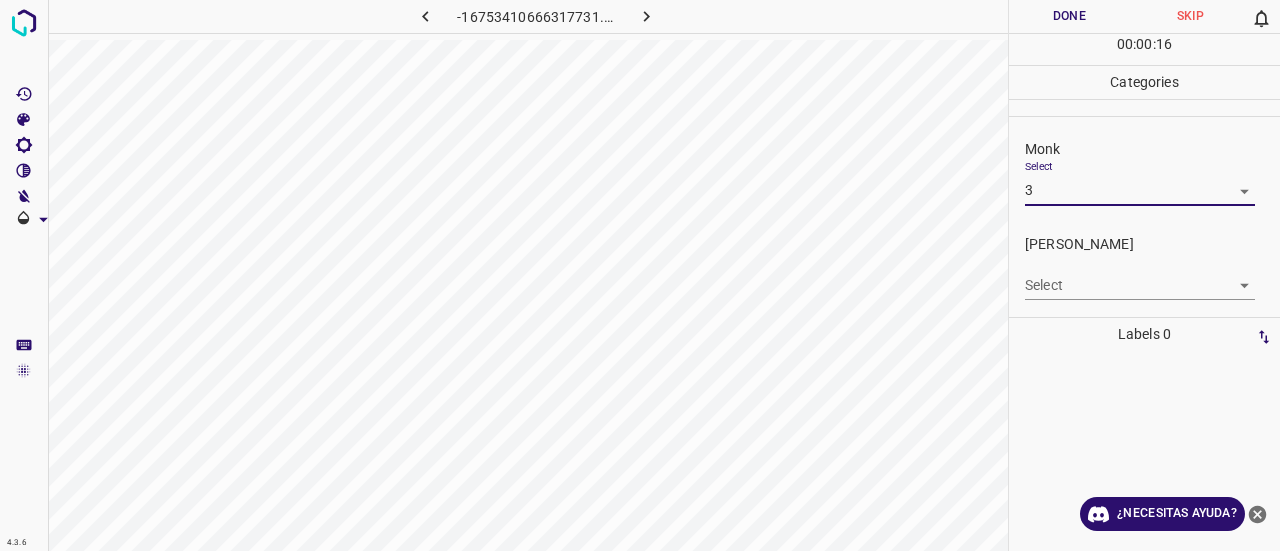 click on "4.3.6  -16753410666317731.png Done Skip 0 00   : 00   : 16   Categories Monk   Select 3 3  [PERSON_NAME]   Select ​ Labels   0 Categories 1 Monk 2  [PERSON_NAME] Tools Space Change between modes (Draw & Edit) I Auto labeling R Restore zoom M Zoom in N Zoom out Delete Delete selecte label Filters Z Restore filters X Saturation filter C Brightness filter V Contrast filter B Gray scale filter General O Download ¿Necesitas ayuda? Texto original Valora esta traducción Tu opinión servirá para ayudar a mejorar el Traductor de Google - Texto - Esconder - Borrar" at bounding box center [640, 275] 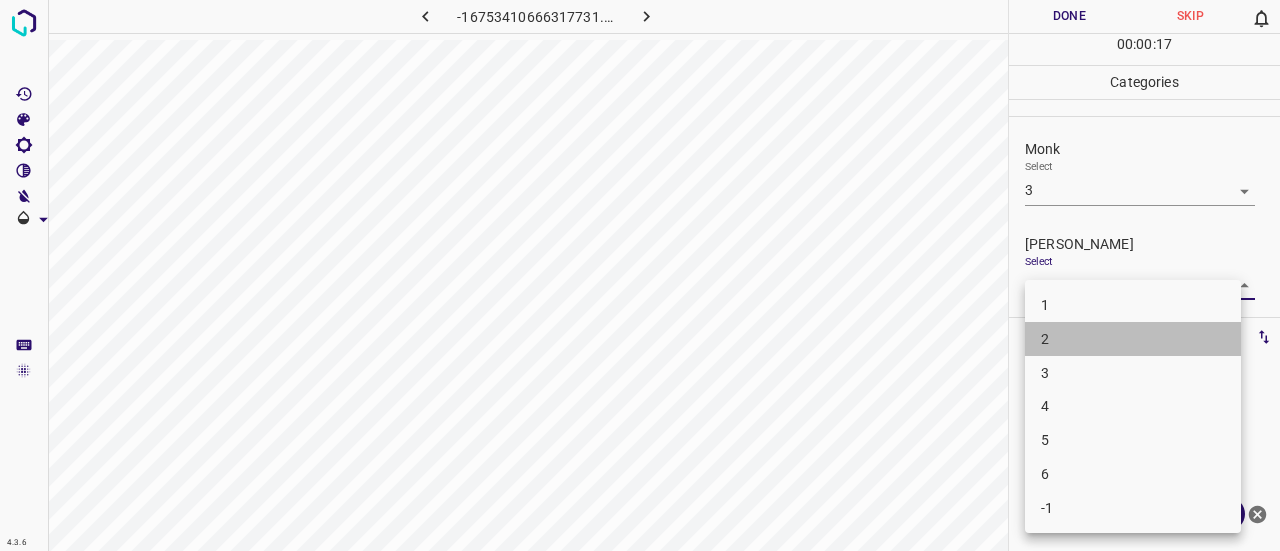 click on "2" at bounding box center (1133, 339) 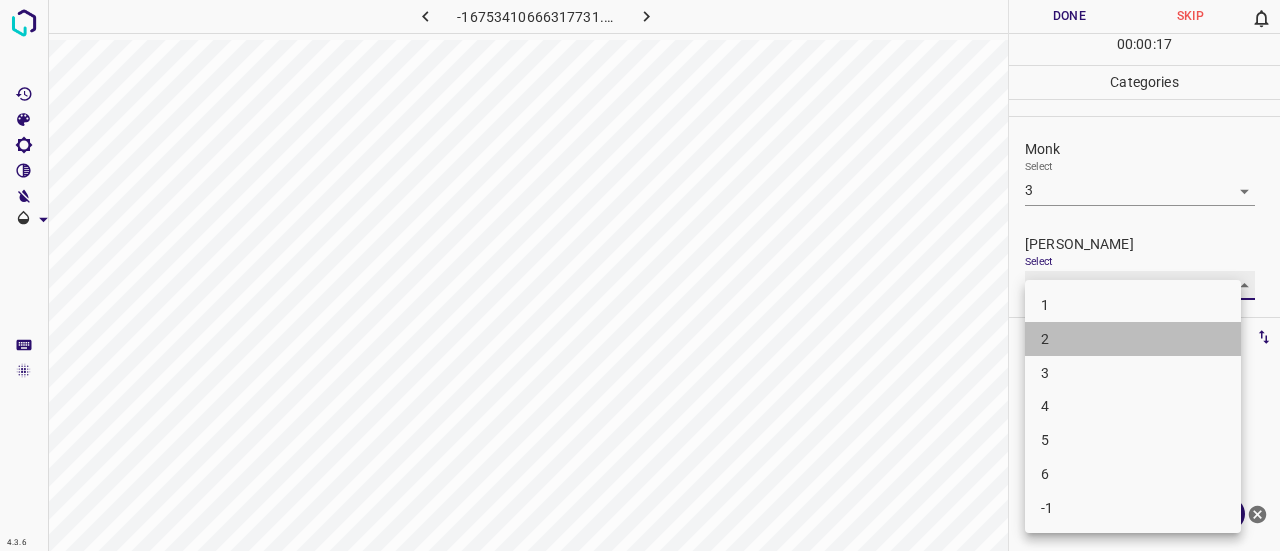 type on "2" 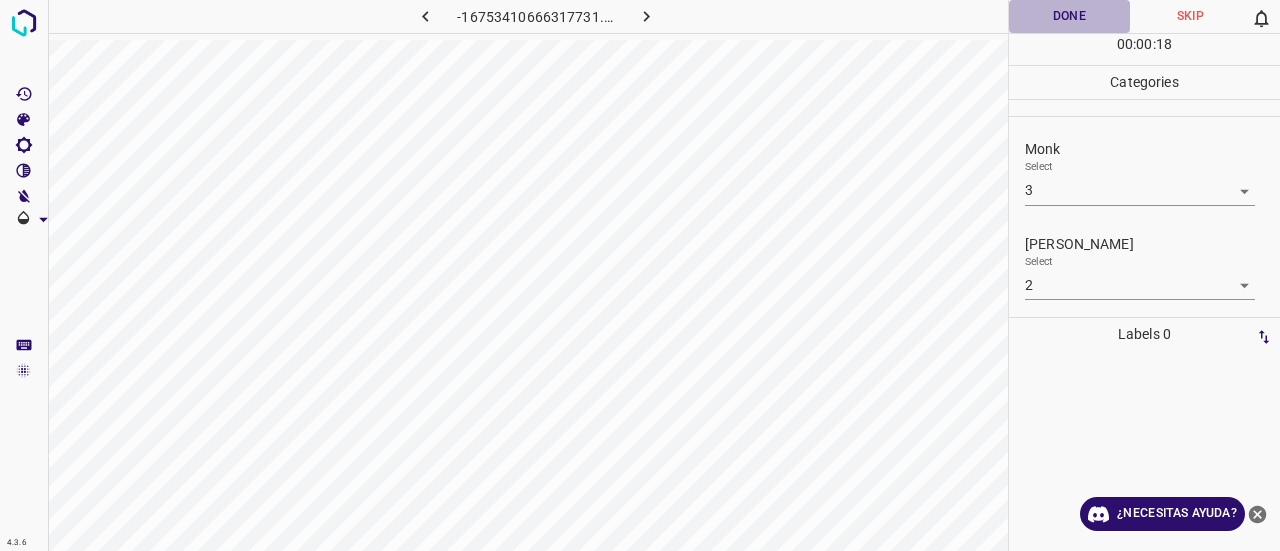 click on "Done" at bounding box center (1069, 16) 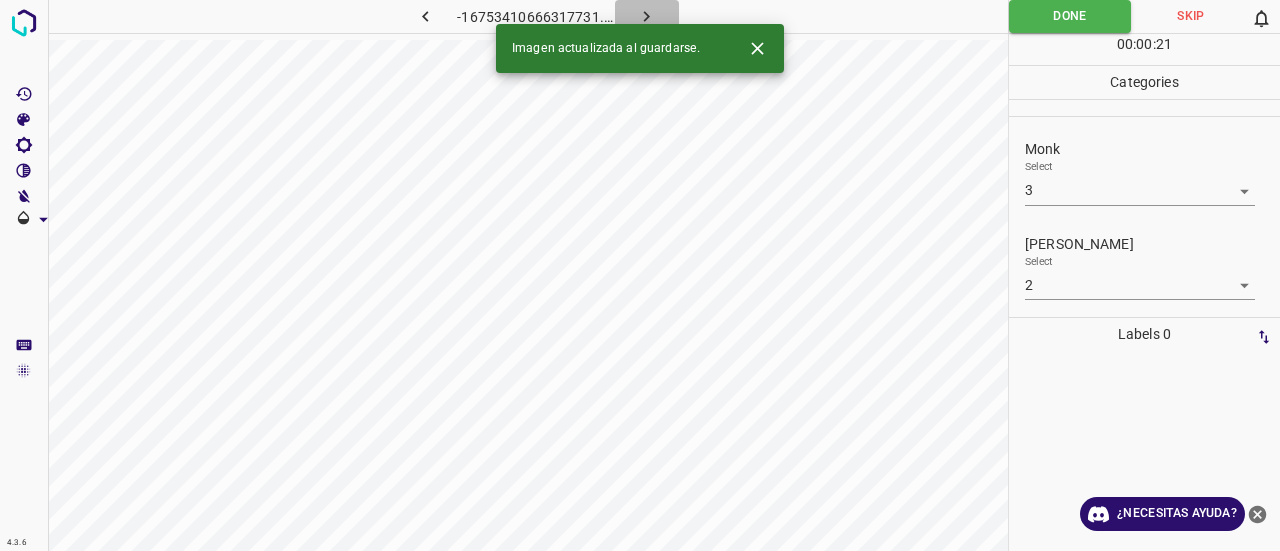 click 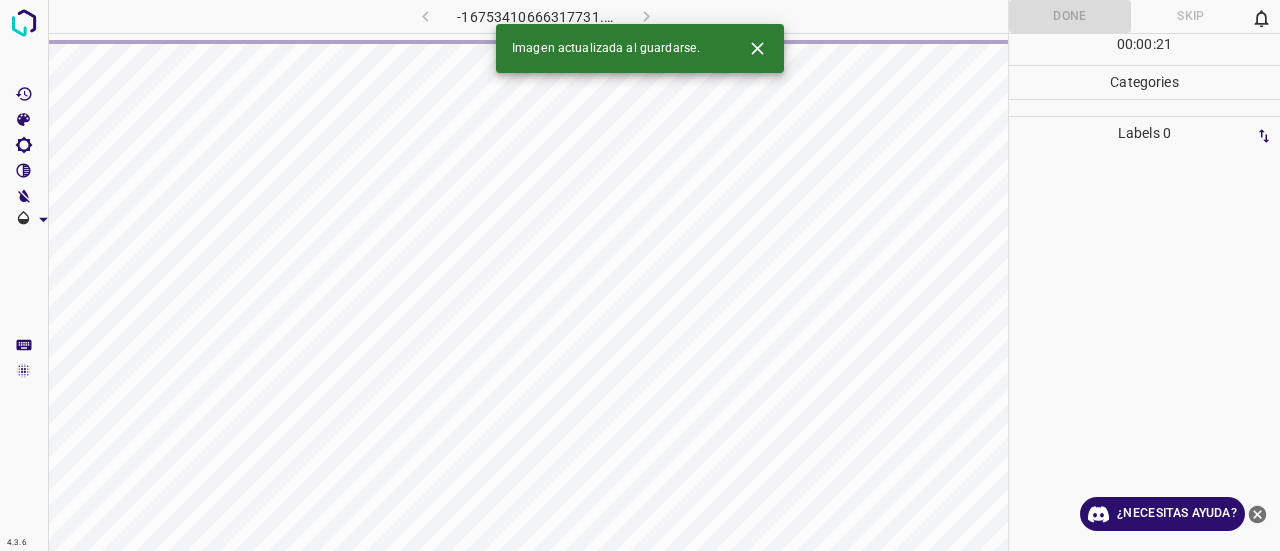 click 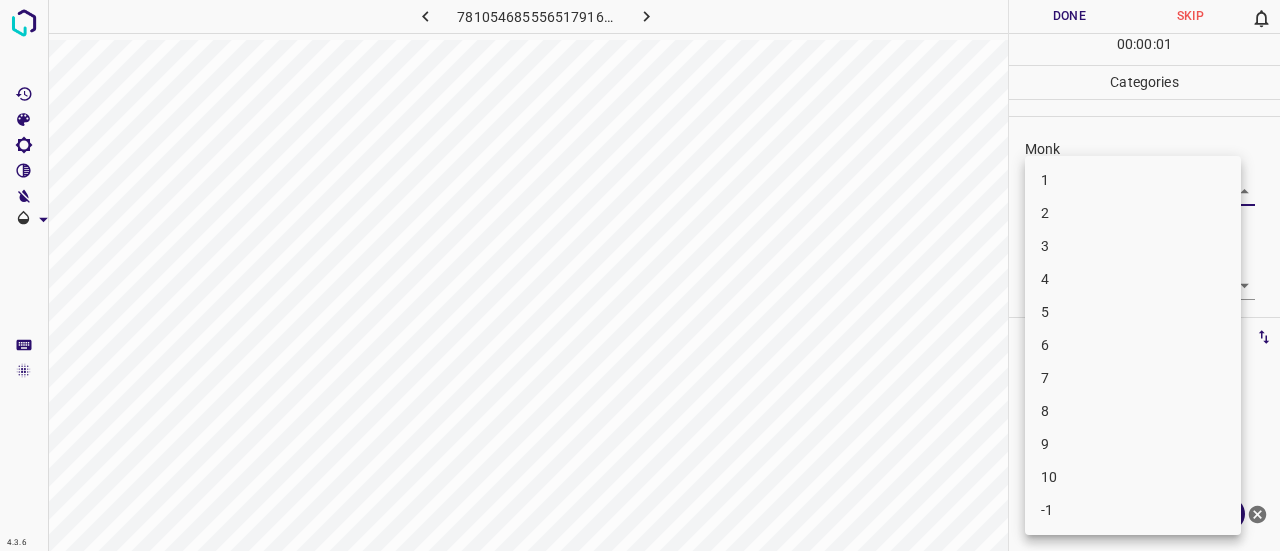 click on "4.3.6  7810546855565179160.png Done Skip 0 00   : 00   : 01   Categories Monk   Select ​  [PERSON_NAME]   Select ​ Labels   0 Categories 1 Monk 2  [PERSON_NAME] Tools Space Change between modes (Draw & Edit) I Auto labeling R Restore zoom M Zoom in N Zoom out Delete Delete selecte label Filters Z Restore filters X Saturation filter C Brightness filter V Contrast filter B Gray scale filter General O Download ¿Necesitas ayuda? Texto original Valora esta traducción Tu opinión servirá para ayudar a mejorar el Traductor de Google - Texto - Esconder - Borrar 1 2 3 4 5 6 7 8 9 10 -1" at bounding box center [640, 275] 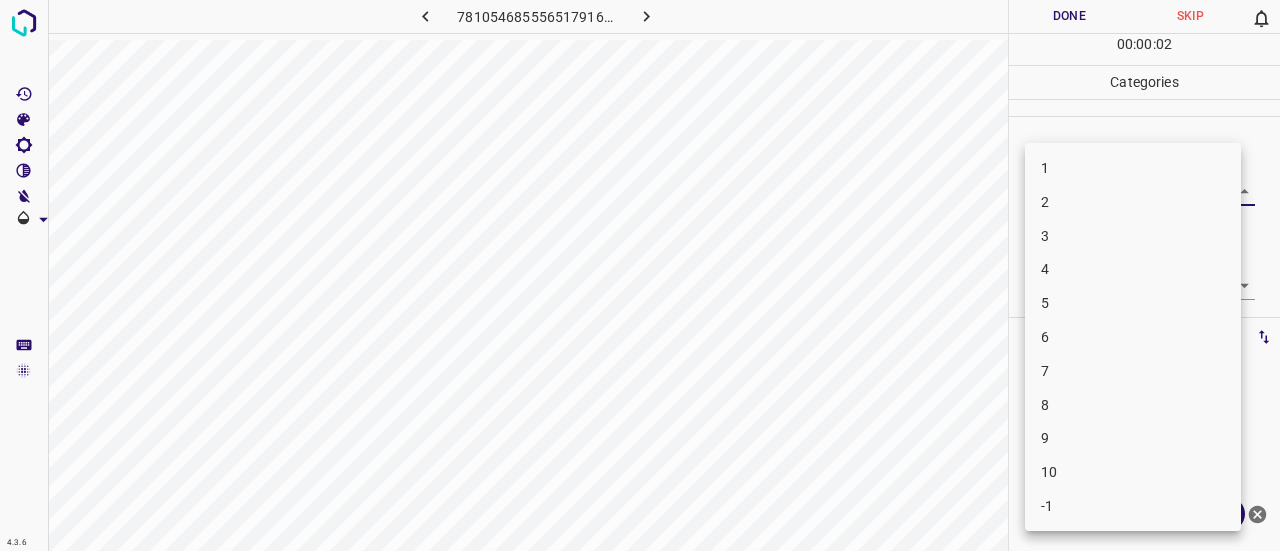 click on "2" at bounding box center [1133, 202] 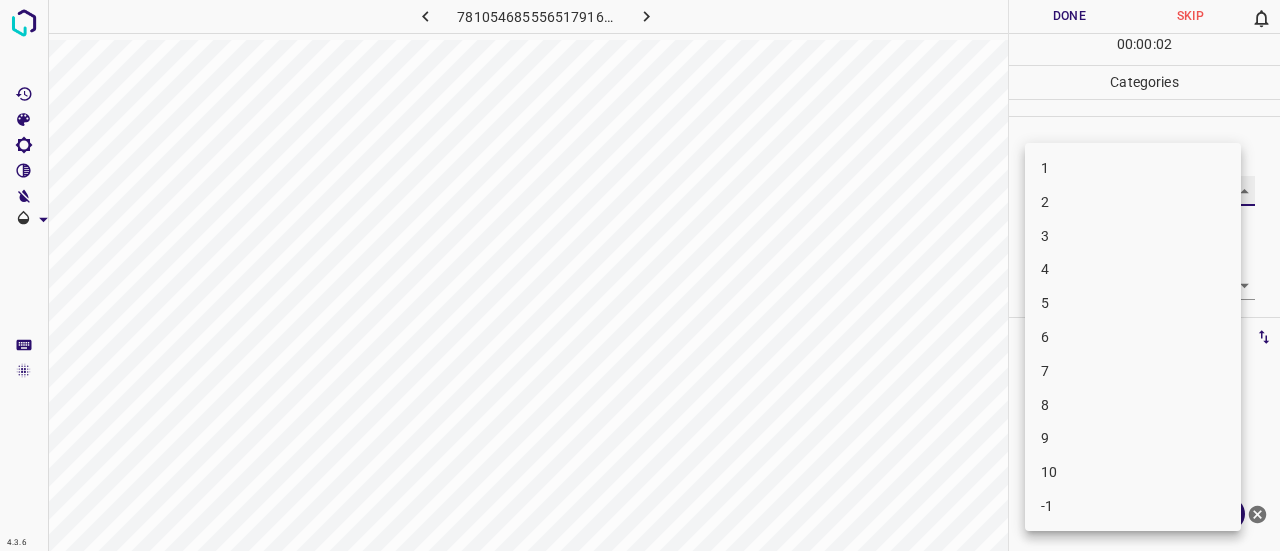 type on "2" 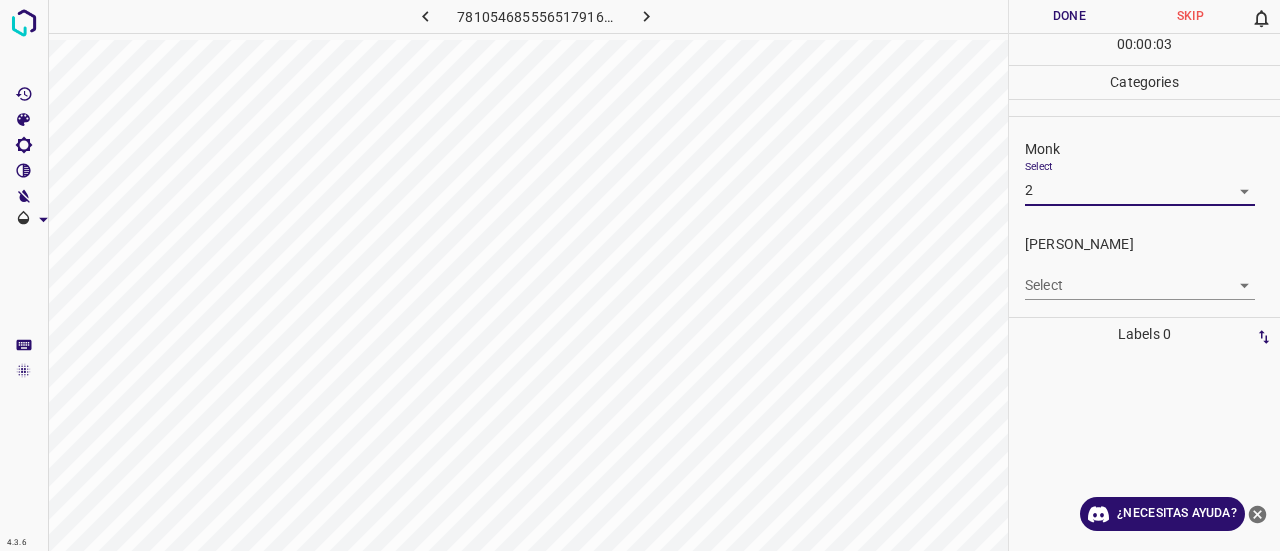 click on "4.3.6  7810546855565179160.png Done Skip 0 00   : 00   : 03   Categories Monk   Select 2 2  [PERSON_NAME]   Select ​ Labels   0 Categories 1 Monk 2  [PERSON_NAME] Tools Space Change between modes (Draw & Edit) I Auto labeling R Restore zoom M Zoom in N Zoom out Delete Delete selecte label Filters Z Restore filters X Saturation filter C Brightness filter V Contrast filter B Gray scale filter General O Download ¿Necesitas ayuda? Texto original Valora esta traducción Tu opinión servirá para ayudar a mejorar el Traductor de Google - Texto - Esconder - Borrar" at bounding box center [640, 275] 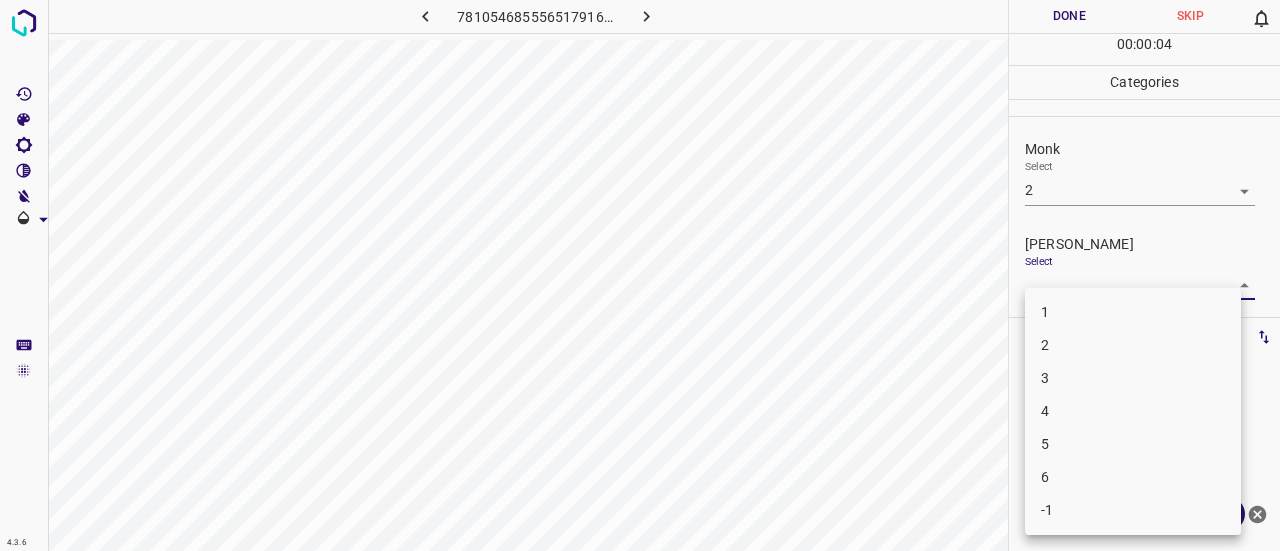 click on "1" at bounding box center (1133, 312) 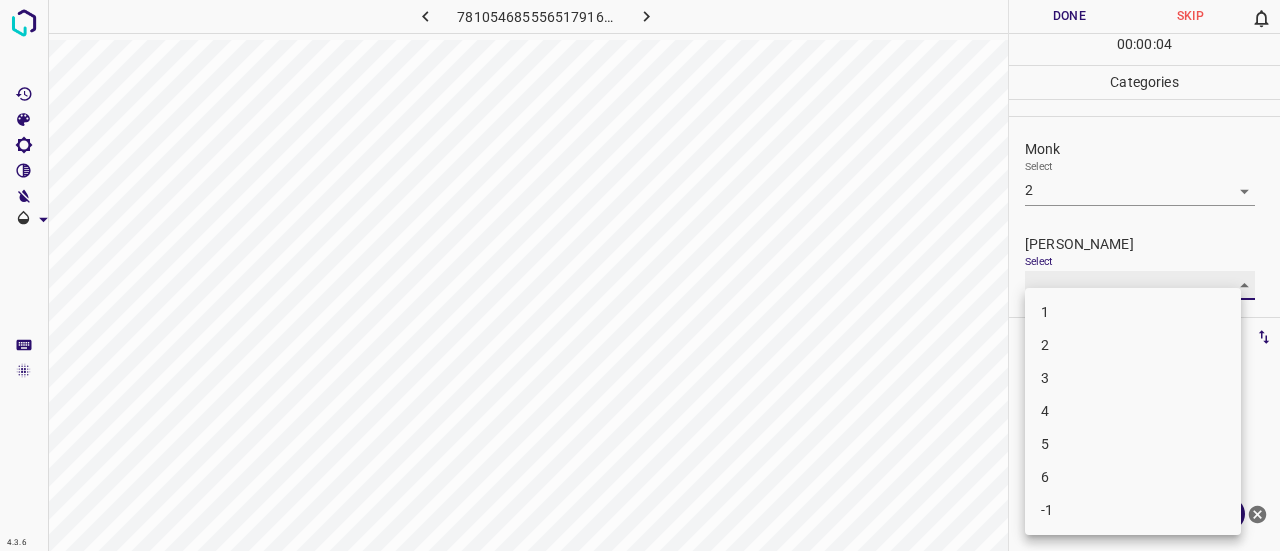 type on "1" 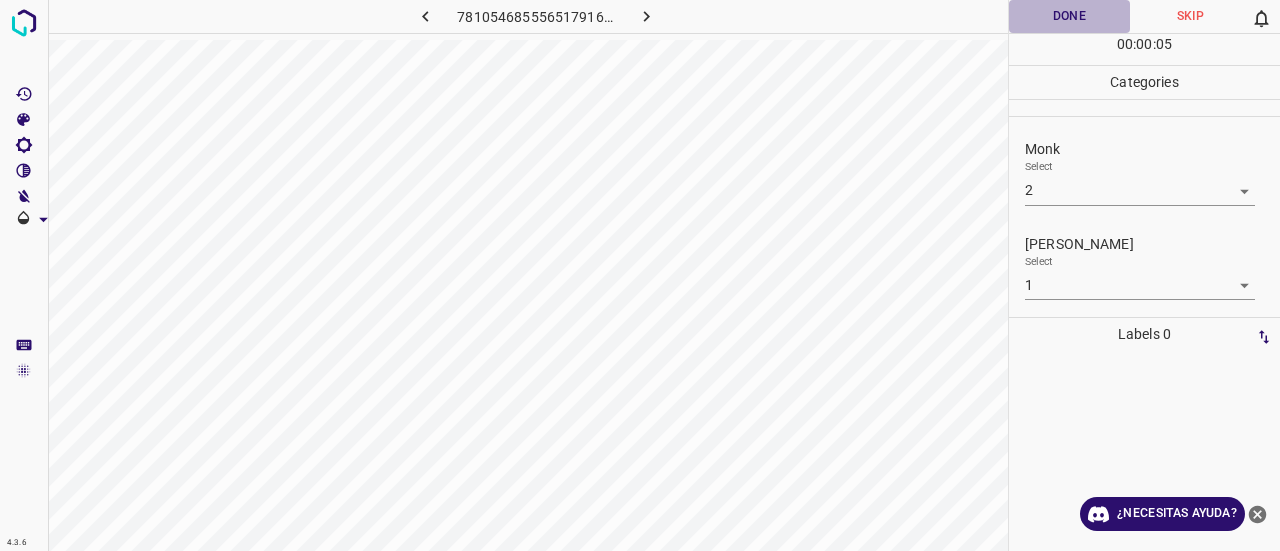 click on "Done" at bounding box center (1069, 16) 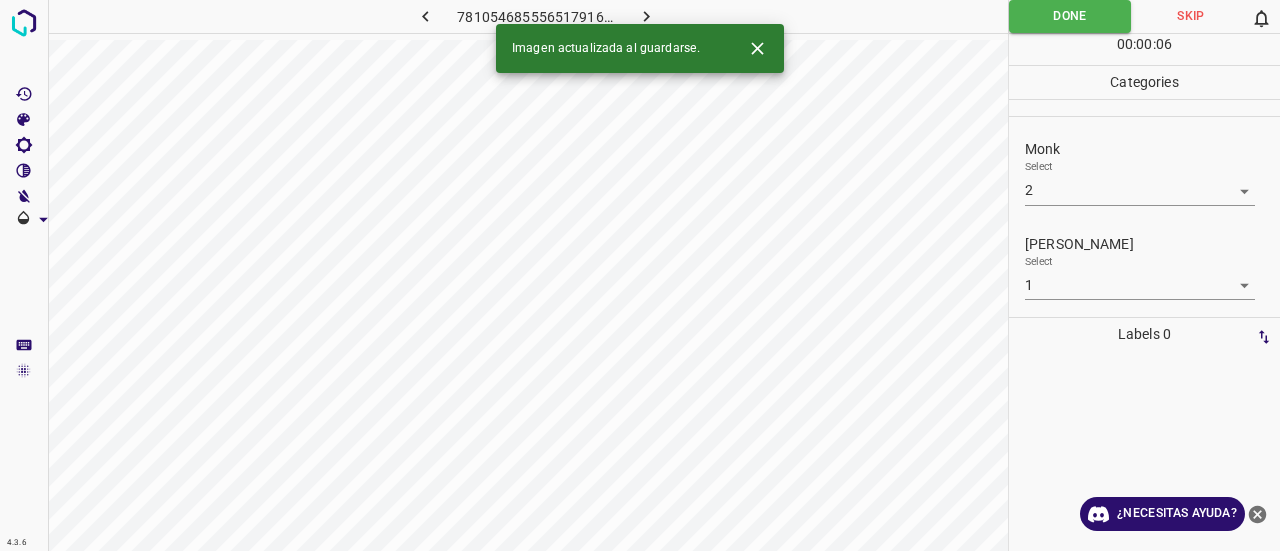 click 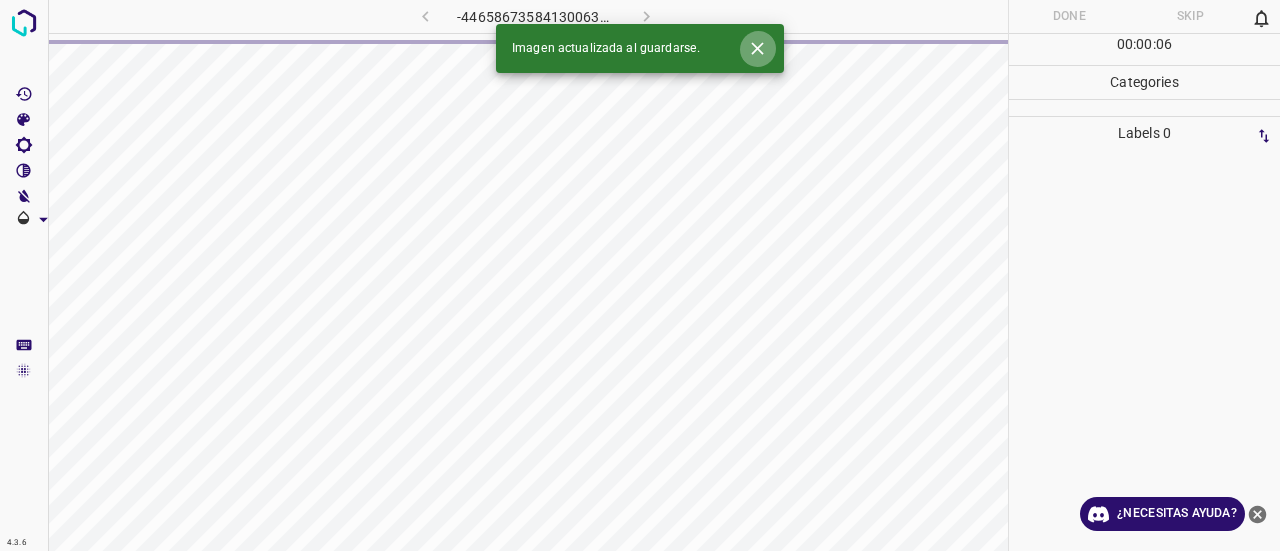 click at bounding box center [757, 48] 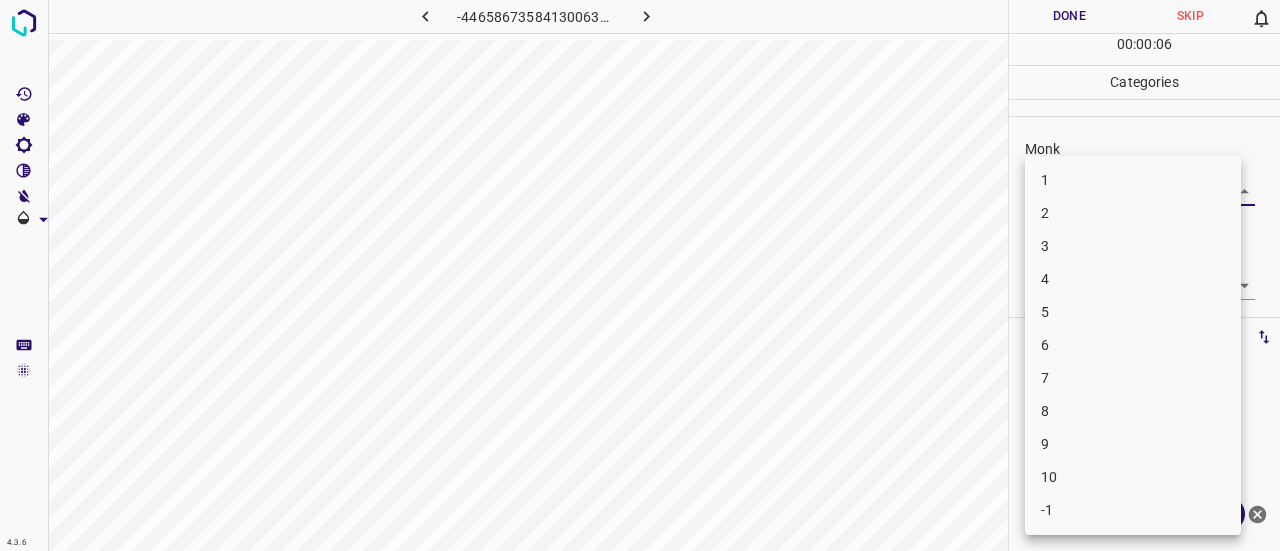 click on "4.3.6  -4465867358413006305.png Done Skip 0 00   : 00   : 06   Categories Monk   Select ​  [PERSON_NAME]   Select ​ Labels   0 Categories 1 Monk 2  [PERSON_NAME] Tools Space Change between modes (Draw & Edit) I Auto labeling R Restore zoom M Zoom in N Zoom out Delete Delete selecte label Filters Z Restore filters X Saturation filter C Brightness filter V Contrast filter B Gray scale filter General O Download ¿Necesitas ayuda? Texto original Valora esta traducción Tu opinión servirá para ayudar a mejorar el Traductor de Google - Texto - Esconder - Borrar 1 2 3 4 5 6 7 8 9 10 -1" at bounding box center [640, 275] 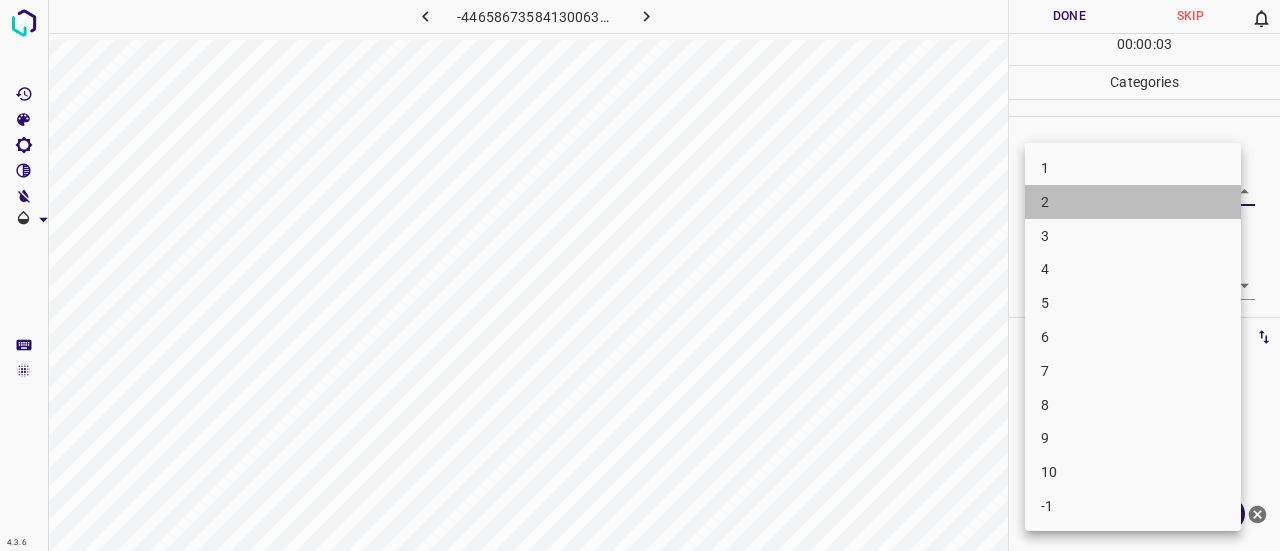 click on "2" at bounding box center (1133, 202) 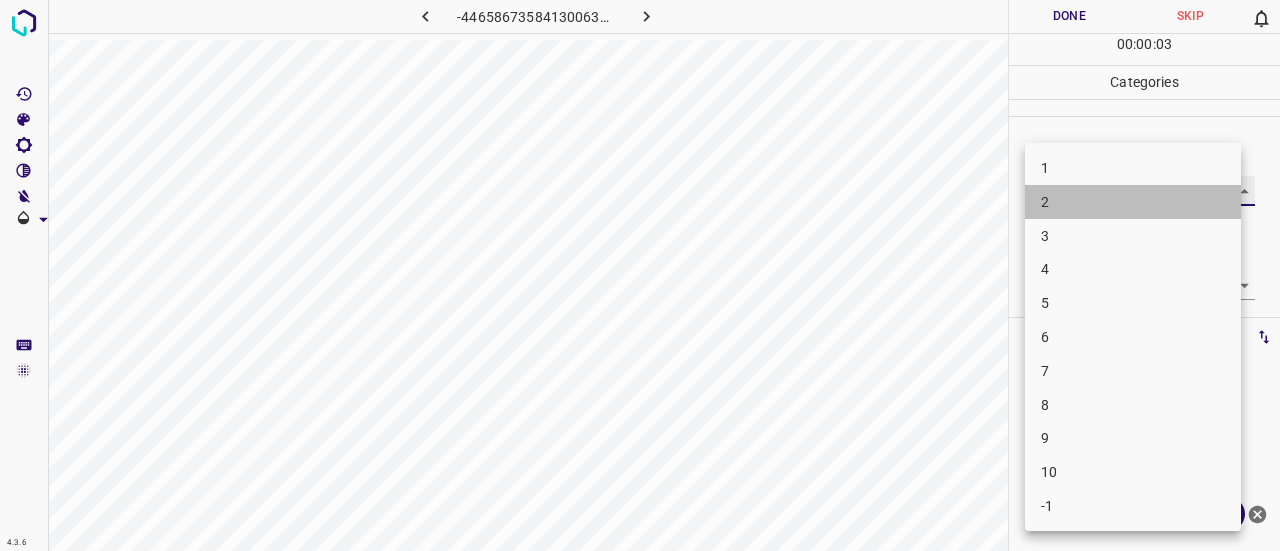 type on "2" 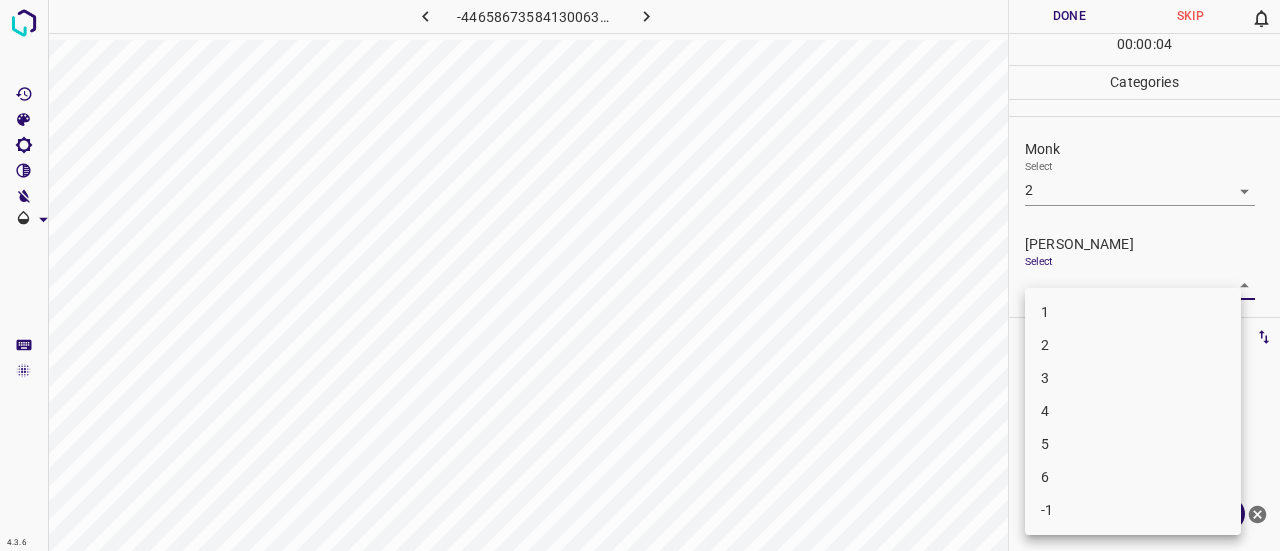 click on "4.3.6  -4465867358413006305.png Done Skip 0 00   : 00   : 04   Categories Monk   Select 2 2  [PERSON_NAME]   Select ​ Labels   0 Categories 1 Monk 2  [PERSON_NAME] Tools Space Change between modes (Draw & Edit) I Auto labeling R Restore zoom M Zoom in N Zoom out Delete Delete selecte label Filters Z Restore filters X Saturation filter C Brightness filter V Contrast filter B Gray scale filter General O Download ¿Necesitas ayuda? Texto original Valora esta traducción Tu opinión servirá para ayudar a mejorar el Traductor de Google - Texto - Esconder - Borrar 1 2 3 4 5 6 -1" at bounding box center [640, 275] 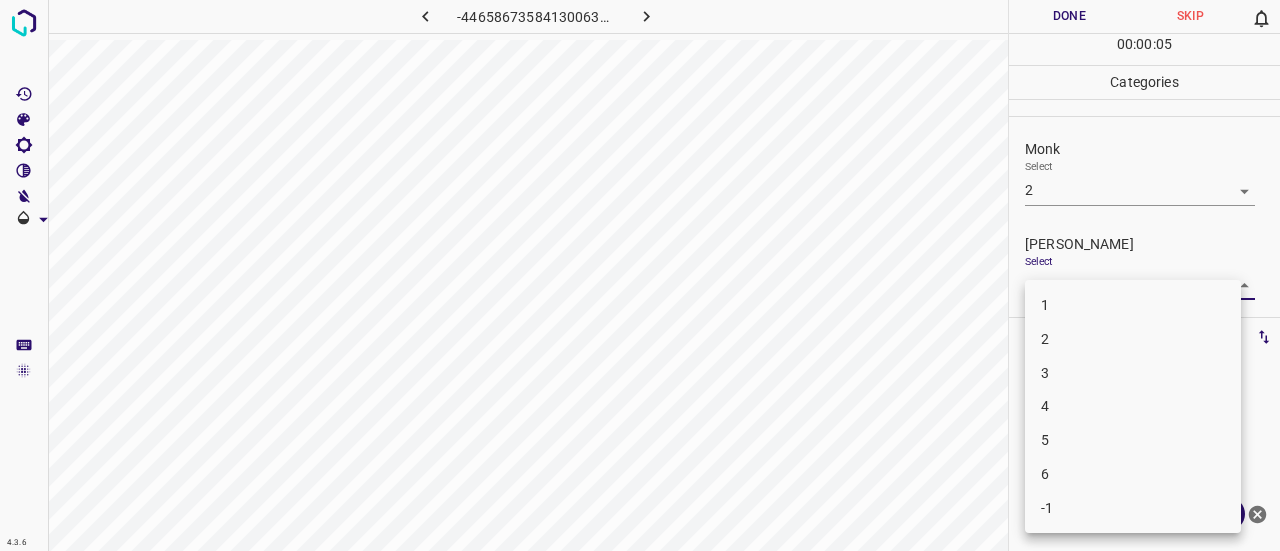 click on "1" at bounding box center [1133, 305] 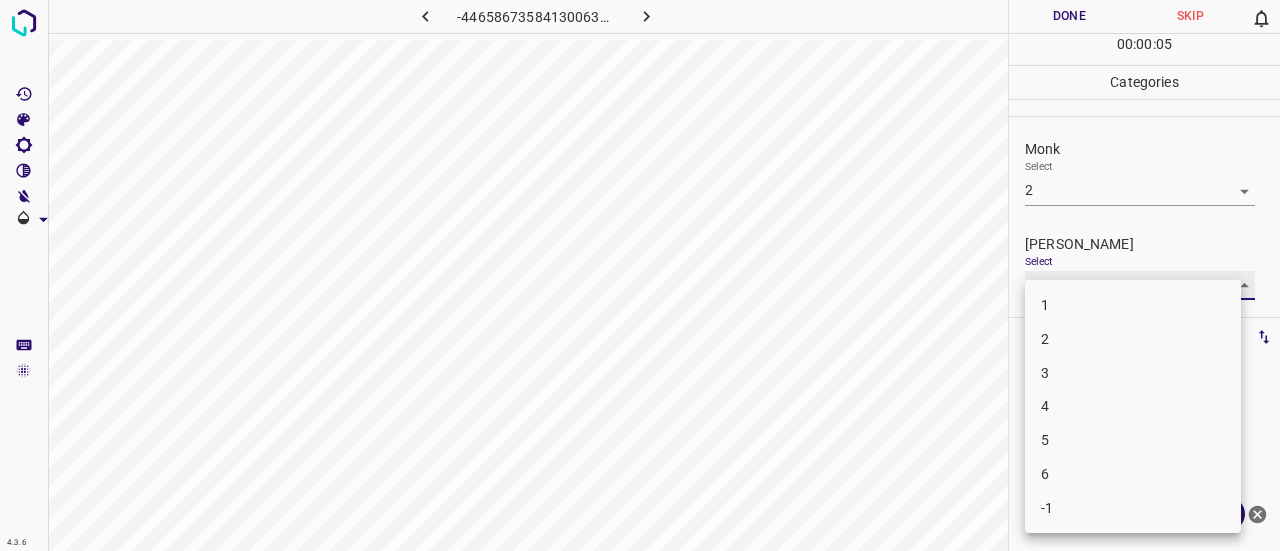 type on "1" 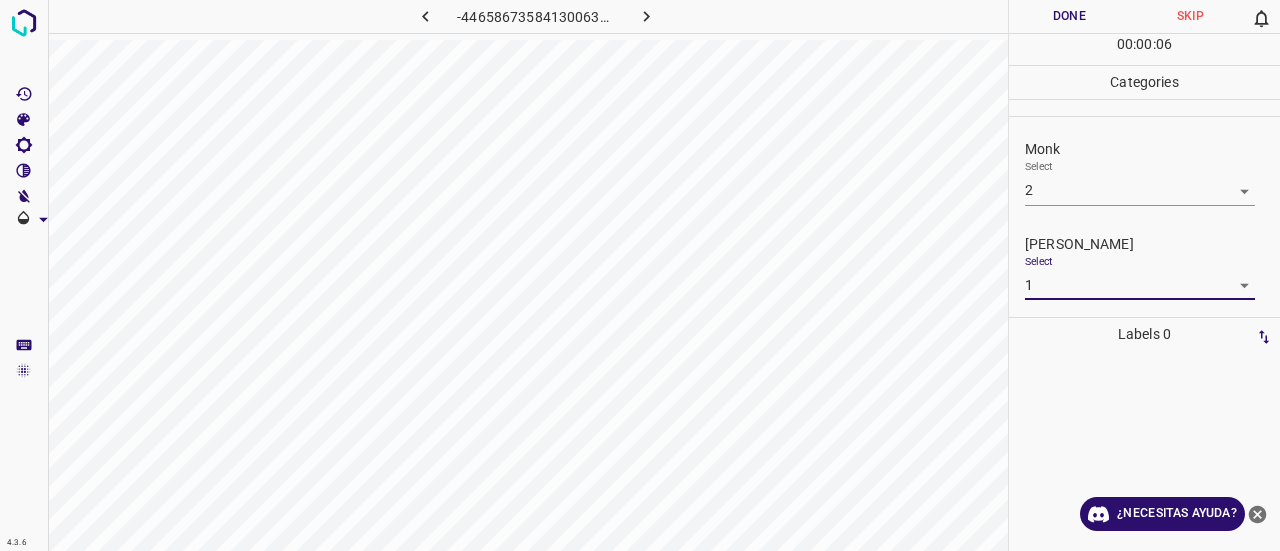 click on "Done" at bounding box center (1069, 16) 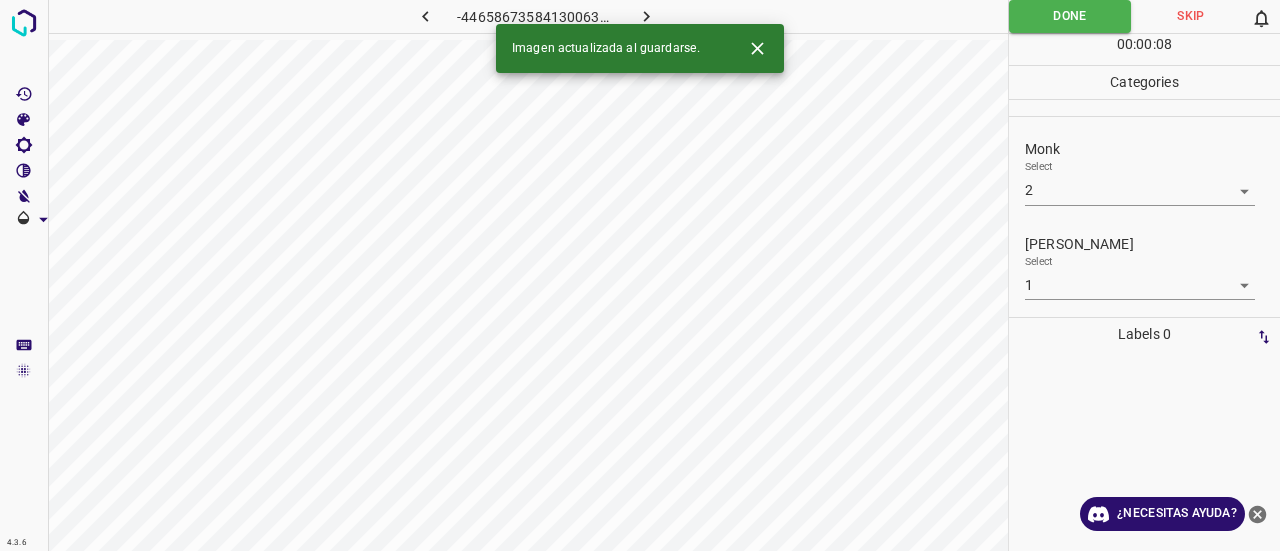 click at bounding box center [647, 16] 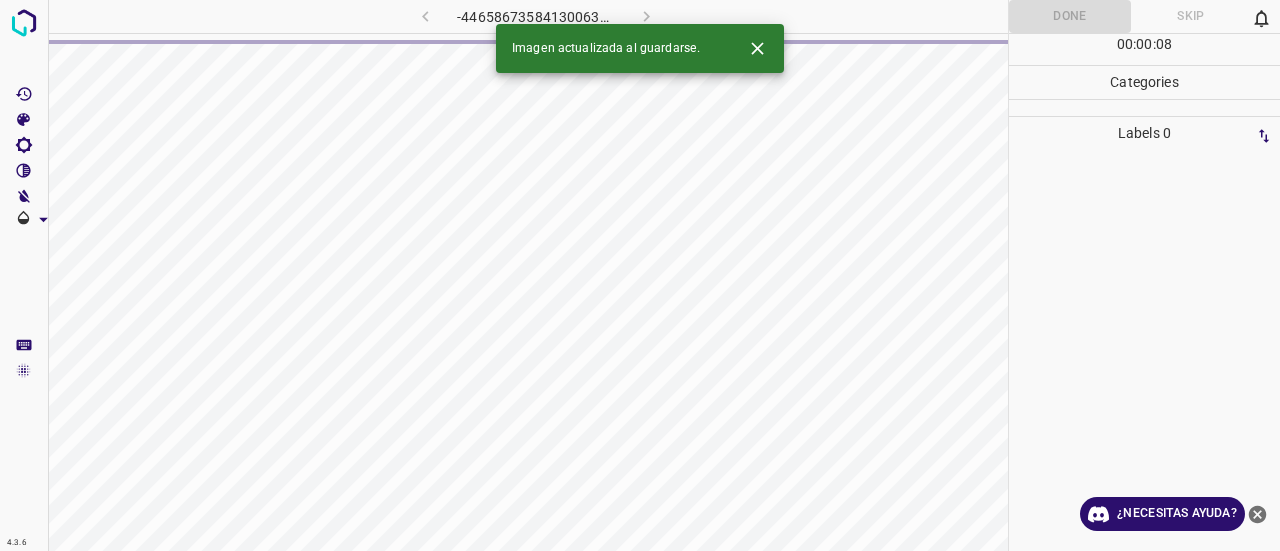 click 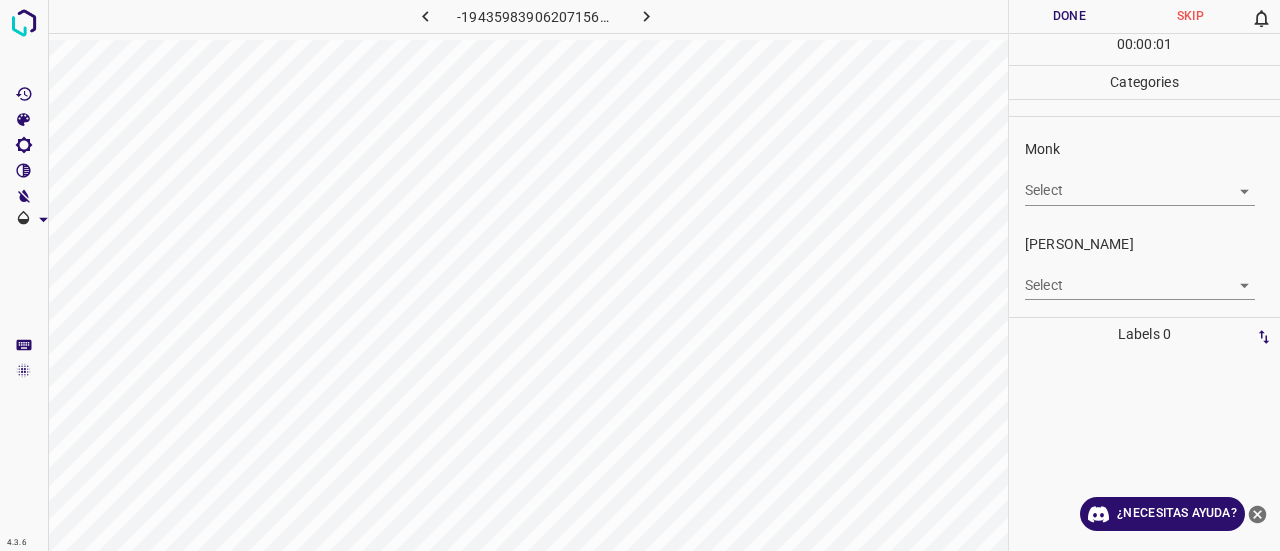 click on "4.3.6  -1943598390620715649.png Done Skip 0 00   : 00   : 01   Categories Monk   Select ​  [PERSON_NAME]   Select ​ Labels   0 Categories 1 Monk 2  [PERSON_NAME] Tools Space Change between modes (Draw & Edit) I Auto labeling R Restore zoom M Zoom in N Zoom out Delete Delete selecte label Filters Z Restore filters X Saturation filter C Brightness filter V Contrast filter B Gray scale filter General O Download ¿Necesitas ayuda? Texto original Valora esta traducción Tu opinión servirá para ayudar a mejorar el Traductor de Google - Texto - Esconder - Borrar" at bounding box center [640, 275] 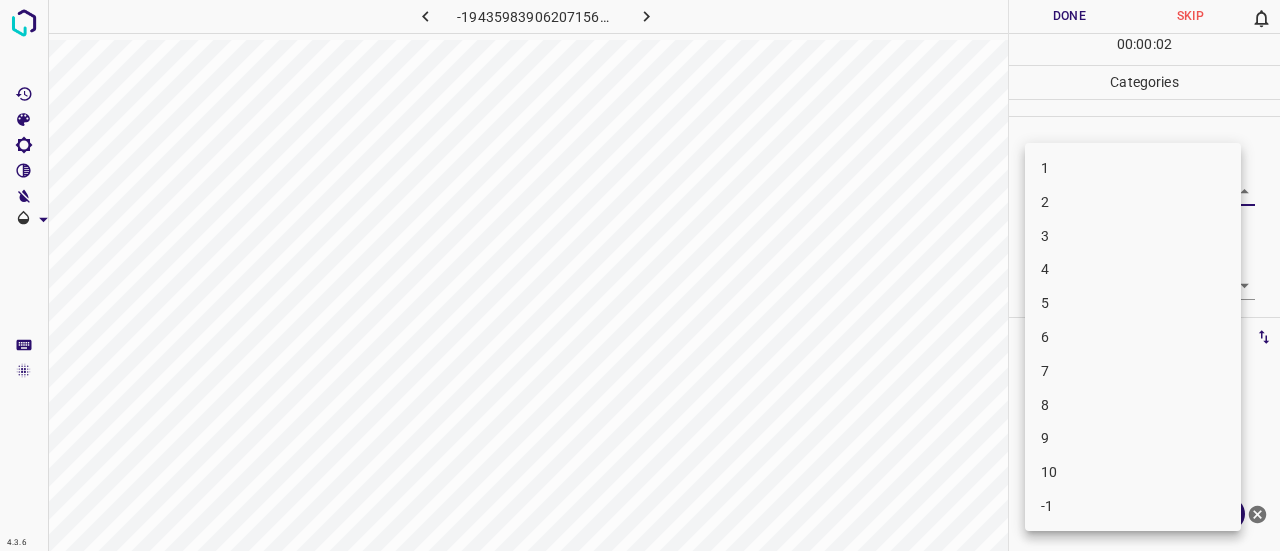 click on "6" at bounding box center (1133, 337) 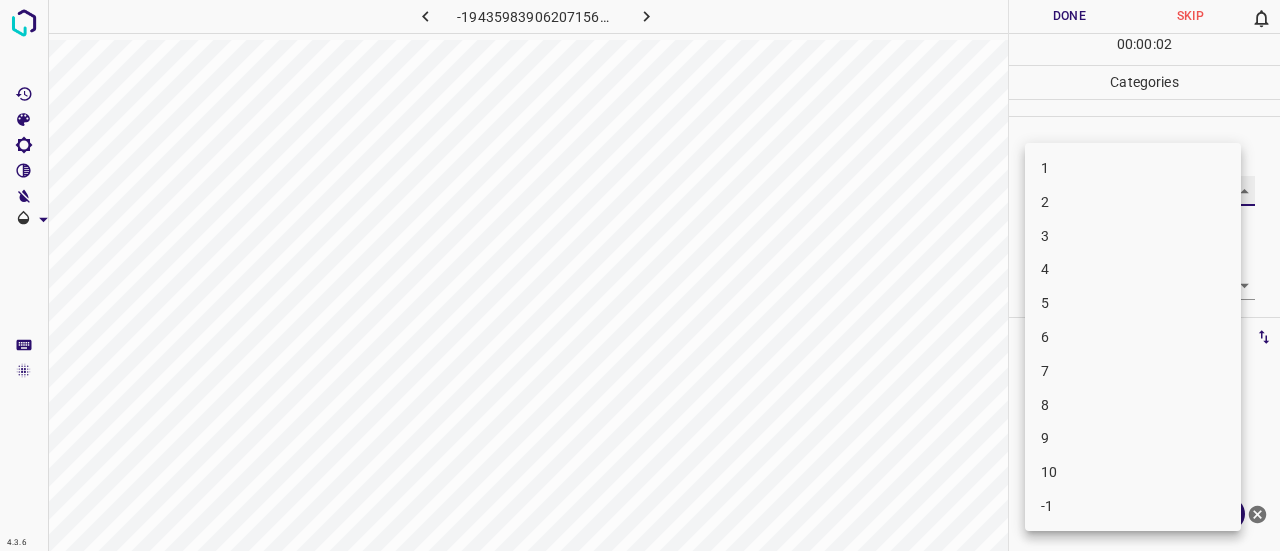 type on "6" 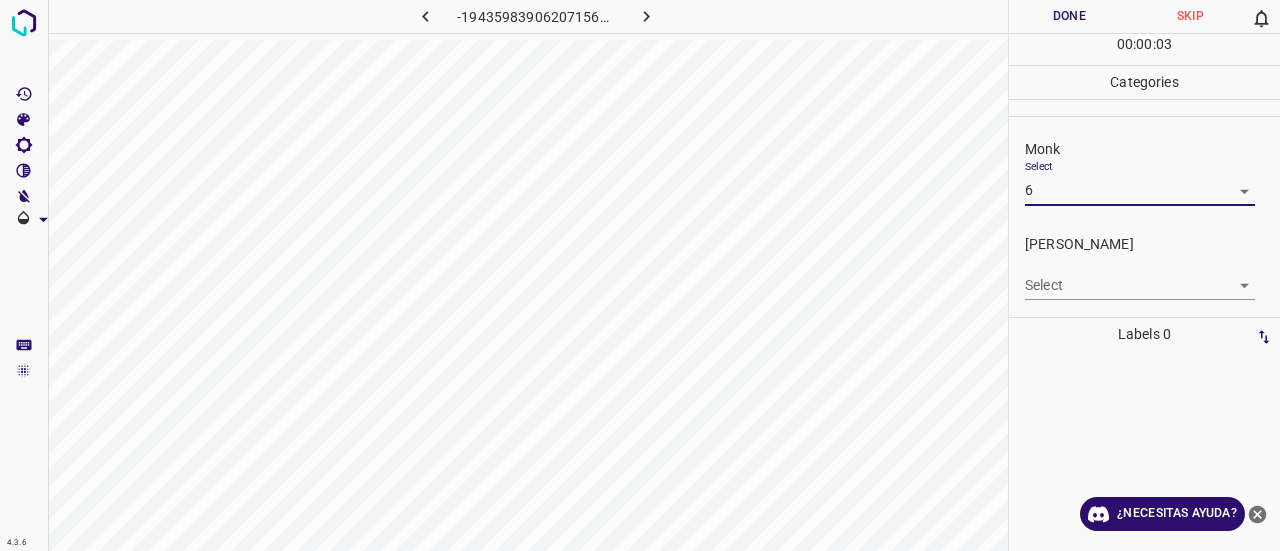 click on "4.3.6  -1943598390620715649.png Done Skip 0 00   : 00   : 03   Categories Monk   Select 6 6  [PERSON_NAME]   Select ​ Labels   0 Categories 1 Monk 2  [PERSON_NAME] Tools Space Change between modes (Draw & Edit) I Auto labeling R Restore zoom M Zoom in N Zoom out Delete Delete selecte label Filters Z Restore filters X Saturation filter C Brightness filter V Contrast filter B Gray scale filter General O Download ¿Necesitas ayuda? Texto original Valora esta traducción Tu opinión servirá para ayudar a mejorar el Traductor de Google - Texto - Esconder - Borrar" at bounding box center [640, 275] 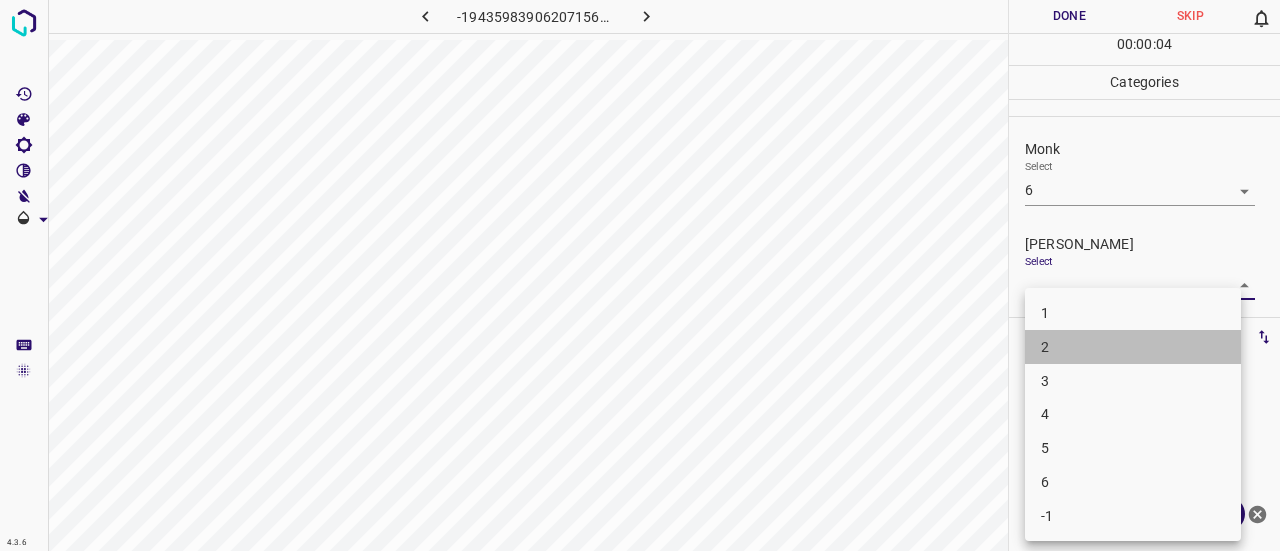 click on "2" at bounding box center [1133, 347] 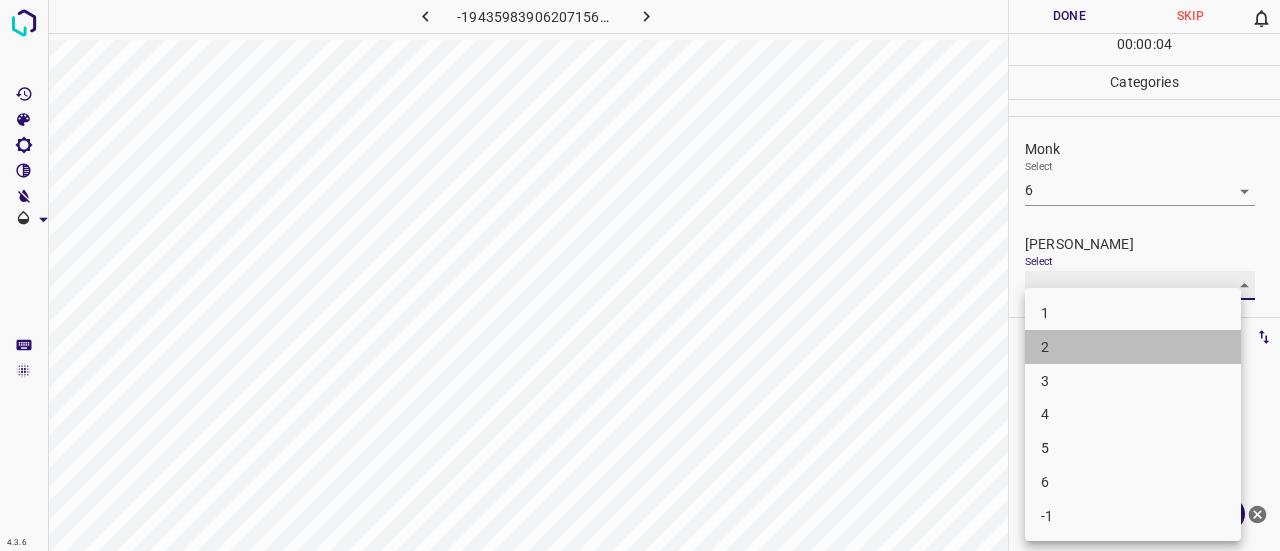 type on "2" 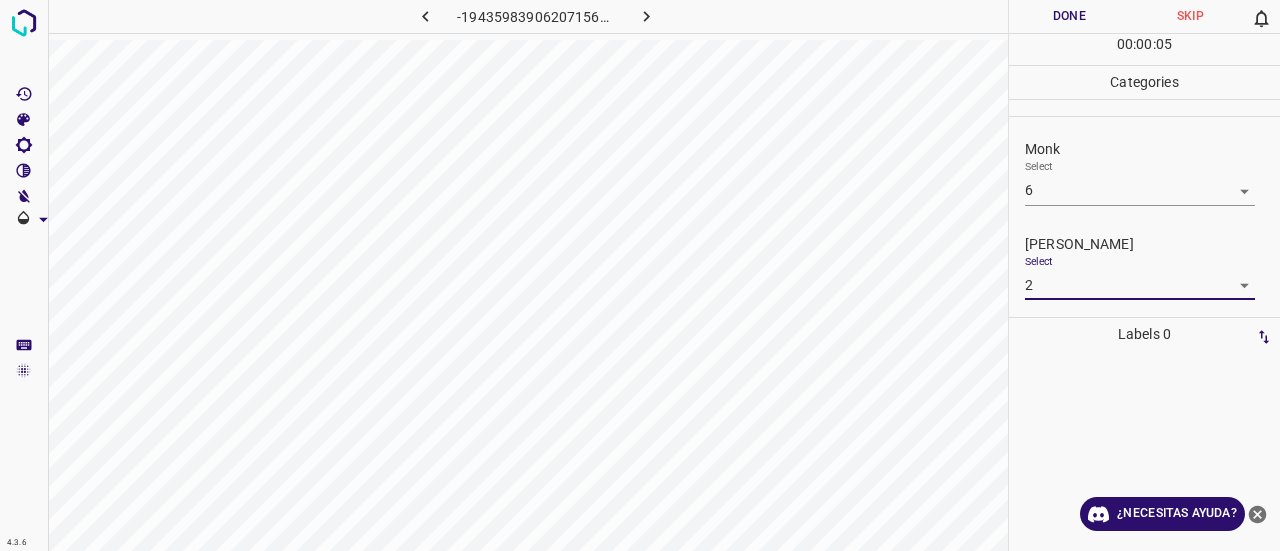 click on "Done" at bounding box center [1069, 16] 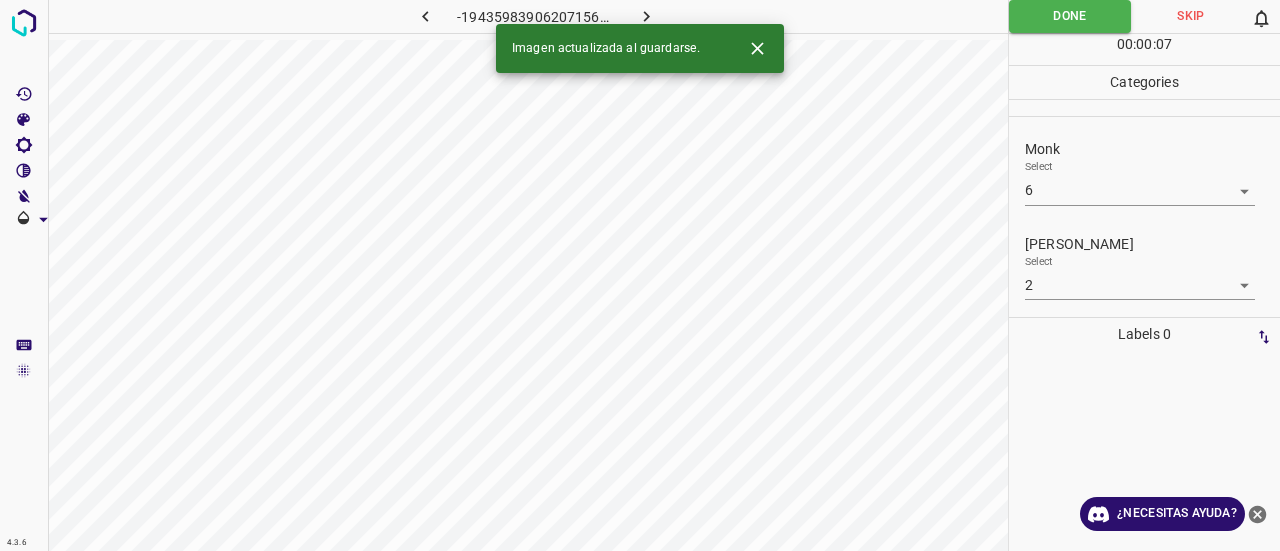 click on "Imagen actualizada al guardarse." at bounding box center [640, 48] 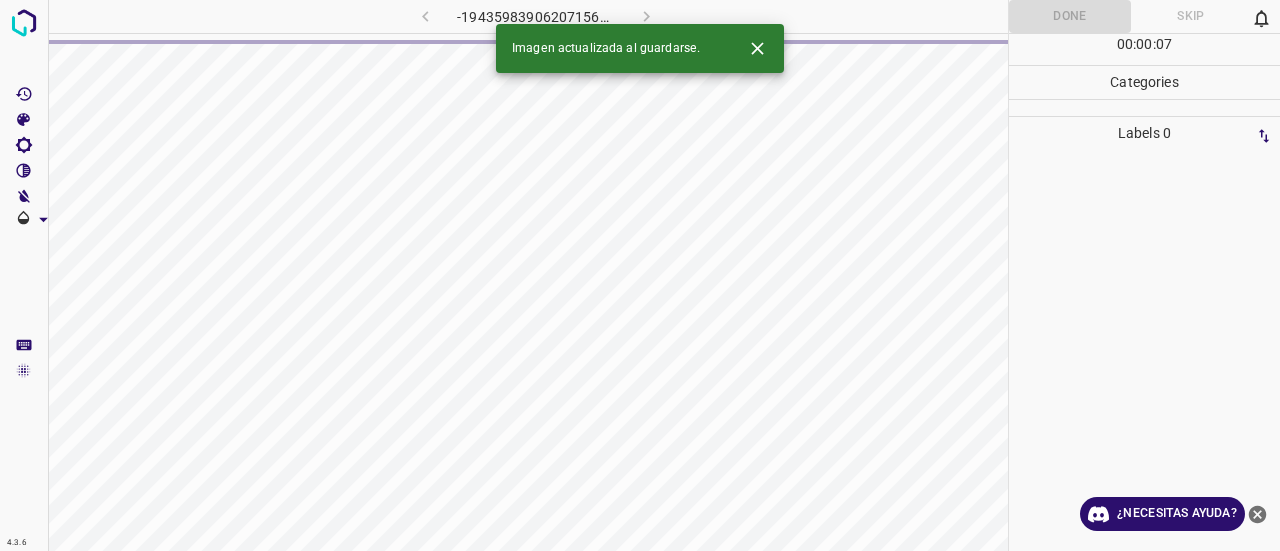 click 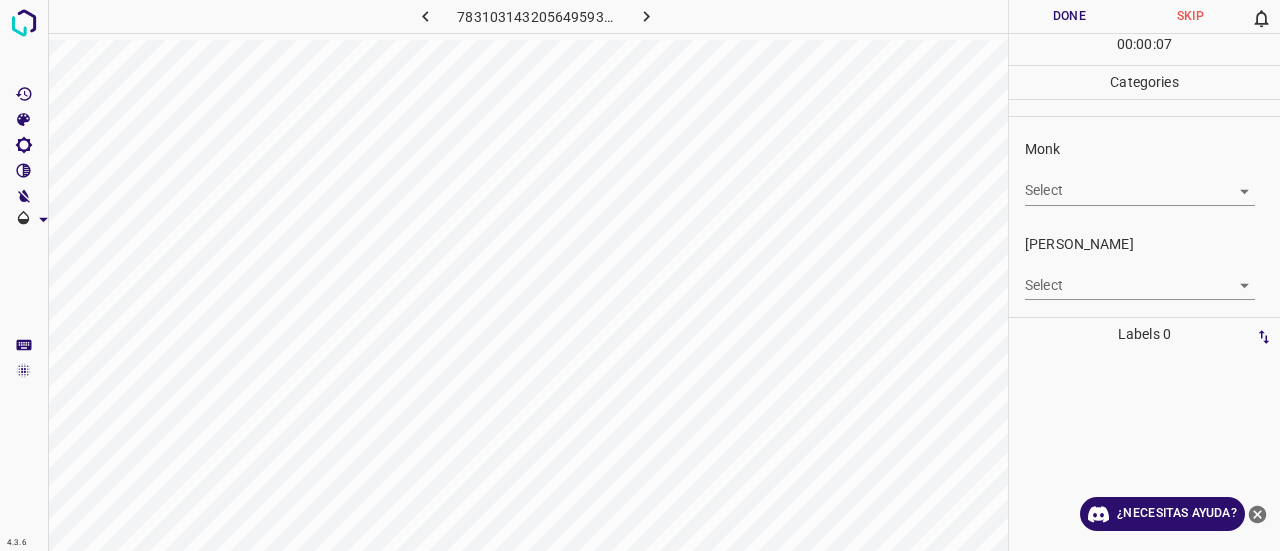 click on "4.3.6  7831031432056495933.png Done Skip 0 00   : 00   : 07   Categories Monk   Select ​  [PERSON_NAME]   Select ​ Labels   0 Categories 1 Monk 2  [PERSON_NAME] Tools Space Change between modes (Draw & Edit) I Auto labeling R Restore zoom M Zoom in N Zoom out Delete Delete selecte label Filters Z Restore filters X Saturation filter C Brightness filter V Contrast filter B Gray scale filter General O Download ¿Necesitas ayuda? Texto original Valora esta traducción Tu opinión servirá para ayudar a mejorar el Traductor de Google - Texto - Esconder - Borrar" at bounding box center [640, 275] 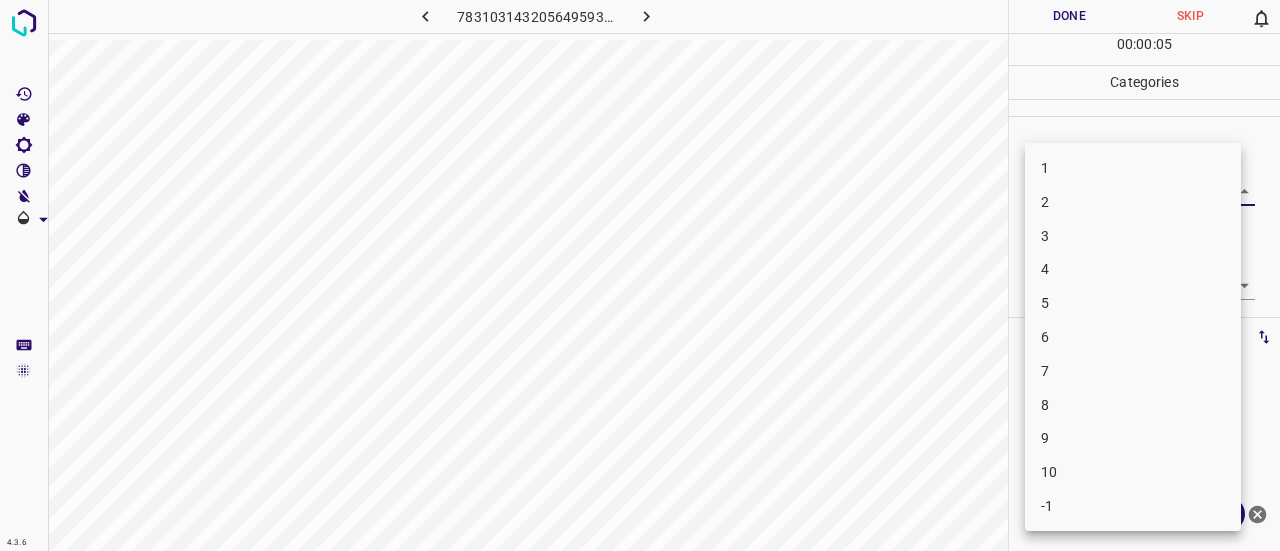 click on "3" at bounding box center [1133, 236] 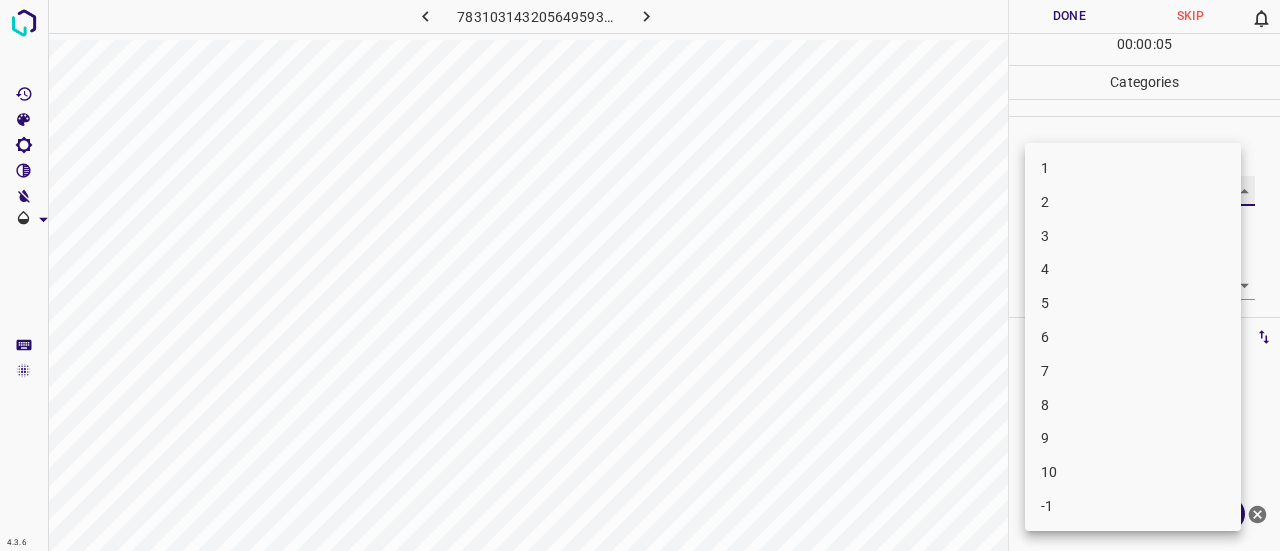 type on "3" 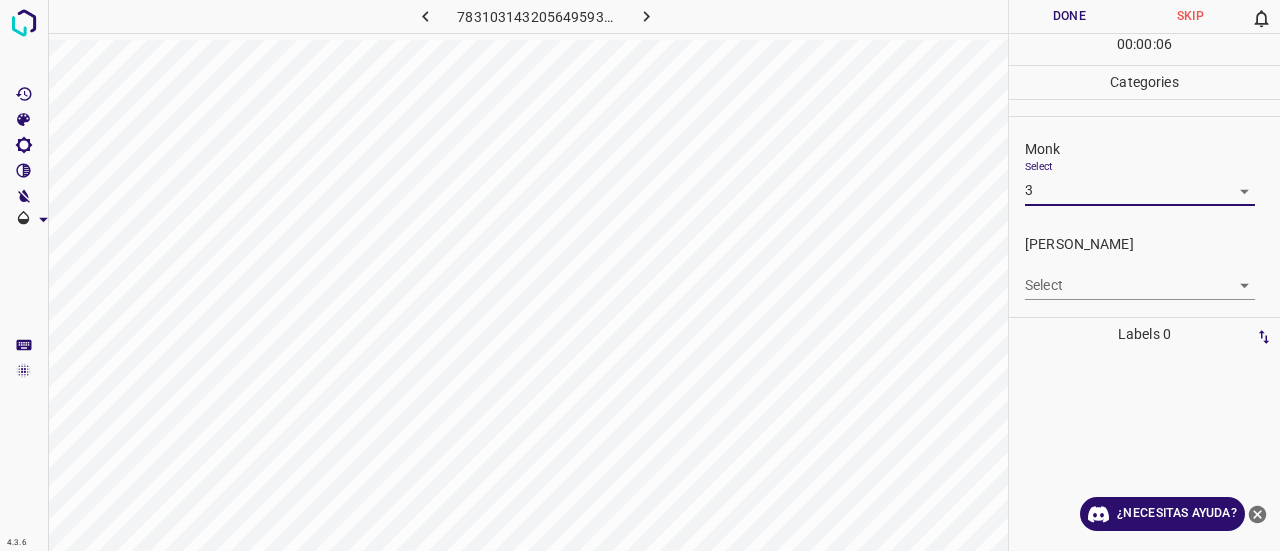 click on "4.3.6  7831031432056495933.png Done Skip 0 00   : 00   : 06   Categories Monk   Select 3 3  [PERSON_NAME]   Select ​ Labels   0 Categories 1 Monk 2  [PERSON_NAME] Tools Space Change between modes (Draw & Edit) I Auto labeling R Restore zoom M Zoom in N Zoom out Delete Delete selecte label Filters Z Restore filters X Saturation filter C Brightness filter V Contrast filter B Gray scale filter General O Download ¿Necesitas ayuda? Texto original Valora esta traducción Tu opinión servirá para ayudar a mejorar el Traductor de Google - Texto - Esconder - Borrar" at bounding box center (640, 275) 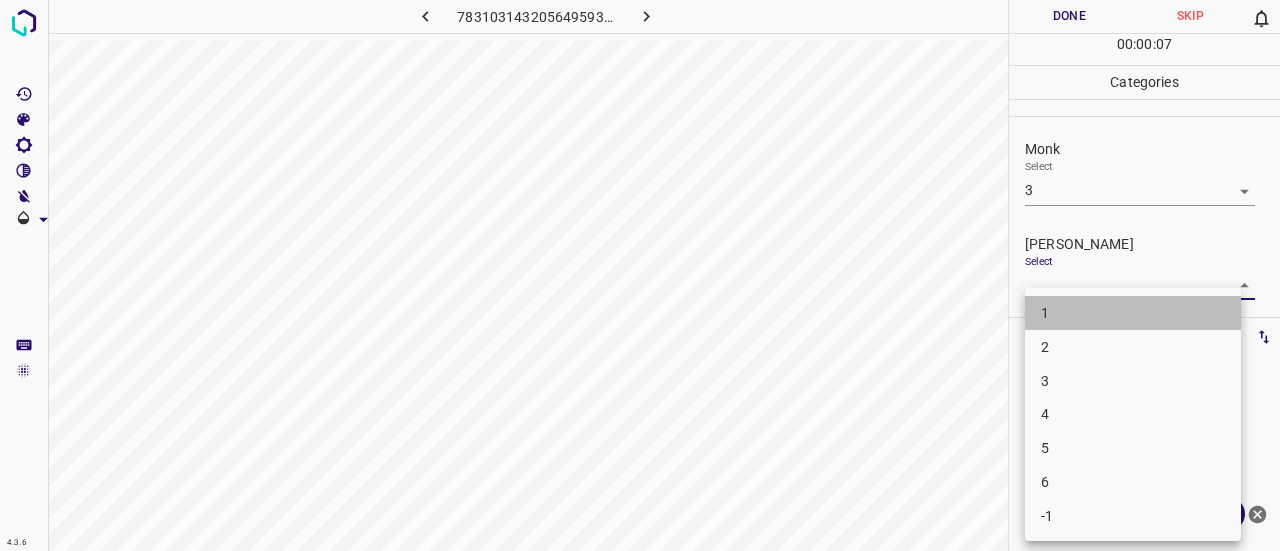 click on "1" at bounding box center [1133, 313] 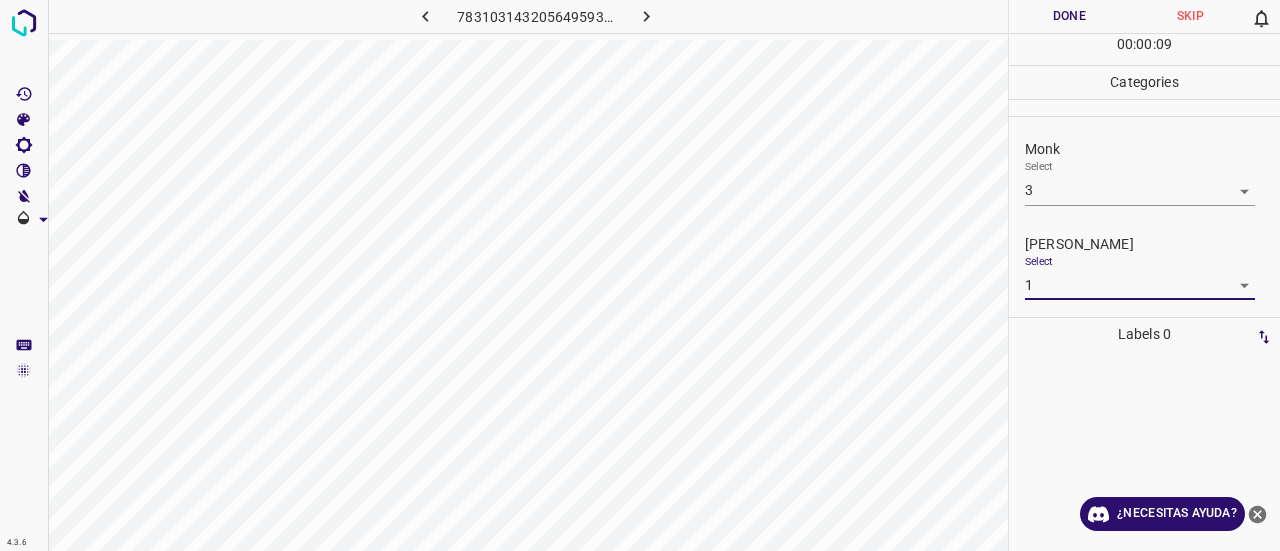 click on "4.3.6  7831031432056495933.png Done Skip 0 00   : 00   : 09   Categories Monk   Select 3 3  [PERSON_NAME]   Select 1 1 Labels   0 Categories 1 Monk 2  [PERSON_NAME] Tools Space Change between modes (Draw & Edit) I Auto labeling R Restore zoom M Zoom in N Zoom out Delete Delete selecte label Filters Z Restore filters X Saturation filter C Brightness filter V Contrast filter B Gray scale filter General O Download ¿Necesitas ayuda? Texto original Valora esta traducción Tu opinión servirá para ayudar a mejorar el Traductor de Google - Texto - Esconder - Borrar" at bounding box center (640, 275) 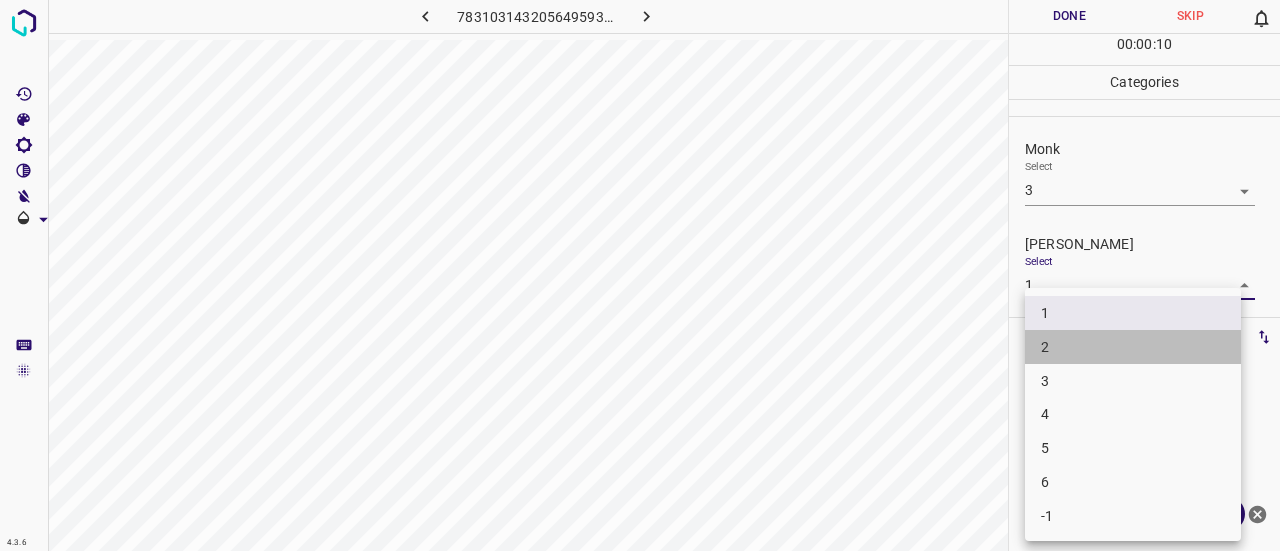 click on "2" at bounding box center [1133, 347] 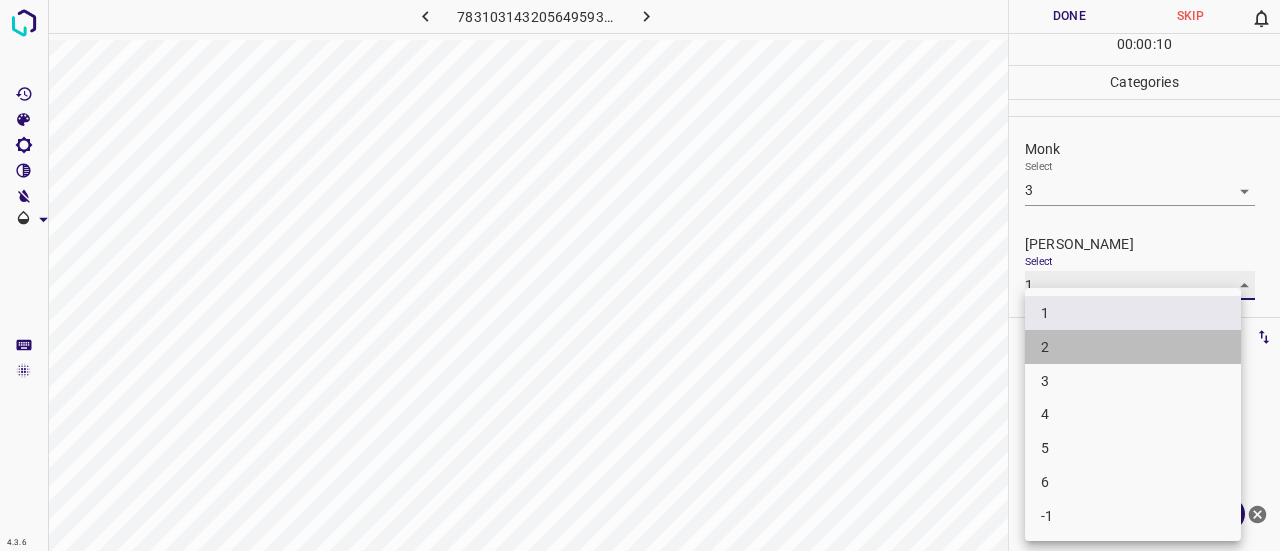 type on "2" 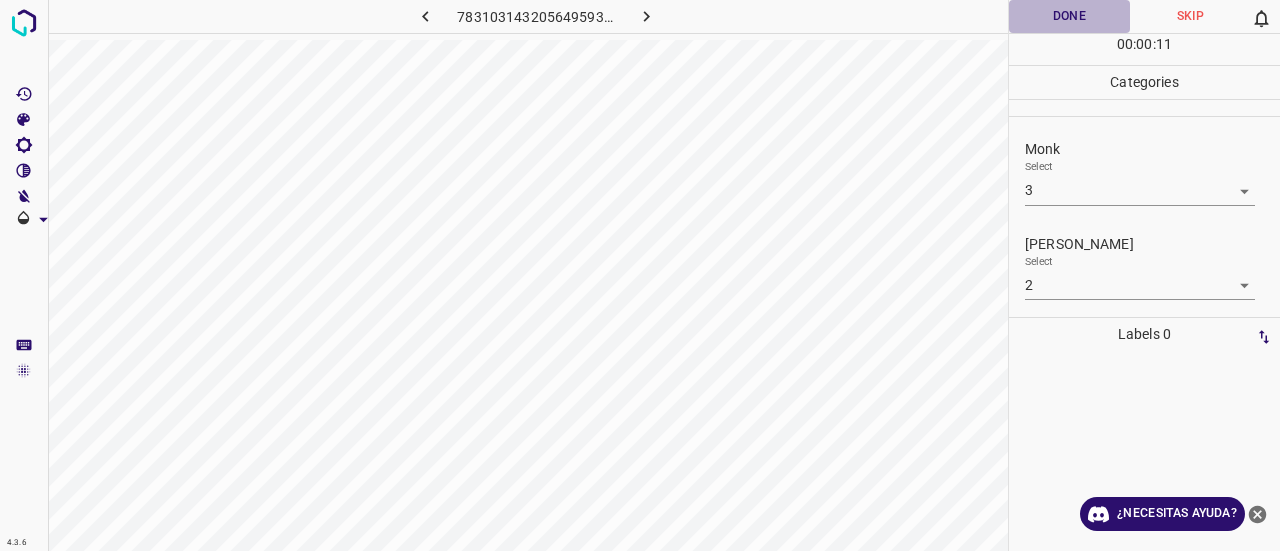 click on "Done" at bounding box center (1069, 16) 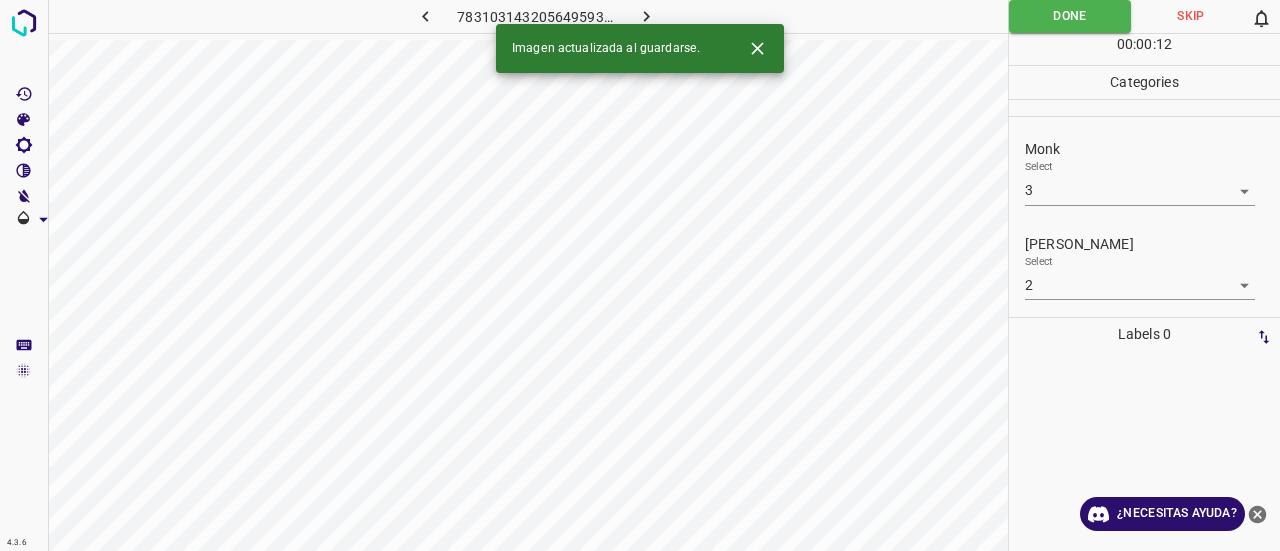 click on "Imagen actualizada al guardarse." at bounding box center (640, 48) 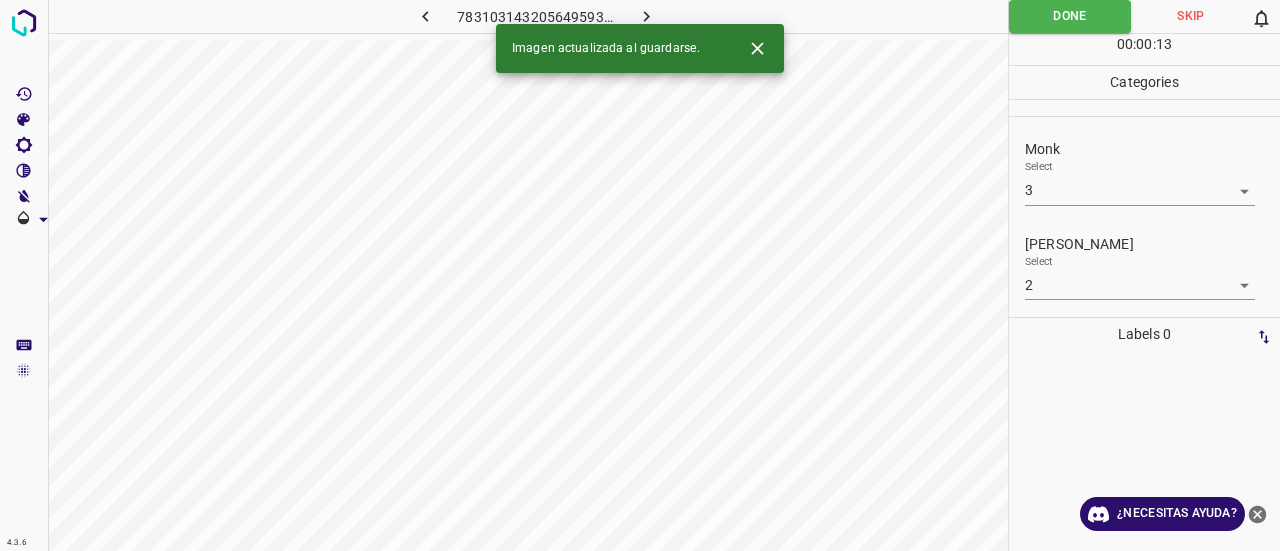 click 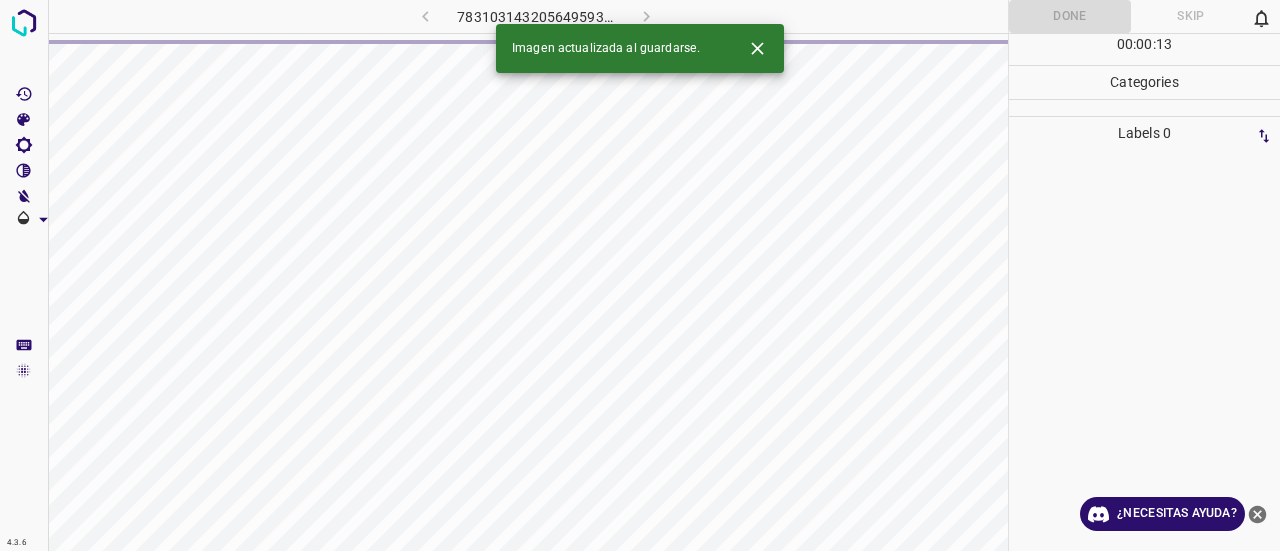 click 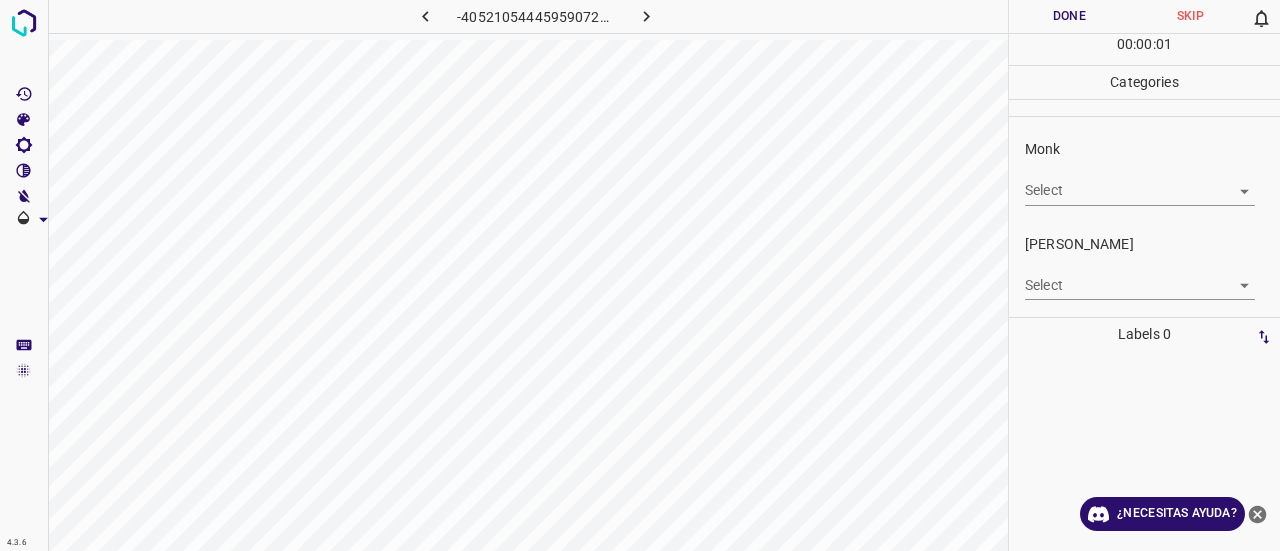 click on "4.3.6  -4052105444595907267.png Done Skip 0 00   : 00   : 01   Categories Monk   Select ​  [PERSON_NAME]   Select ​ Labels   0 Categories 1 Monk 2  [PERSON_NAME] Tools Space Change between modes (Draw & Edit) I Auto labeling R Restore zoom M Zoom in N Zoom out Delete Delete selecte label Filters Z Restore filters X Saturation filter C Brightness filter V Contrast filter B Gray scale filter General O Download ¿Necesitas ayuda? Texto original Valora esta traducción Tu opinión servirá para ayudar a mejorar el Traductor de Google - Texto - Esconder - Borrar" at bounding box center [640, 275] 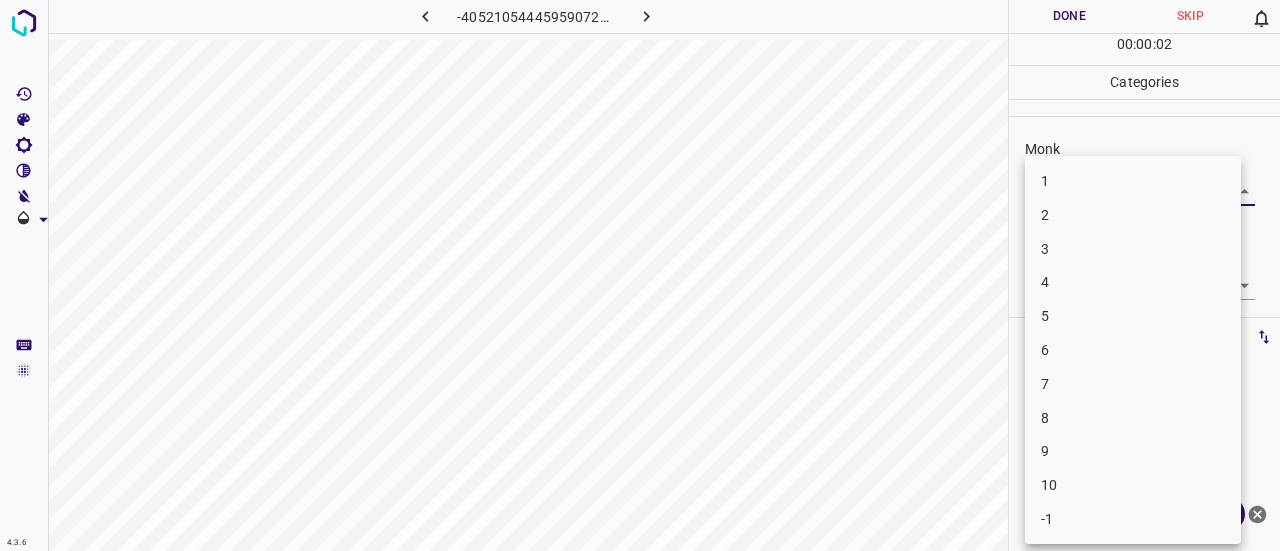 click on "3" at bounding box center [1133, 249] 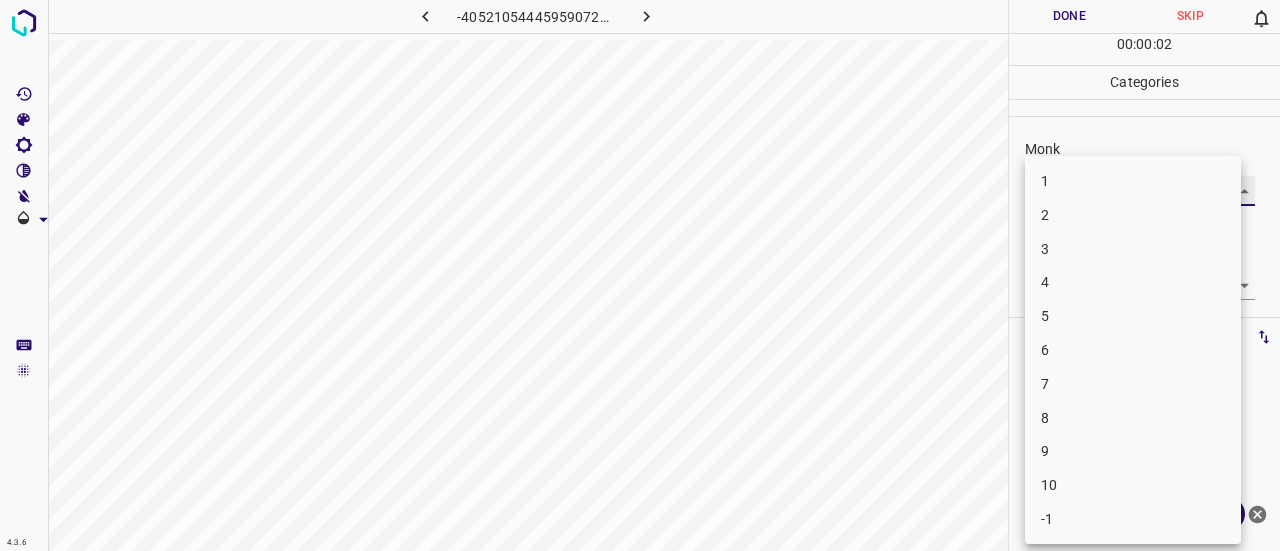 type on "3" 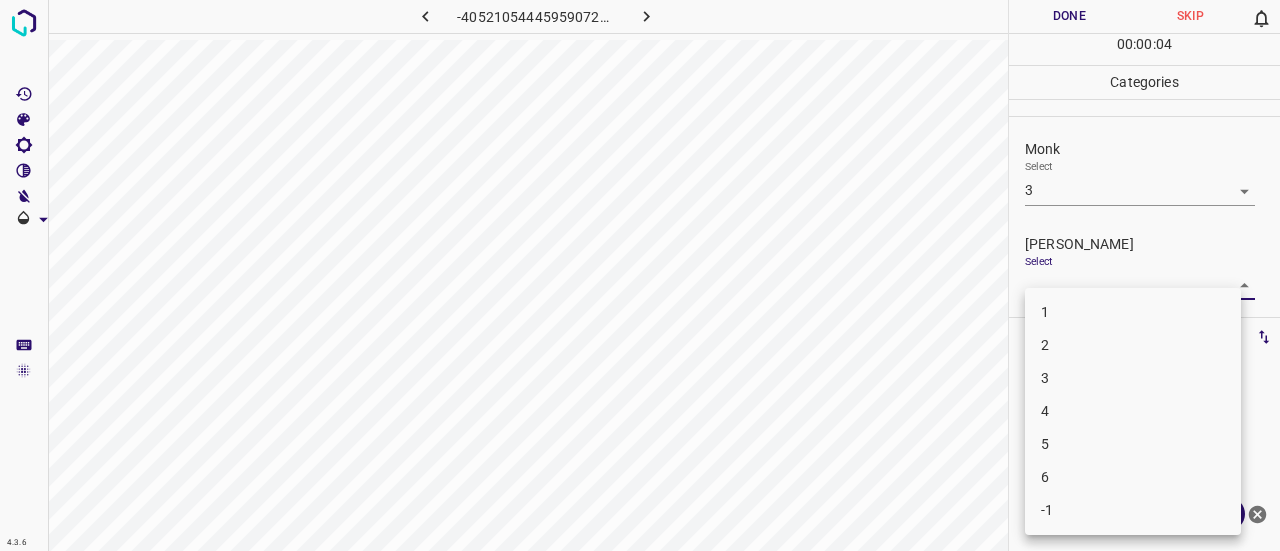 click on "4.3.6  -4052105444595907267.png Done Skip 0 00   : 00   : 04   Categories Monk   Select 3 3  [PERSON_NAME]   Select ​ Labels   0 Categories 1 Monk 2  [PERSON_NAME] Tools Space Change between modes (Draw & Edit) I Auto labeling R Restore zoom M Zoom in N Zoom out Delete Delete selecte label Filters Z Restore filters X Saturation filter C Brightness filter V Contrast filter B Gray scale filter General O Download ¿Necesitas ayuda? Texto original Valora esta traducción Tu opinión servirá para ayudar a mejorar el Traductor de Google - Texto - Esconder - Borrar 1 2 3 4 5 6 -1" at bounding box center [640, 275] 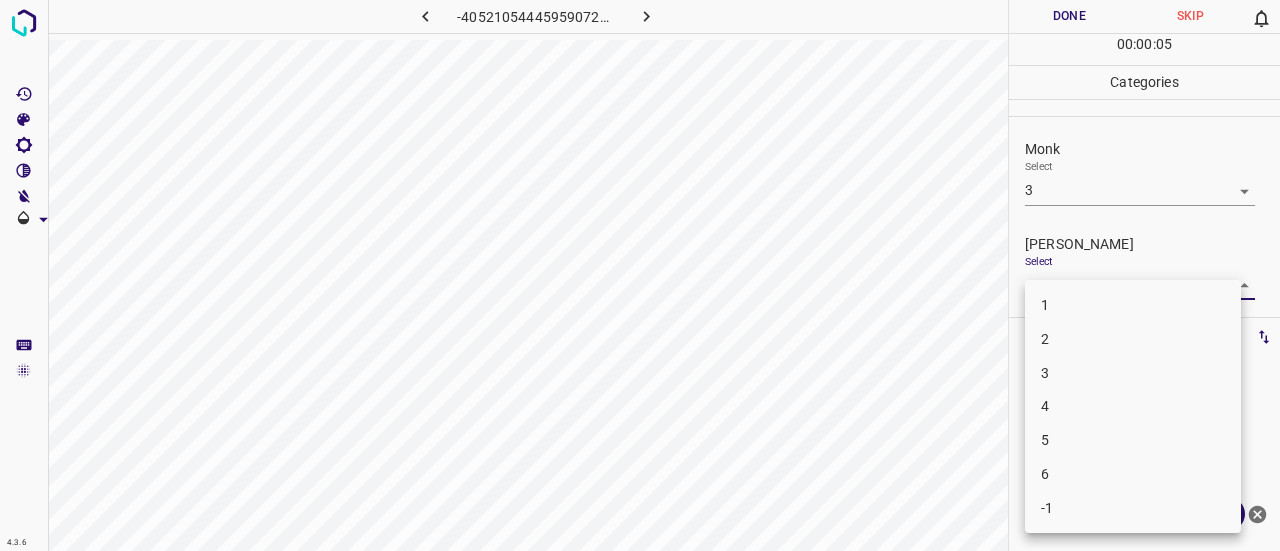 click on "2" at bounding box center [1133, 339] 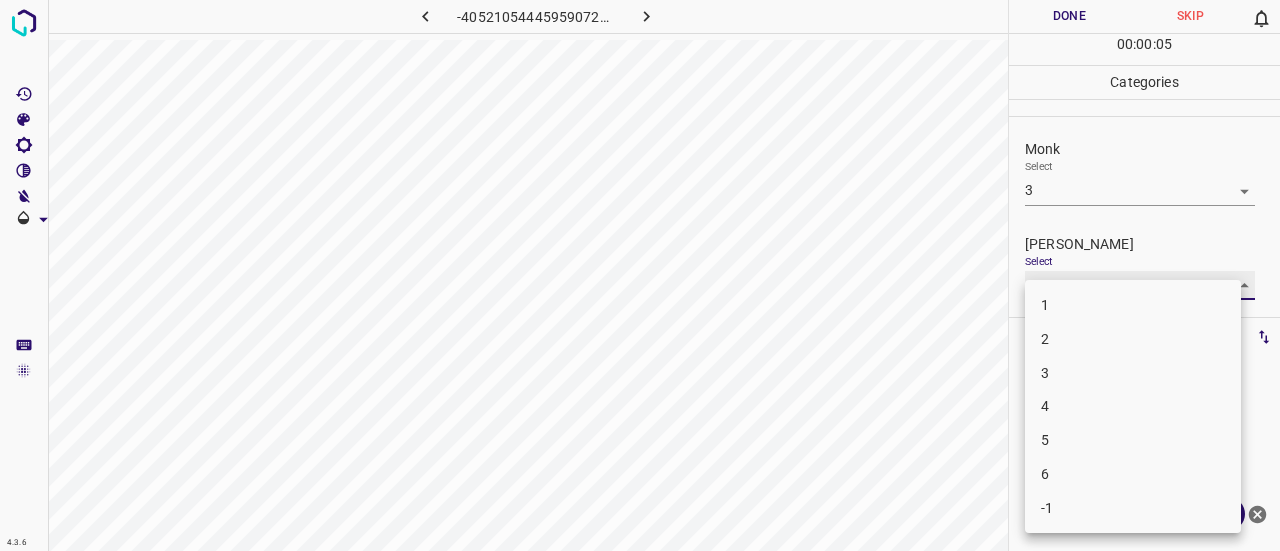 type on "2" 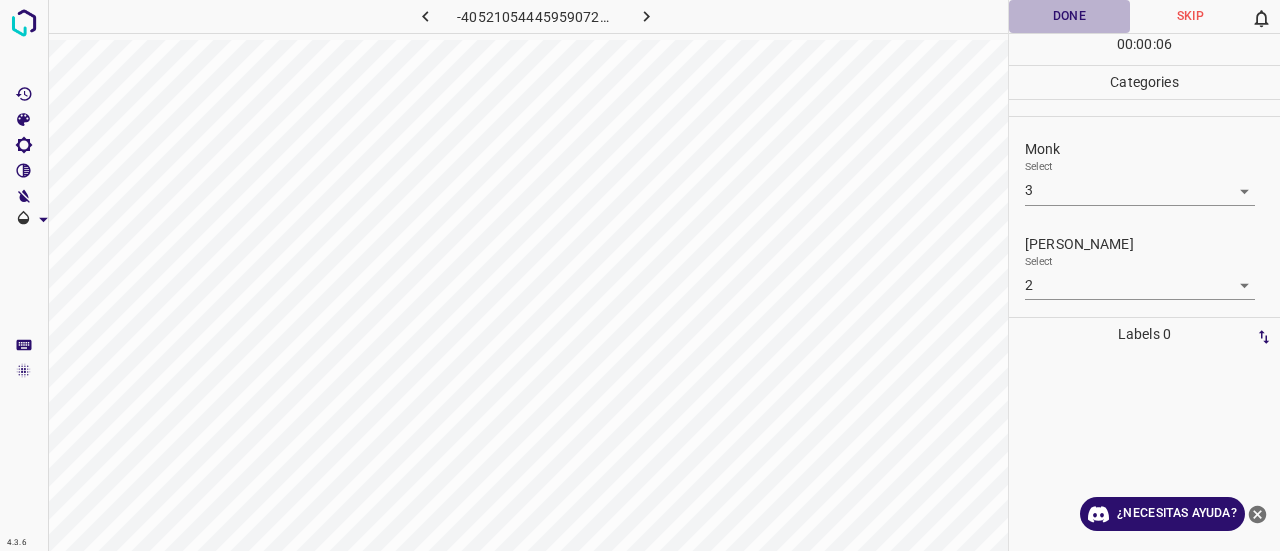 click on "Done" at bounding box center (1069, 16) 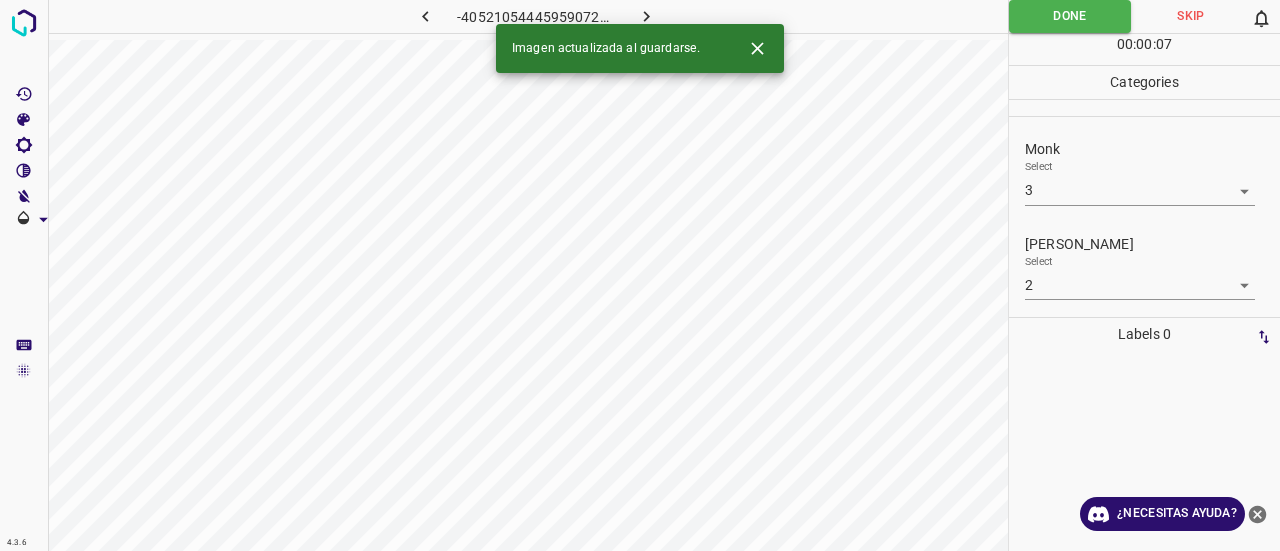 click 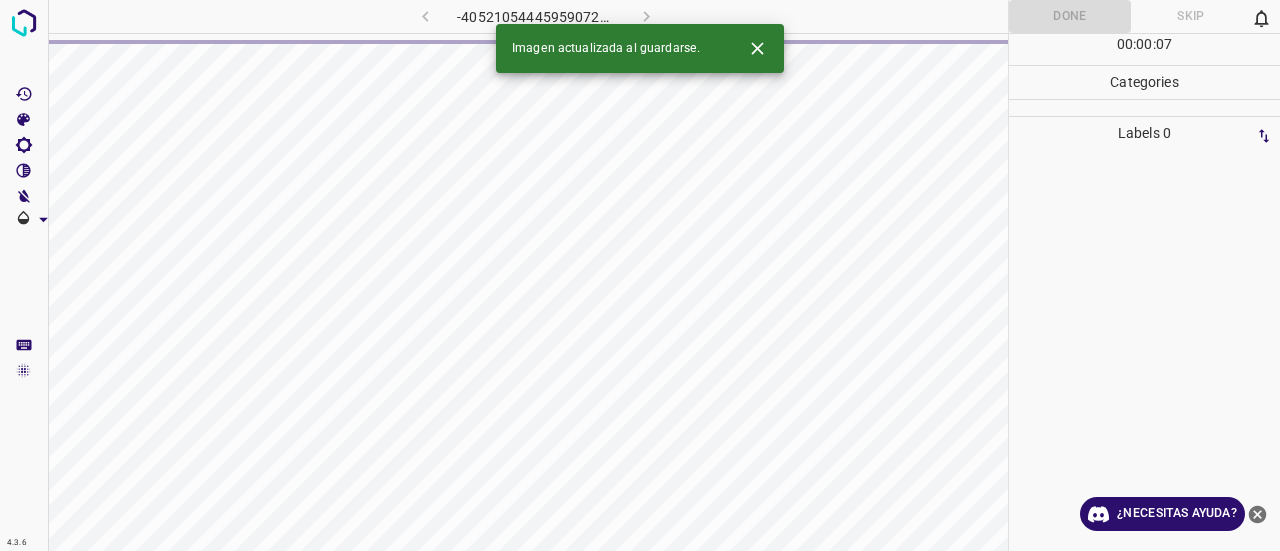 click on "Imagen actualizada al guardarse." at bounding box center [640, 48] 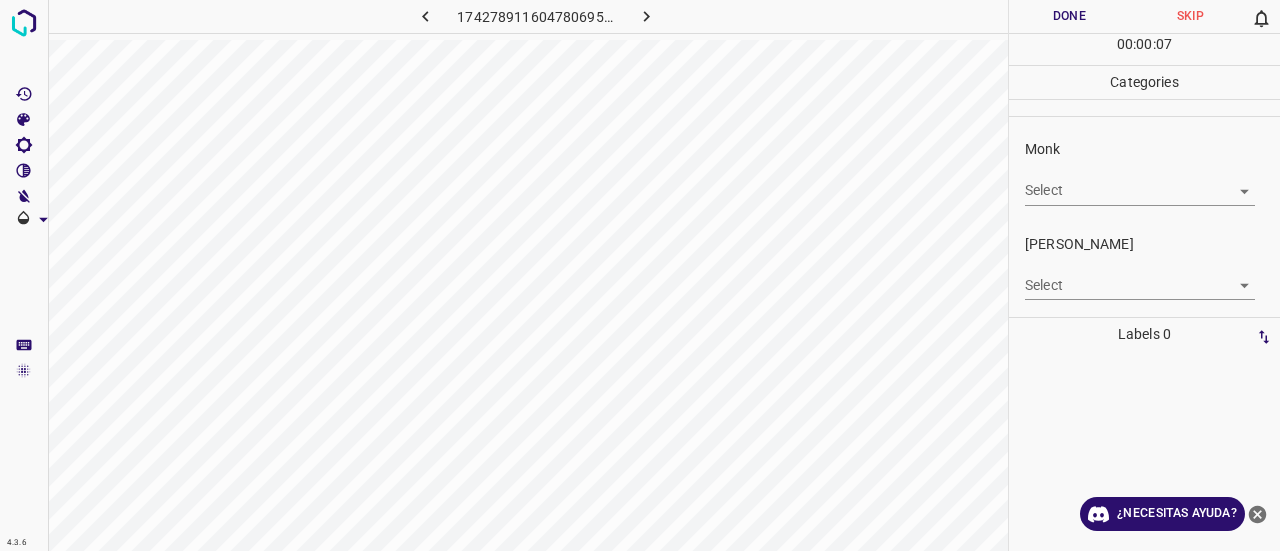 click on "4.3.6  1742789116047806951.png Done Skip 0 00   : 00   : 07   Categories Monk   Select ​  [PERSON_NAME]   Select ​ Labels   0 Categories 1 Monk 2  [PERSON_NAME] Tools Space Change between modes (Draw & Edit) I Auto labeling R Restore zoom M Zoom in N Zoom out Delete Delete selecte label Filters Z Restore filters X Saturation filter C Brightness filter V Contrast filter B Gray scale filter General O Download ¿Necesitas ayuda? Texto original Valora esta traducción Tu opinión servirá para ayudar a mejorar el Traductor de Google - Texto - Esconder - Borrar" at bounding box center (640, 275) 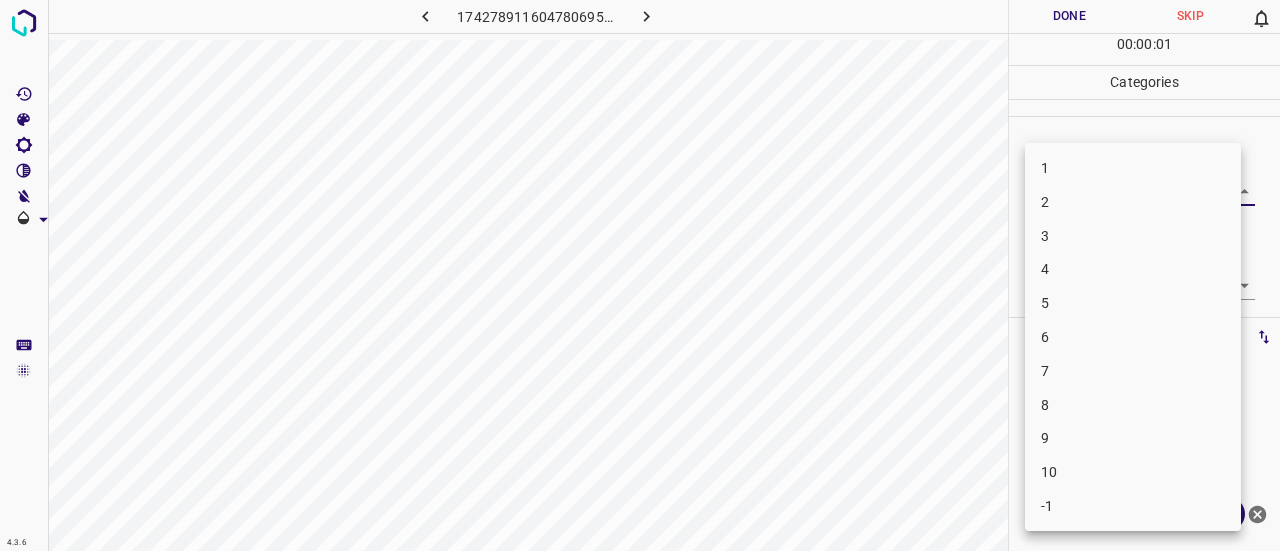 click on "3" at bounding box center [1133, 236] 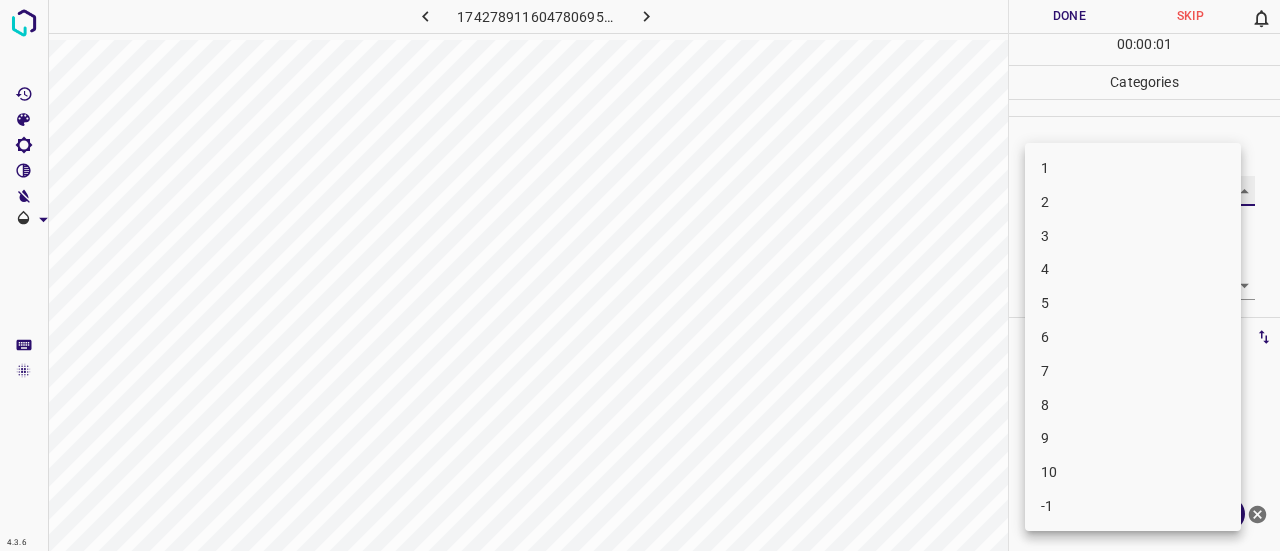 type on "3" 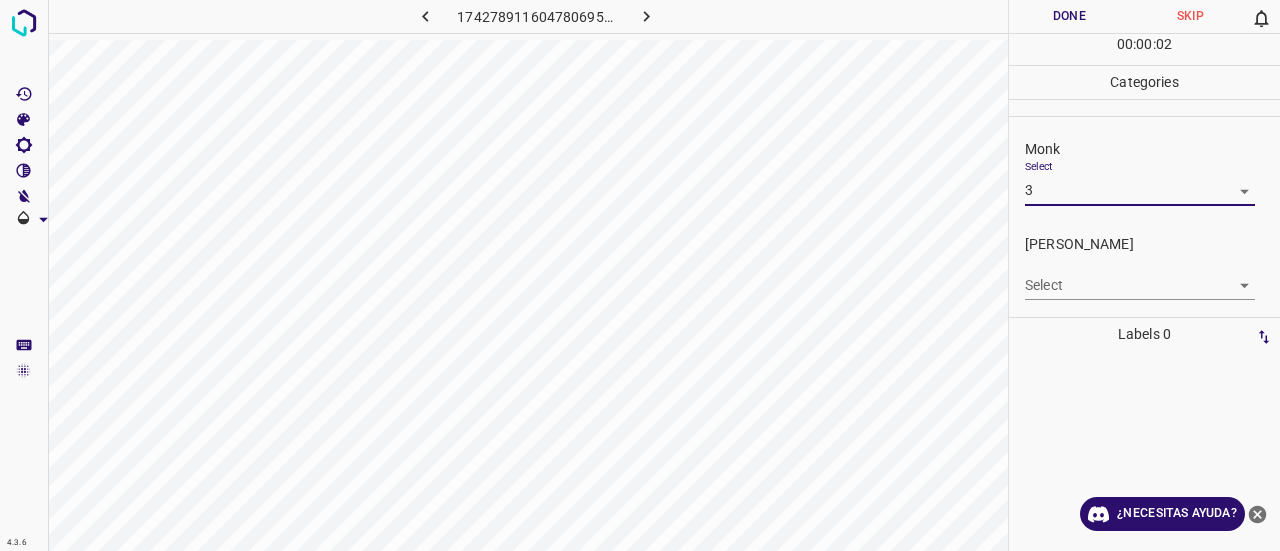 click on "Select ​" at bounding box center [1140, 277] 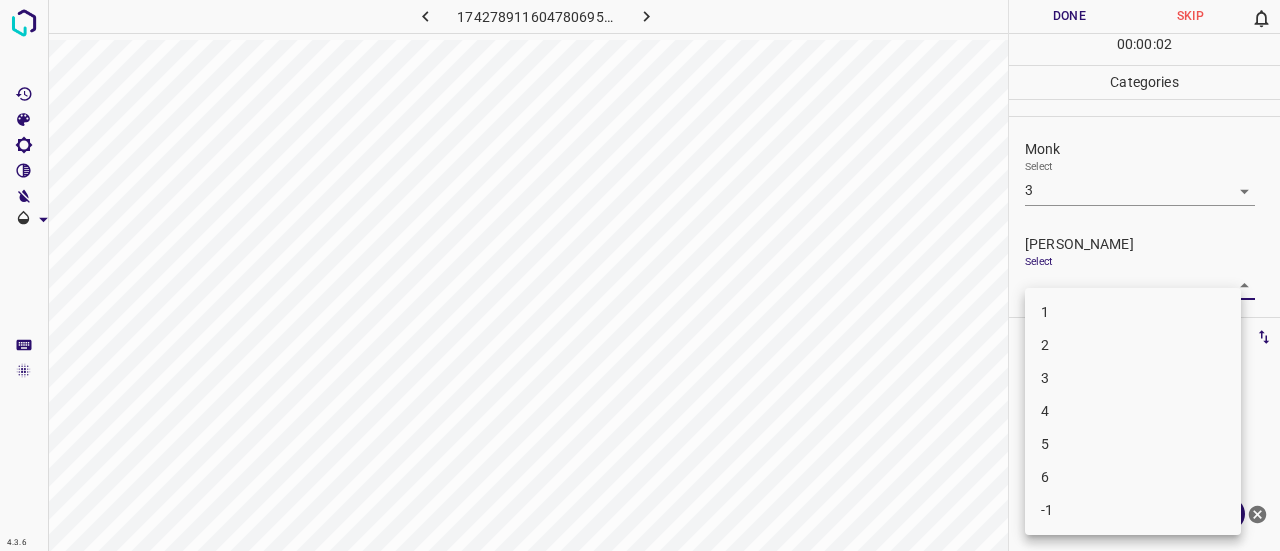 click on "4.3.6  1742789116047806951.png Done Skip 0 00   : 00   : 02   Categories Monk   Select 3 3  [PERSON_NAME]   Select ​ Labels   0 Categories 1 Monk 2  [PERSON_NAME] Tools Space Change between modes (Draw & Edit) I Auto labeling R Restore zoom M Zoom in N Zoom out Delete Delete selecte label Filters Z Restore filters X Saturation filter C Brightness filter V Contrast filter B Gray scale filter General O Download ¿Necesitas ayuda? Texto original Valora esta traducción Tu opinión servirá para ayudar a mejorar el Traductor de Google - Texto - Esconder - Borrar 1 2 3 4 5 6 -1" at bounding box center [640, 275] 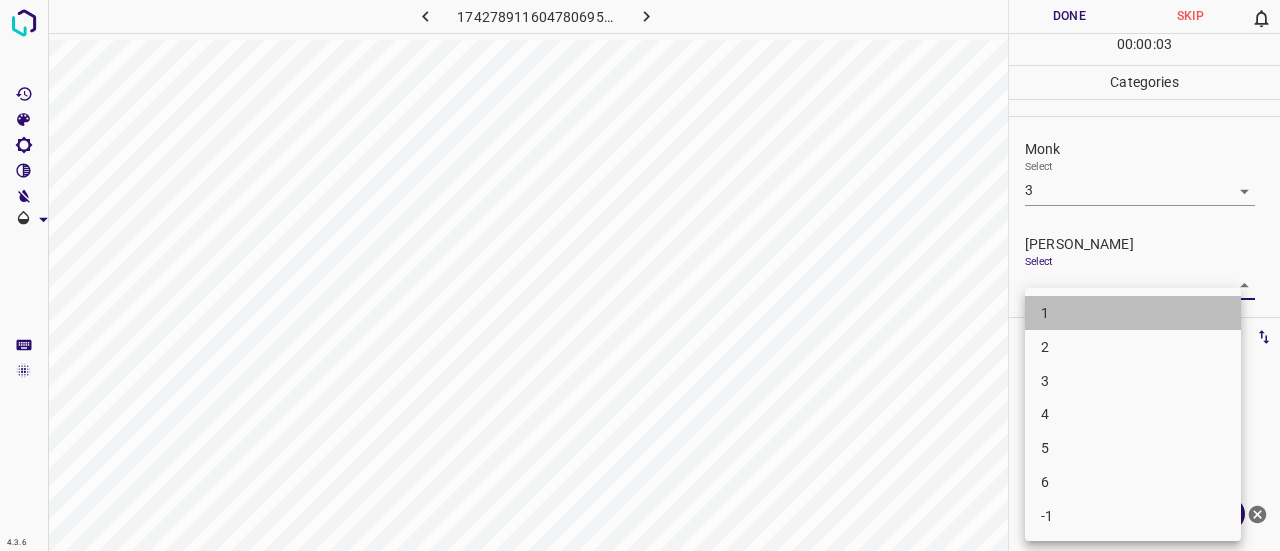 click on "1" at bounding box center [1133, 313] 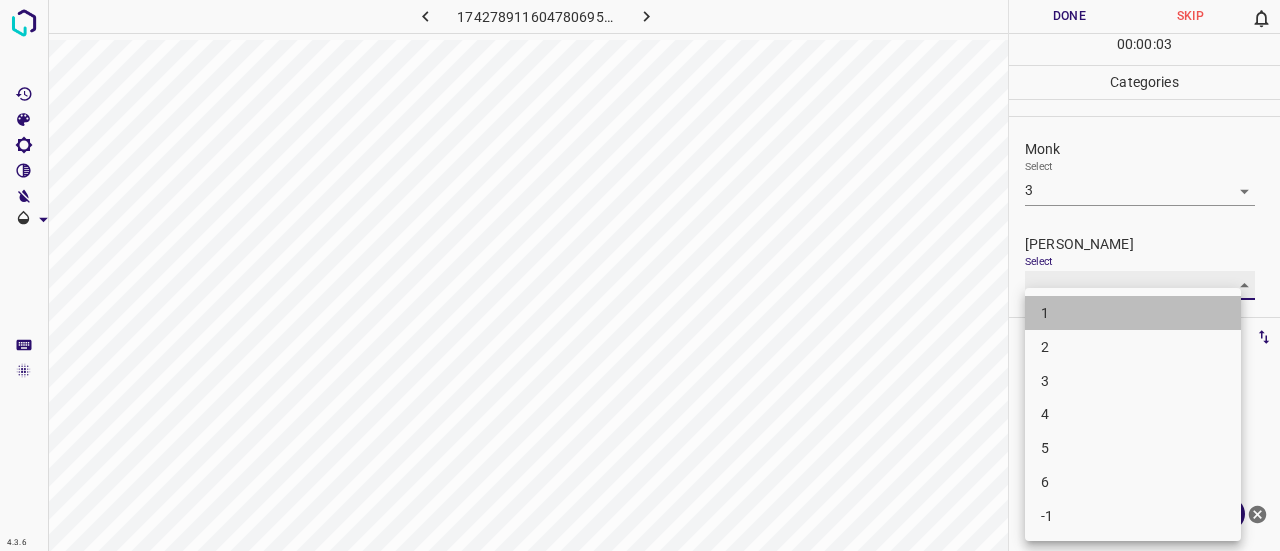 type on "1" 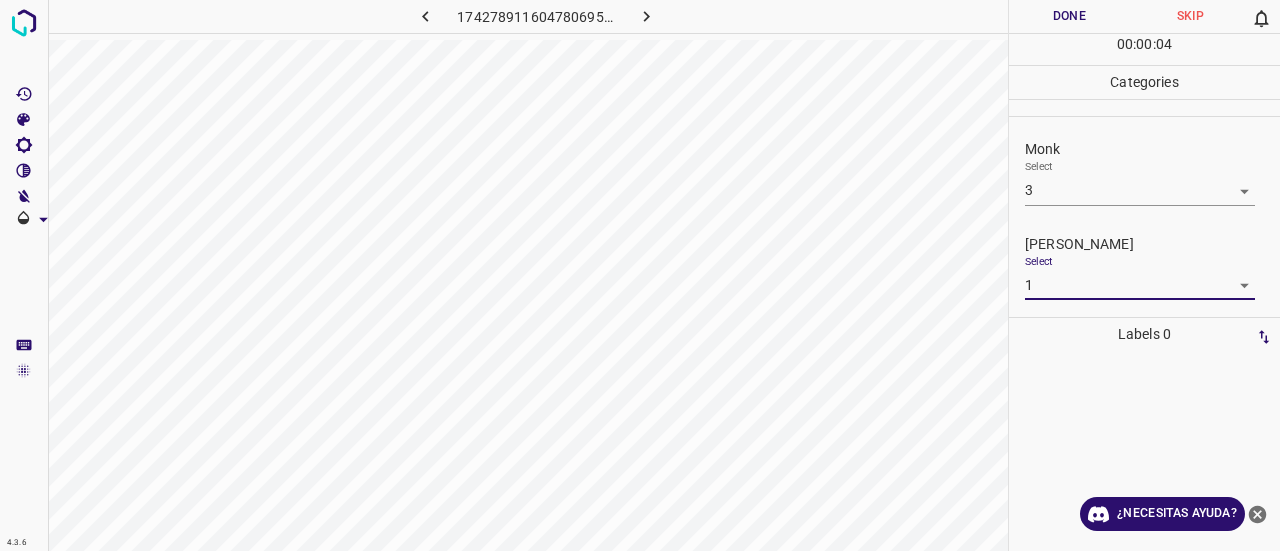 click on "Done" at bounding box center (1069, 16) 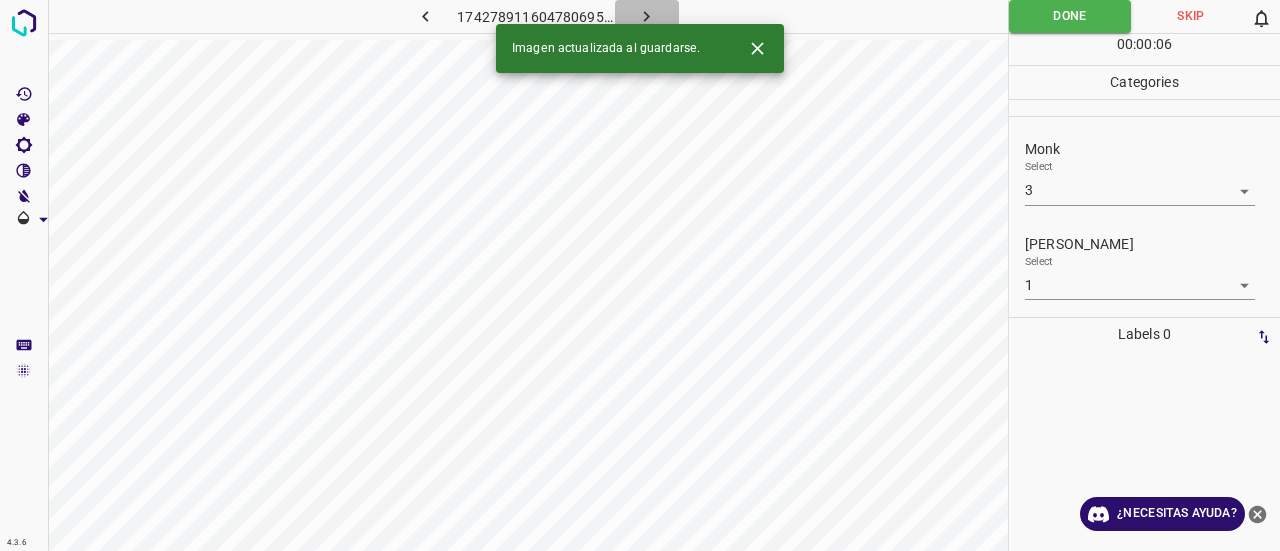 click 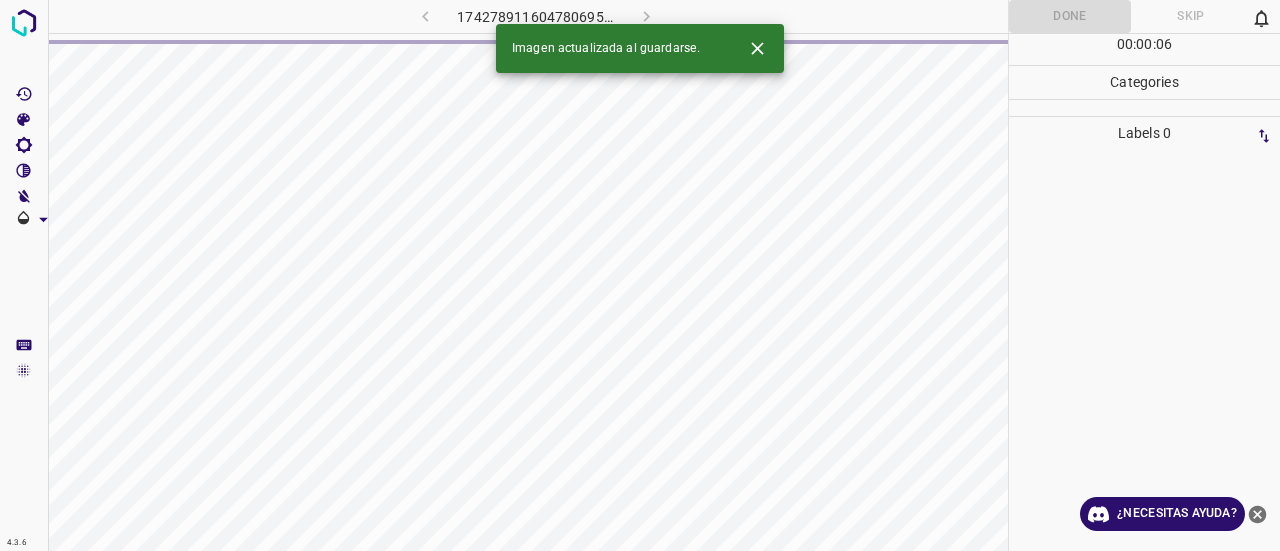 click 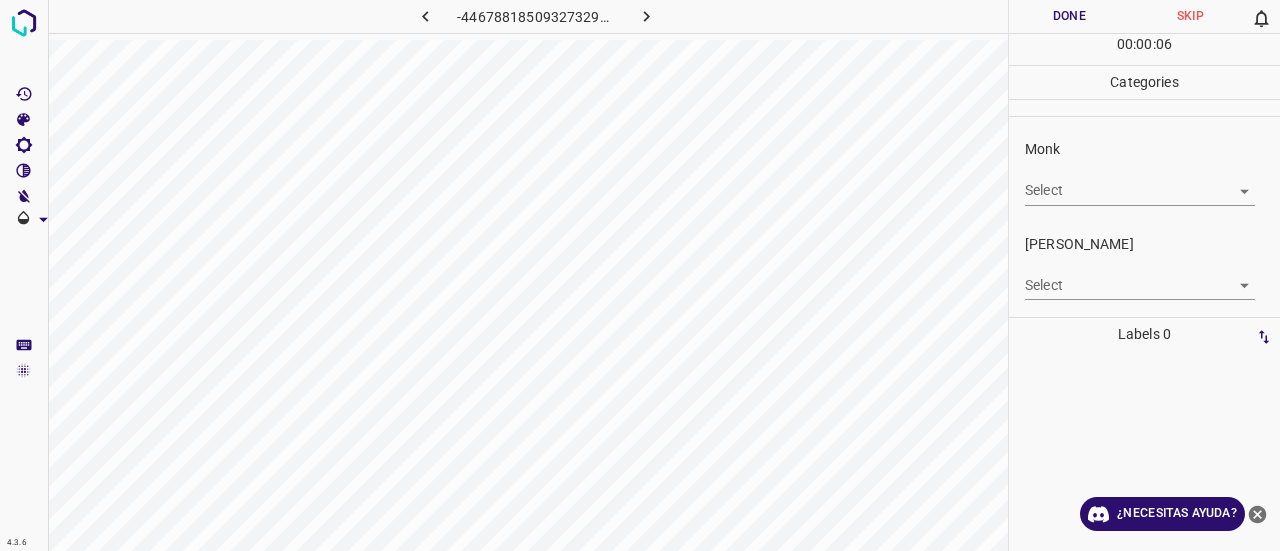 click on "4.3.6  -4467881850932732964.png Done Skip 0 00   : 00   : 06   Categories Monk   Select ​  [PERSON_NAME]   Select ​ Labels   0 Categories 1 Monk 2  [PERSON_NAME] Tools Space Change between modes (Draw & Edit) I Auto labeling R Restore zoom M Zoom in N Zoom out Delete Delete selecte label Filters Z Restore filters X Saturation filter C Brightness filter V Contrast filter B Gray scale filter General O Download ¿Necesitas ayuda? Texto original Valora esta traducción Tu opinión servirá para ayudar a mejorar el Traductor de Google - Texto - Esconder - Borrar" at bounding box center [640, 275] 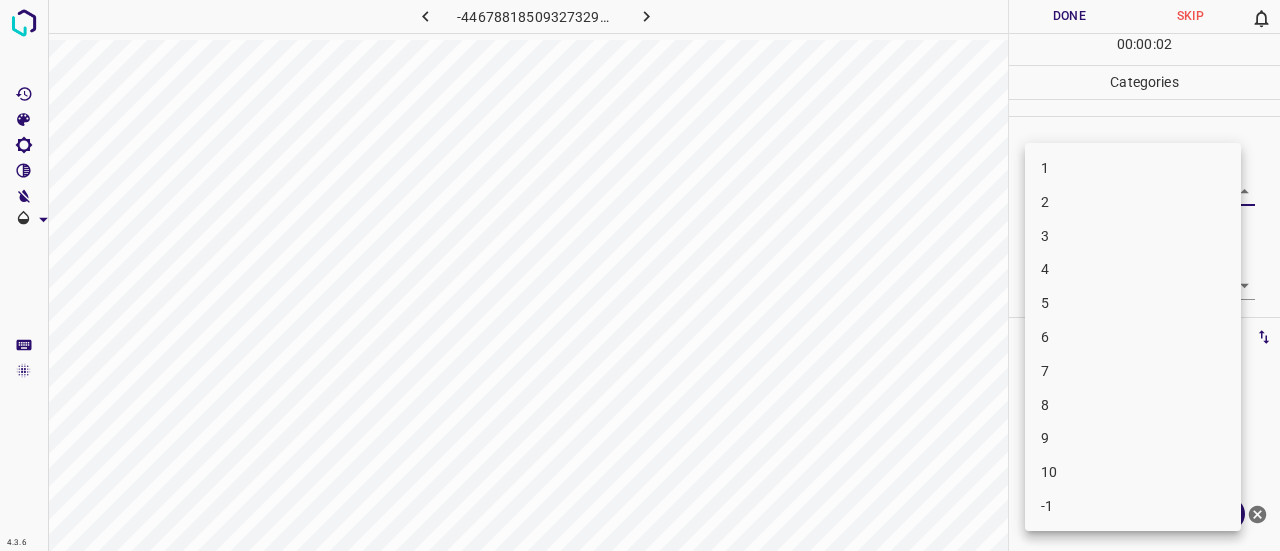 click on "3" at bounding box center [1133, 236] 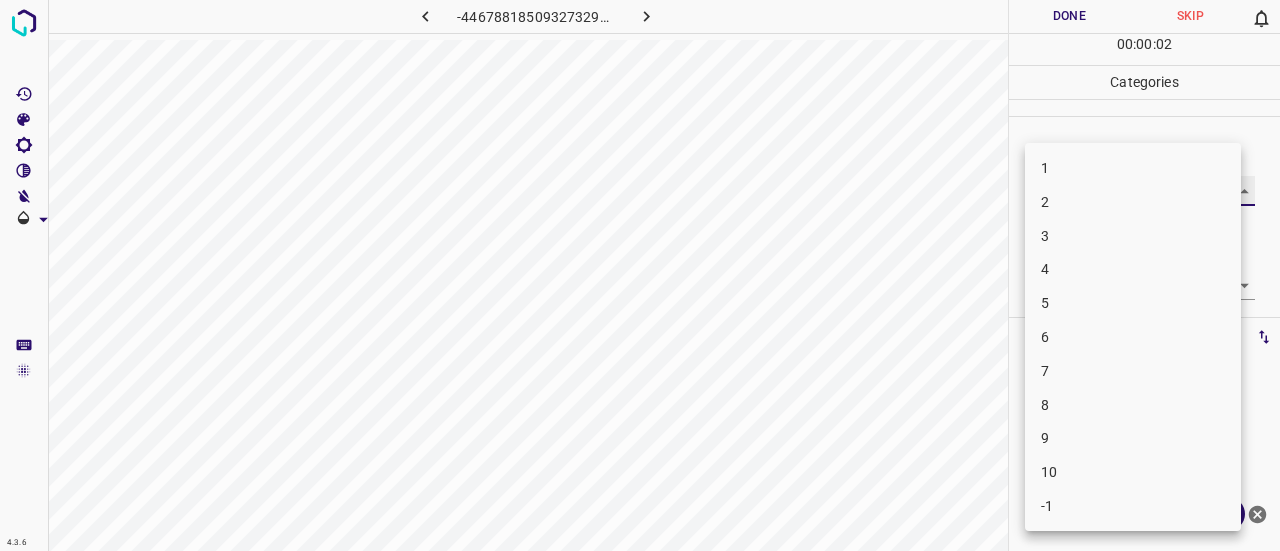 type on "3" 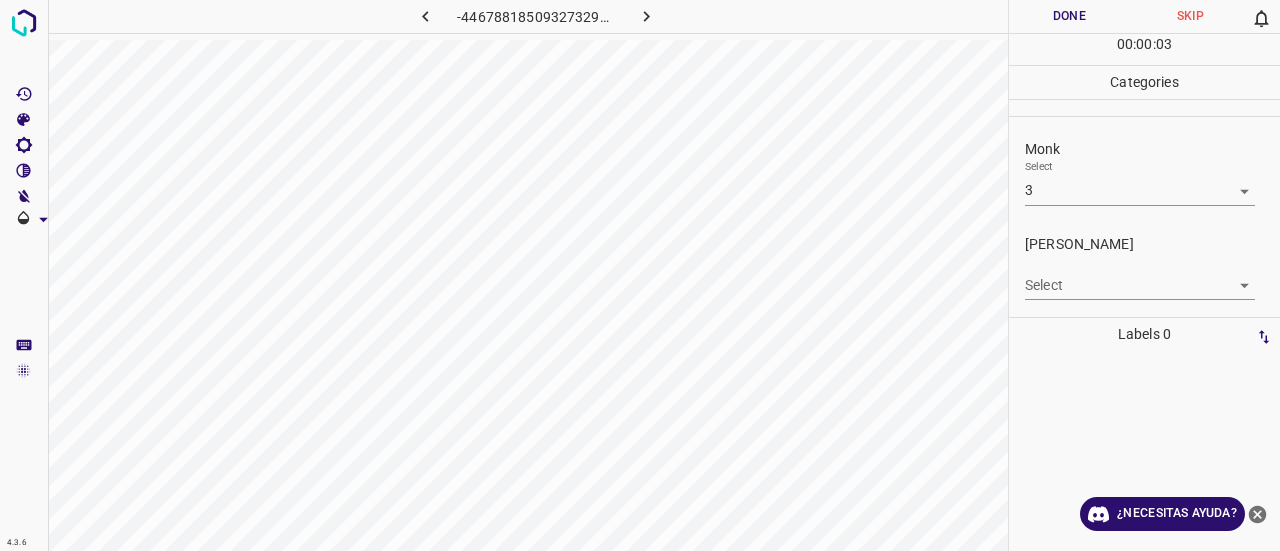 click on "Select ​" at bounding box center [1140, 277] 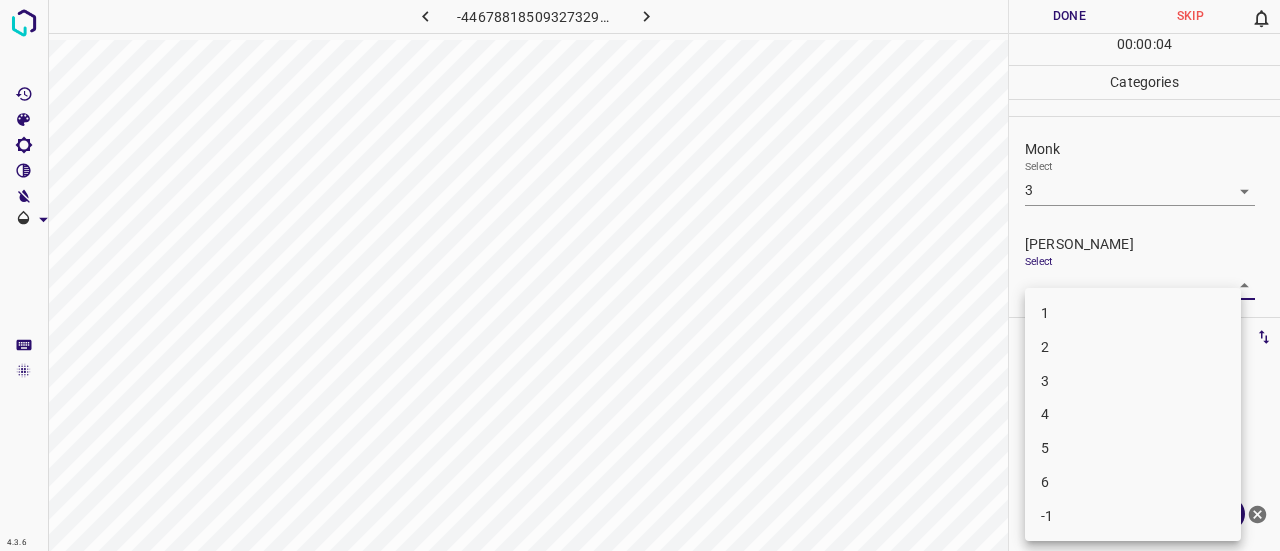 click on "1" at bounding box center [1133, 313] 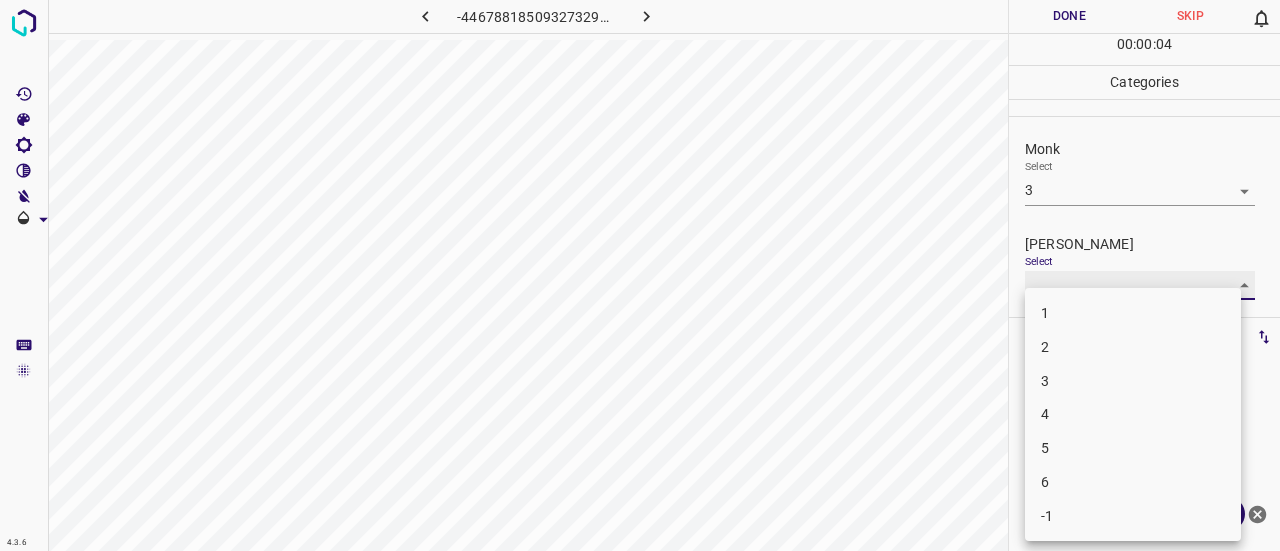type on "1" 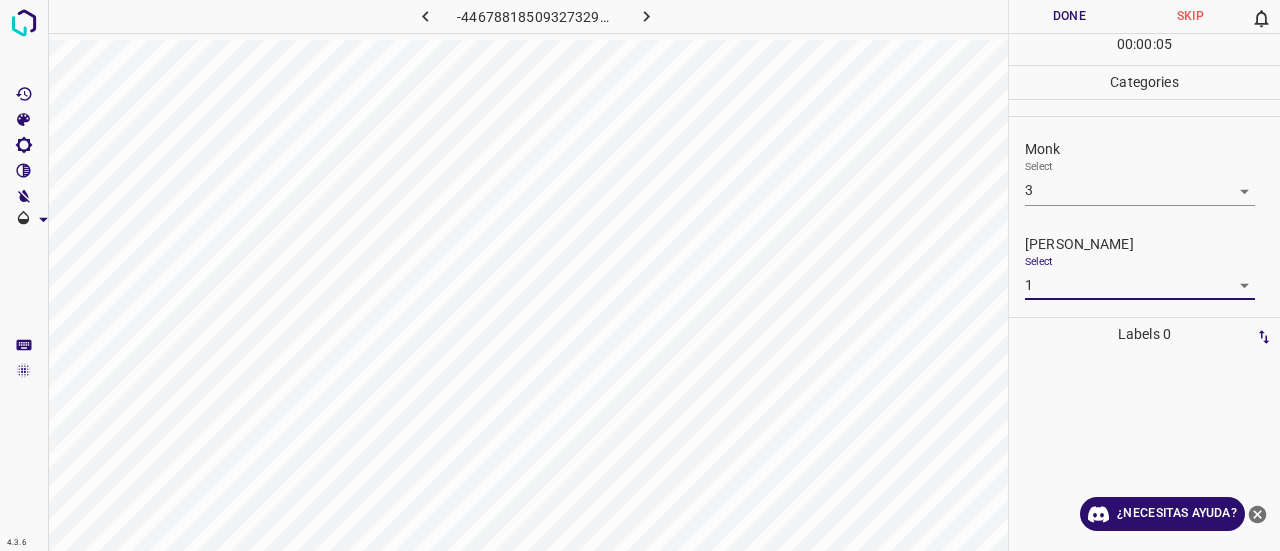 click on "Done" at bounding box center [1069, 16] 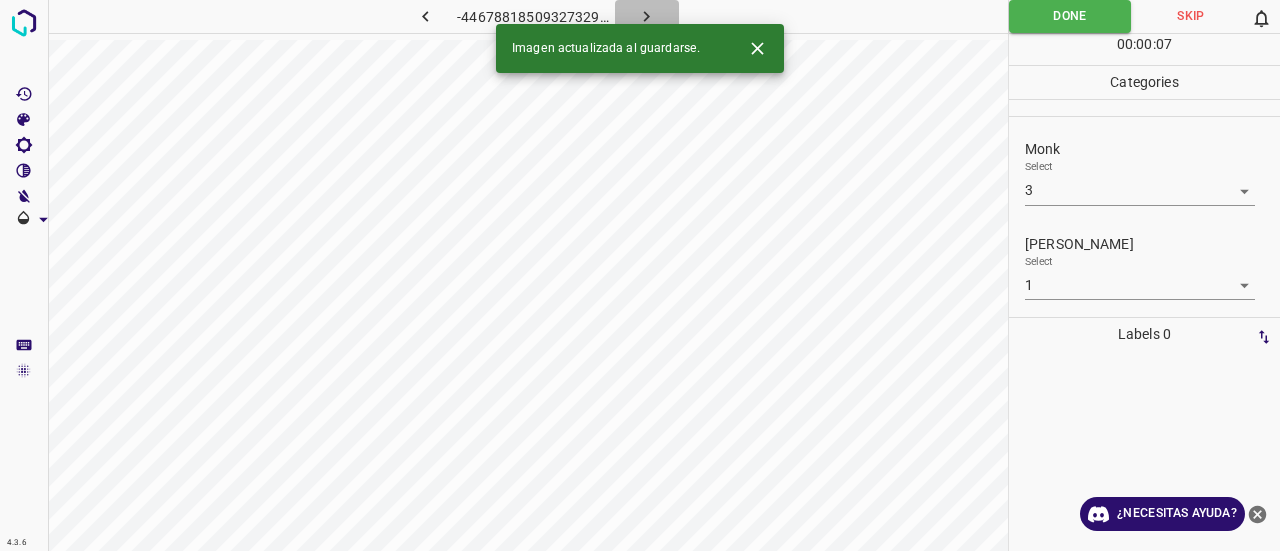 click 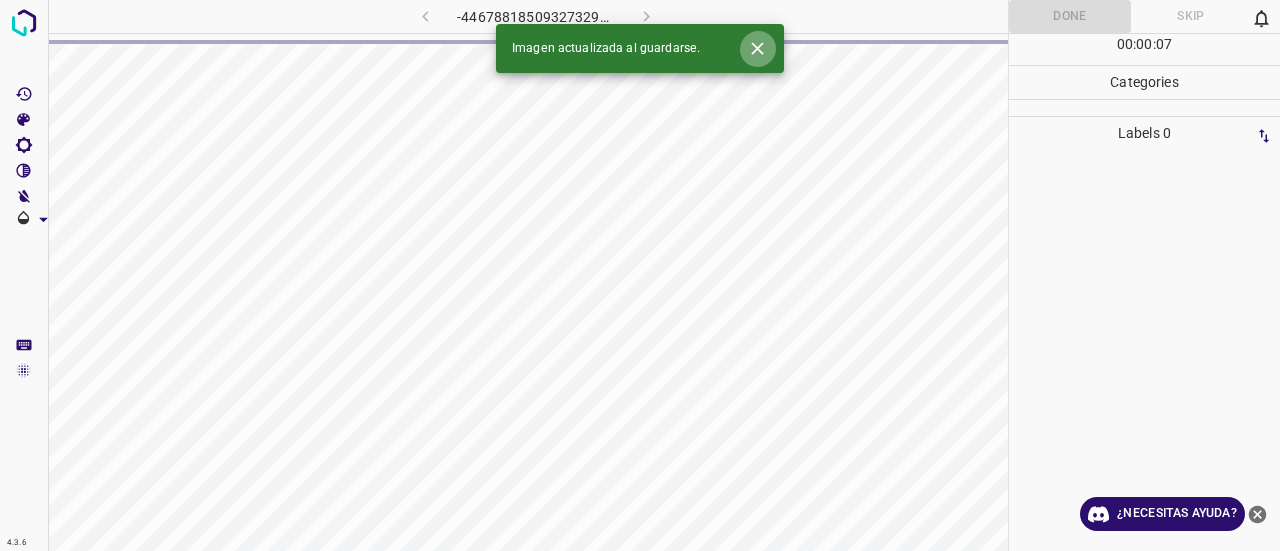 click 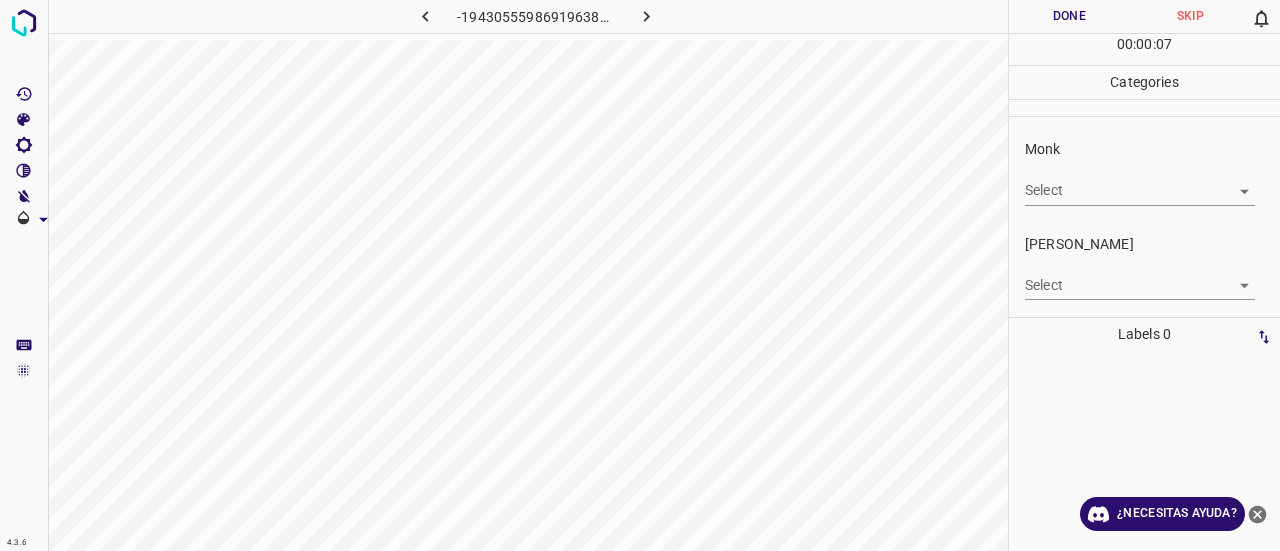 click on "Select ​" at bounding box center [1140, 182] 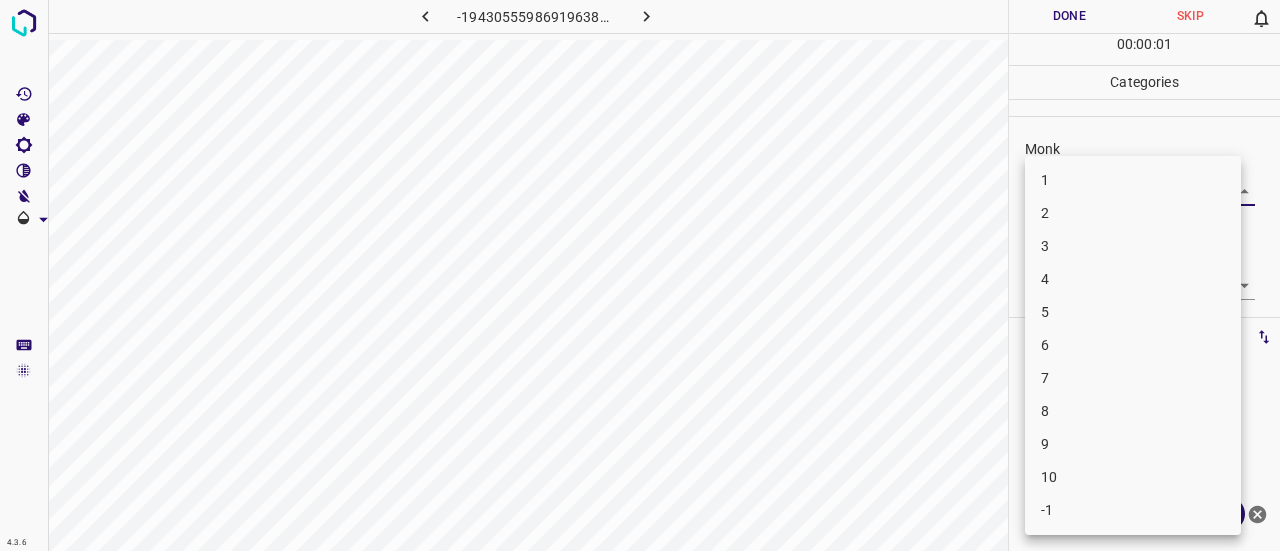 click on "4.3.6  -1943055598691963873.png Done Skip 0 00   : 00   : 01   Categories Monk   Select ​  [PERSON_NAME]   Select ​ Labels   0 Categories 1 Monk 2  [PERSON_NAME] Tools Space Change between modes (Draw & Edit) I Auto labeling R Restore zoom M Zoom in N Zoom out Delete Delete selecte label Filters Z Restore filters X Saturation filter C Brightness filter V Contrast filter B Gray scale filter General O Download ¿Necesitas ayuda? Texto original Valora esta traducción Tu opinión servirá para ayudar a mejorar el Traductor de Google - Texto - Esconder - Borrar 1 2 3 4 5 6 7 8 9 10 -1" at bounding box center [640, 275] 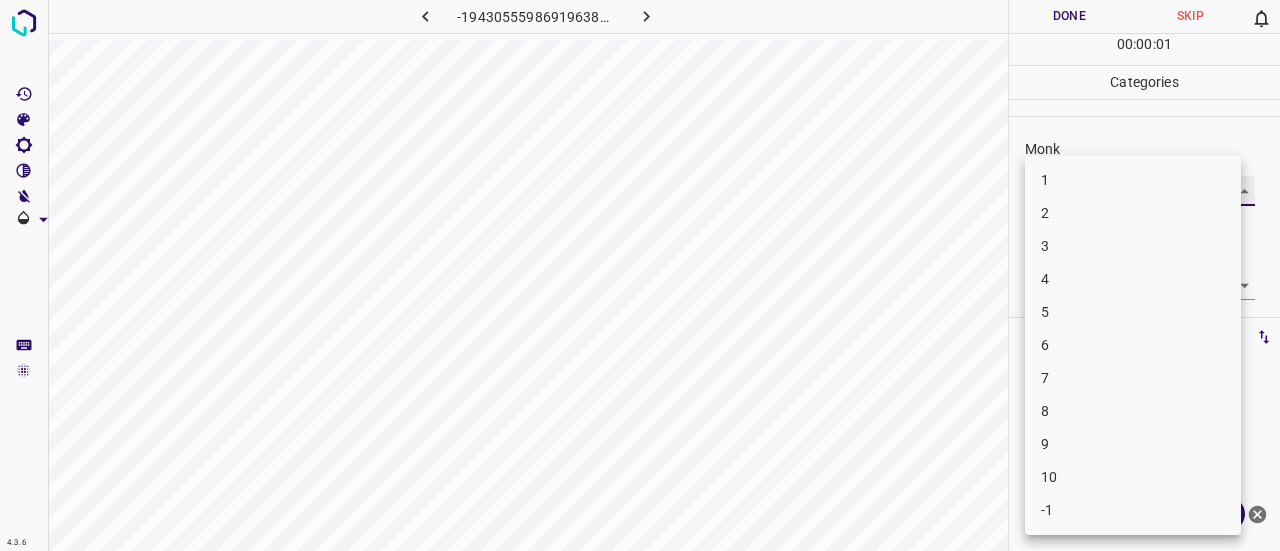 type on "2" 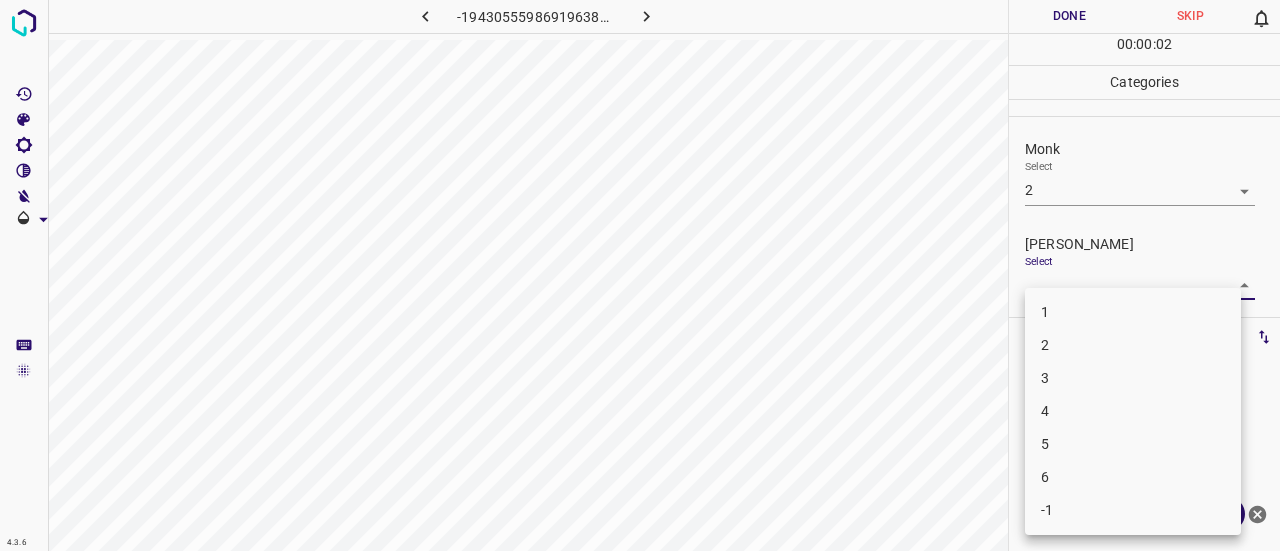 click on "4.3.6  -1943055598691963873.png Done Skip 0 00   : 00   : 02   Categories Monk   Select 2 2  [PERSON_NAME]   Select ​ Labels   0 Categories 1 Monk 2  [PERSON_NAME] Tools Space Change between modes (Draw & Edit) I Auto labeling R Restore zoom M Zoom in N Zoom out Delete Delete selecte label Filters Z Restore filters X Saturation filter C Brightness filter V Contrast filter B Gray scale filter General O Download ¿Necesitas ayuda? Texto original Valora esta traducción Tu opinión servirá para ayudar a mejorar el Traductor de Google - Texto - Esconder - Borrar 1 2 3 4 5 6 -1" at bounding box center (640, 275) 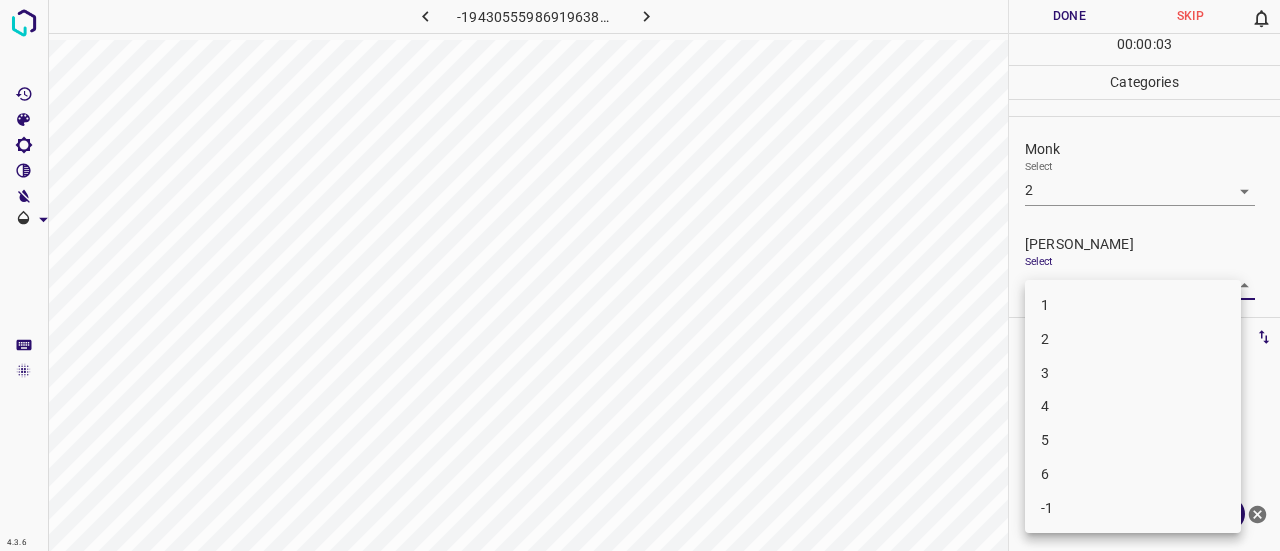 click on "1" at bounding box center [1133, 305] 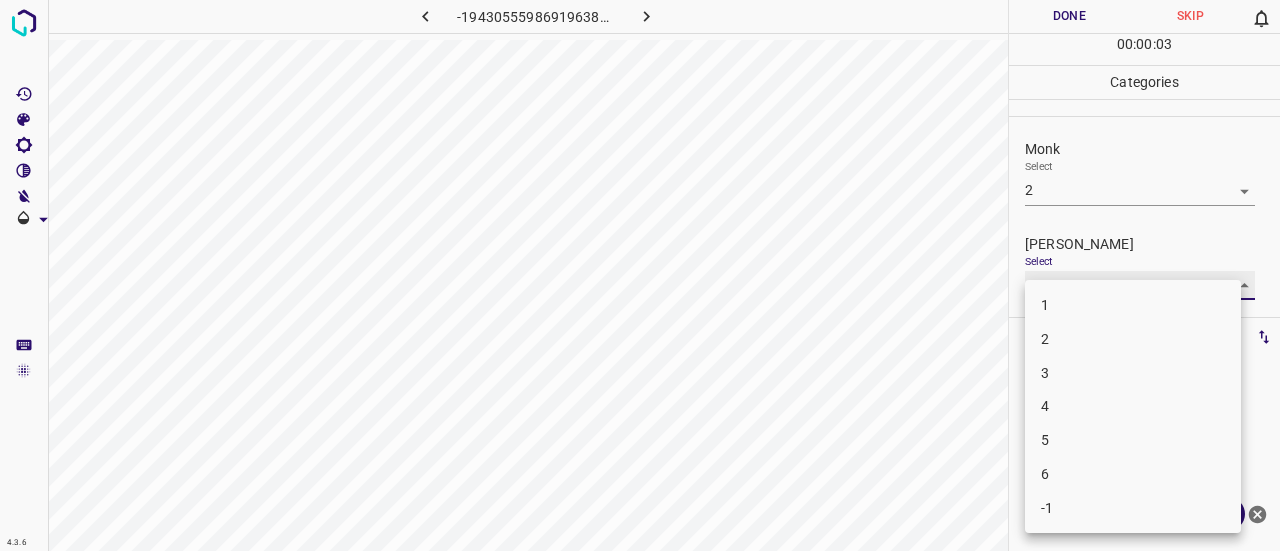 type on "1" 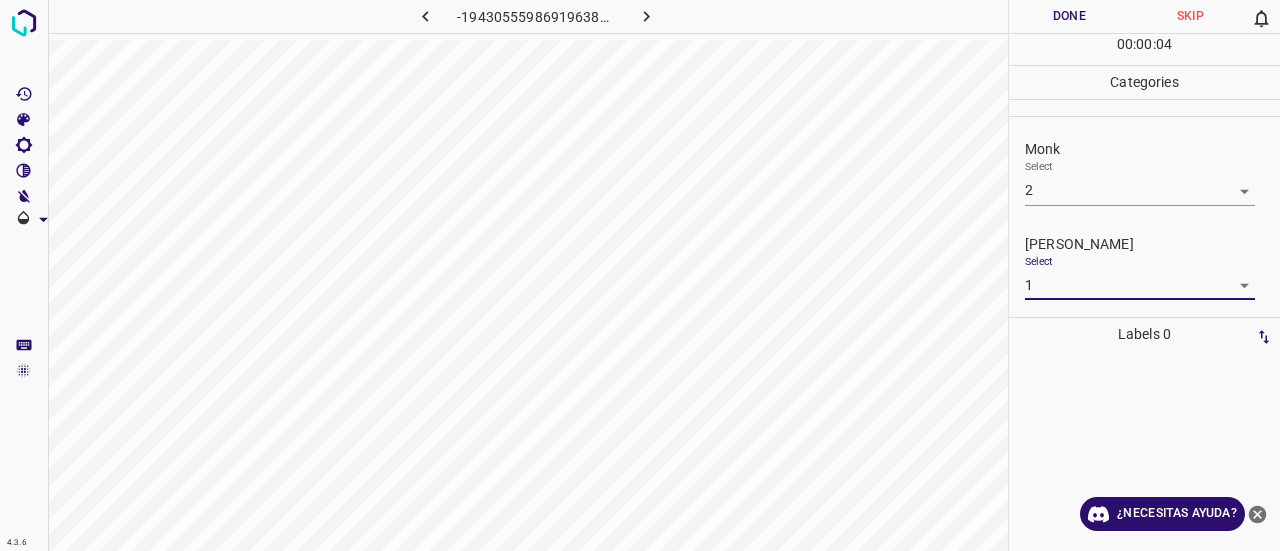 click on "Done" at bounding box center [1069, 16] 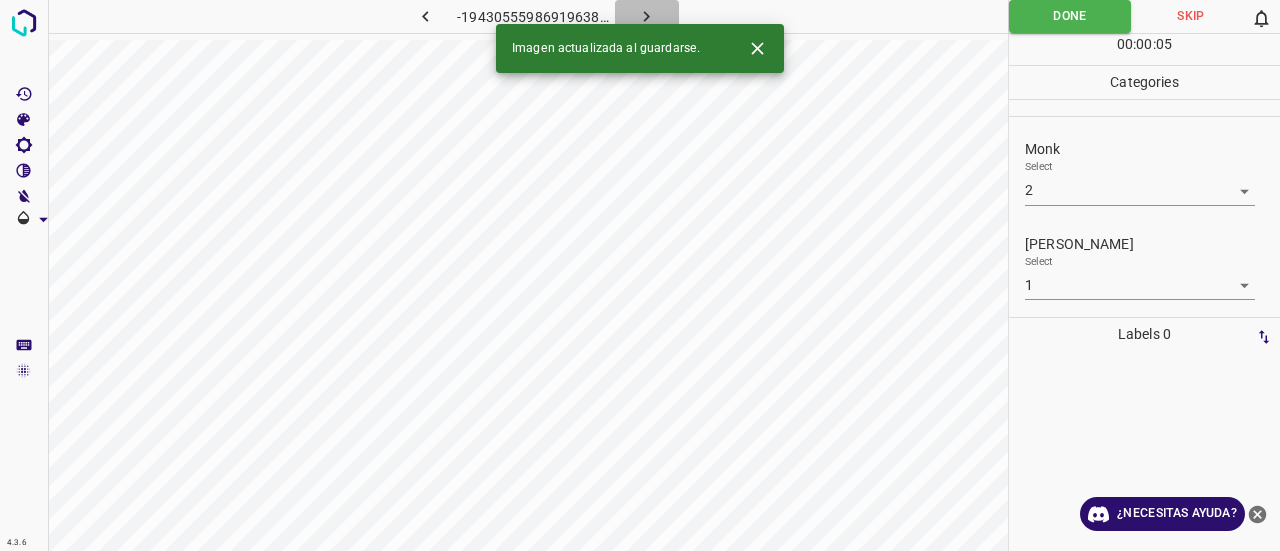 click 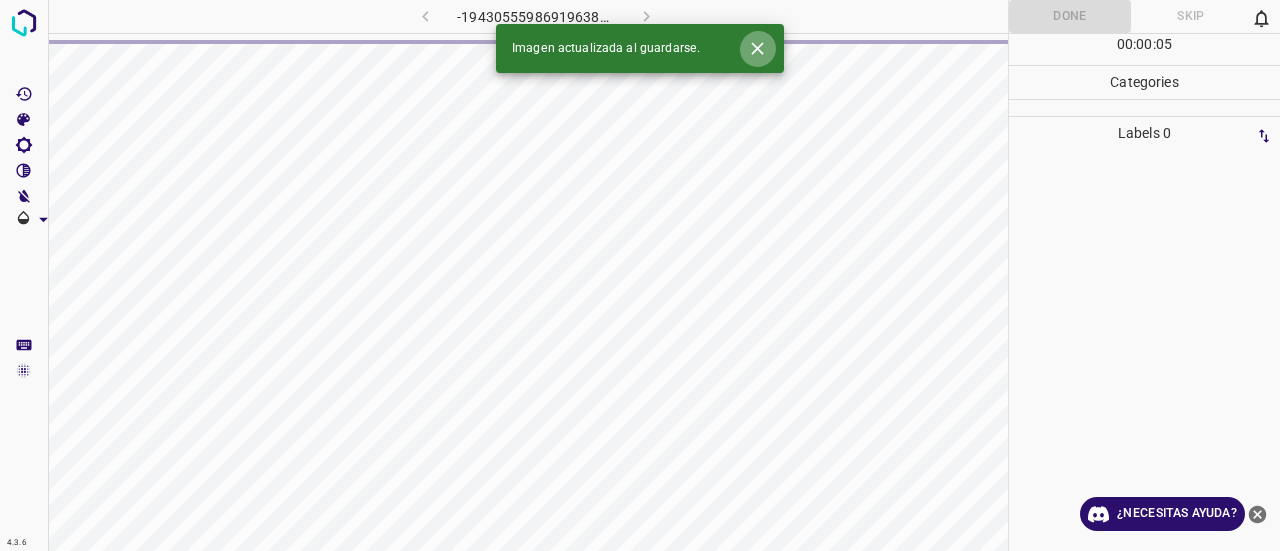 click 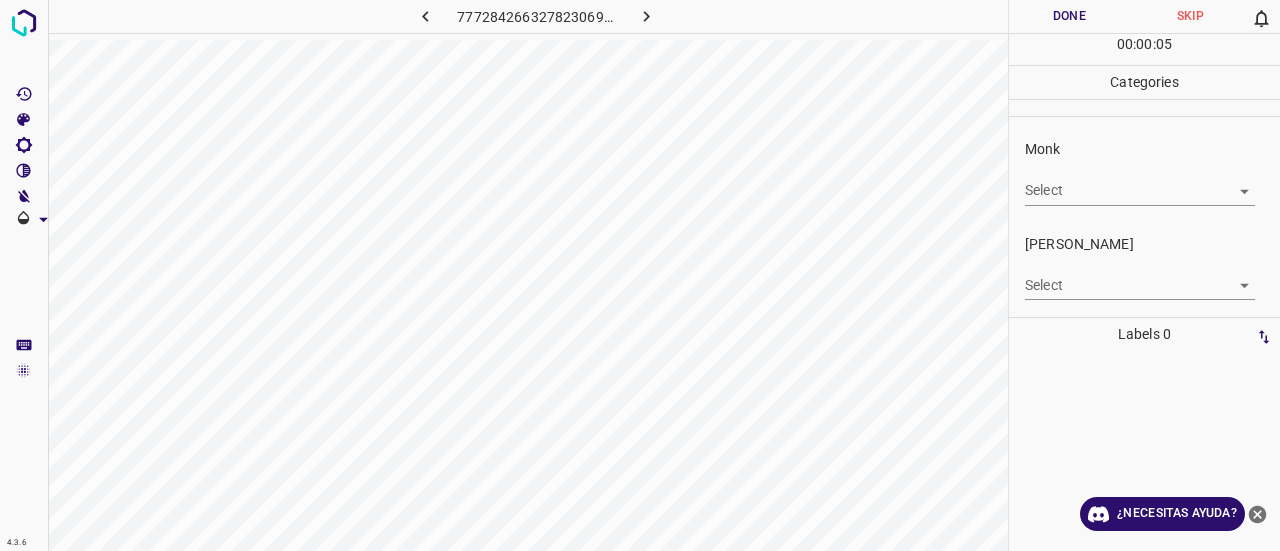 click on "4.3.6  777284266327823069.png Done Skip 0 00   : 00   : 05   Categories Monk   Select ​  [PERSON_NAME]   Select ​ Labels   0 Categories 1 Monk 2  [PERSON_NAME] Tools Space Change between modes (Draw & Edit) I Auto labeling R Restore zoom M Zoom in N Zoom out Delete Delete selecte label Filters Z Restore filters X Saturation filter C Brightness filter V Contrast filter B Gray scale filter General O Download ¿Necesitas ayuda? Texto original Valora esta traducción Tu opinión servirá para ayudar a mejorar el Traductor de Google - Texto - Esconder - Borrar" at bounding box center [640, 275] 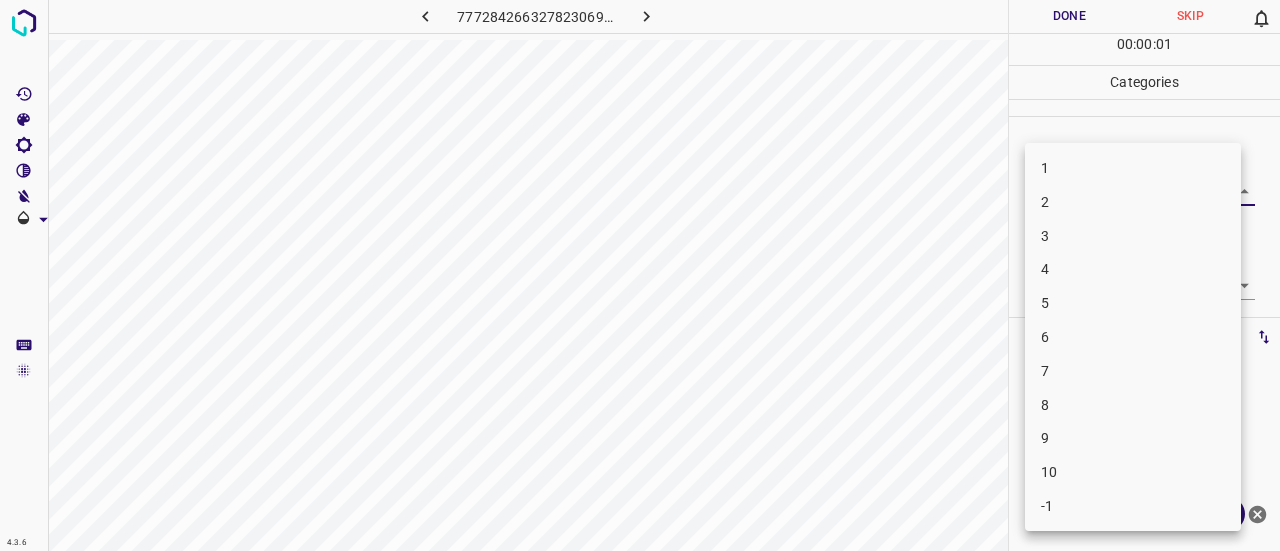 click on "7" at bounding box center (1133, 371) 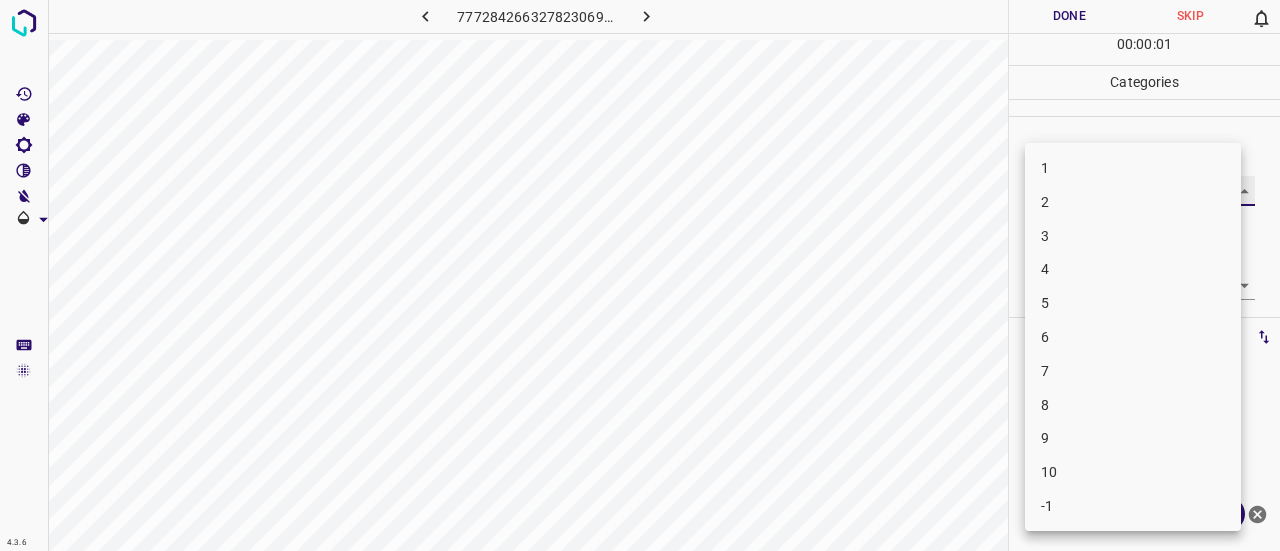 type on "7" 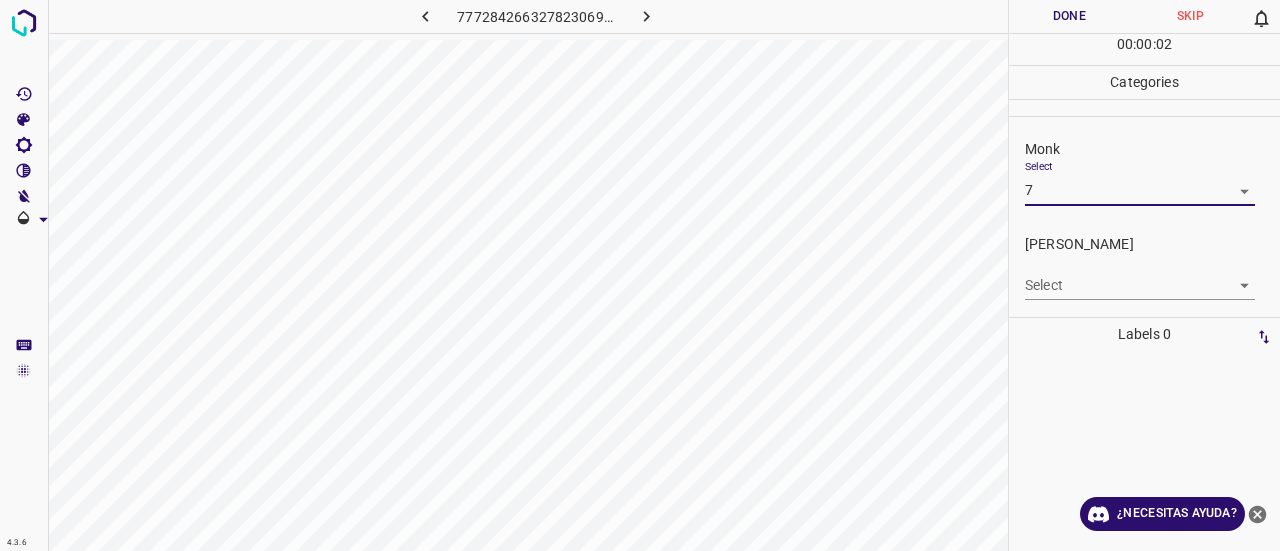 click on "4.3.6  777284266327823069.png Done Skip 0 00   : 00   : 02   Categories Monk   Select 7 7  [PERSON_NAME]   Select ​ Labels   0 Categories 1 Monk 2  [PERSON_NAME] Tools Space Change between modes (Draw & Edit) I Auto labeling R Restore zoom M Zoom in N Zoom out Delete Delete selecte label Filters Z Restore filters X Saturation filter C Brightness filter V Contrast filter B Gray scale filter General O Download ¿Necesitas ayuda? Texto original Valora esta traducción Tu opinión servirá para ayudar a mejorar el Traductor de Google - Texto - Esconder - Borrar" at bounding box center [640, 275] 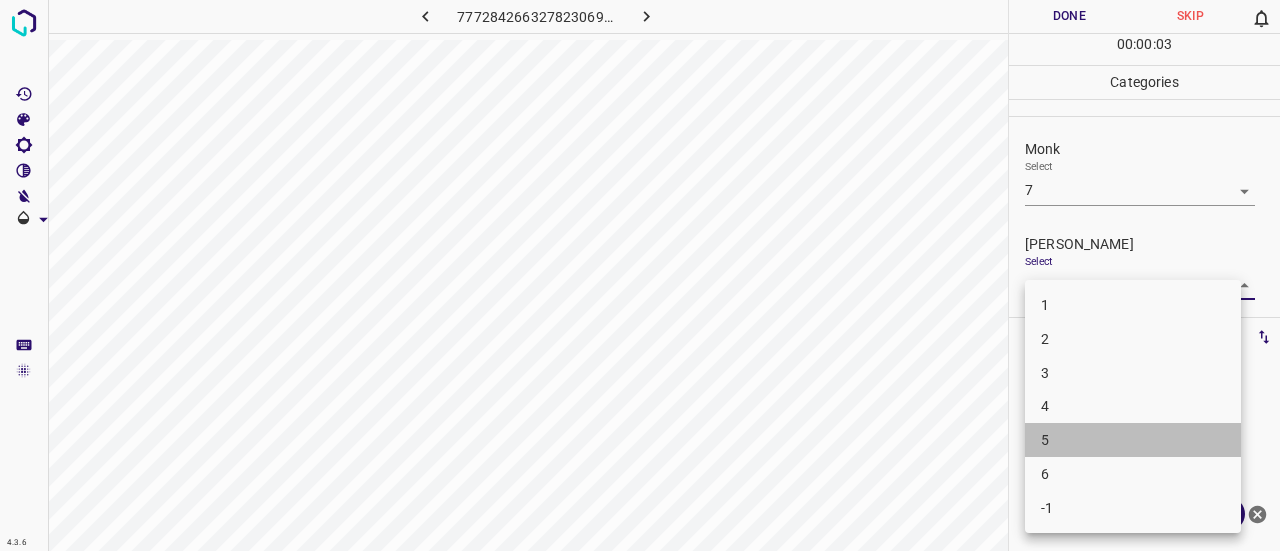 click on "5" at bounding box center (1133, 440) 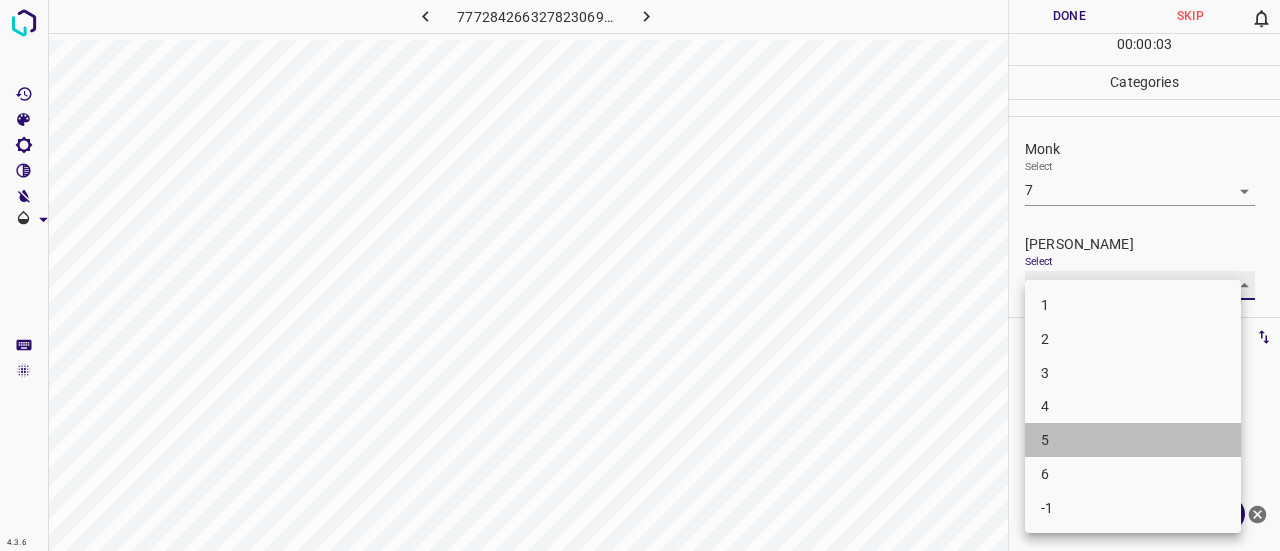 type on "5" 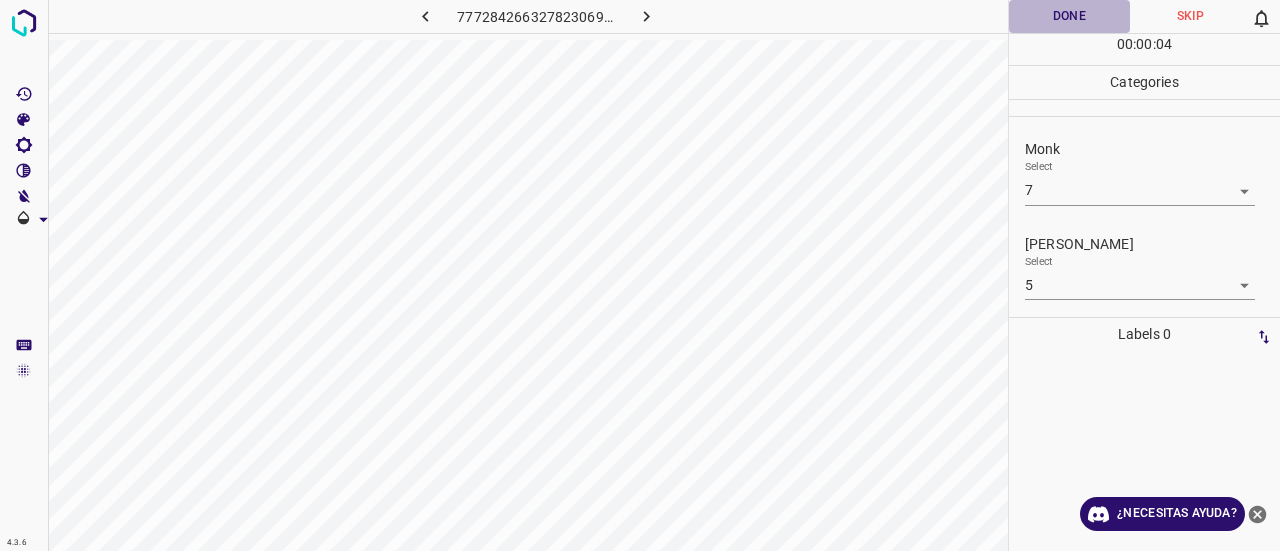 click on "Done" at bounding box center (1069, 16) 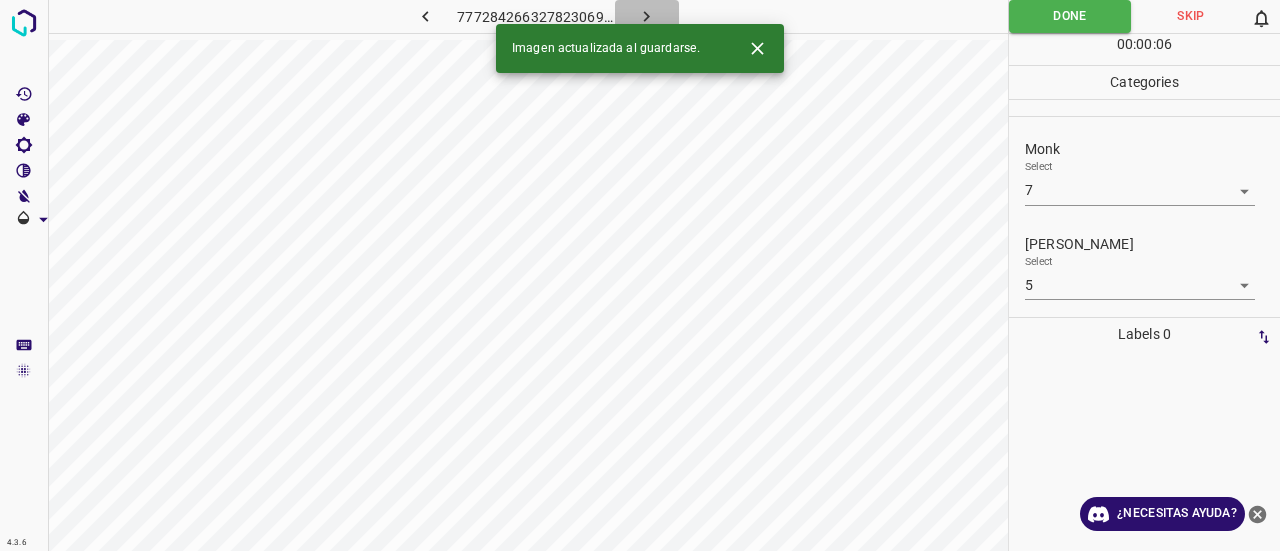 click at bounding box center [647, 16] 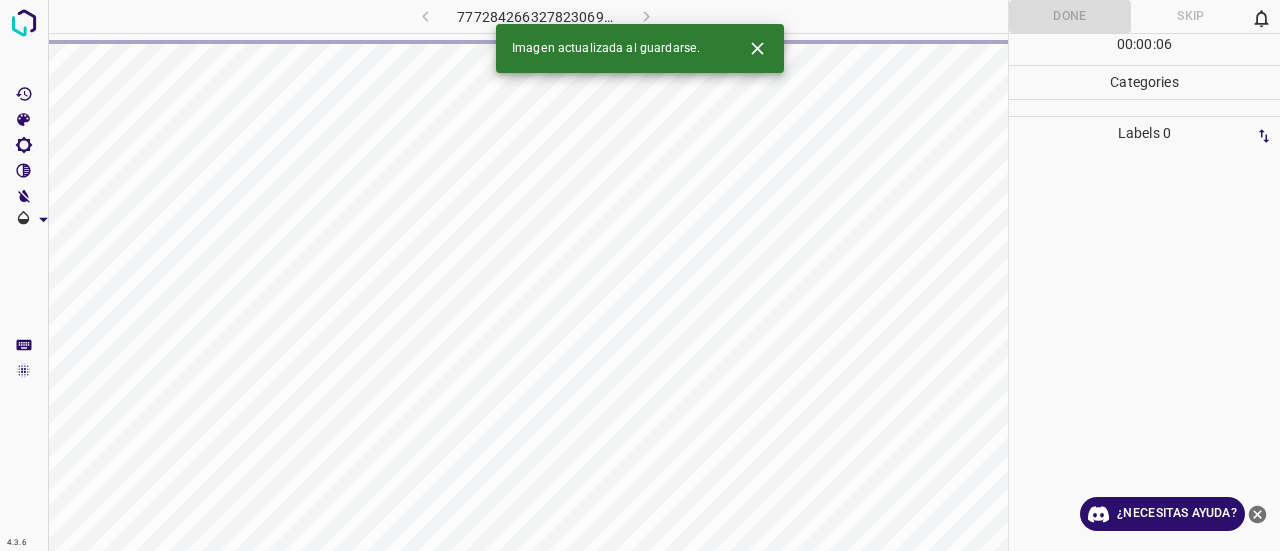 click at bounding box center (757, 48) 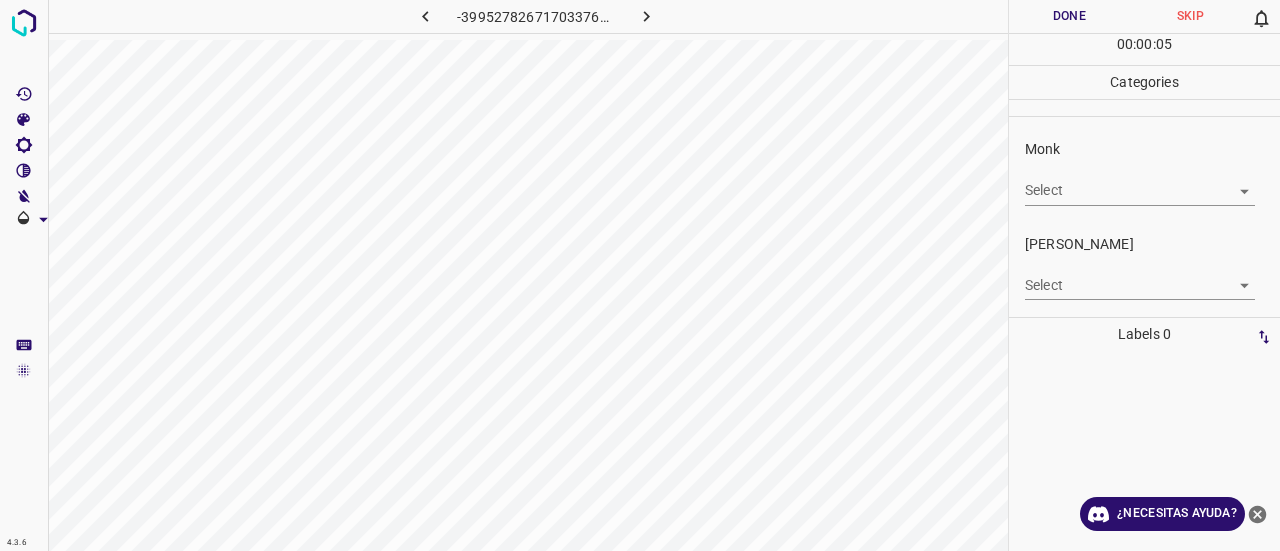click on "4.3.6  -3995278267170337656.png Done Skip 0 00   : 00   : 05   Categories Monk   Select ​  [PERSON_NAME]   Select ​ Labels   0 Categories 1 Monk 2  [PERSON_NAME] Tools Space Change between modes (Draw & Edit) I Auto labeling R Restore zoom M Zoom in N Zoom out Delete Delete selecte label Filters Z Restore filters X Saturation filter C Brightness filter V Contrast filter B Gray scale filter General O Download ¿Necesitas ayuda? Texto original Valora esta traducción Tu opinión servirá para ayudar a mejorar el Traductor de Google - Texto - Esconder - Borrar" at bounding box center [640, 275] 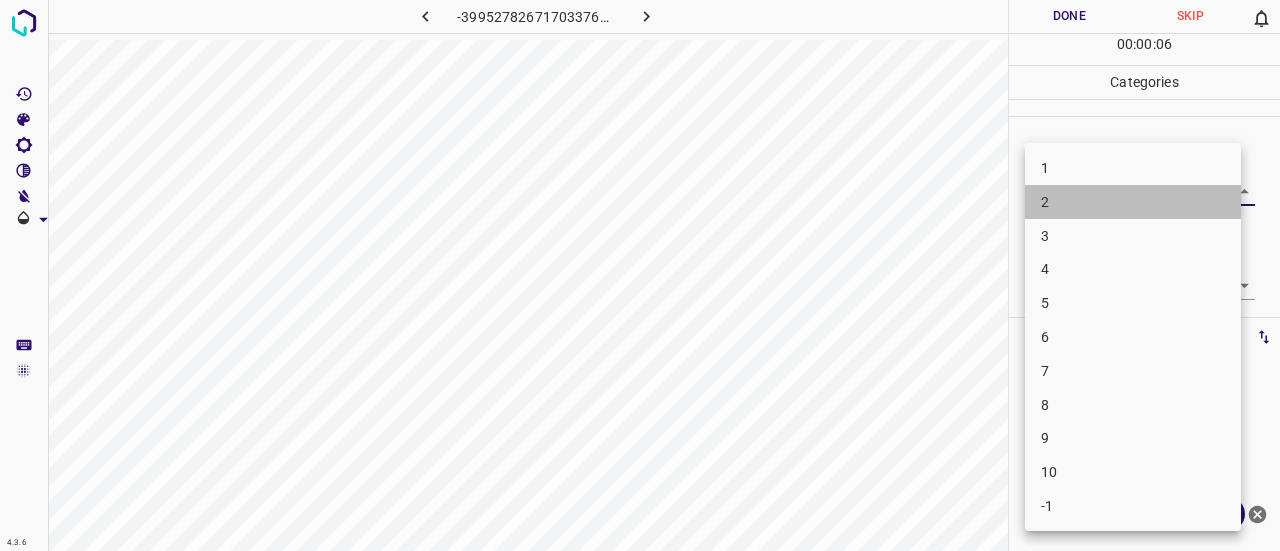 click on "2" at bounding box center (1133, 202) 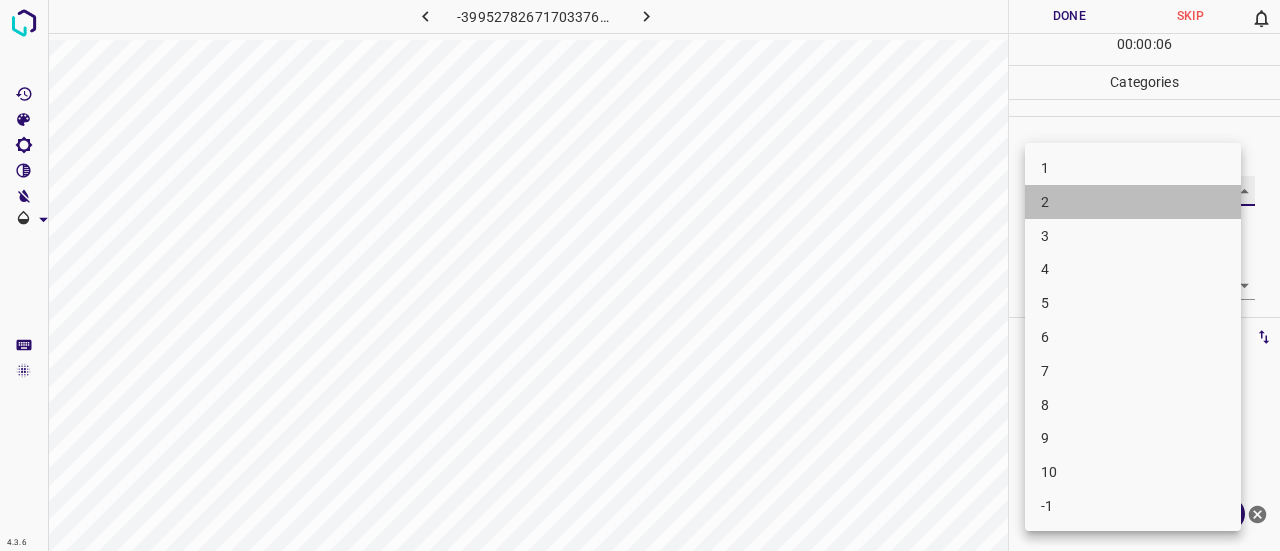 type on "2" 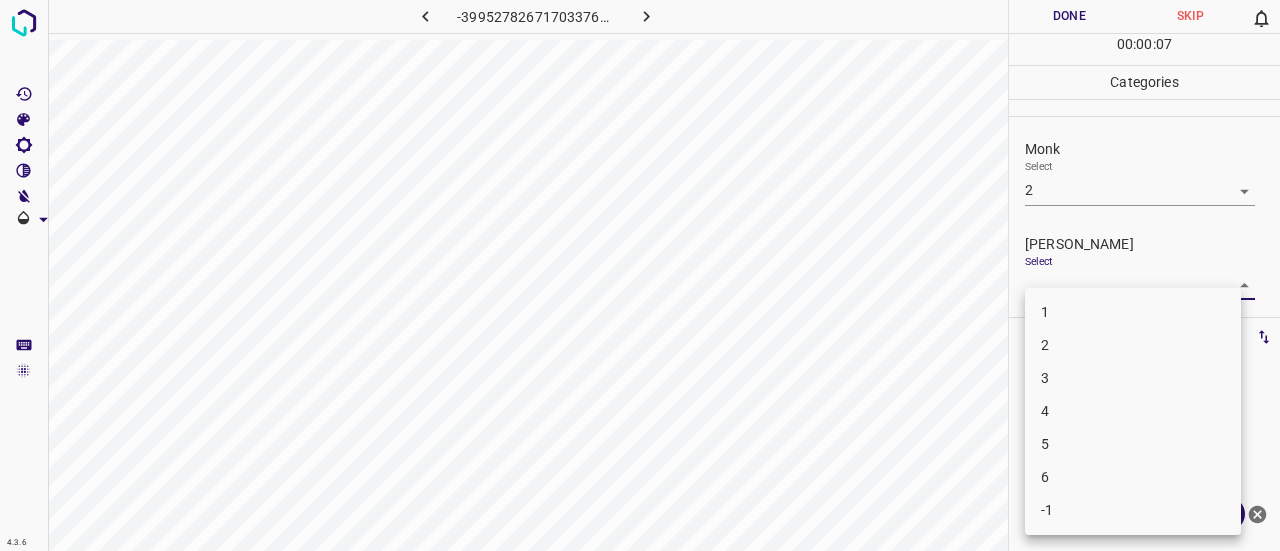 click on "4.3.6  -3995278267170337656.png Done Skip 0 00   : 00   : 07   Categories Monk   Select 2 2  [PERSON_NAME]   Select ​ Labels   0 Categories 1 Monk 2  [PERSON_NAME] Tools Space Change between modes (Draw & Edit) I Auto labeling R Restore zoom M Zoom in N Zoom out Delete Delete selecte label Filters Z Restore filters X Saturation filter C Brightness filter V Contrast filter B Gray scale filter General O Download ¿Necesitas ayuda? Texto original Valora esta traducción Tu opinión servirá para ayudar a mejorar el Traductor de Google - Texto - Esconder - Borrar 1 2 3 4 5 6 -1" at bounding box center [640, 275] 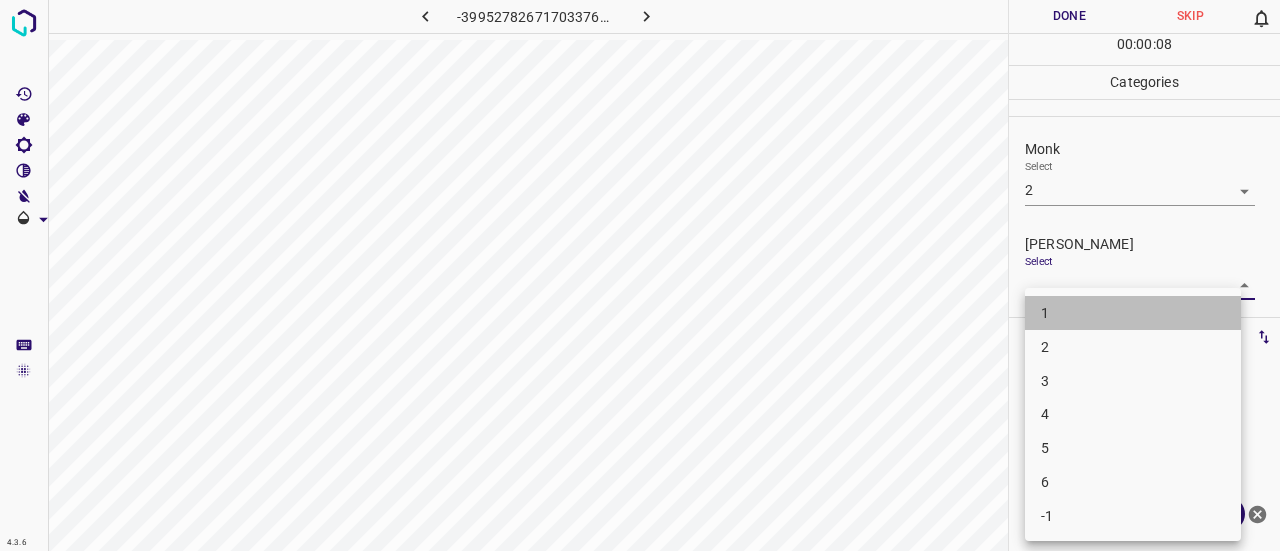 click on "1" at bounding box center [1133, 313] 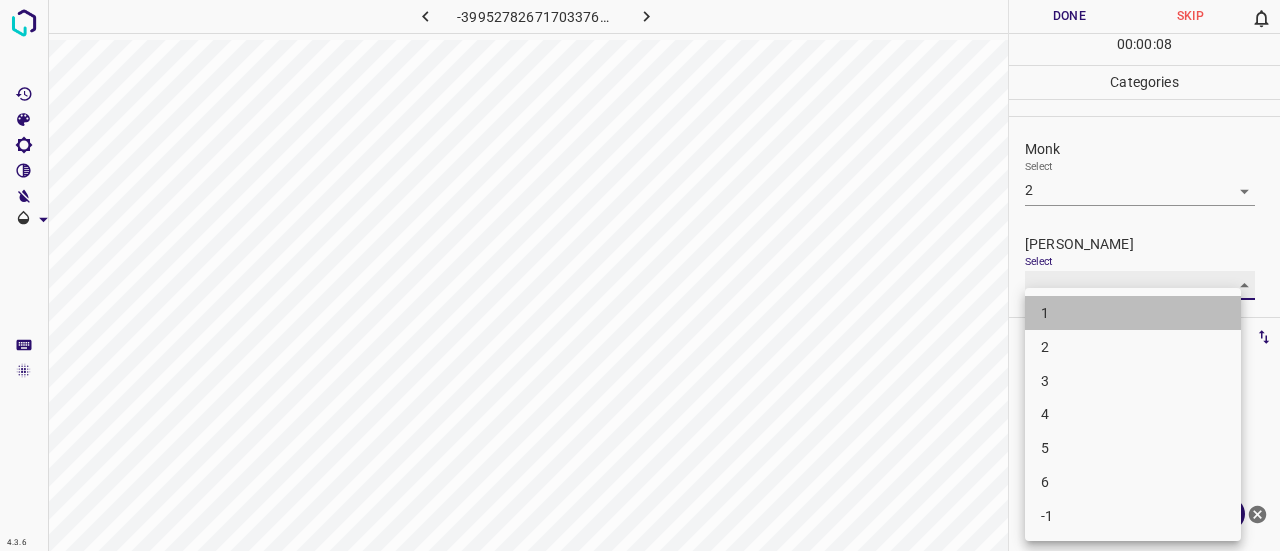 type on "1" 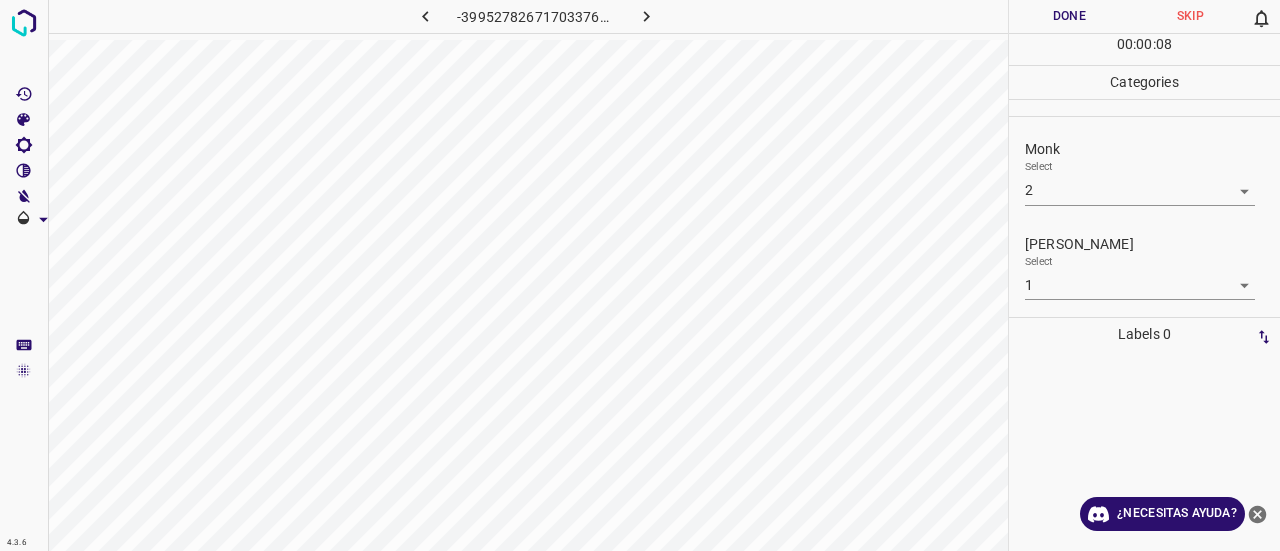 click on "00   : 00   : 08" at bounding box center (1144, 49) 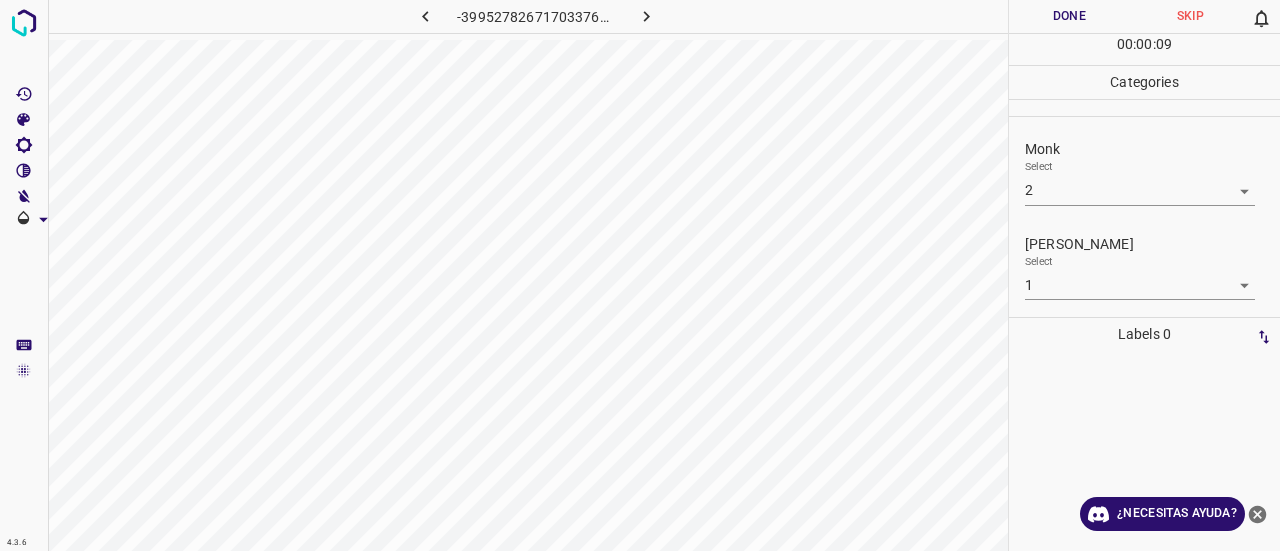 click on "Done" at bounding box center [1069, 16] 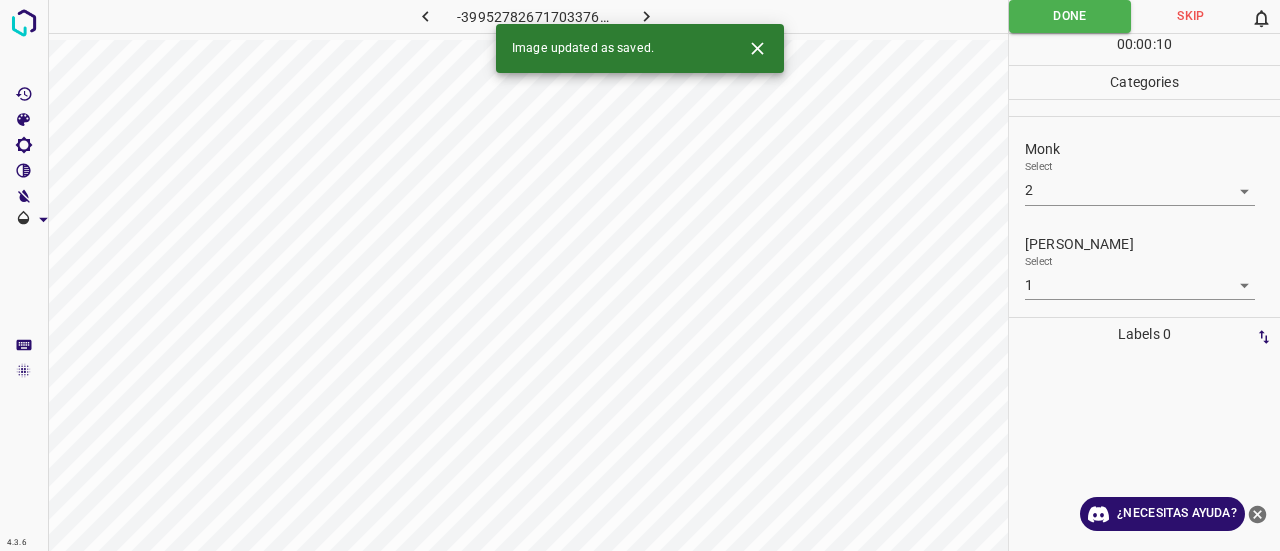 click at bounding box center [647, 16] 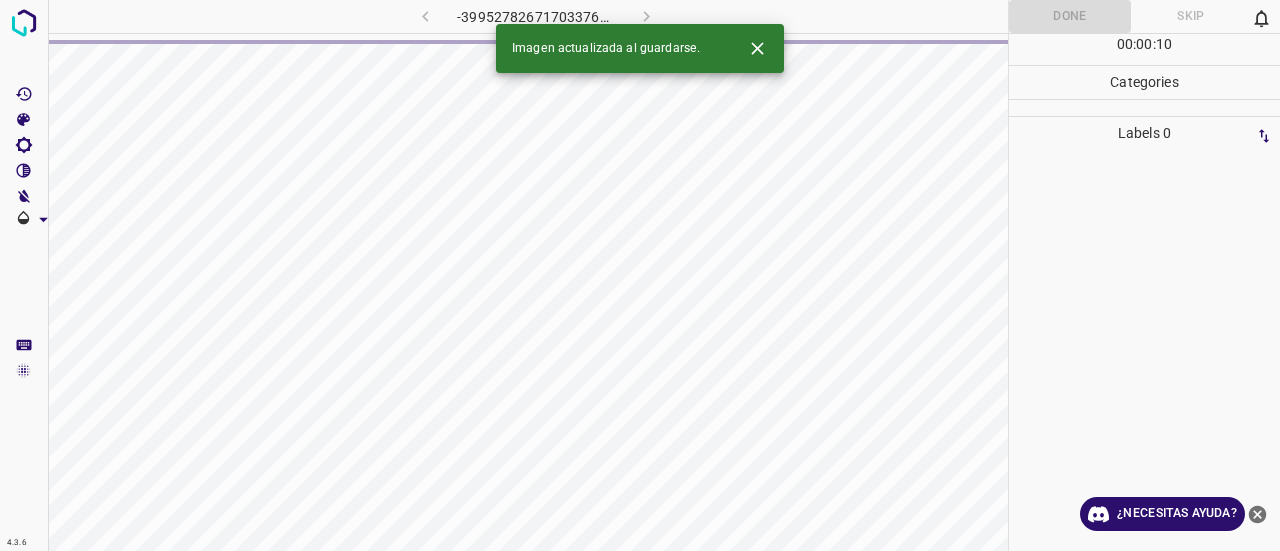 click 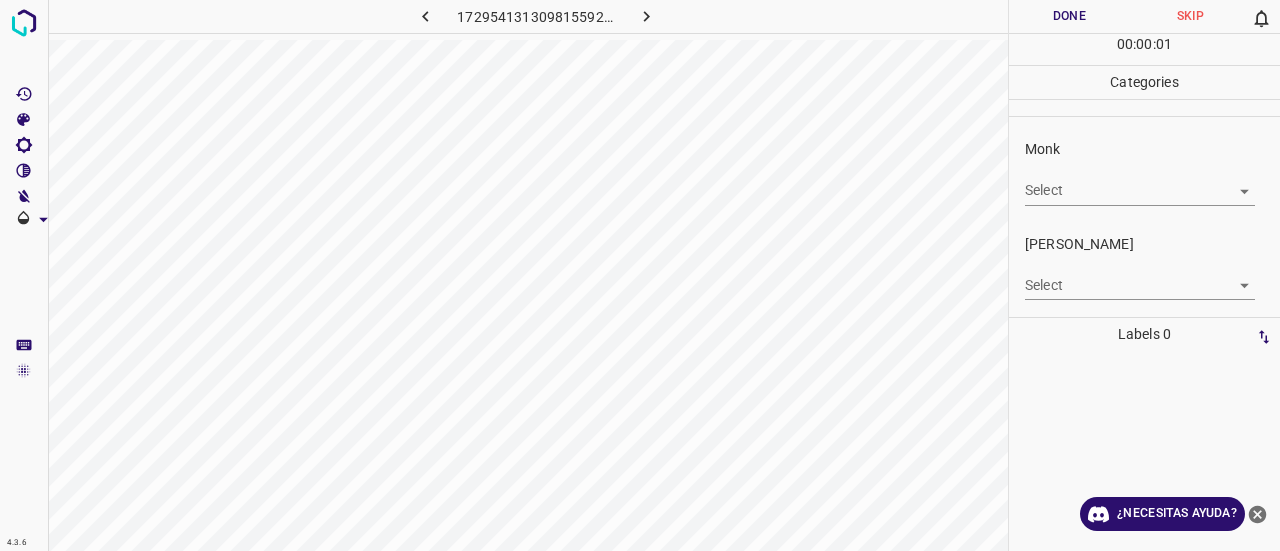click on "4.3.6  1729541313098155924.png Done Skip 0 00   : 00   : 01   Categories Monk   Select ​  [PERSON_NAME]   Select ​ Labels   0 Categories 1 Monk 2  [PERSON_NAME] Tools Space Change between modes (Draw & Edit) I Auto labeling R Restore zoom M Zoom in N Zoom out Delete Delete selecte label Filters Z Restore filters X Saturation filter C Brightness filter V Contrast filter B Gray scale filter General O Download ¿Necesitas ayuda? Texto original Valora esta traducción Tu opinión servirá para ayudar a mejorar el Traductor de Google - Texto - Esconder - Borrar" at bounding box center (640, 275) 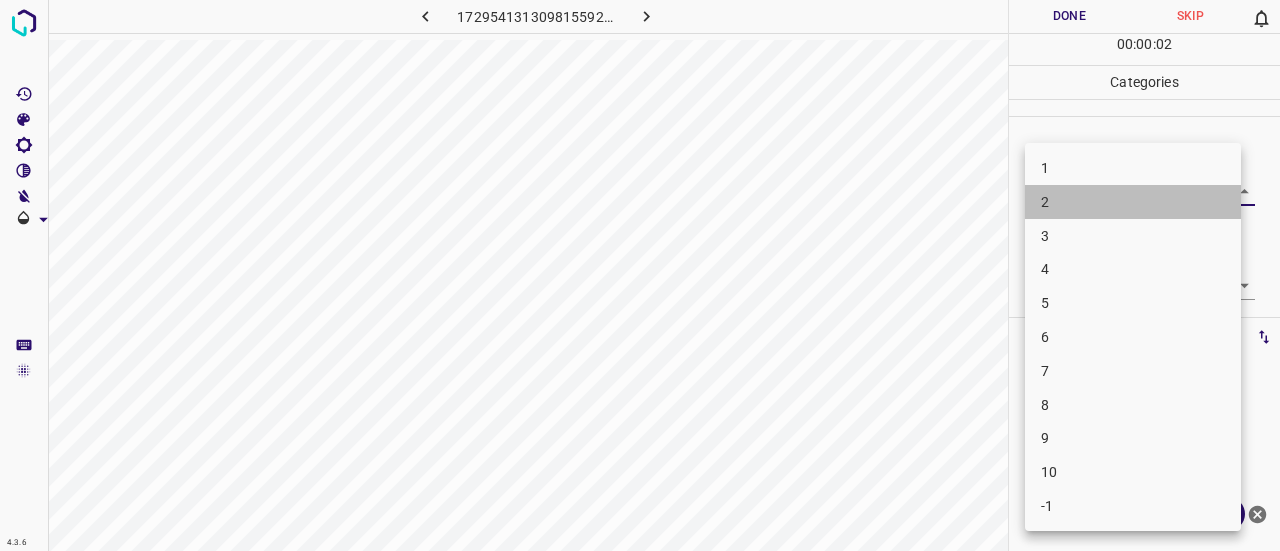 click on "2" at bounding box center (1133, 202) 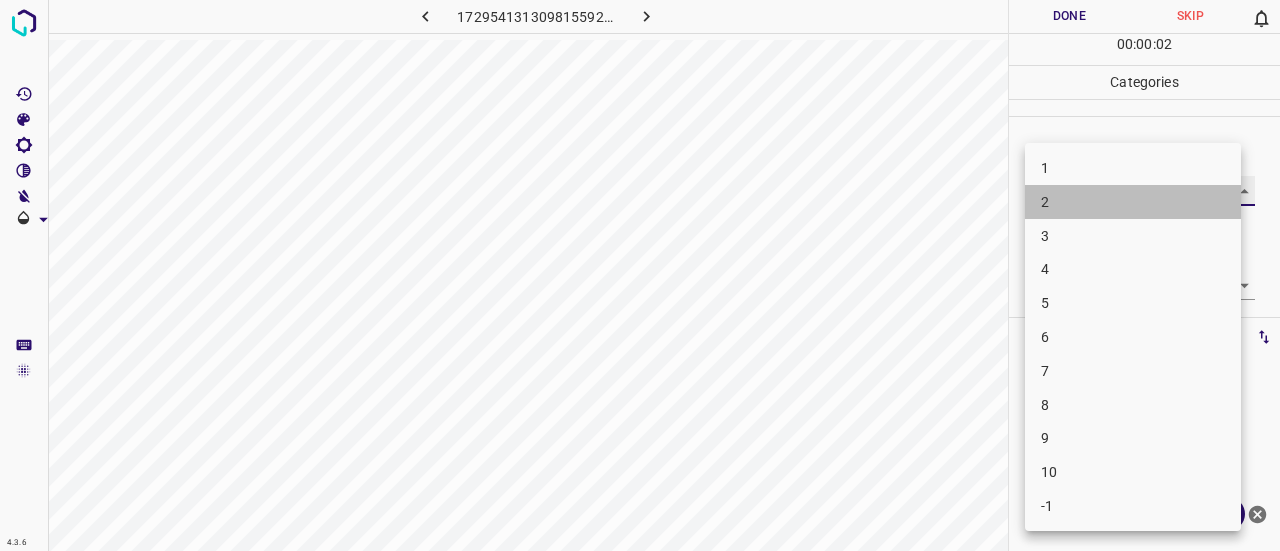 type on "2" 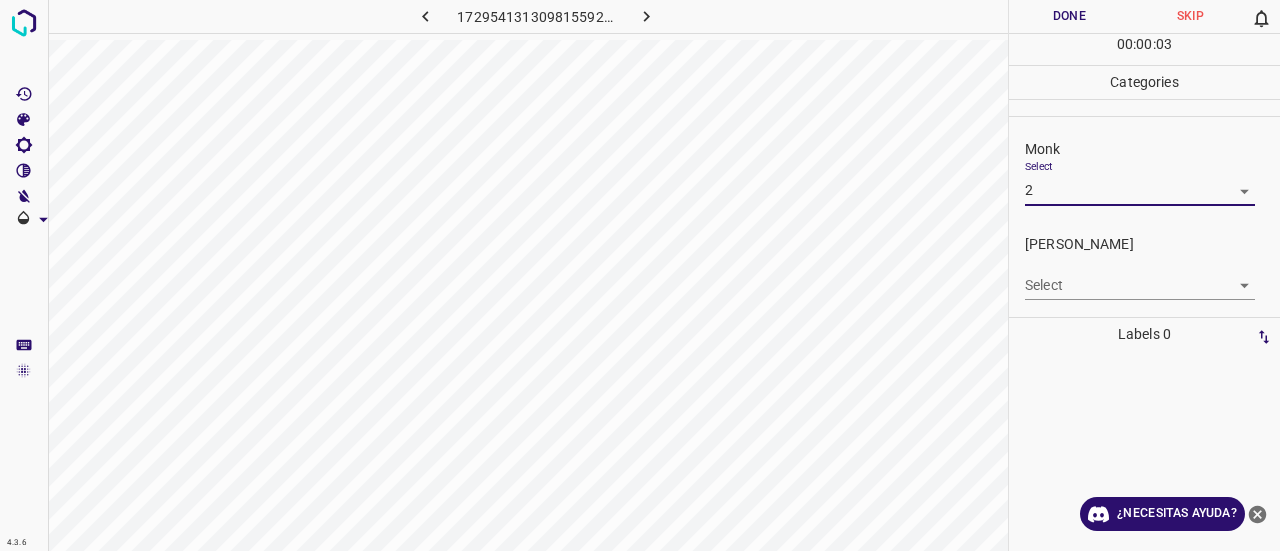 click on "4.3.6  1729541313098155924.png Done Skip 0 00   : 00   : 03   Categories Monk   Select 2 2  [PERSON_NAME]   Select ​ Labels   0 Categories 1 Monk 2  [PERSON_NAME] Tools Space Change between modes (Draw & Edit) I Auto labeling R Restore zoom M Zoom in N Zoom out Delete Delete selecte label Filters Z Restore filters X Saturation filter C Brightness filter V Contrast filter B Gray scale filter General O Download ¿Necesitas ayuda? Texto original Valora esta traducción Tu opinión servirá para ayudar a mejorar el Traductor de Google - Texto - Esconder - Borrar" at bounding box center (640, 275) 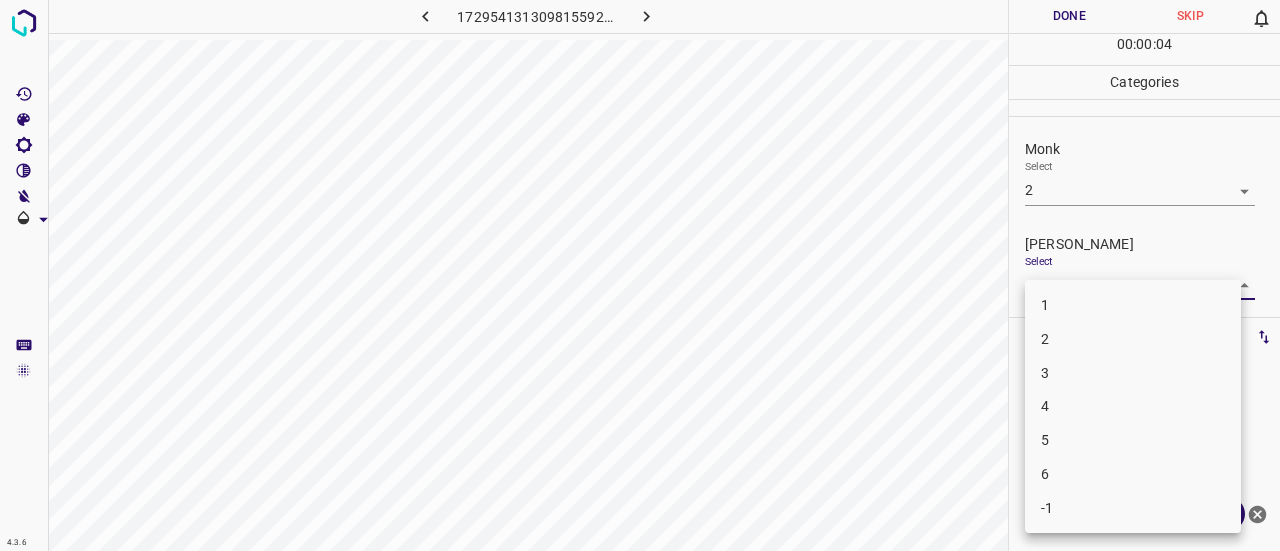 click on "1" at bounding box center [1133, 305] 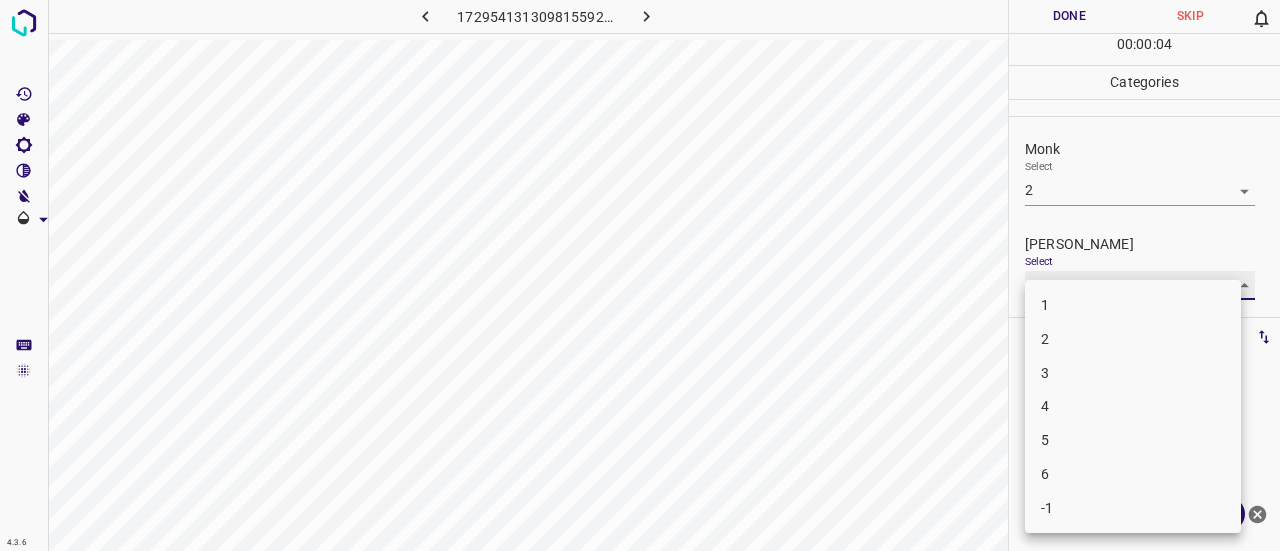 type on "1" 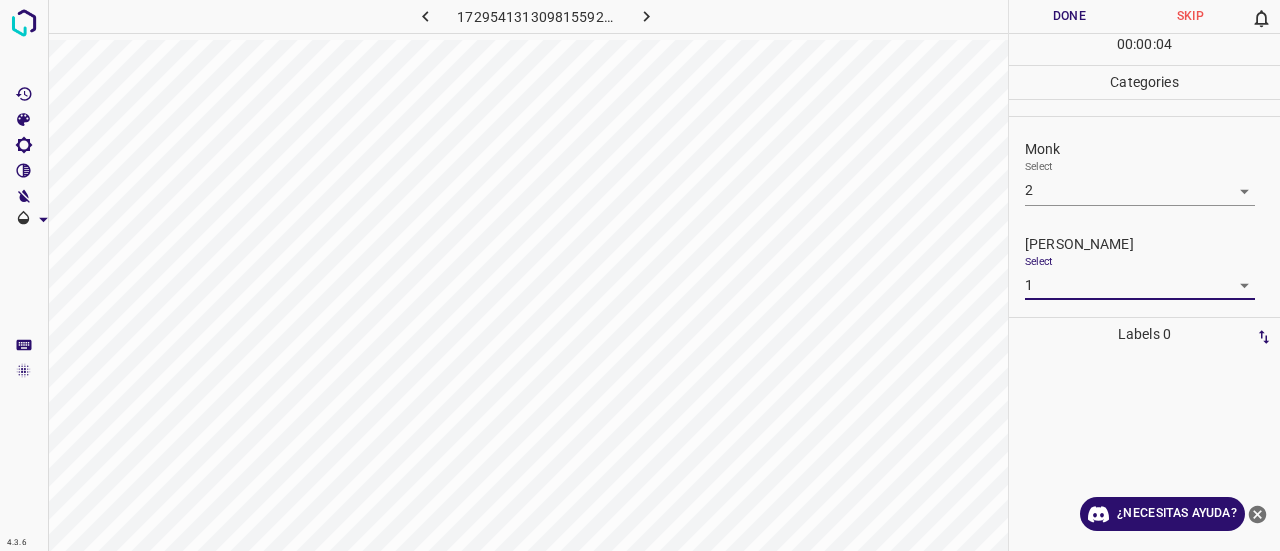 click on "Done" at bounding box center [1069, 16] 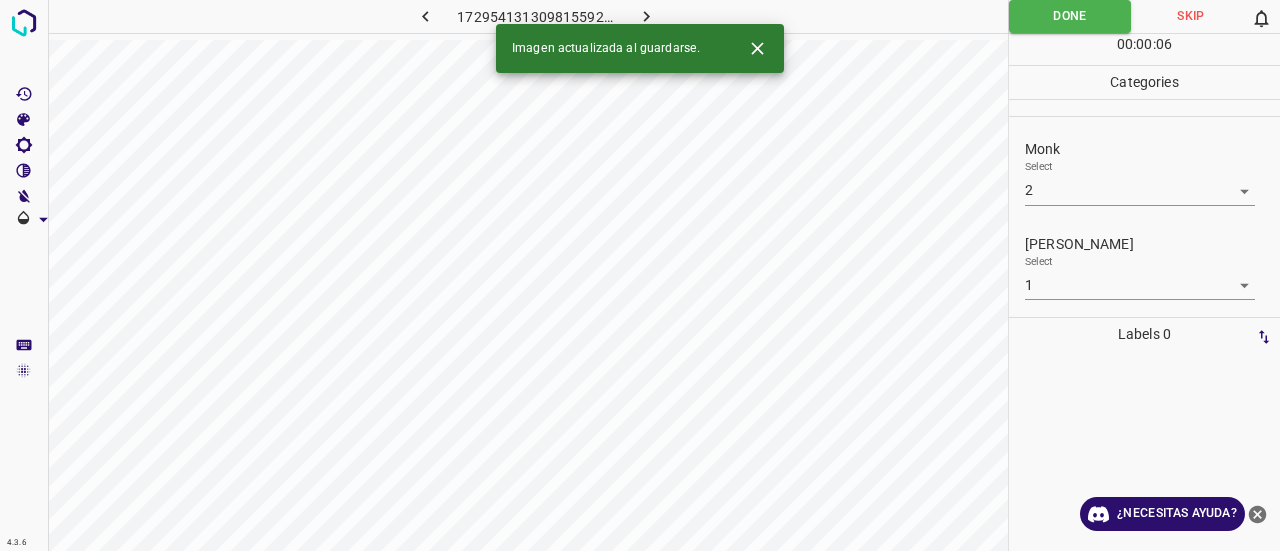 click 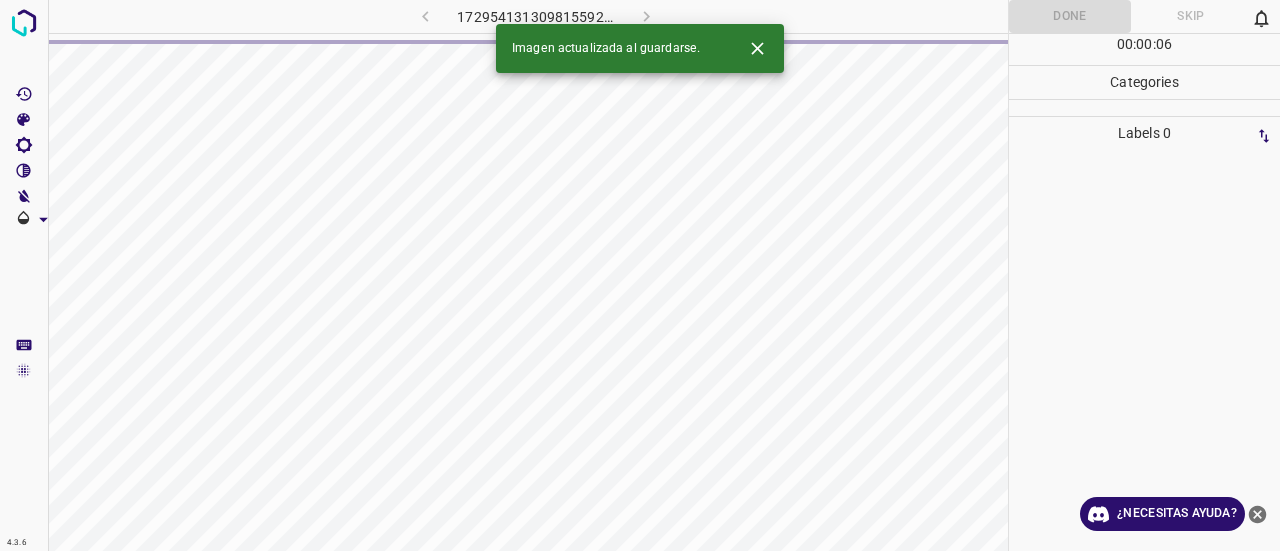 click 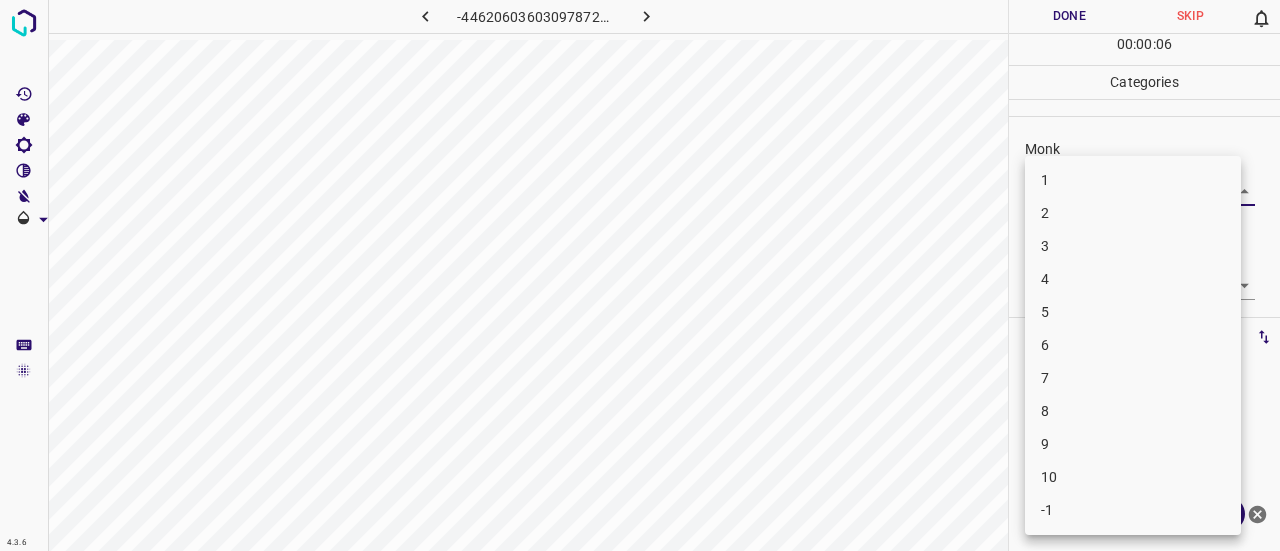 click on "4.3.6  -446206036030978724.png Done Skip 0 00   : 00   : 06   Categories Monk   Select ​  [PERSON_NAME]   Select ​ Labels   0 Categories 1 Monk 2  [PERSON_NAME] Tools Space Change between modes (Draw & Edit) I Auto labeling R Restore zoom M Zoom in N Zoom out Delete Delete selecte label Filters Z Restore filters X Saturation filter C Brightness filter V Contrast filter B Gray scale filter General O Download ¿Necesitas ayuda? Texto original Valora esta traducción Tu opinión servirá para ayudar a mejorar el Traductor de Google - Texto - Esconder - Borrar 1 2 3 4 5 6 7 8 9 10 -1" at bounding box center (640, 275) 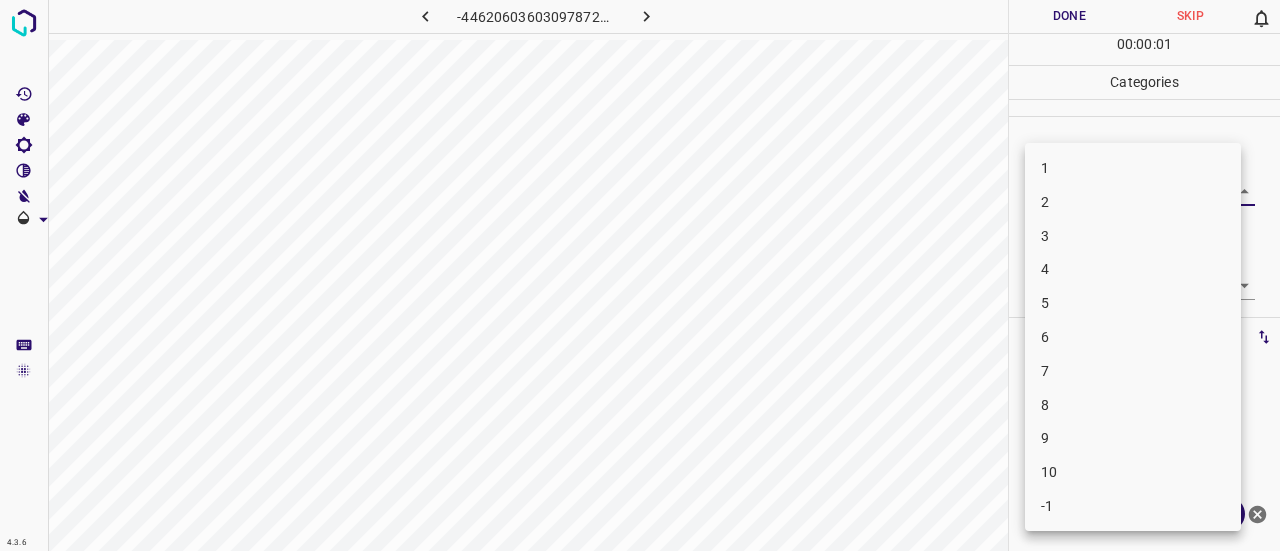 click on "2" at bounding box center [1133, 202] 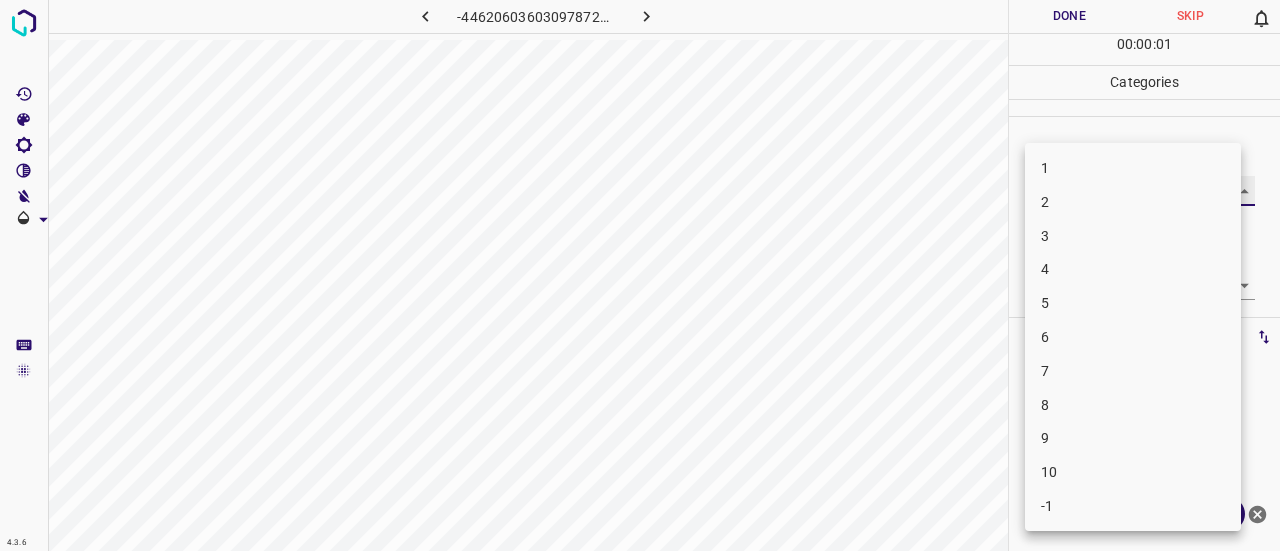 type on "2" 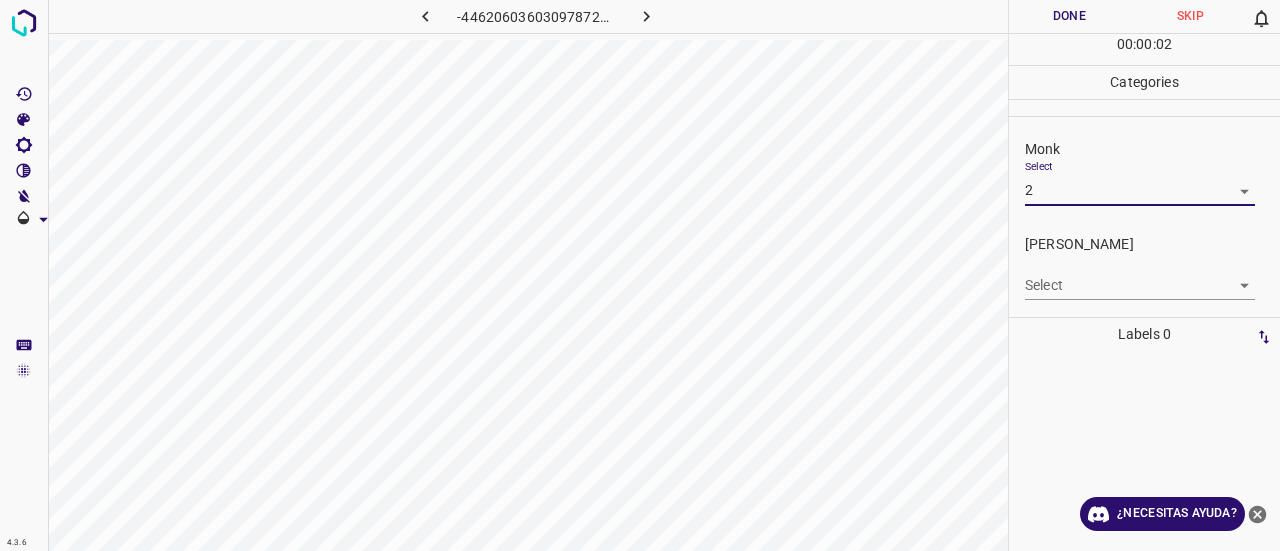 click on "4.3.6  -446206036030978724.png Done Skip 0 00   : 00   : 02   Categories Monk   Select 2 2  [PERSON_NAME]   Select ​ Labels   0 Categories 1 Monk 2  [PERSON_NAME] Tools Space Change between modes (Draw & Edit) I Auto labeling R Restore zoom M Zoom in N Zoom out Delete Delete selecte label Filters Z Restore filters X Saturation filter C Brightness filter V Contrast filter B Gray scale filter General O Download ¿Necesitas ayuda? Texto original Valora esta traducción Tu opinión servirá para ayudar a mejorar el Traductor de Google - Texto - Esconder - Borrar" at bounding box center [640, 275] 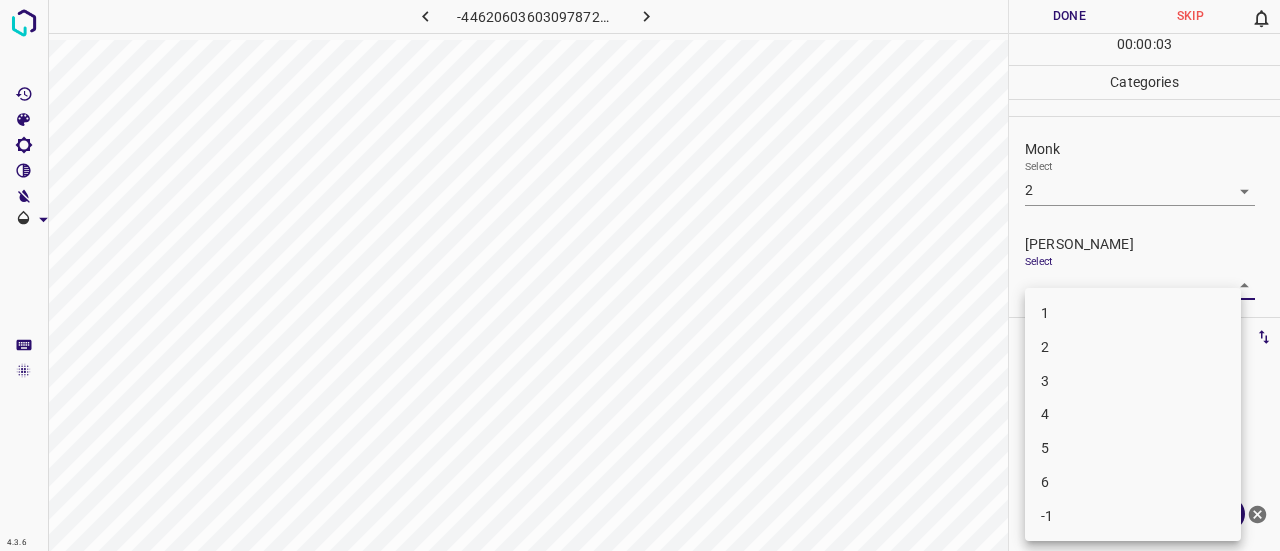 click on "1" at bounding box center [1133, 313] 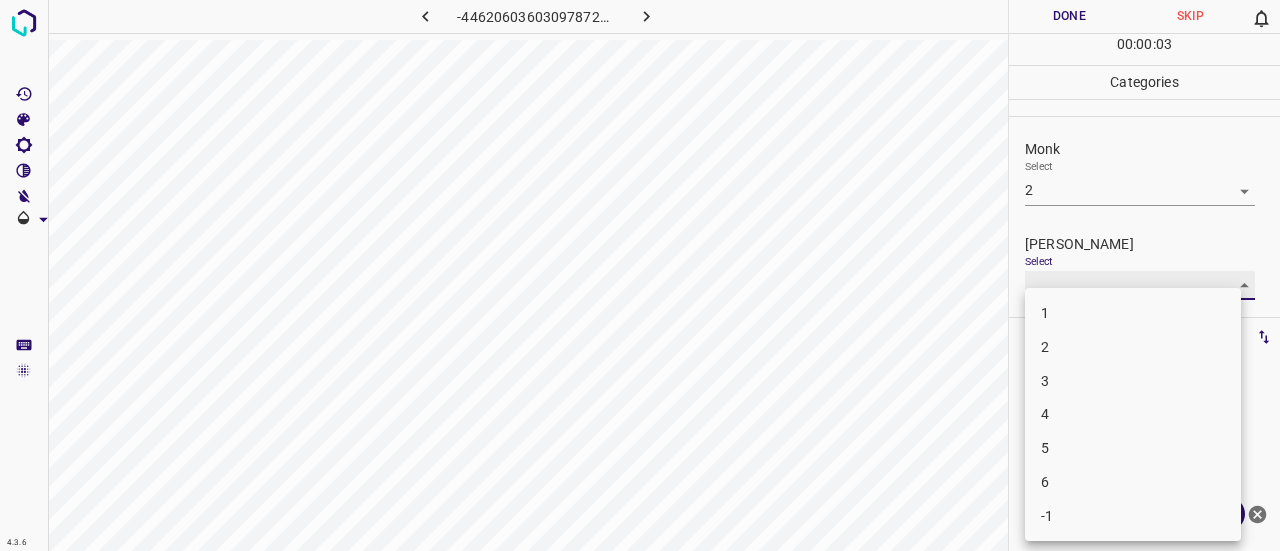 type on "1" 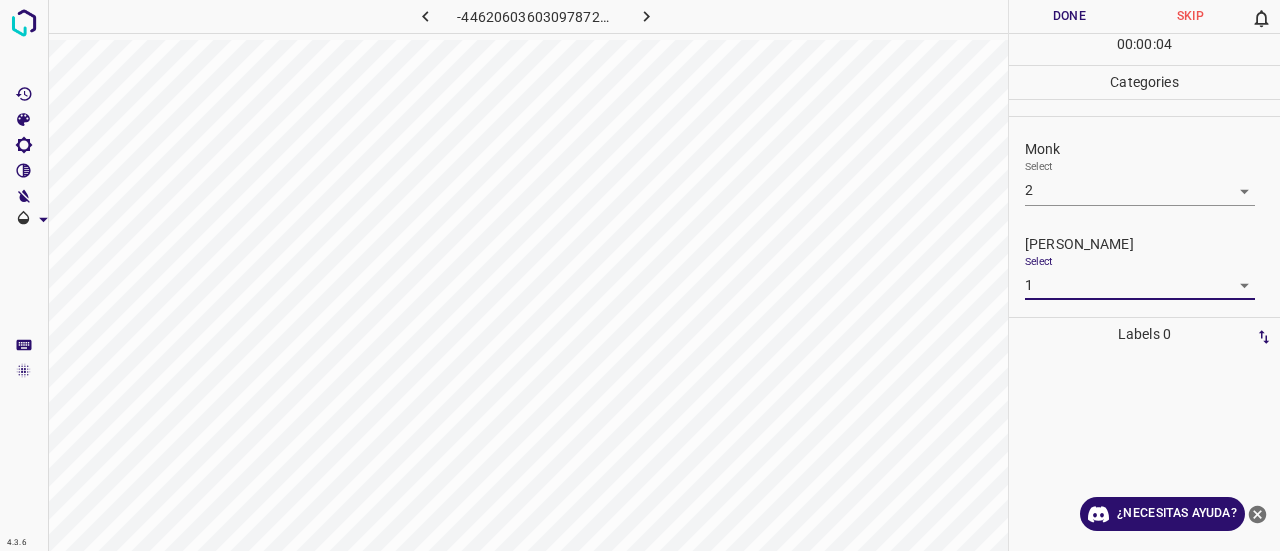 click on "Done" at bounding box center (1069, 16) 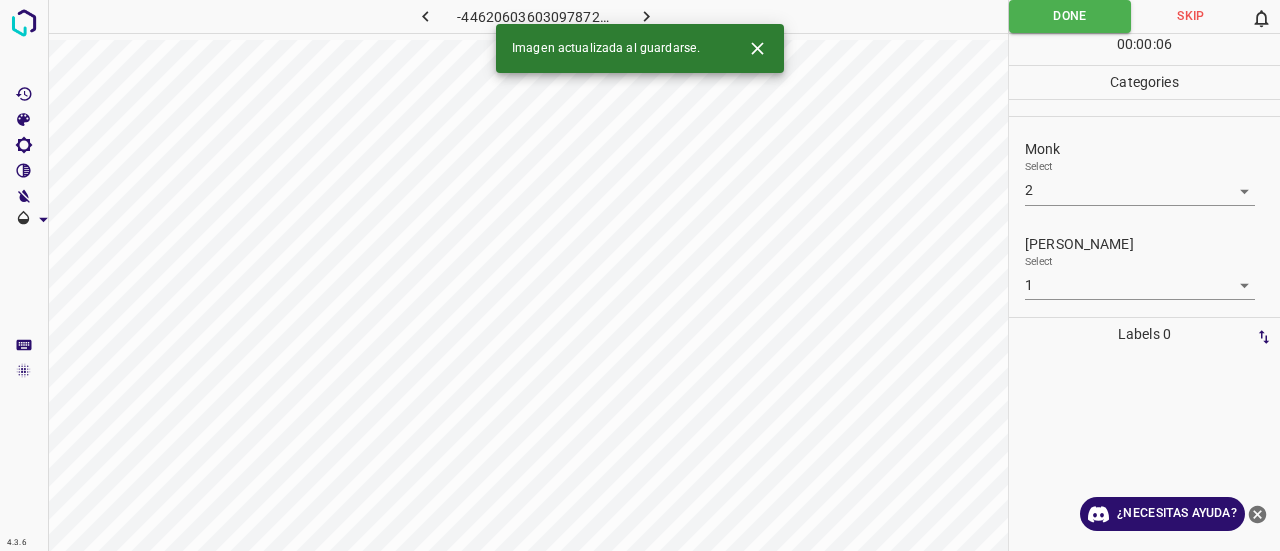 click at bounding box center (647, 16) 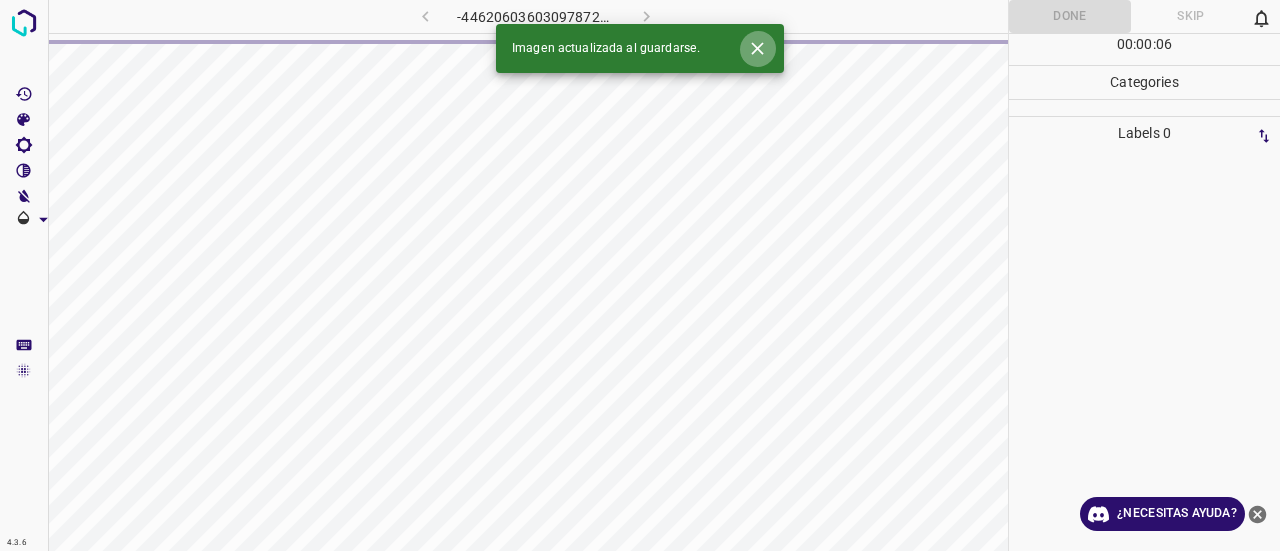 click 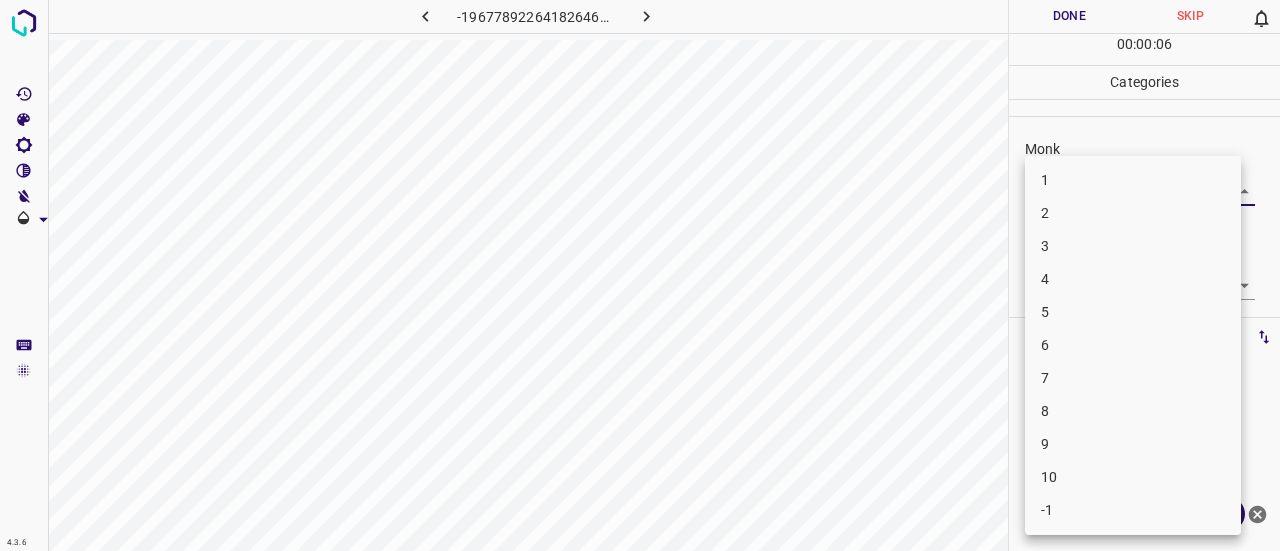 click on "4.3.6  -1967789226418264672.png Done Skip 0 00   : 00   : 06   Categories Monk   Select ​  [PERSON_NAME]   Select ​ Labels   0 Categories 1 Monk 2  [PERSON_NAME] Tools Space Change between modes (Draw & Edit) I Auto labeling R Restore zoom M Zoom in N Zoom out Delete Delete selecte label Filters Z Restore filters X Saturation filter C Brightness filter V Contrast filter B Gray scale filter General O Download ¿Necesitas ayuda? Texto original Valora esta traducción Tu opinión servirá para ayudar a mejorar el Traductor de Google - Texto - Esconder - Borrar 1 2 3 4 5 6 7 8 9 10 -1" at bounding box center (640, 275) 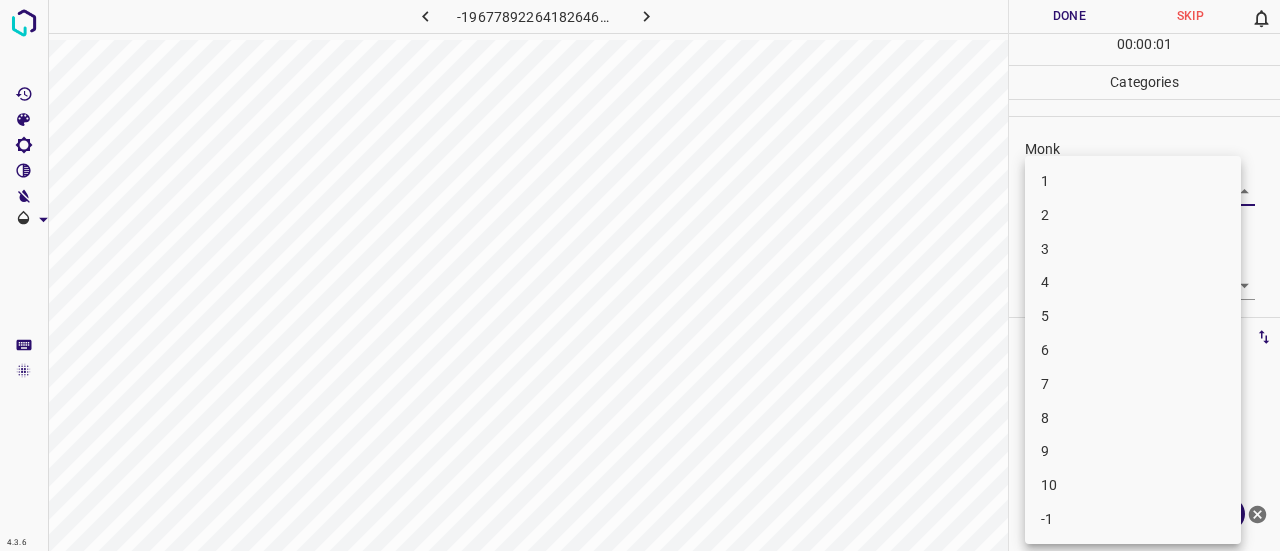 click on "2" at bounding box center [1133, 215] 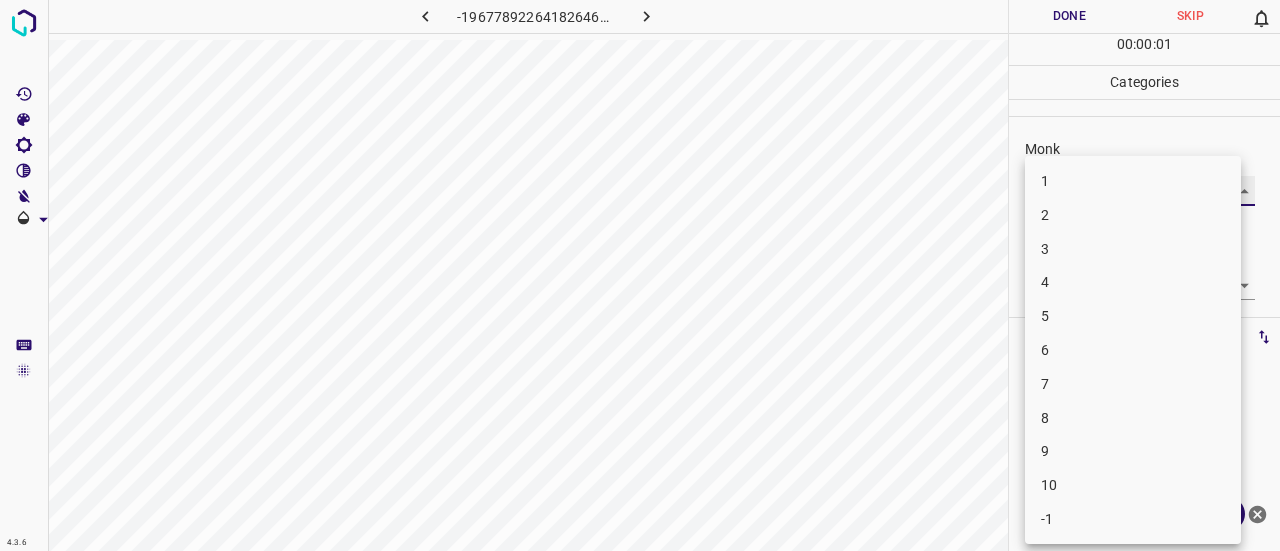 type on "2" 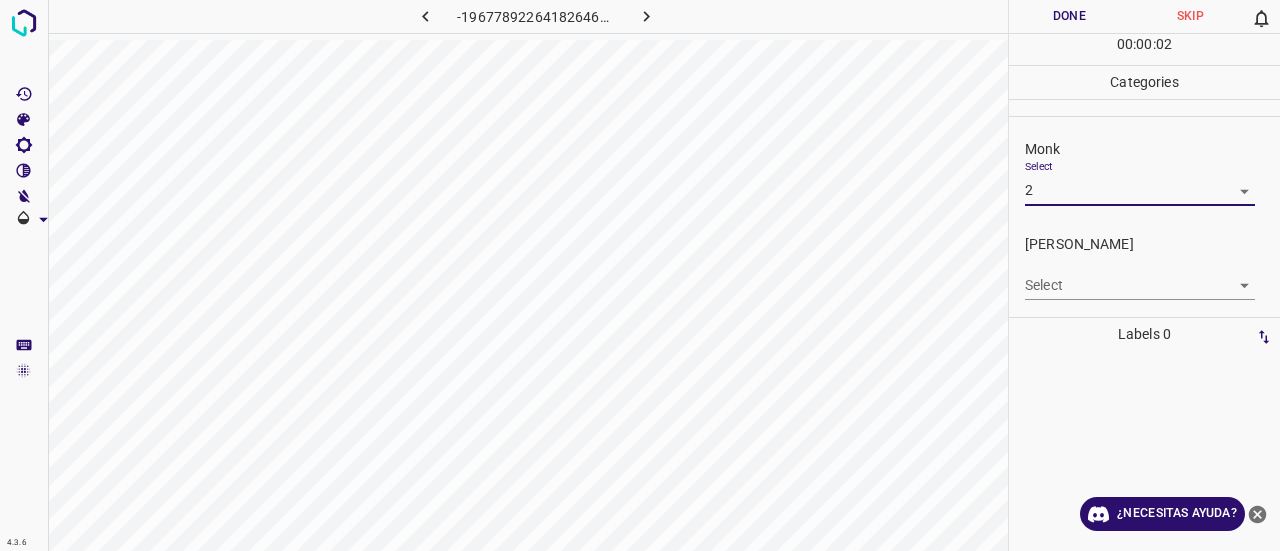 click on "4.3.6  -1967789226418264672.png Done Skip 0 00   : 00   : 02   Categories Monk   Select 2 2  [PERSON_NAME]   Select ​ Labels   0 Categories 1 Monk 2  [PERSON_NAME] Tools Space Change between modes (Draw & Edit) I Auto labeling R Restore zoom M Zoom in N Zoom out Delete Delete selecte label Filters Z Restore filters X Saturation filter C Brightness filter V Contrast filter B Gray scale filter General O Download ¿Necesitas ayuda? Texto original Valora esta traducción Tu opinión servirá para ayudar a mejorar el Traductor de Google - Texto - Esconder - Borrar 1 2 3 4 5 6 7 8 9 10 -1" at bounding box center (640, 275) 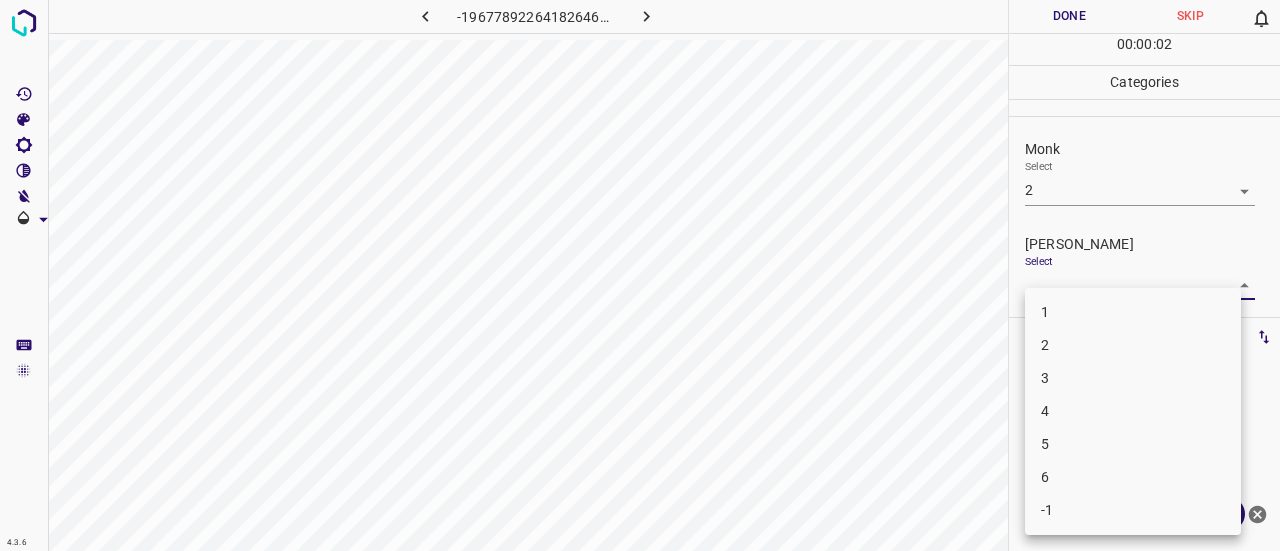 click on "1" at bounding box center (1133, 312) 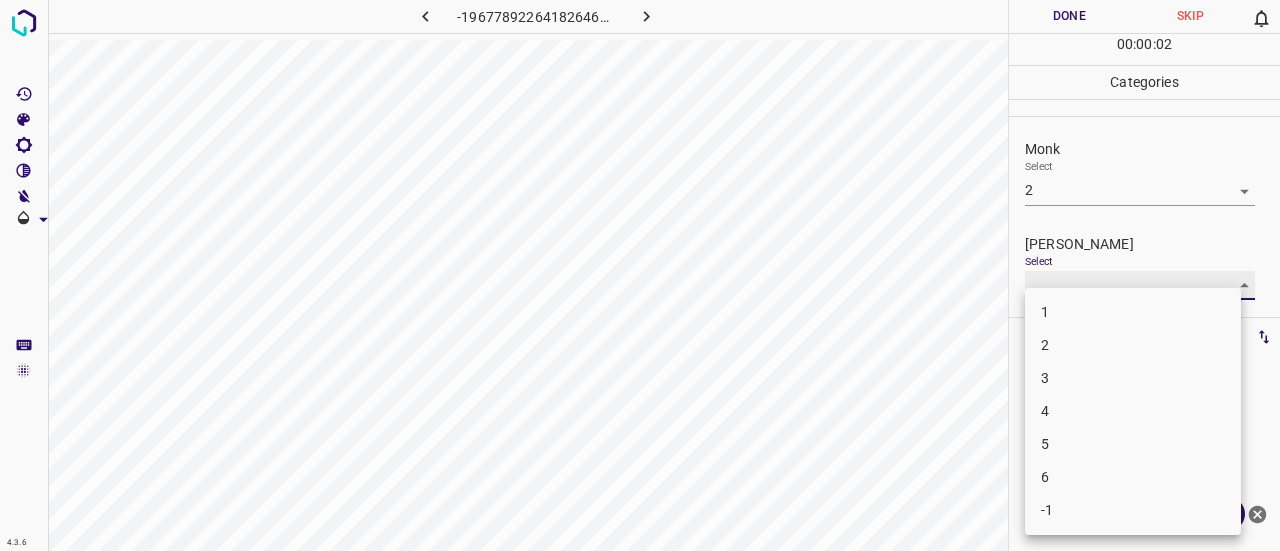 type on "1" 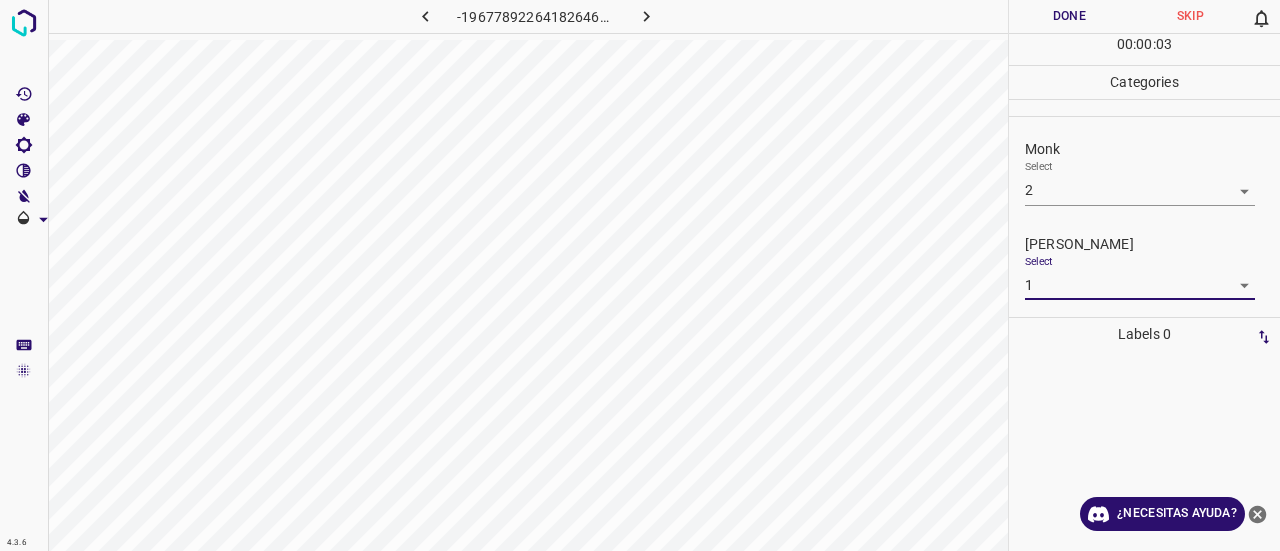 click on "Done" at bounding box center (1069, 16) 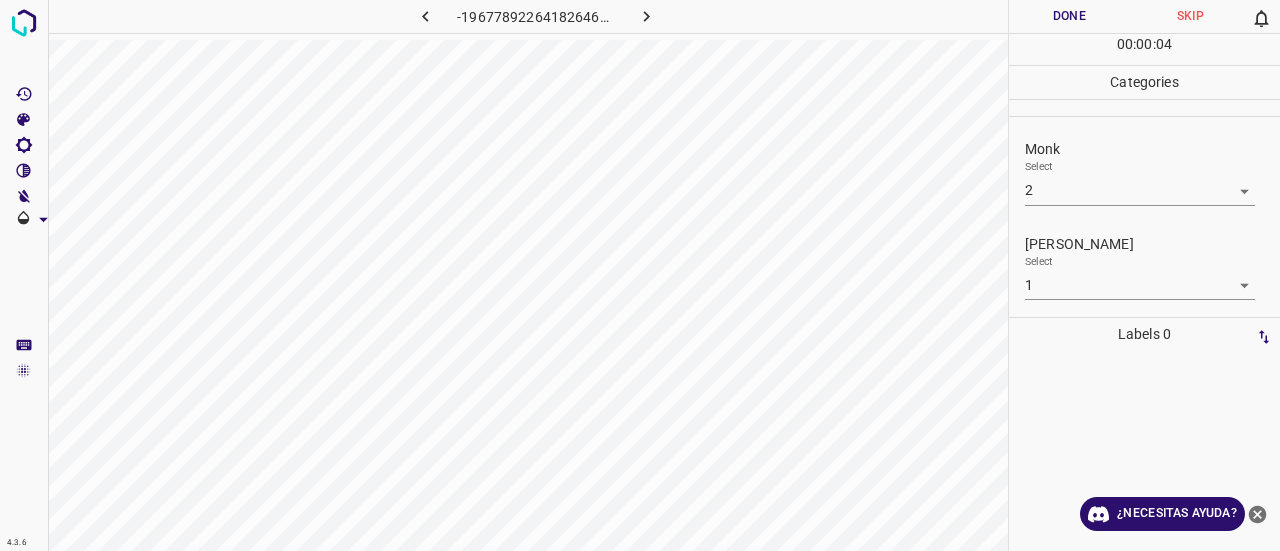click at bounding box center [647, 16] 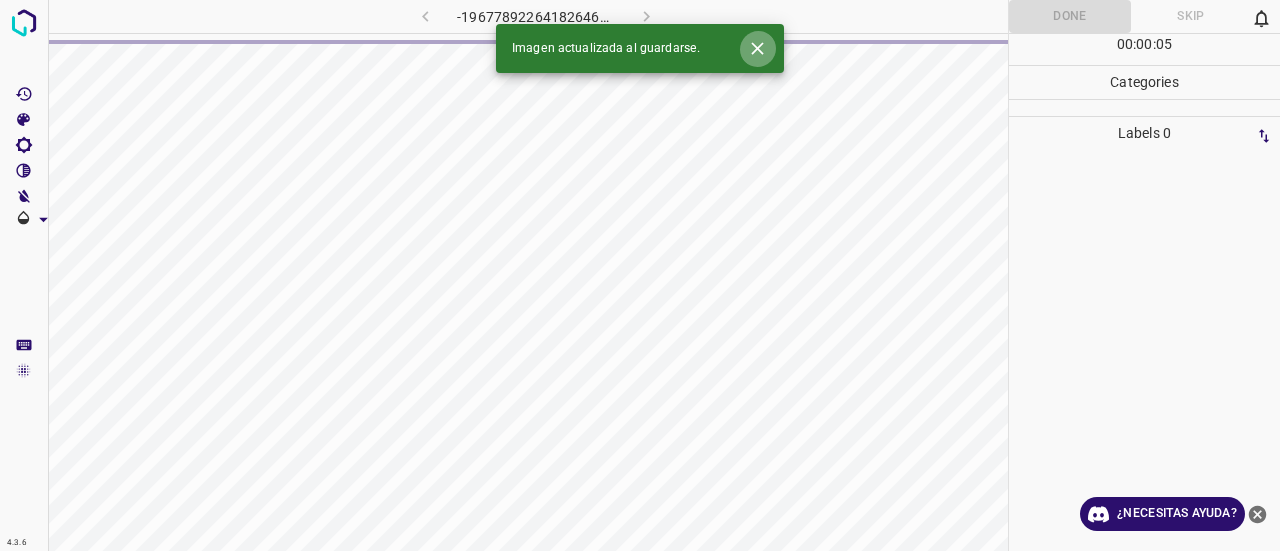click at bounding box center (757, 48) 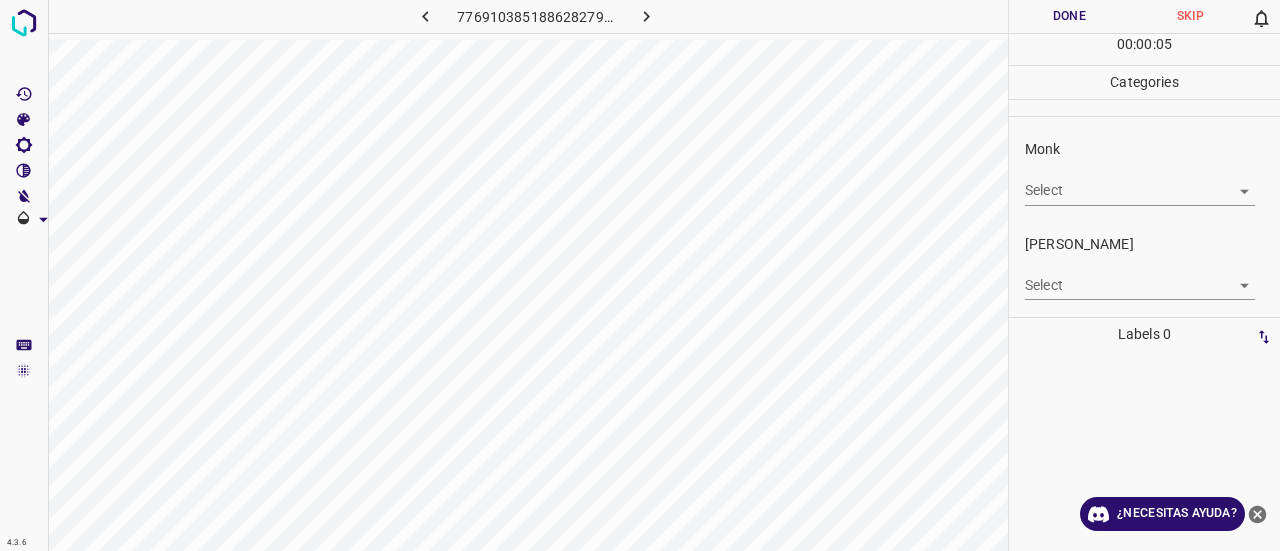 click on "4.3.6  7769103851886282794.png Done Skip 0 00   : 00   : 05   Categories Monk   Select ​  [PERSON_NAME]   Select ​ Labels   0 Categories 1 Monk 2  [PERSON_NAME] Tools Space Change between modes (Draw & Edit) I Auto labeling R Restore zoom M Zoom in N Zoom out Delete Delete selecte label Filters Z Restore filters X Saturation filter C Brightness filter V Contrast filter B Gray scale filter General O Download ¿Necesitas ayuda? Texto original Valora esta traducción Tu opinión servirá para ayudar a mejorar el Traductor de Google - Texto - Esconder - Borrar" at bounding box center (640, 275) 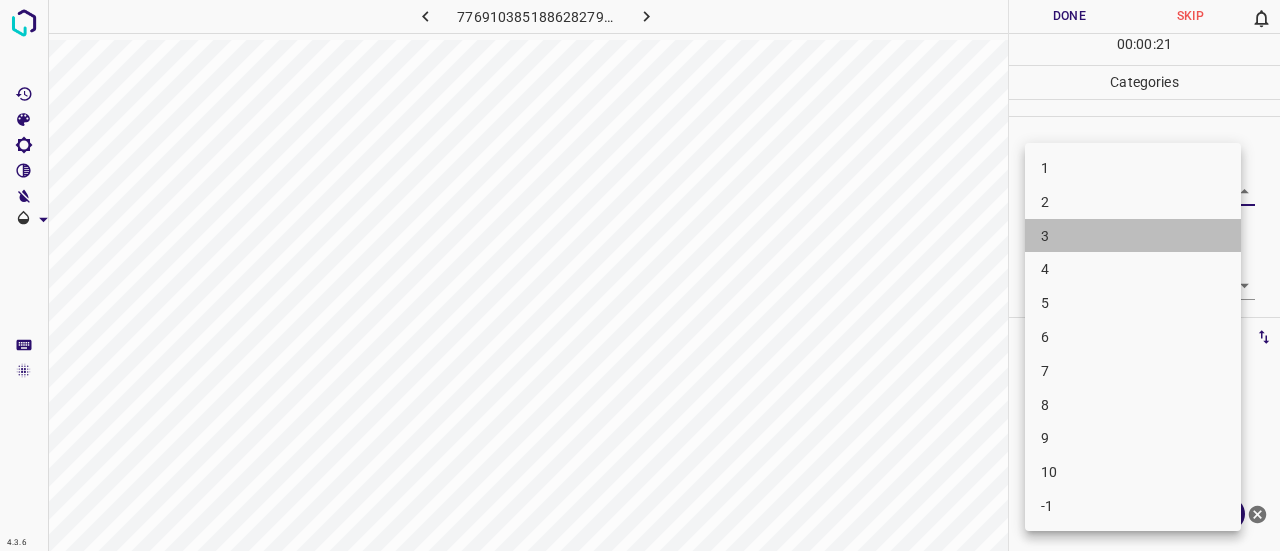 click on "3" at bounding box center (1133, 236) 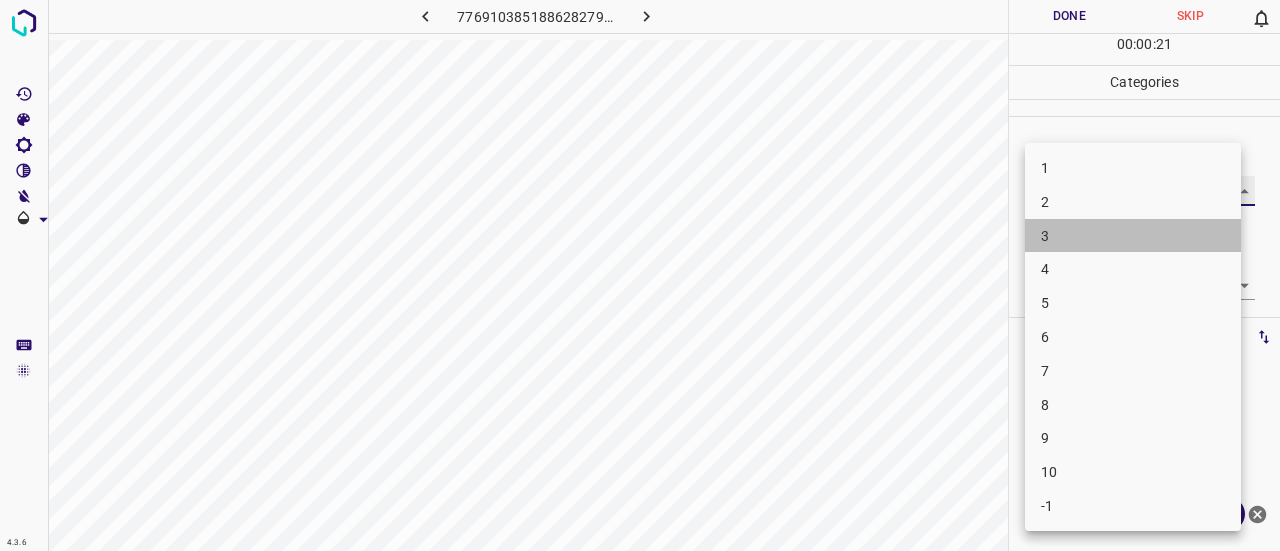 type on "3" 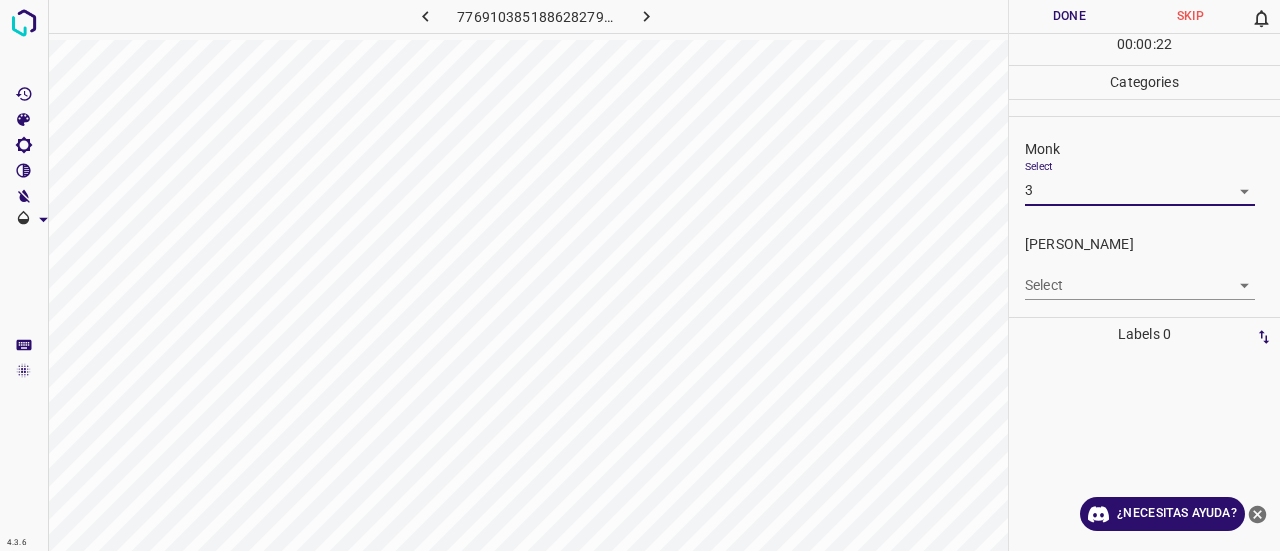 click on "[PERSON_NAME]" at bounding box center [1152, 244] 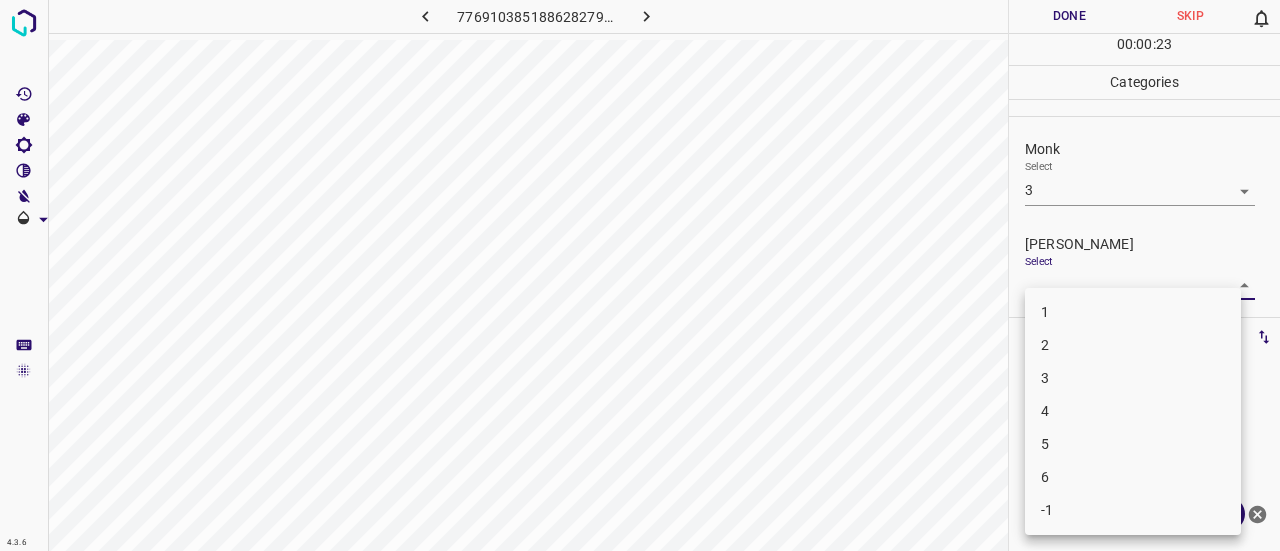 click on "4.3.6  7769103851886282794.png Done Skip 0 00   : 00   : 23   Categories Monk   Select 3 3  [PERSON_NAME]   Select ​ Labels   0 Categories 1 Monk 2  [PERSON_NAME] Tools Space Change between modes (Draw & Edit) I Auto labeling R Restore zoom M Zoom in N Zoom out Delete Delete selecte label Filters Z Restore filters X Saturation filter C Brightness filter V Contrast filter B Gray scale filter General O Download ¿Necesitas ayuda? Texto original Valora esta traducción Tu opinión servirá para ayudar a mejorar el Traductor de Google - Texto - Esconder - Borrar 1 2 3 4 5 6 -1" at bounding box center [640, 275] 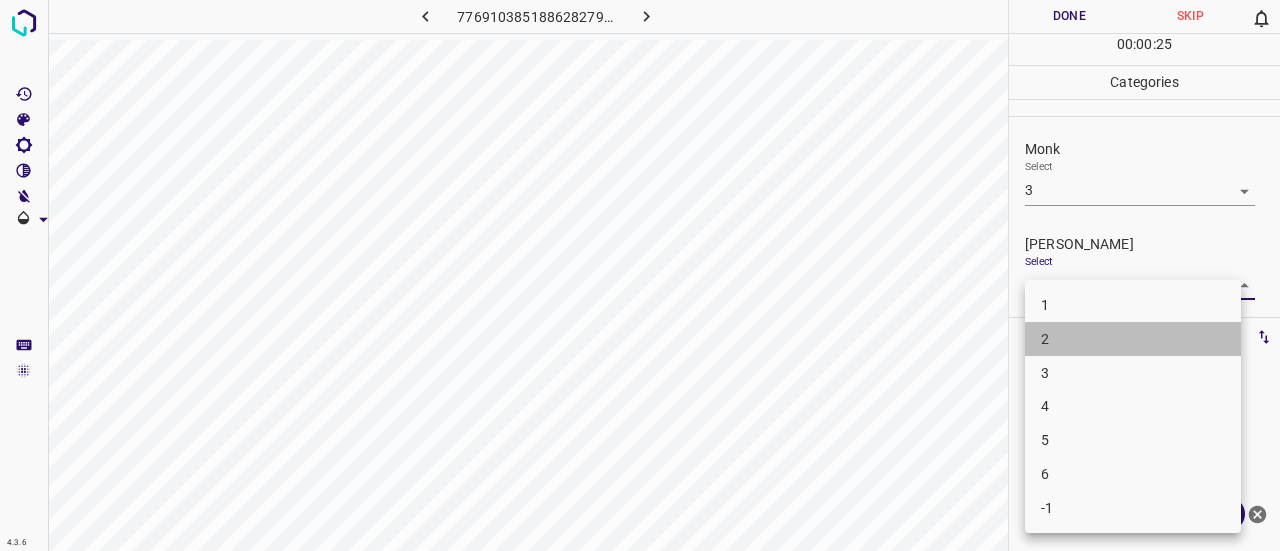 click on "2" at bounding box center (1133, 339) 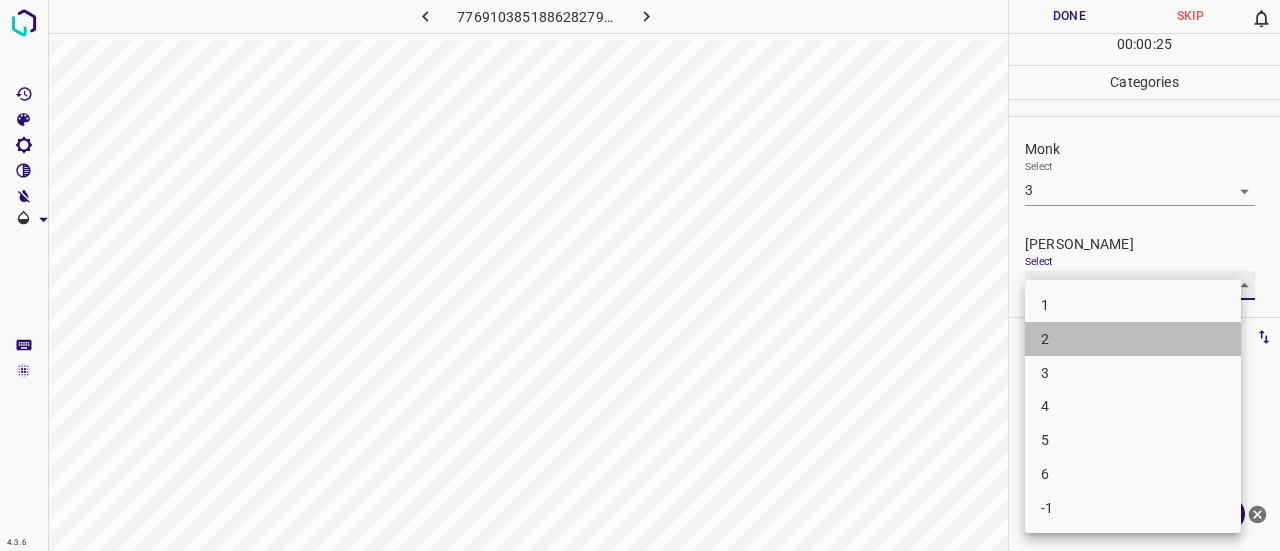 type on "2" 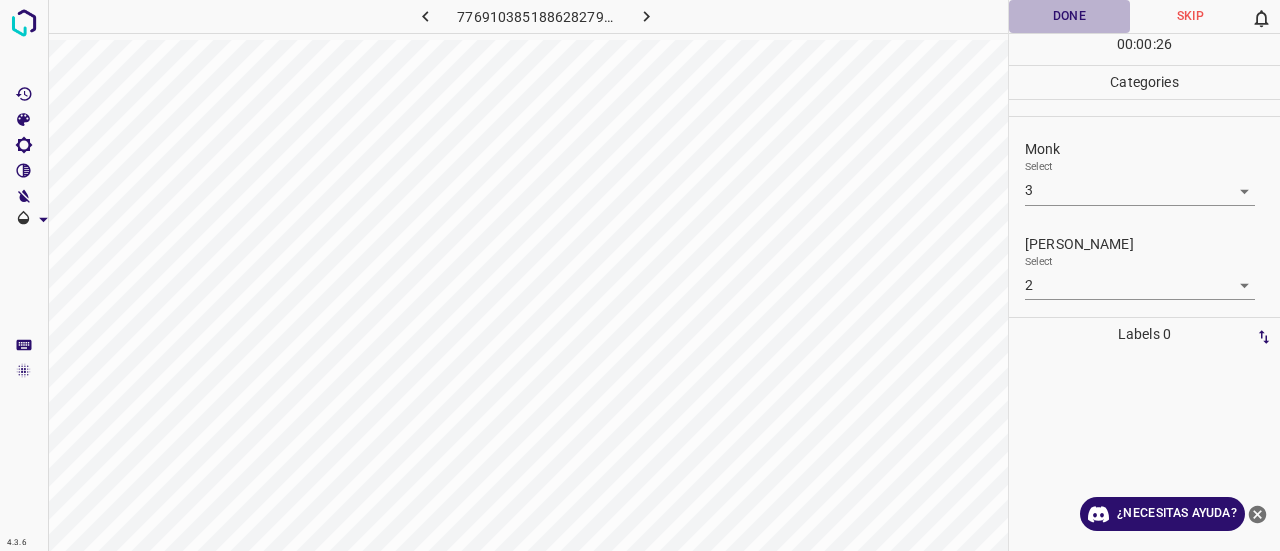 click on "Done" at bounding box center (1069, 16) 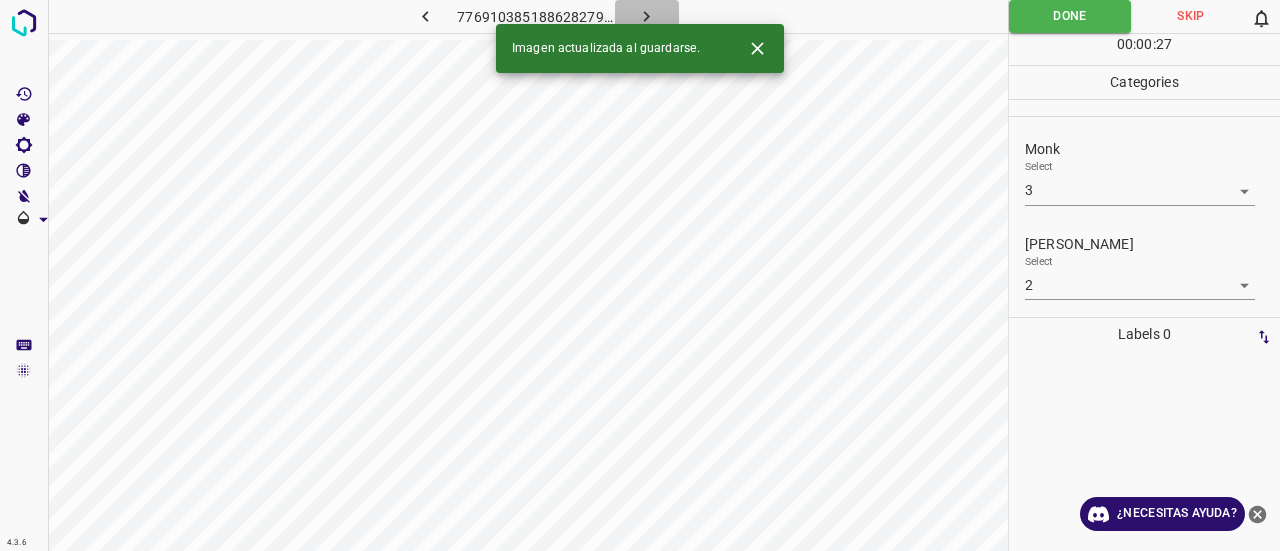 click 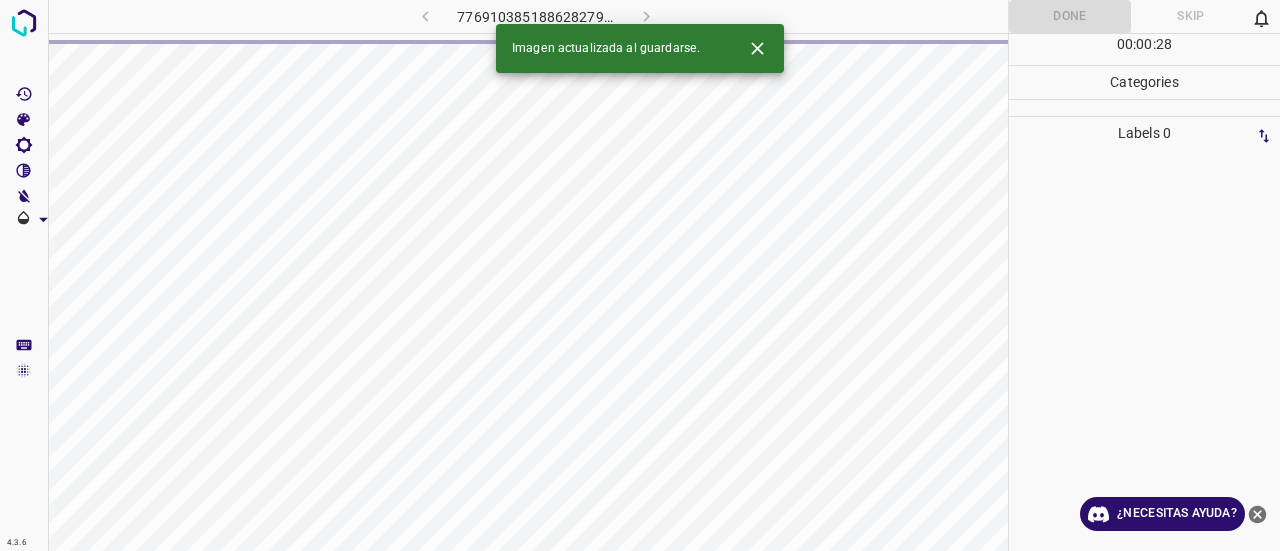 click at bounding box center [757, 48] 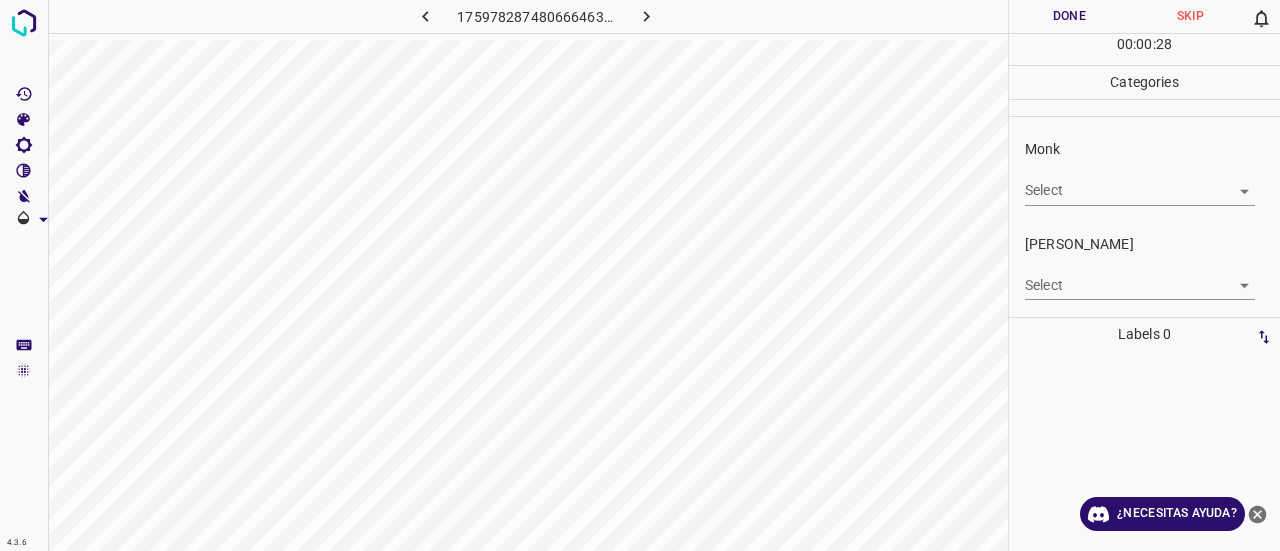 click on "4.3.6  1759782874806664639.png Done Skip 0 00   : 00   : 28   Categories Monk   Select ​  [PERSON_NAME]   Select ​ Labels   0 Categories 1 Monk 2  [PERSON_NAME] Tools Space Change between modes (Draw & Edit) I Auto labeling R Restore zoom M Zoom in N Zoom out Delete Delete selecte label Filters Z Restore filters X Saturation filter C Brightness filter V Contrast filter B Gray scale filter General O Download ¿Necesitas ayuda? Texto original Valora esta traducción Tu opinión servirá para ayudar a mejorar el Traductor de Google - Texto - Esconder - Borrar" at bounding box center [640, 275] 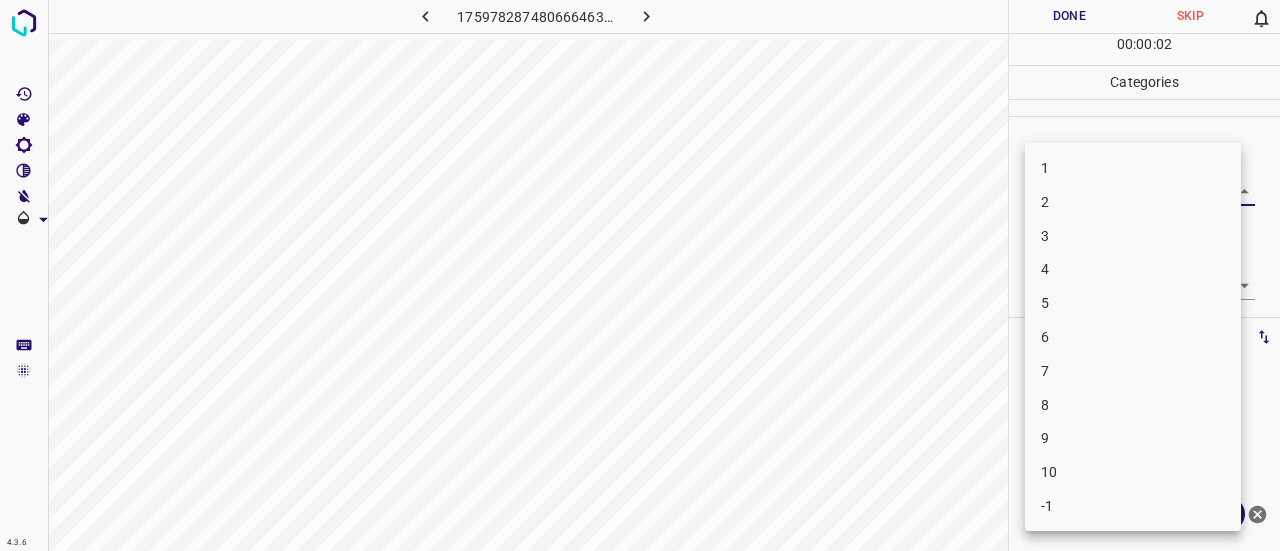 click on "3" at bounding box center [1133, 236] 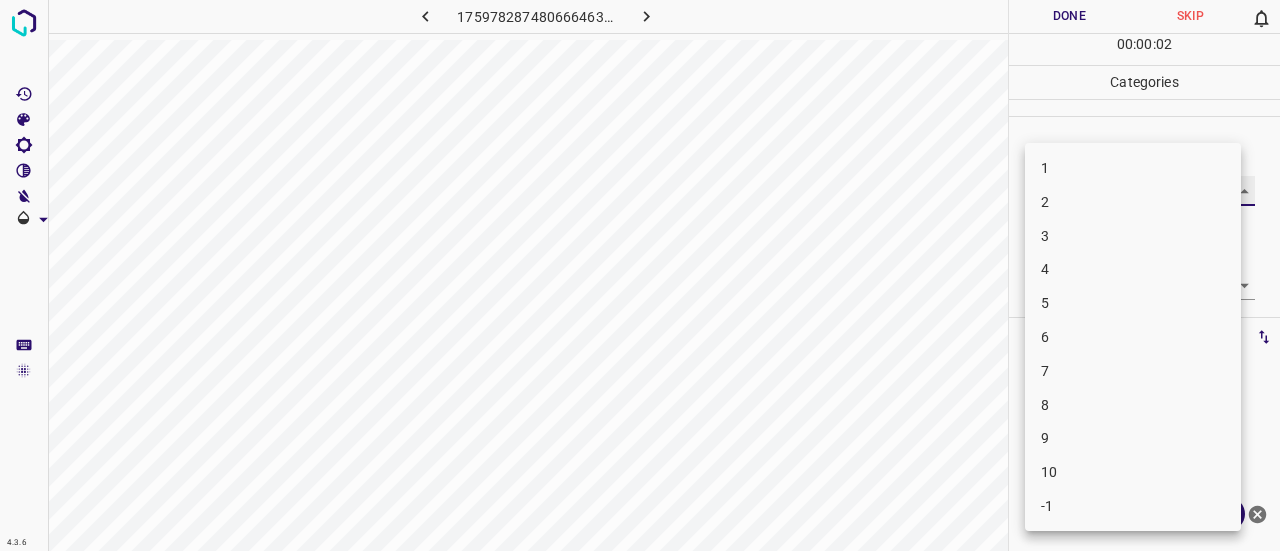 type on "3" 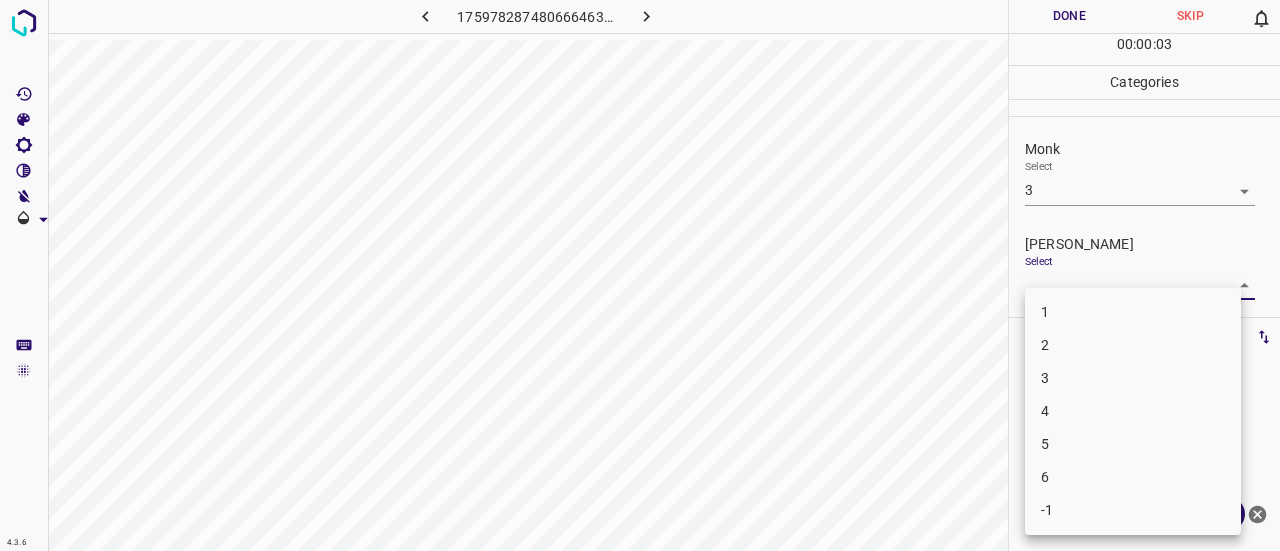click on "4.3.6  1759782874806664639.png Done Skip 0 00   : 00   : 03   Categories Monk   Select 3 3  [PERSON_NAME]   Select ​ Labels   0 Categories 1 Monk 2  [PERSON_NAME] Tools Space Change between modes (Draw & Edit) I Auto labeling R Restore zoom M Zoom in N Zoom out Delete Delete selecte label Filters Z Restore filters X Saturation filter C Brightness filter V Contrast filter B Gray scale filter General O Download ¿Necesitas ayuda? Texto original Valora esta traducción Tu opinión servirá para ayudar a mejorar el Traductor de Google - Texto - Esconder - Borrar 1 2 3 4 5 6 -1" at bounding box center [640, 275] 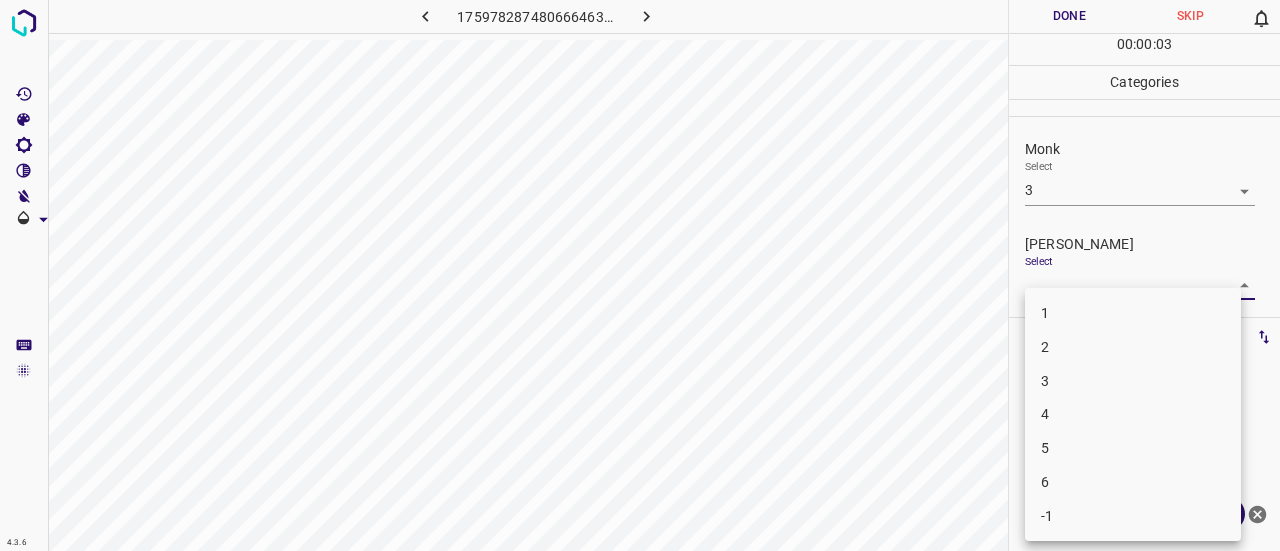 click on "3" at bounding box center (1133, 381) 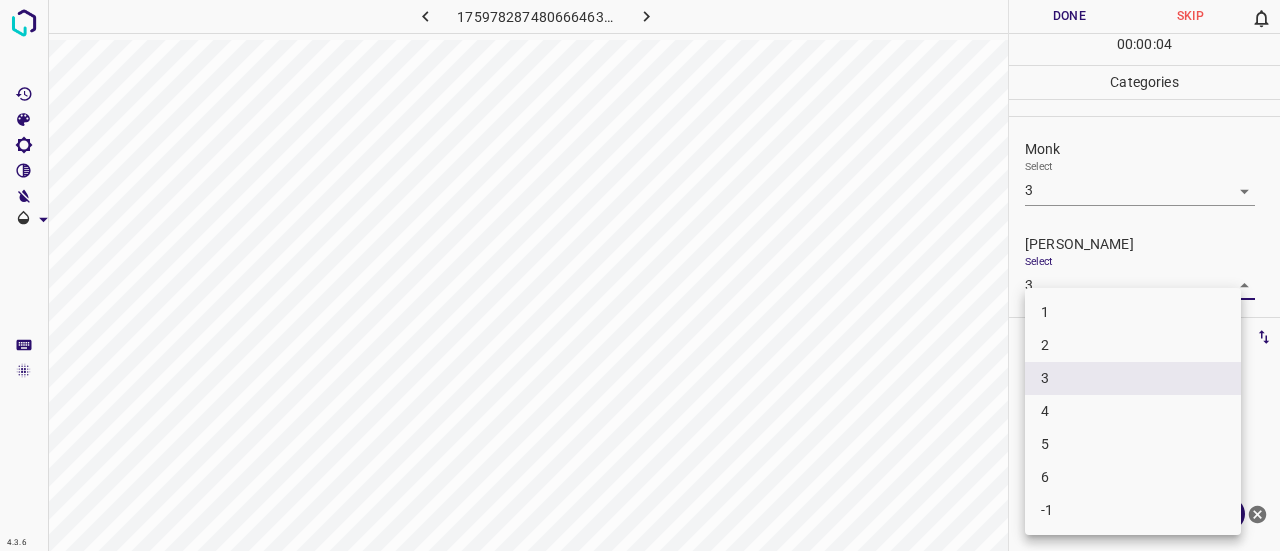 click on "4.3.6  1759782874806664639.png Done Skip 0 00   : 00   : 04   Categories Monk   Select 3 3  [PERSON_NAME]   Select 3 3 Labels   0 Categories 1 Monk 2  [PERSON_NAME] Tools Space Change between modes (Draw & Edit) I Auto labeling R Restore zoom M Zoom in N Zoom out Delete Delete selecte label Filters Z Restore filters X Saturation filter C Brightness filter V Contrast filter B Gray scale filter General O Download ¿Necesitas ayuda? Texto original Valora esta traducción Tu opinión servirá para ayudar a mejorar el Traductor de Google - Texto - Esconder - Borrar 1 2 3 4 5 6 -1" at bounding box center [640, 275] 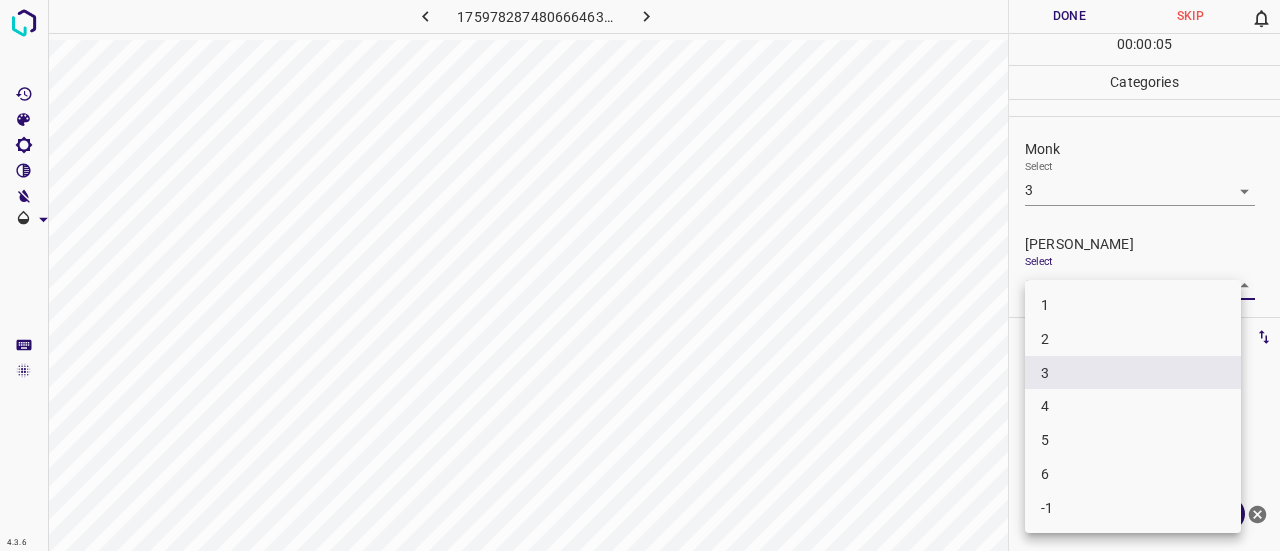 click on "2" at bounding box center (1133, 339) 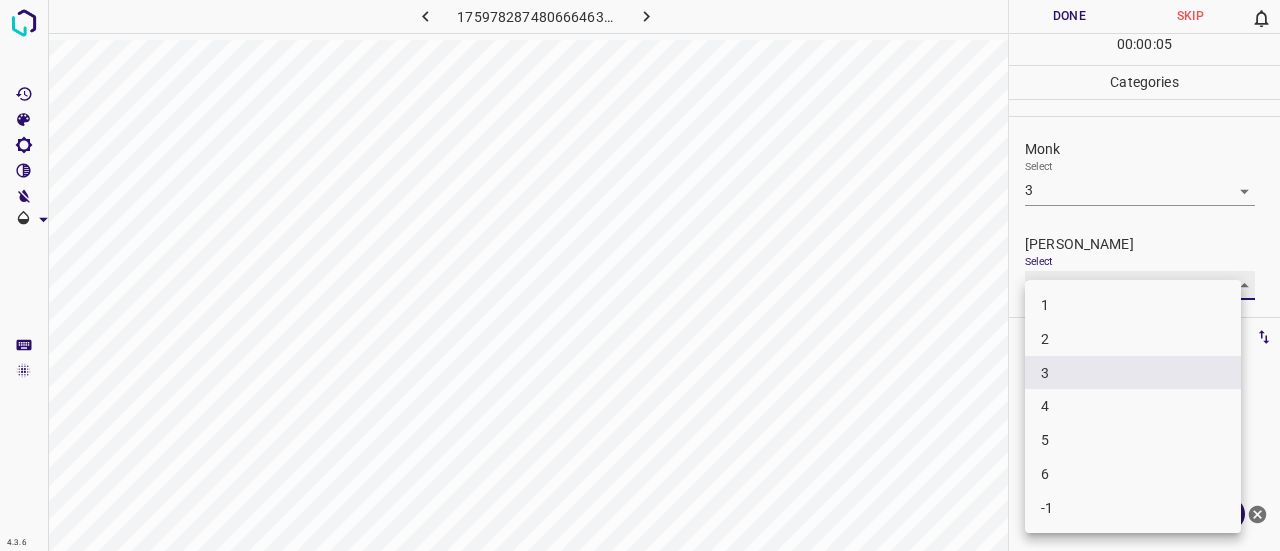type on "2" 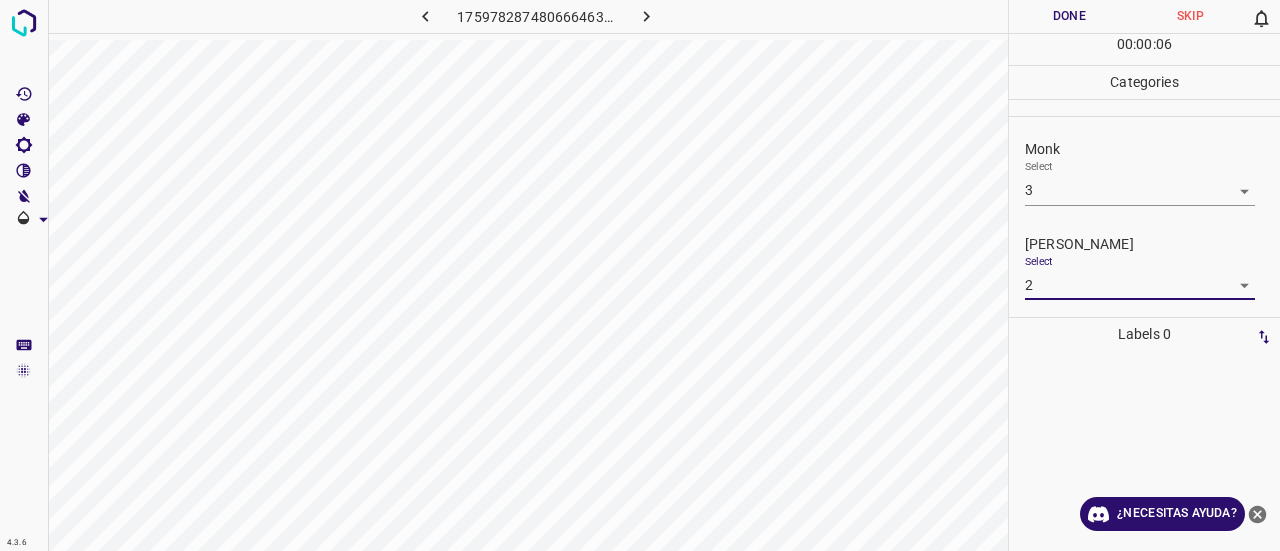 click on "Done" at bounding box center (1069, 16) 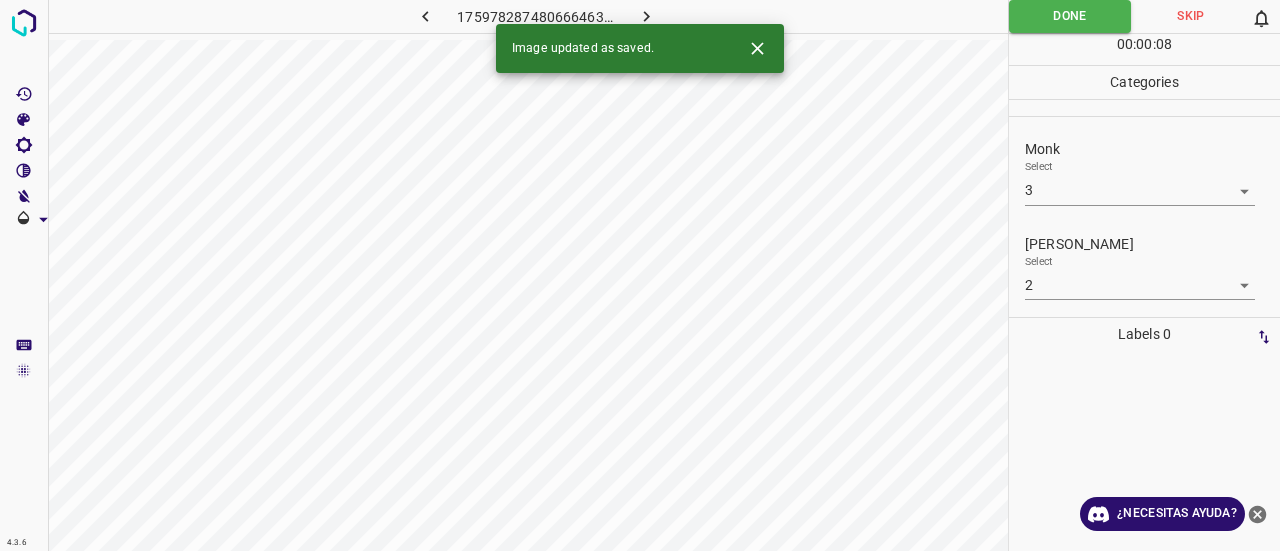 click 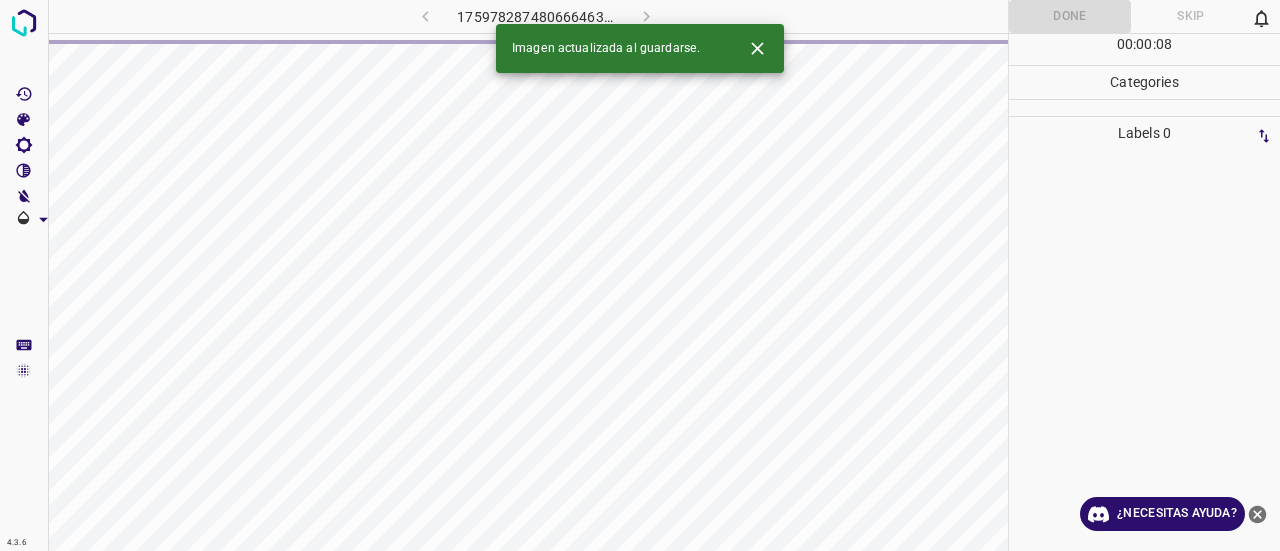 click at bounding box center [757, 48] 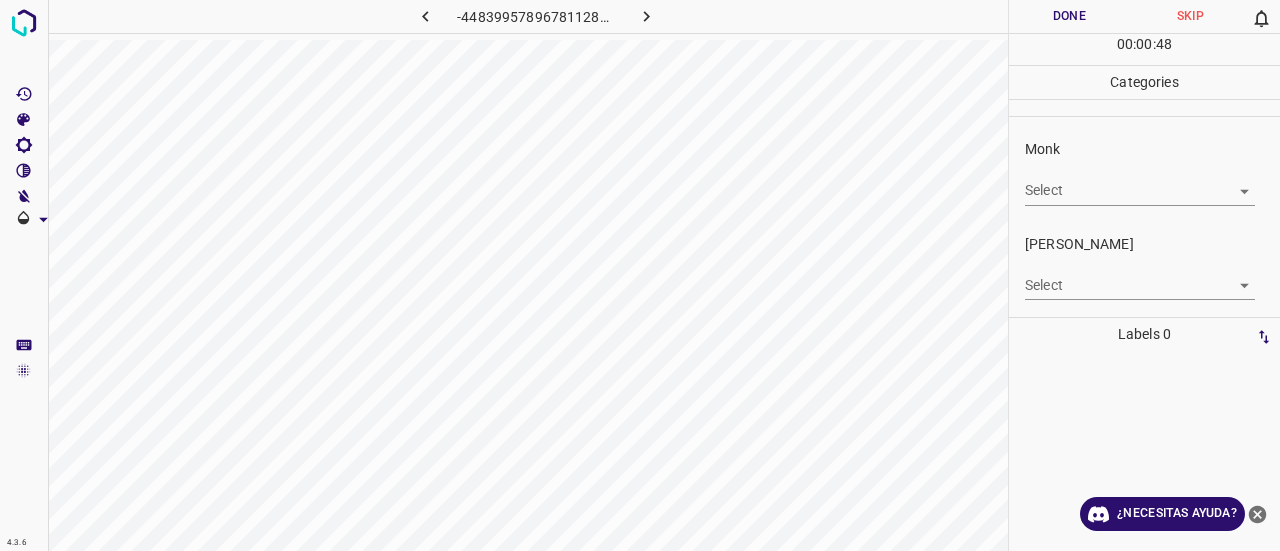 click on "4.3.6  -4483995789678112824.png Done Skip 0 00   : 00   : 48   Categories Monk   Select ​  [PERSON_NAME]   Select ​ Labels   0 Categories 1 Monk 2  [PERSON_NAME] Tools Space Change between modes (Draw & Edit) I Auto labeling R Restore zoom M Zoom in N Zoom out Delete Delete selecte label Filters Z Restore filters X Saturation filter C Brightness filter V Contrast filter B Gray scale filter General O Download ¿Necesitas ayuda? Texto original Valora esta traducción Tu opinión servirá para ayudar a mejorar el Traductor de Google - Texto - Esconder - Borrar" at bounding box center (640, 275) 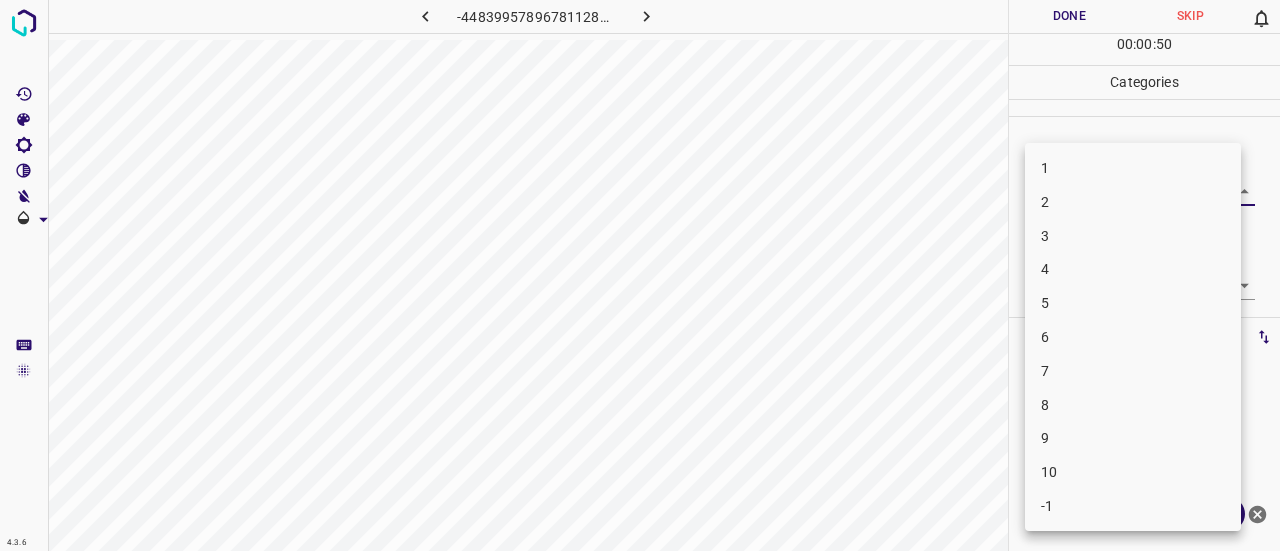 click on "4" at bounding box center [1133, 269] 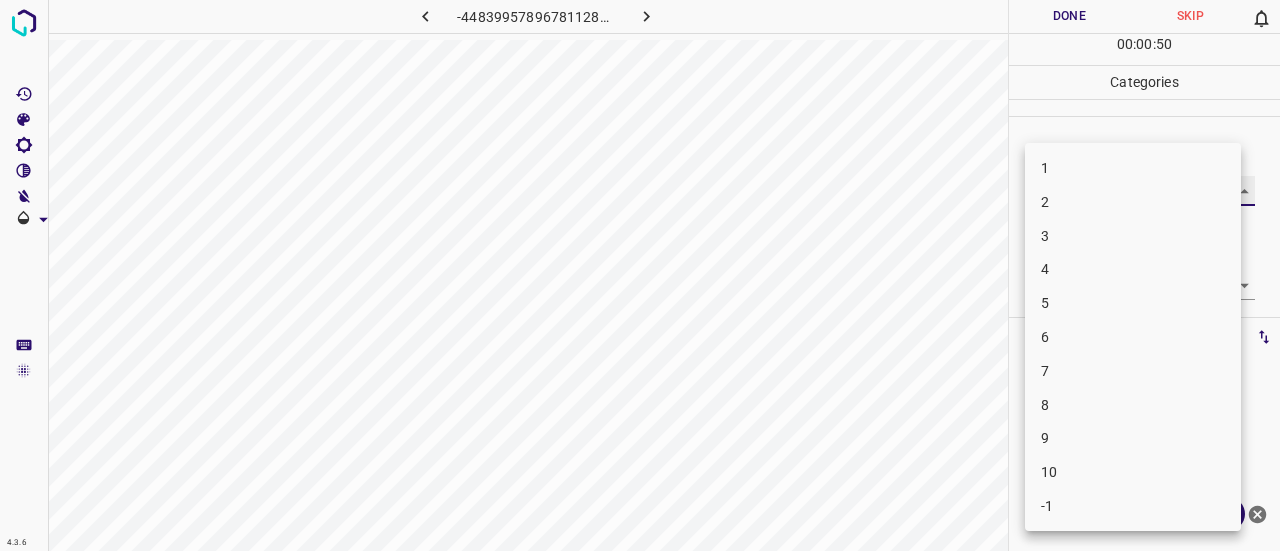 type on "4" 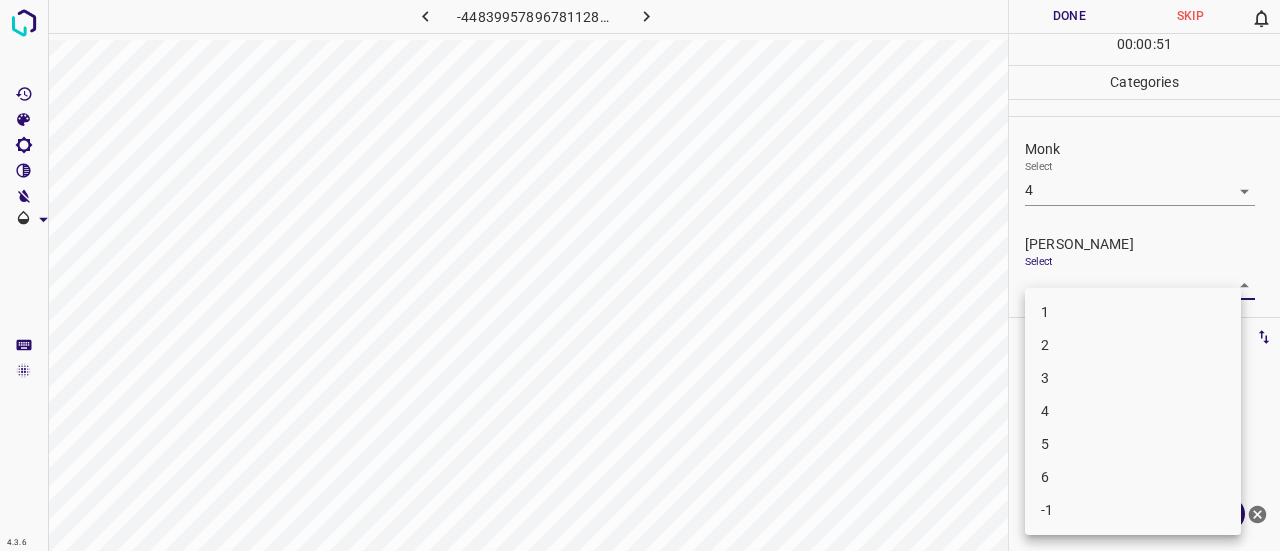 click on "4.3.6  -4483995789678112824.png Done Skip 0 00   : 00   : 51   Categories Monk   Select 4 4  [PERSON_NAME]   Select ​ Labels   0 Categories 1 Monk 2  [PERSON_NAME] Tools Space Change between modes (Draw & Edit) I Auto labeling R Restore zoom M Zoom in N Zoom out Delete Delete selecte label Filters Z Restore filters X Saturation filter C Brightness filter V Contrast filter B Gray scale filter General O Download ¿Necesitas ayuda? Texto original Valora esta traducción Tu opinión servirá para ayudar a mejorar el Traductor de Google - Texto - Esconder - Borrar 1 2 3 4 5 6 -1" at bounding box center (640, 275) 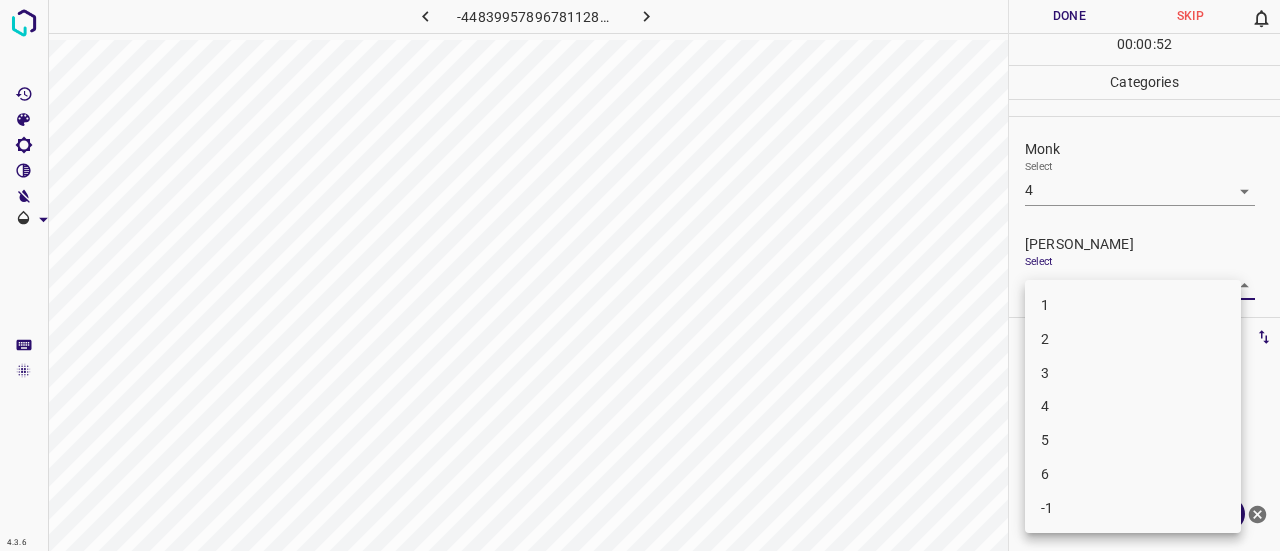 click on "2" at bounding box center [1133, 339] 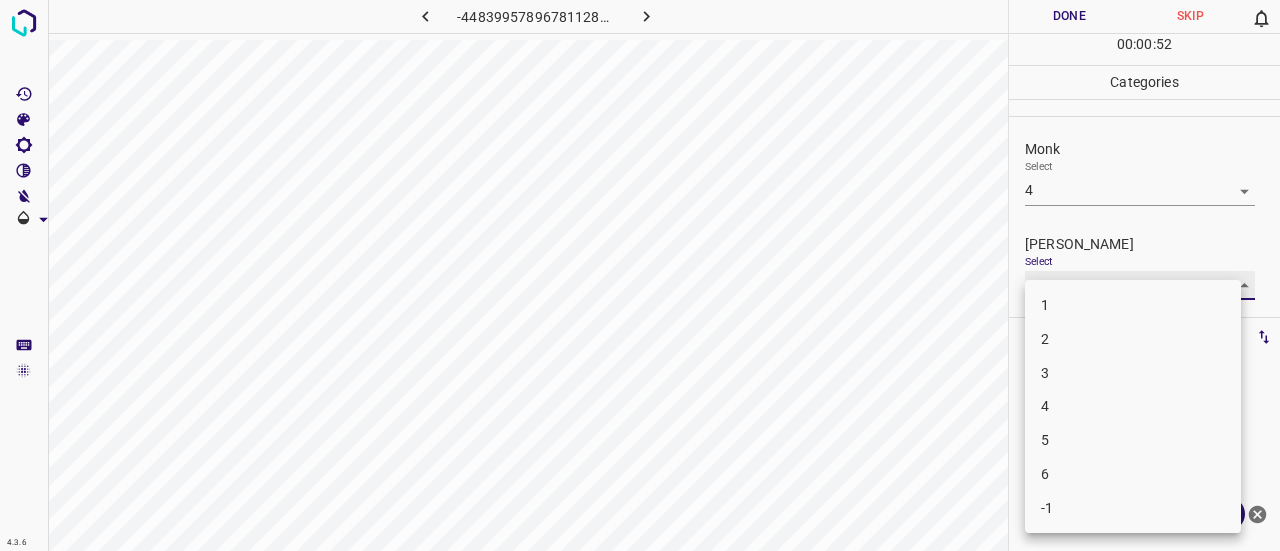 type on "2" 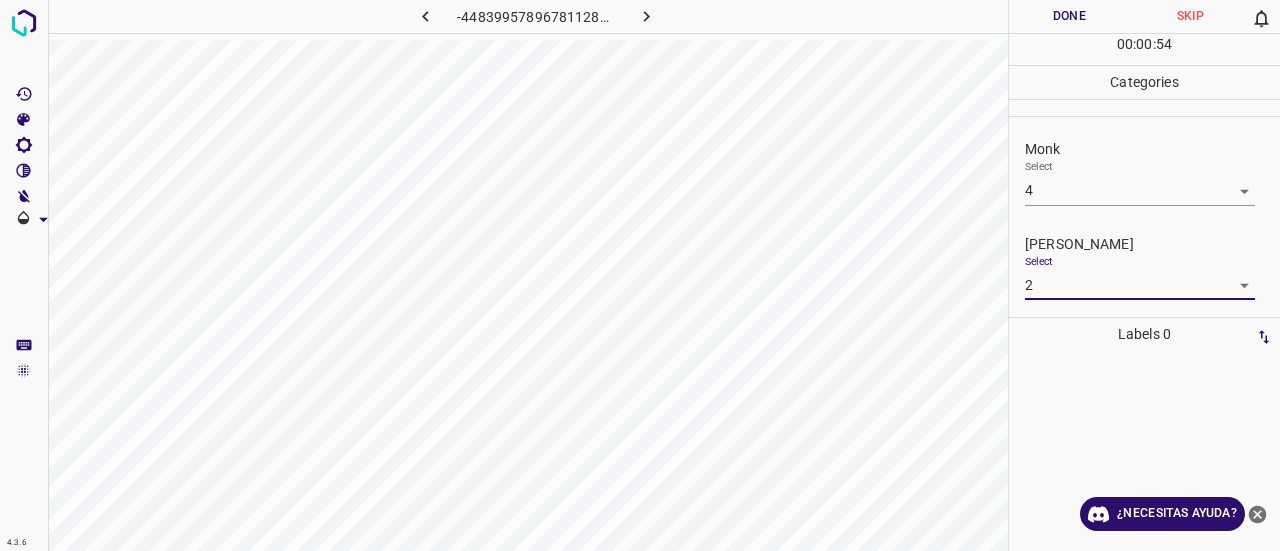 click on "Done" at bounding box center (1069, 16) 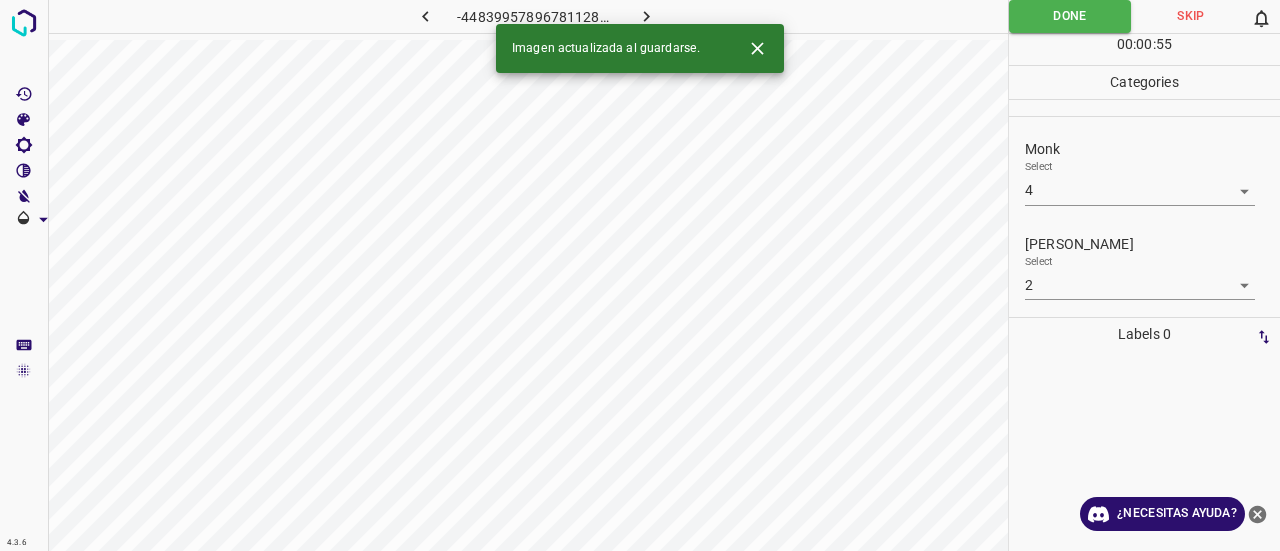 click on "Imagen actualizada al guardarse." at bounding box center (640, 48) 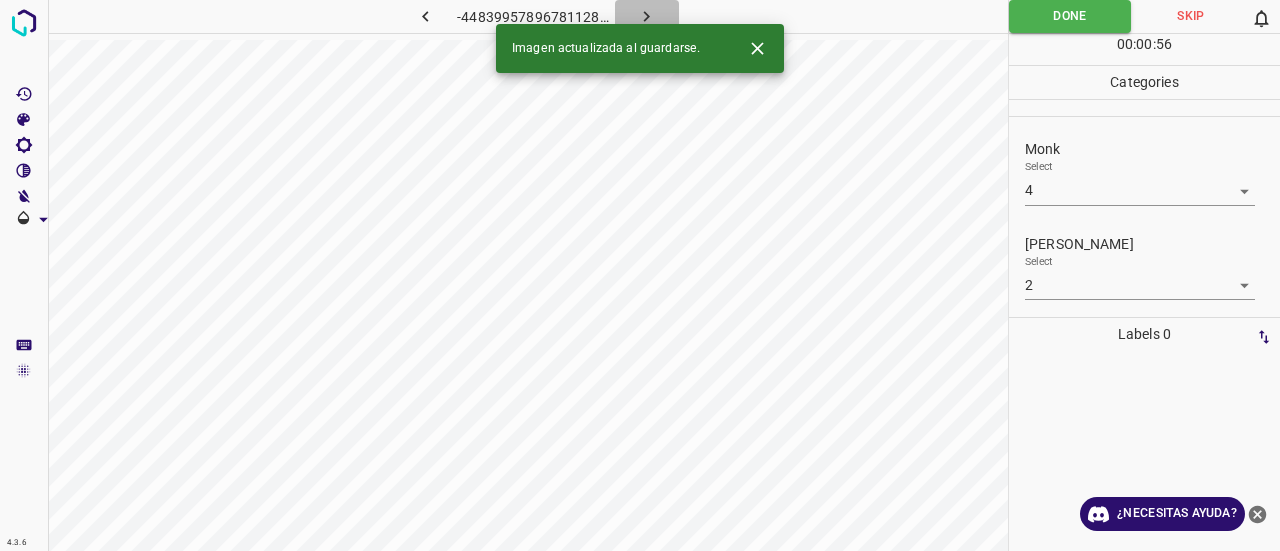 click 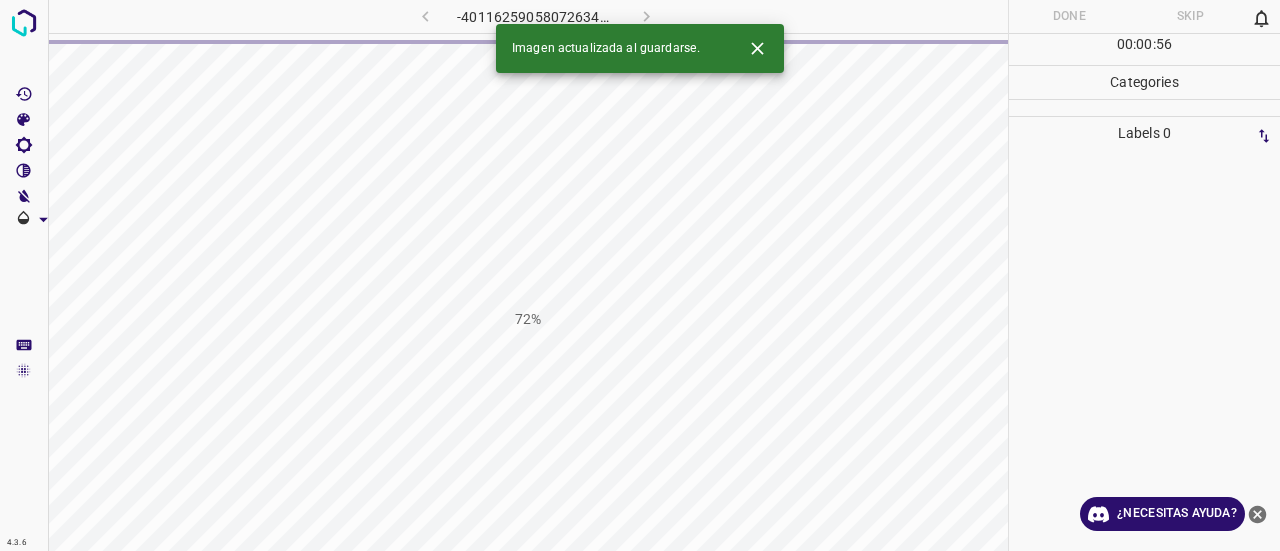 click 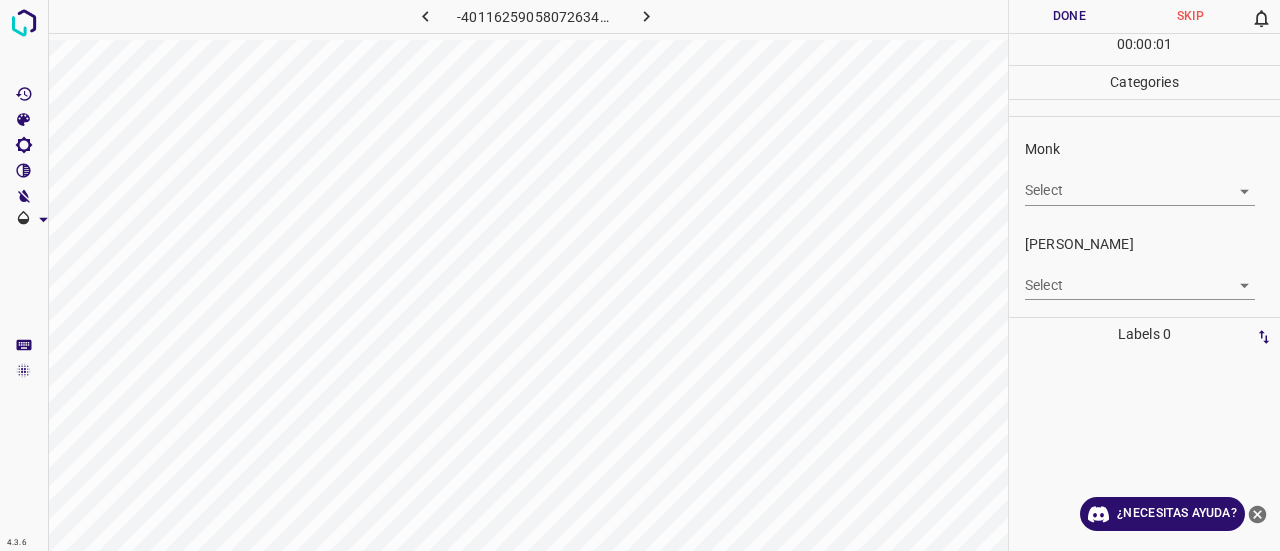 click on "4.3.6  -4011625905807263411.png Done Skip 0 00   : 00   : 01   Categories Monk   Select ​  [PERSON_NAME]   Select ​ Labels   0 Categories 1 Monk 2  [PERSON_NAME] Tools Space Change between modes (Draw & Edit) I Auto labeling R Restore zoom M Zoom in N Zoom out Delete Delete selecte label Filters Z Restore filters X Saturation filter C Brightness filter V Contrast filter B Gray scale filter General O Download ¿Necesitas ayuda? Texto original Valora esta traducción Tu opinión servirá para ayudar a mejorar el Traductor de Google - Texto - Esconder - Borrar" at bounding box center [640, 275] 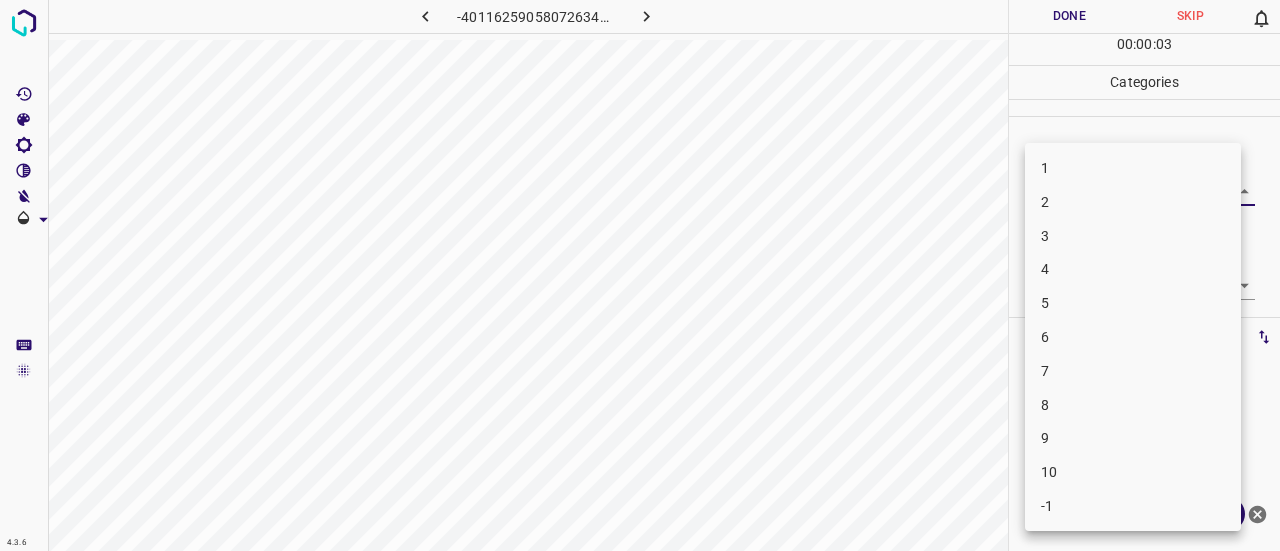 click on "3" at bounding box center (1133, 236) 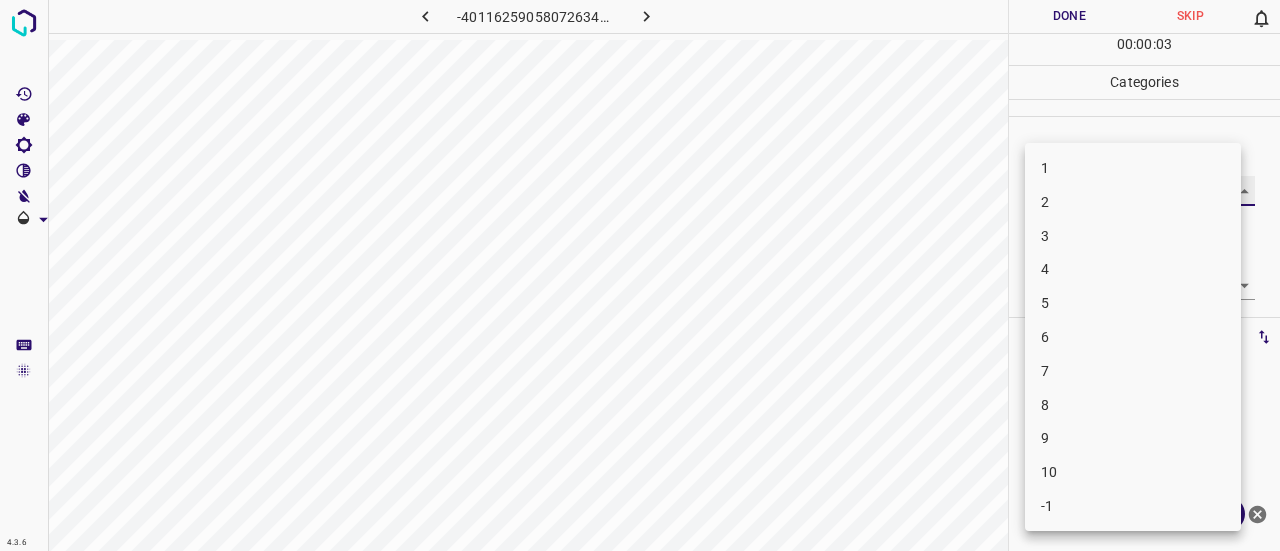 type on "3" 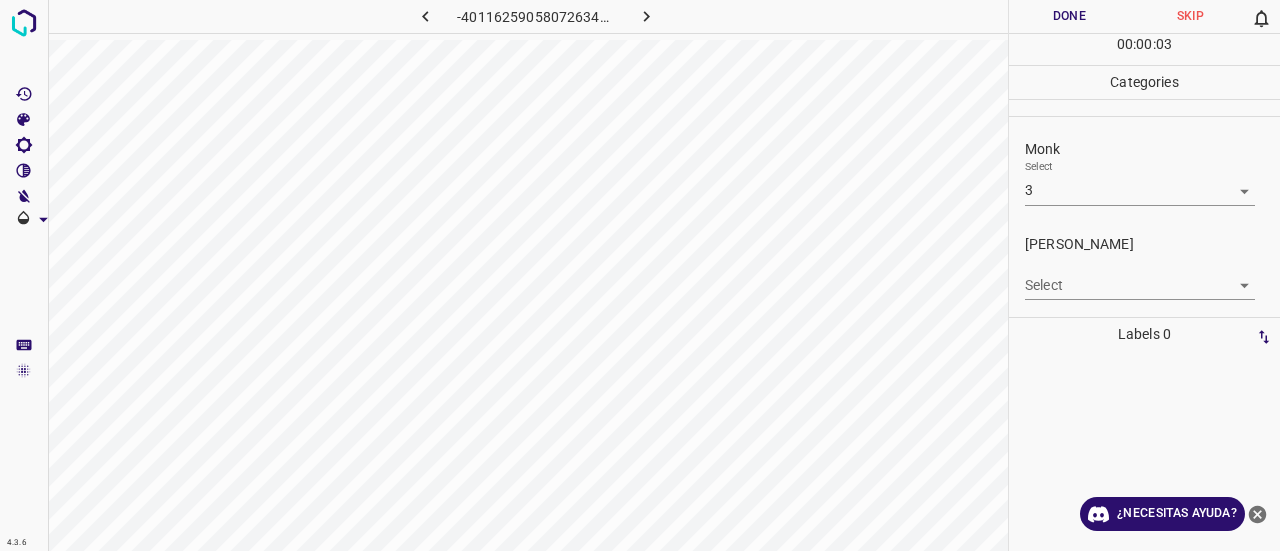 click on "[PERSON_NAME]   Select ​" at bounding box center (1144, 267) 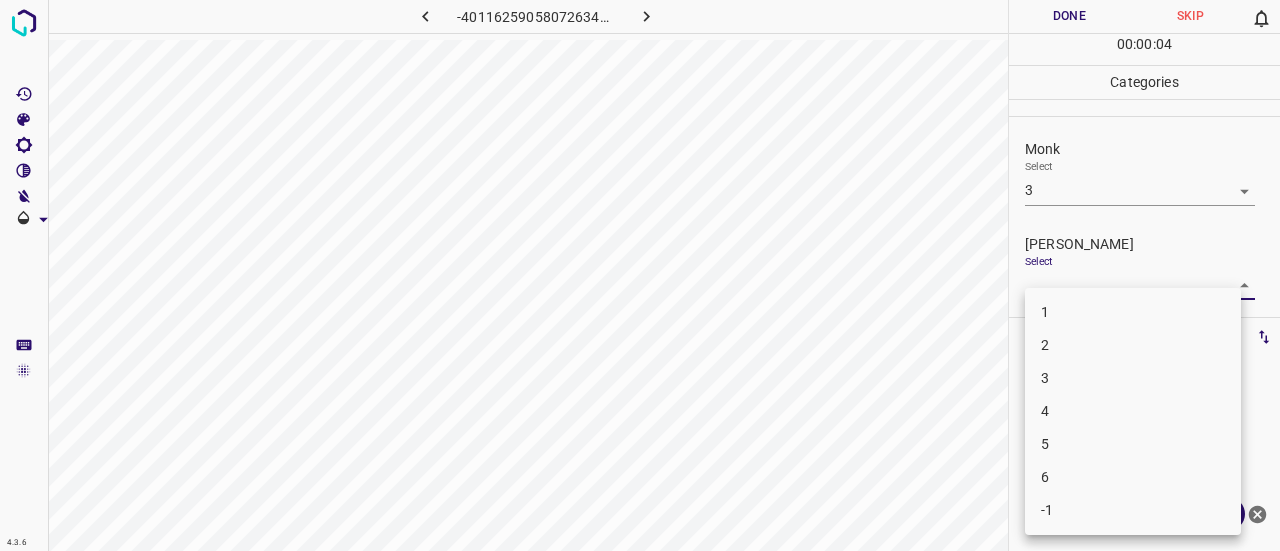 click on "4.3.6  -4011625905807263411.png Done Skip 0 00   : 00   : 04   Categories Monk   Select 3 3  [PERSON_NAME]   Select ​ Labels   0 Categories 1 Monk 2  [PERSON_NAME] Tools Space Change between modes (Draw & Edit) I Auto labeling R Restore zoom M Zoom in N Zoom out Delete Delete selecte label Filters Z Restore filters X Saturation filter C Brightness filter V Contrast filter B Gray scale filter General O Download ¿Necesitas ayuda? Texto original Valora esta traducción Tu opinión servirá para ayudar a mejorar el Traductor de Google - Texto - Esconder - Borrar 1 2 3 4 5 6 -1" at bounding box center (640, 275) 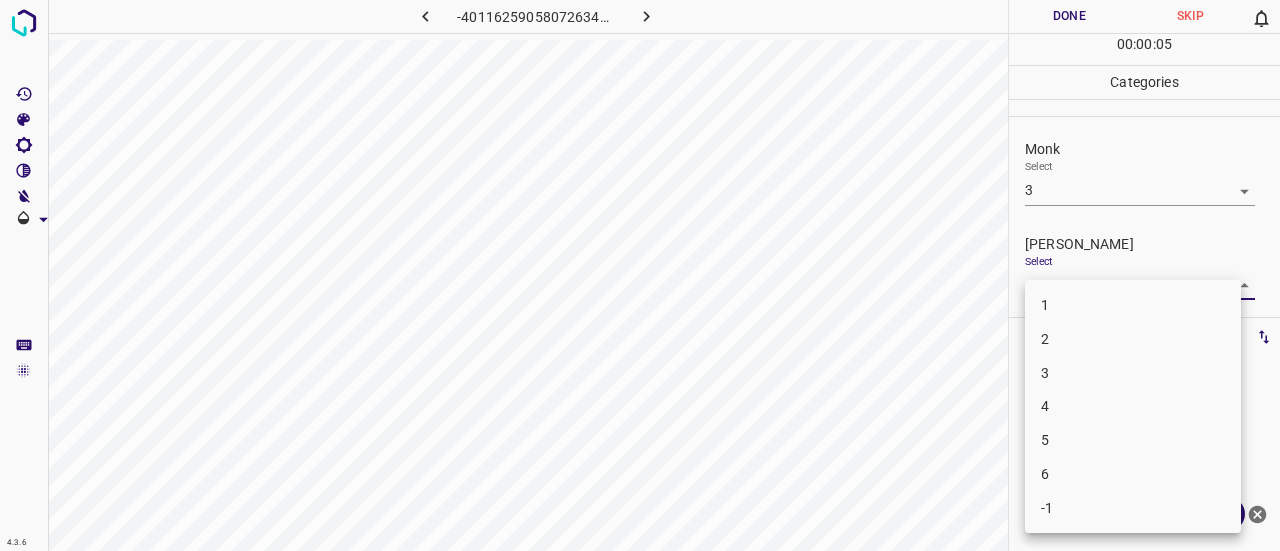 click on "2" at bounding box center (1133, 339) 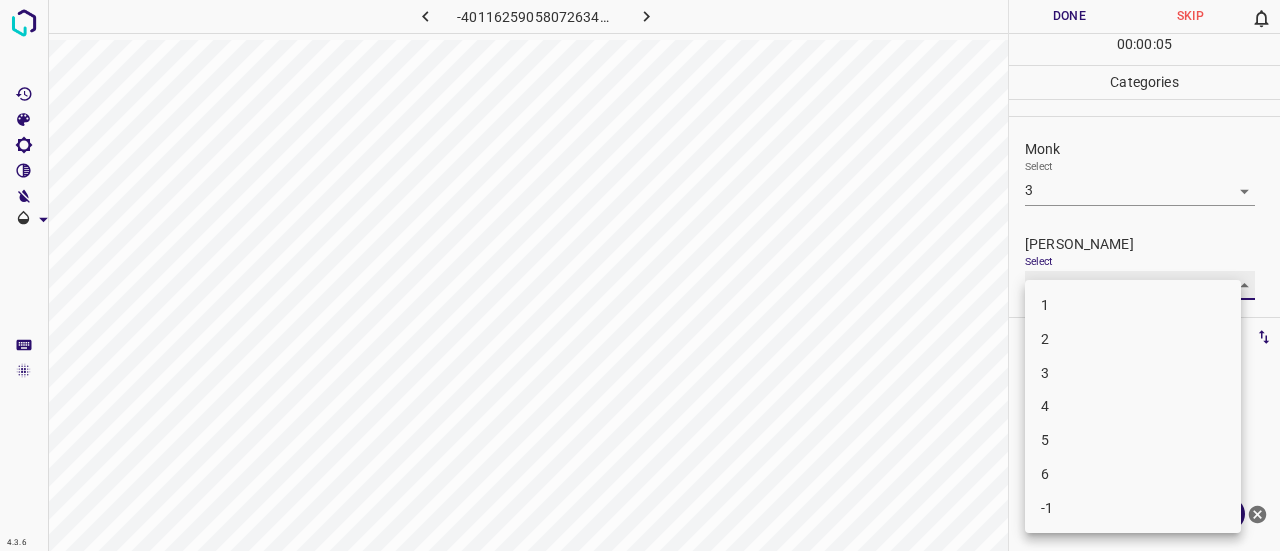 type on "2" 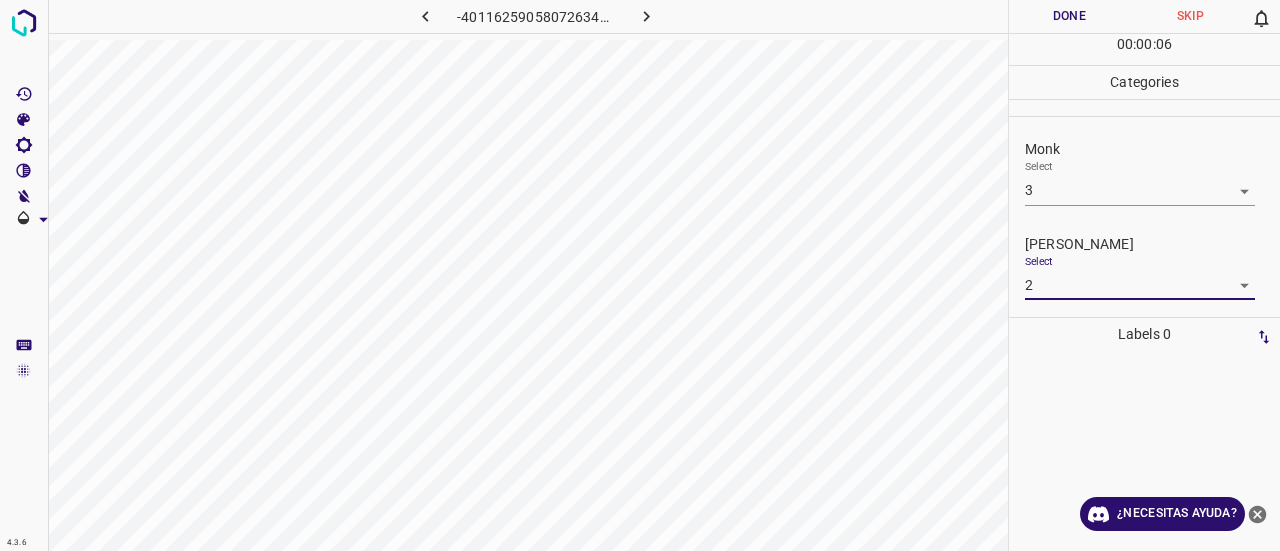 click on "Done" at bounding box center [1069, 16] 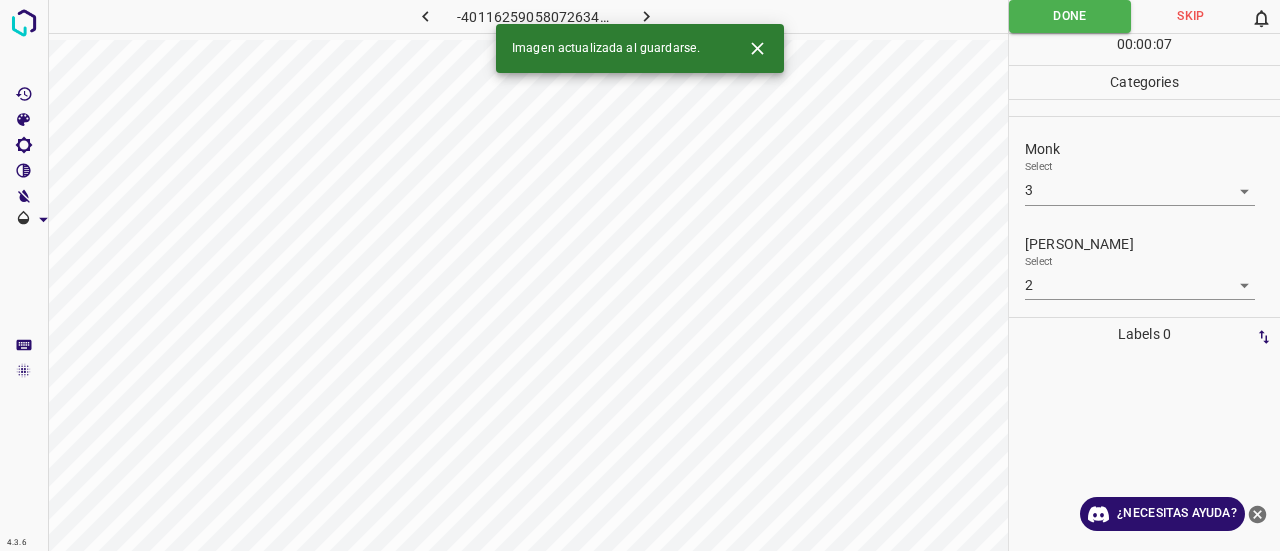 click at bounding box center [647, 16] 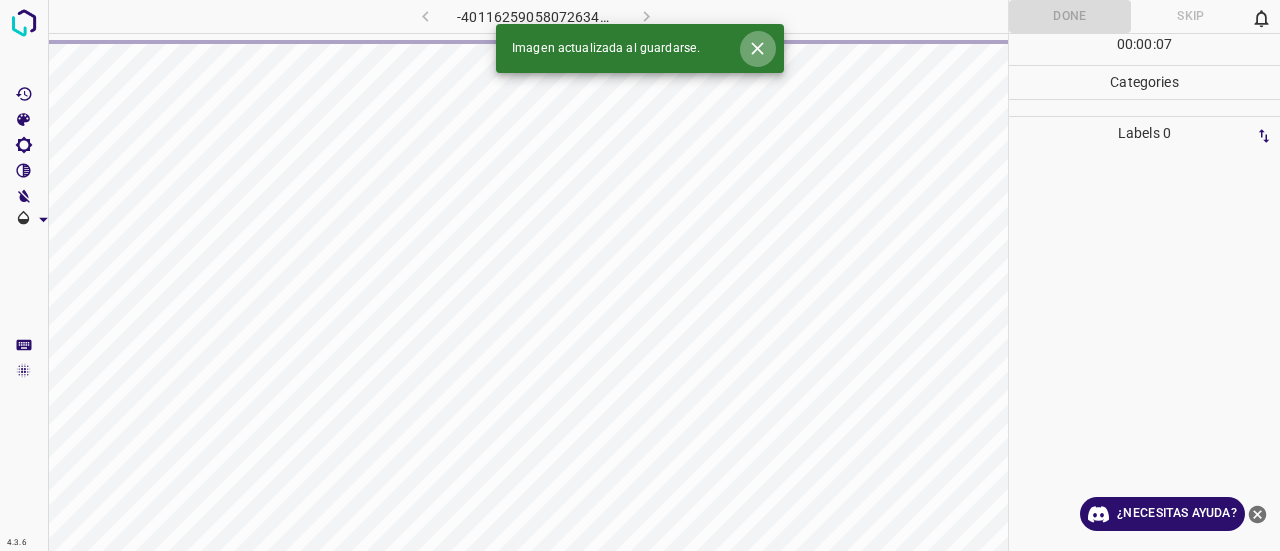 click 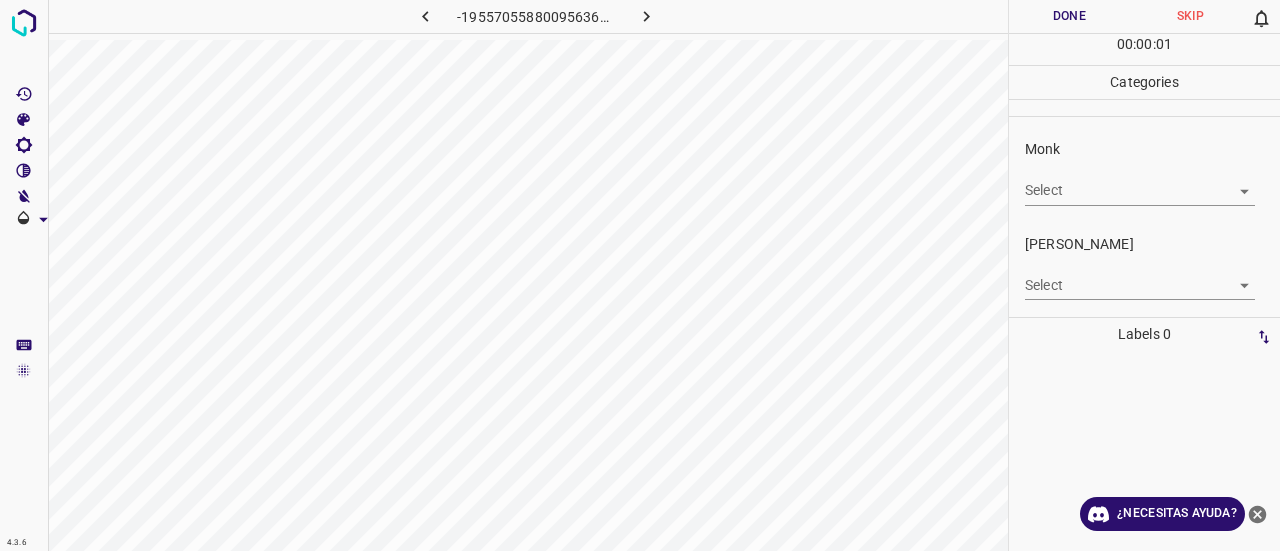 click on "Monk   Select ​" at bounding box center [1144, 172] 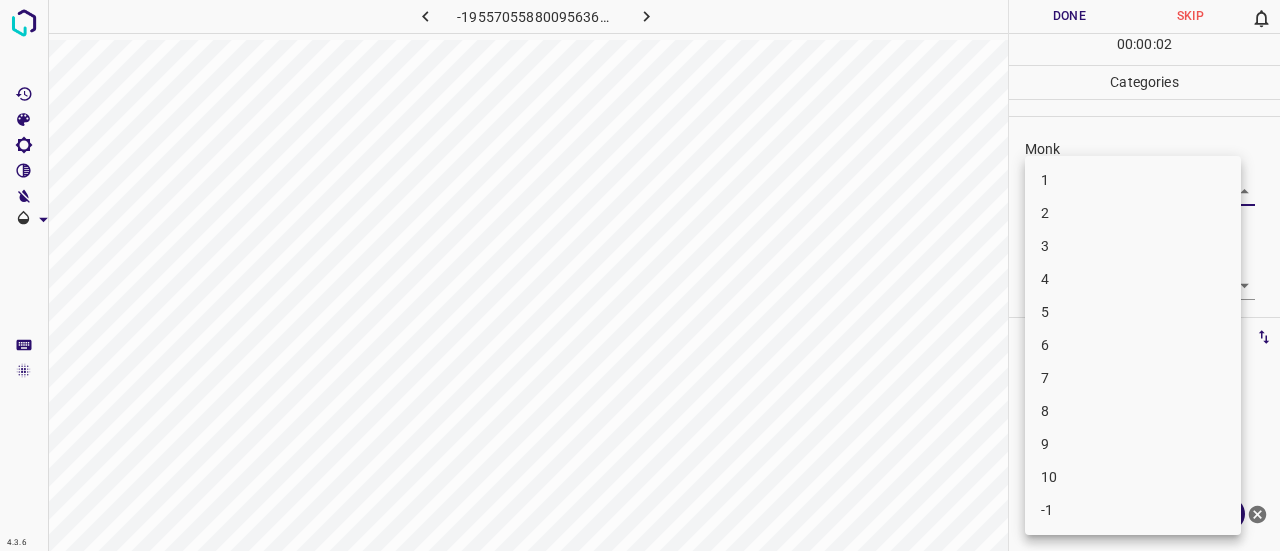 click on "4.3.6  -1955705588009563666.png Done Skip 0 00   : 00   : 02   Categories Monk   Select ​  [PERSON_NAME]   Select ​ Labels   0 Categories 1 Monk 2  [PERSON_NAME] Tools Space Change between modes (Draw & Edit) I Auto labeling R Restore zoom M Zoom in N Zoom out Delete Delete selecte label Filters Z Restore filters X Saturation filter C Brightness filter V Contrast filter B Gray scale filter General O Download ¿Necesitas ayuda? Texto original Valora esta traducción Tu opinión servirá para ayudar a mejorar el Traductor de Google - Texto - Esconder - Borrar 1 2 3 4 5 6 7 8 9 10 -1" at bounding box center [640, 275] 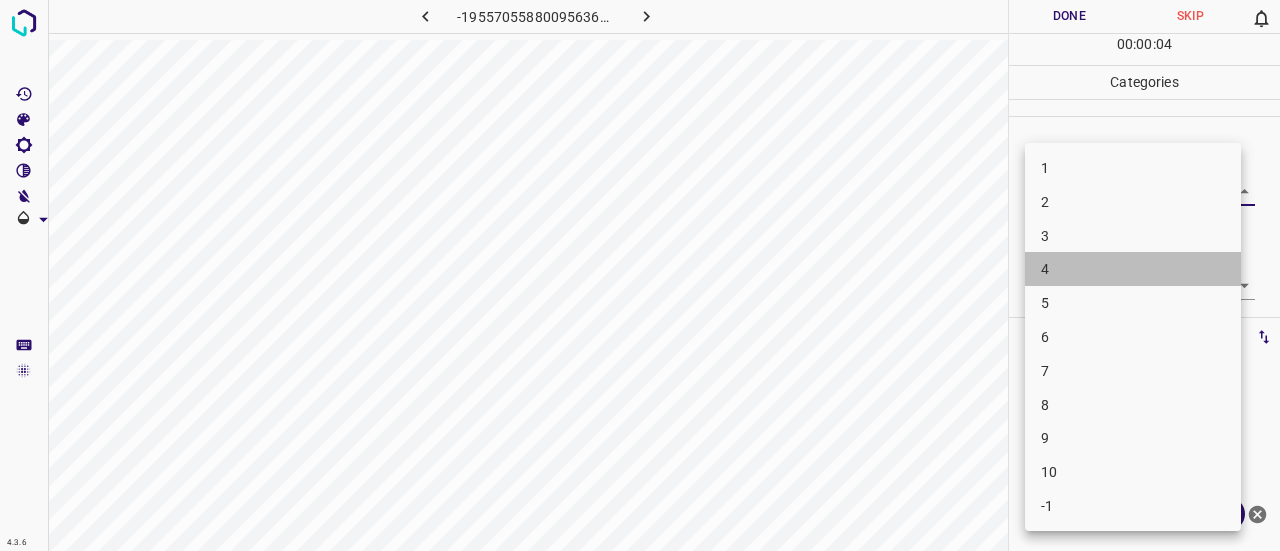 click on "4" at bounding box center [1133, 269] 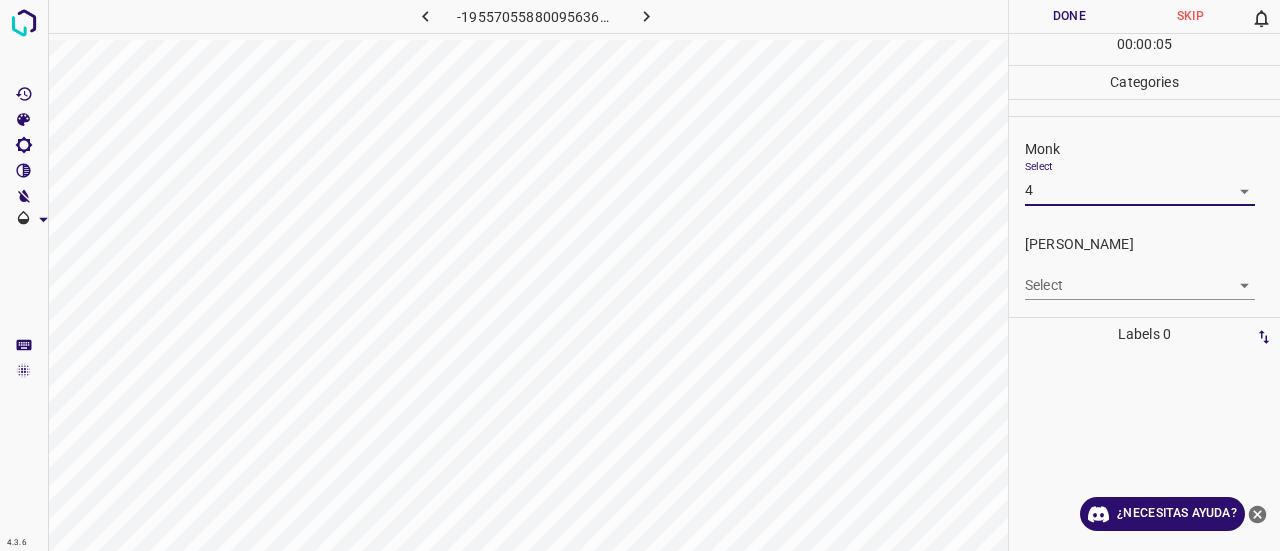 click on "4.3.6  -1955705588009563666.png Done Skip 0 00   : 00   : 05   Categories Monk   Select 4 4  [PERSON_NAME]   Select ​ Labels   0 Categories 1 Monk 2  [PERSON_NAME] Tools Space Change between modes (Draw & Edit) I Auto labeling R Restore zoom M Zoom in N Zoom out Delete Delete selecte label Filters Z Restore filters X Saturation filter C Brightness filter V Contrast filter B Gray scale filter General O Download ¿Necesitas ayuda? Texto original Valora esta traducción Tu opinión servirá para ayudar a mejorar el Traductor de Google - Texto - Esconder - Borrar" at bounding box center (640, 275) 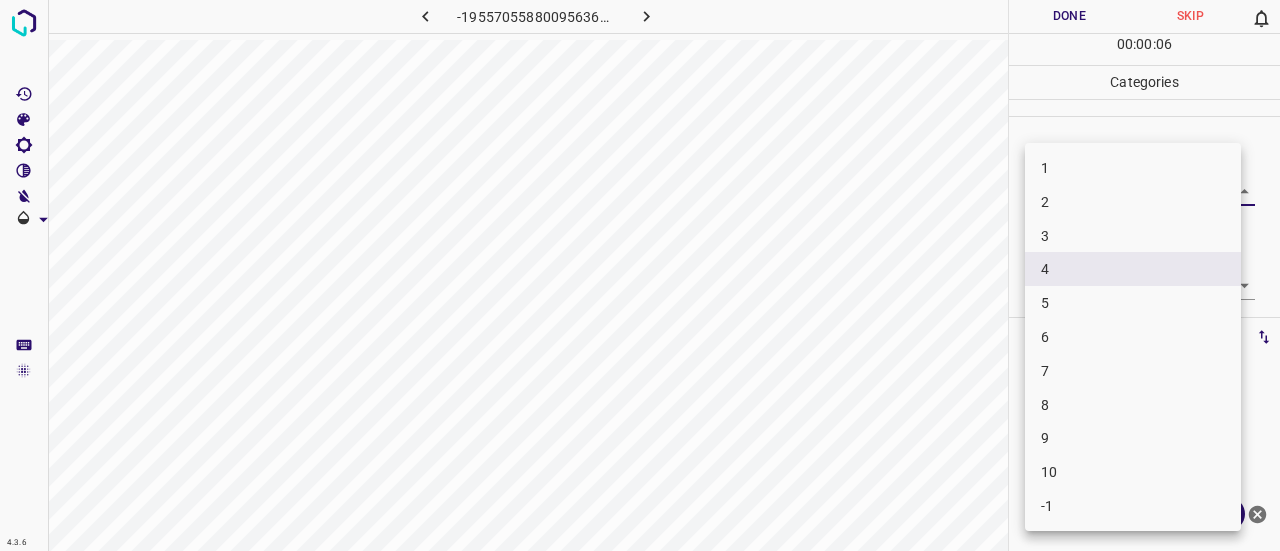 click on "3" at bounding box center [1133, 236] 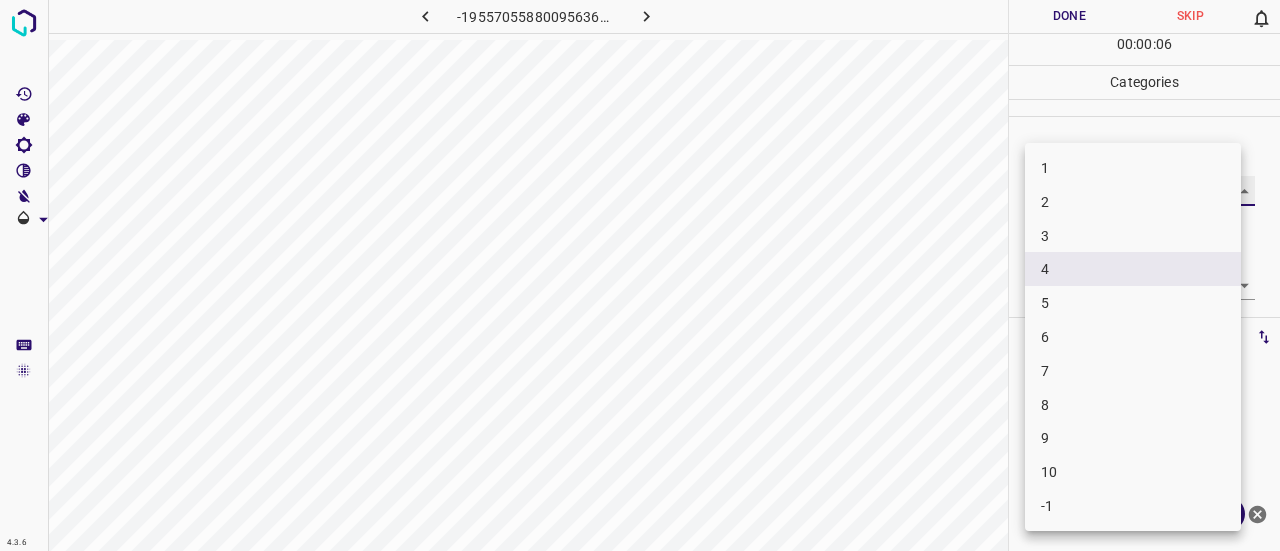 type on "3" 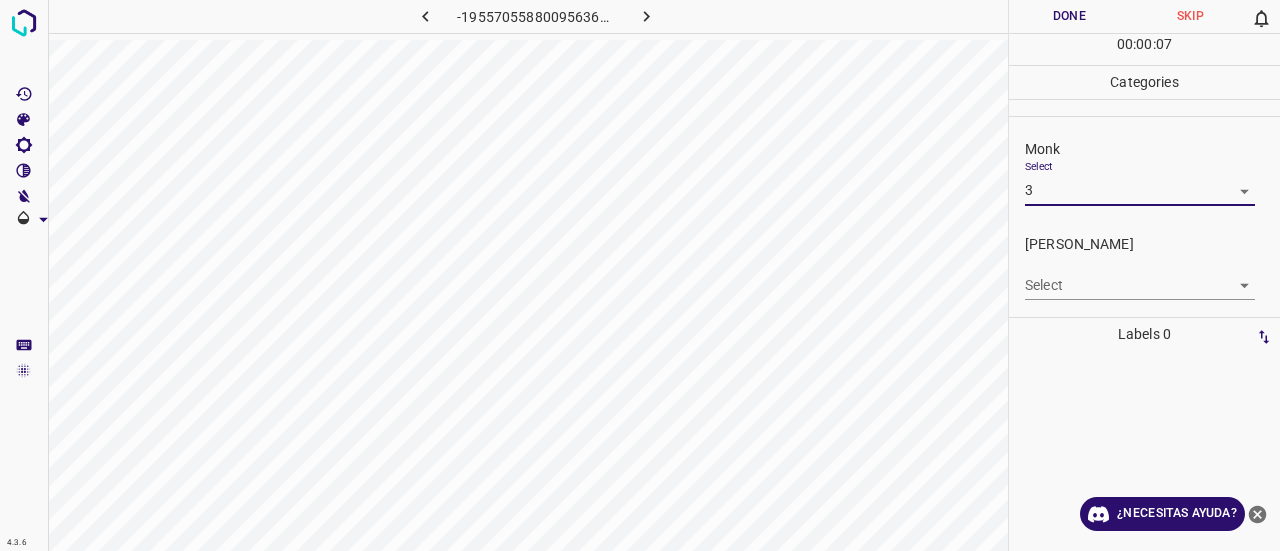 click on "[PERSON_NAME]   Select ​" at bounding box center (1144, 267) 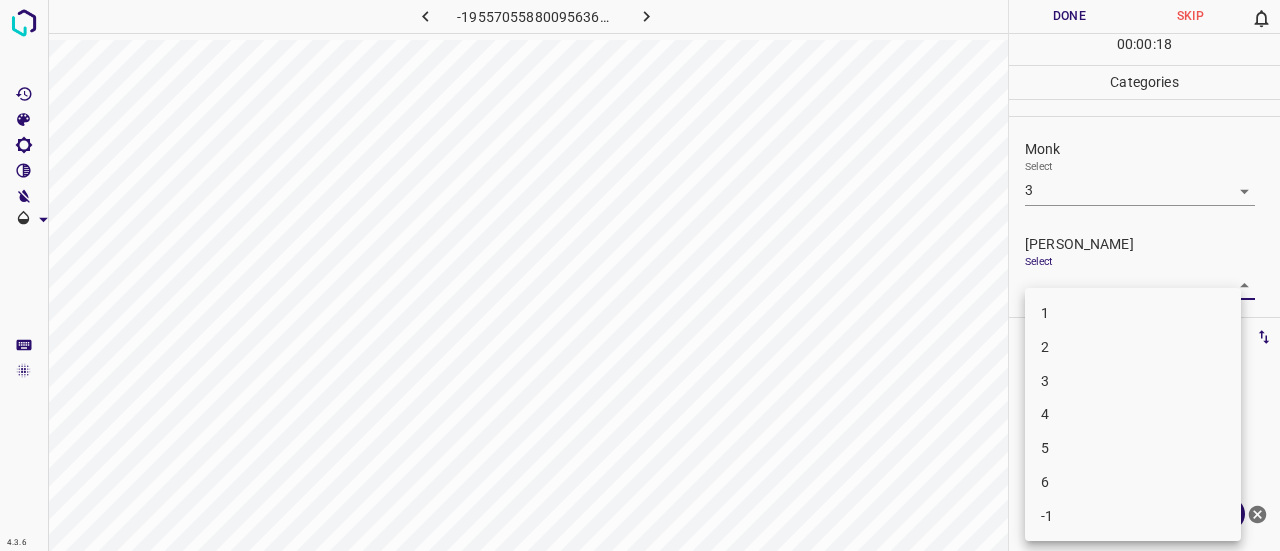 click on "4.3.6  -1955705588009563666.png Done Skip 0 00   : 00   : 18   Categories Monk   Select 3 3  [PERSON_NAME]   Select ​ Labels   0 Categories 1 Monk 2  [PERSON_NAME] Tools Space Change between modes (Draw & Edit) I Auto labeling R Restore zoom M Zoom in N Zoom out Delete Delete selecte label Filters Z Restore filters X Saturation filter C Brightness filter V Contrast filter B Gray scale filter General O Download ¿Necesitas ayuda? Texto original Valora esta traducción Tu opinión servirá para ayudar a mejorar el Traductor de Google - Texto - Esconder - Borrar 1 2 3 4 5 6 -1" at bounding box center [640, 275] 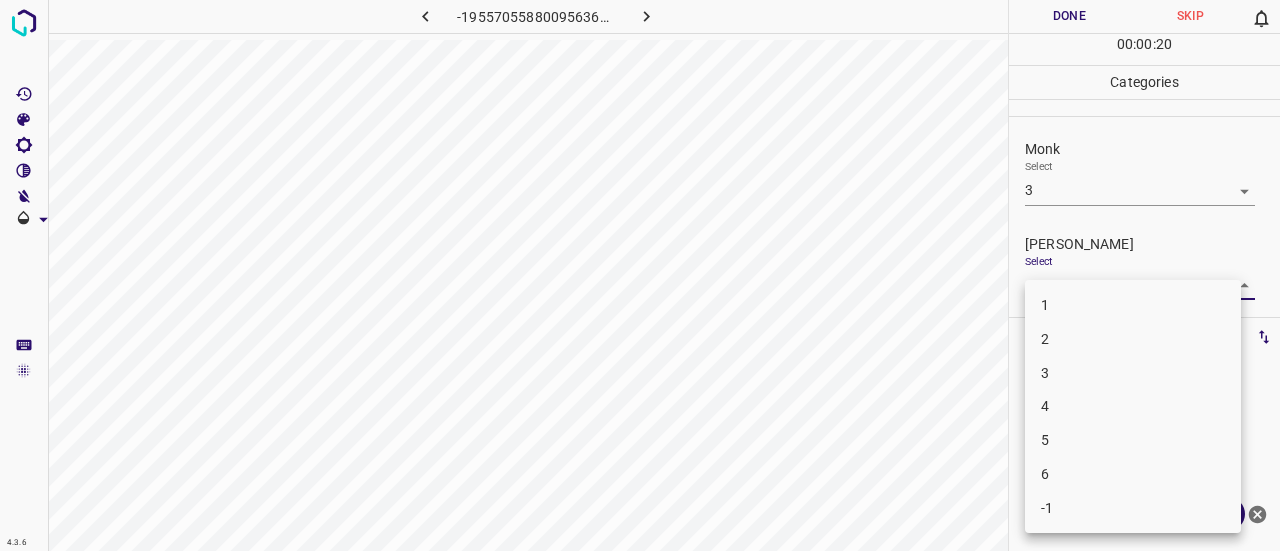 drag, startPoint x: 1088, startPoint y: 320, endPoint x: 1094, endPoint y: 354, distance: 34.525352 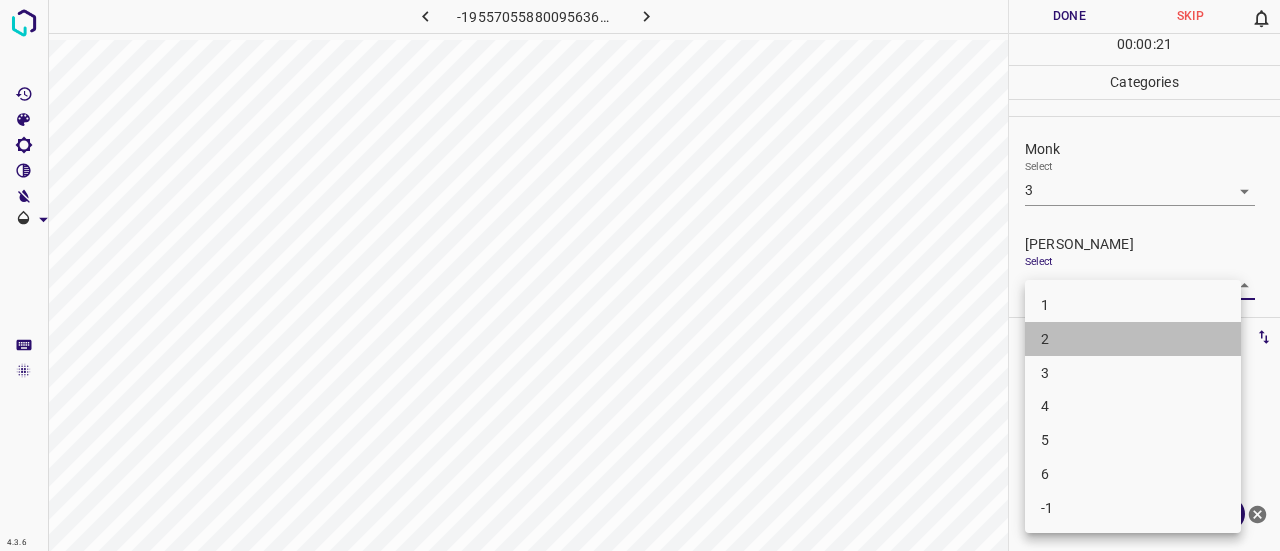 click on "2" at bounding box center [1133, 339] 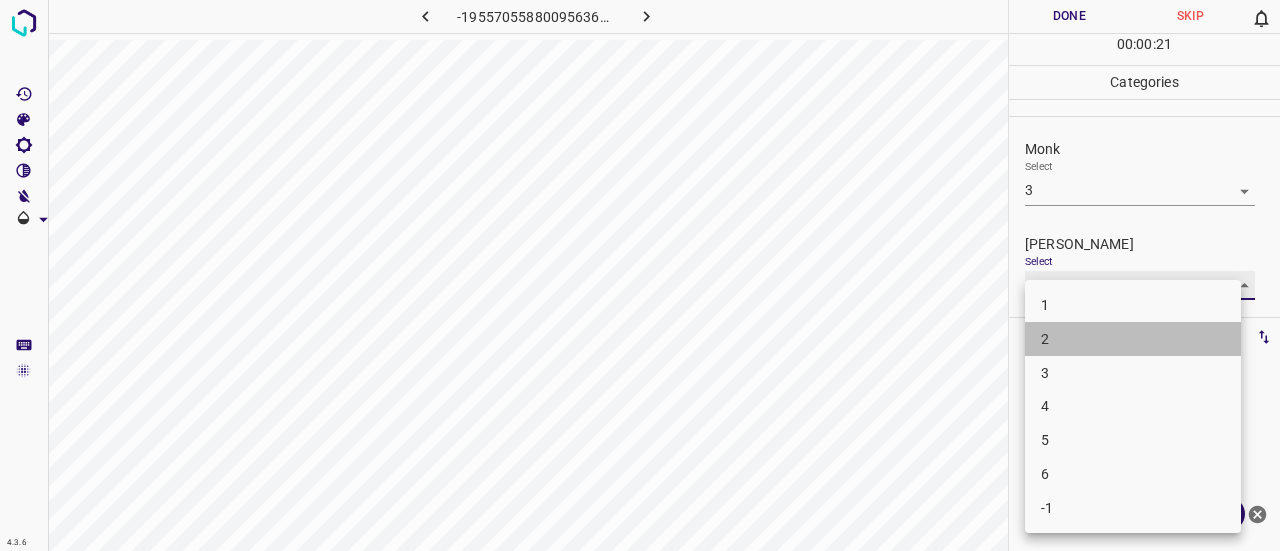type on "2" 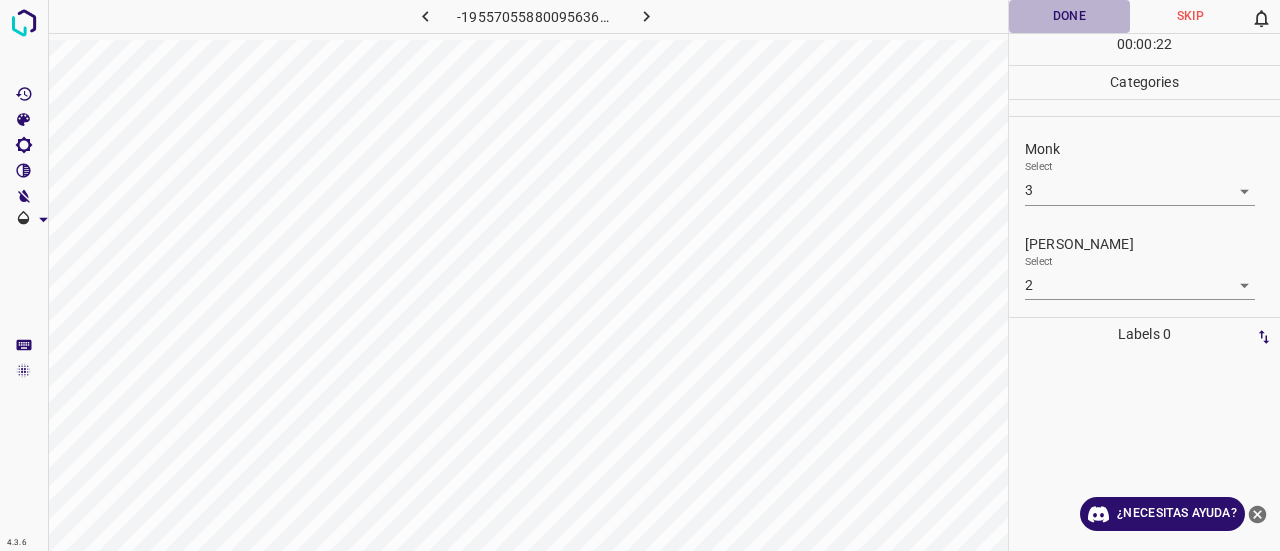 click on "Done" at bounding box center [1069, 16] 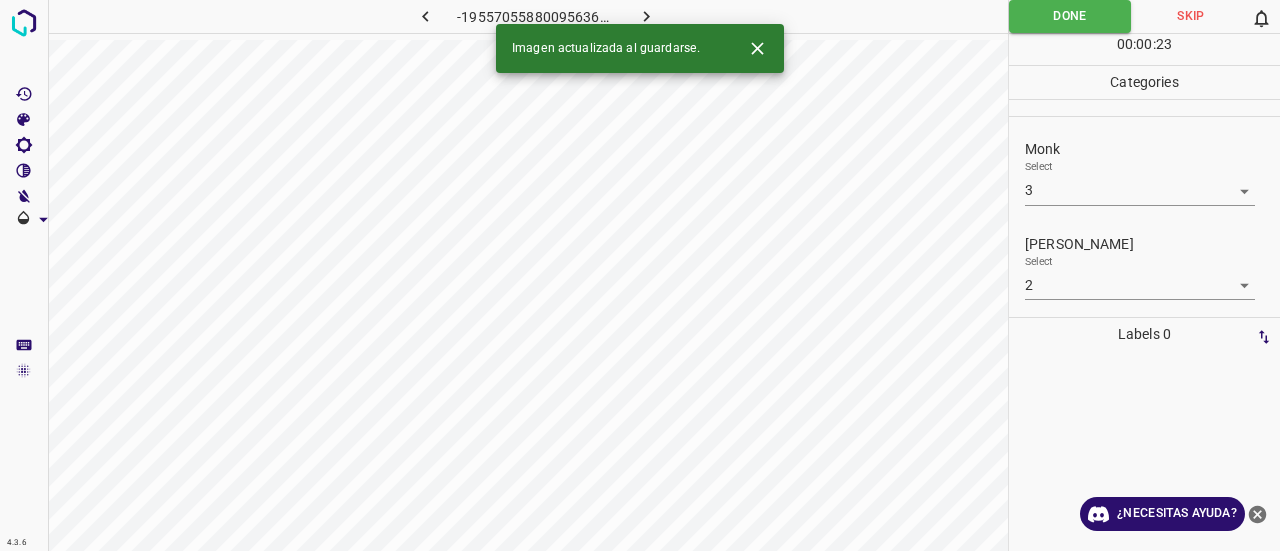 click 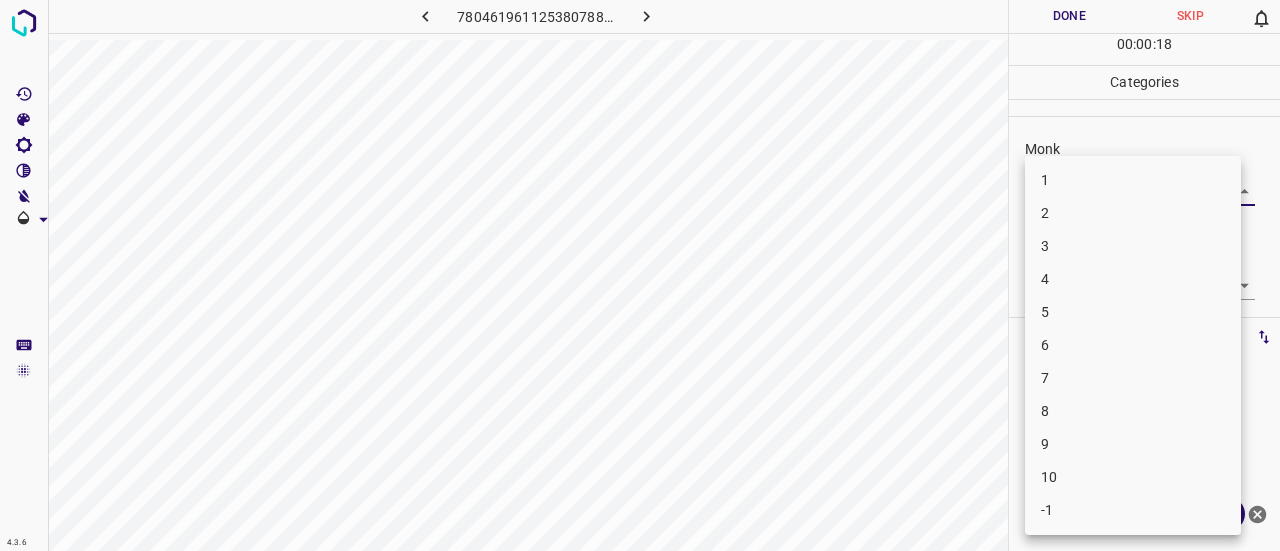 click on "4.3.6  7804619611253807880.png Done Skip 0 00   : 00   : 18   Categories Monk   Select ​  [PERSON_NAME]   Select ​ Labels   0 Categories 1 Monk 2  [PERSON_NAME] Tools Space Change between modes (Draw & Edit) I Auto labeling R Restore zoom M Zoom in N Zoom out Delete Delete selecte label Filters Z Restore filters X Saturation filter C Brightness filter V Contrast filter B Gray scale filter General O Download ¿Necesitas ayuda? Texto original Valora esta traducción Tu opinión servirá para ayudar a mejorar el Traductor de Google - Texto - Esconder - Borrar 1 2 3 4 5 6 7 8 9 10 -1" at bounding box center [640, 275] 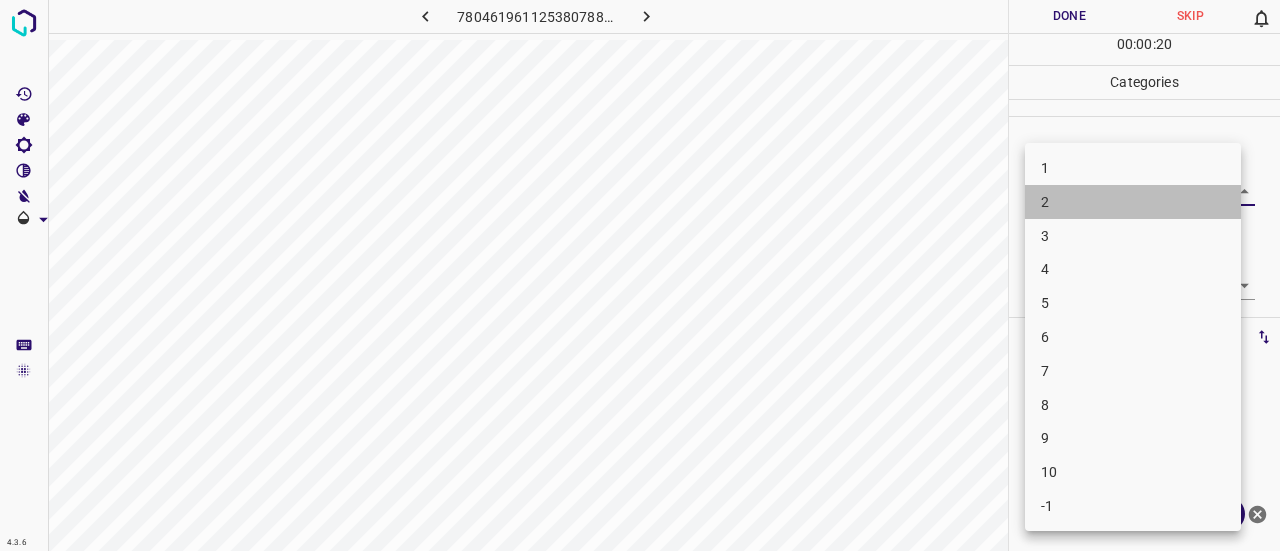click on "2" at bounding box center (1133, 202) 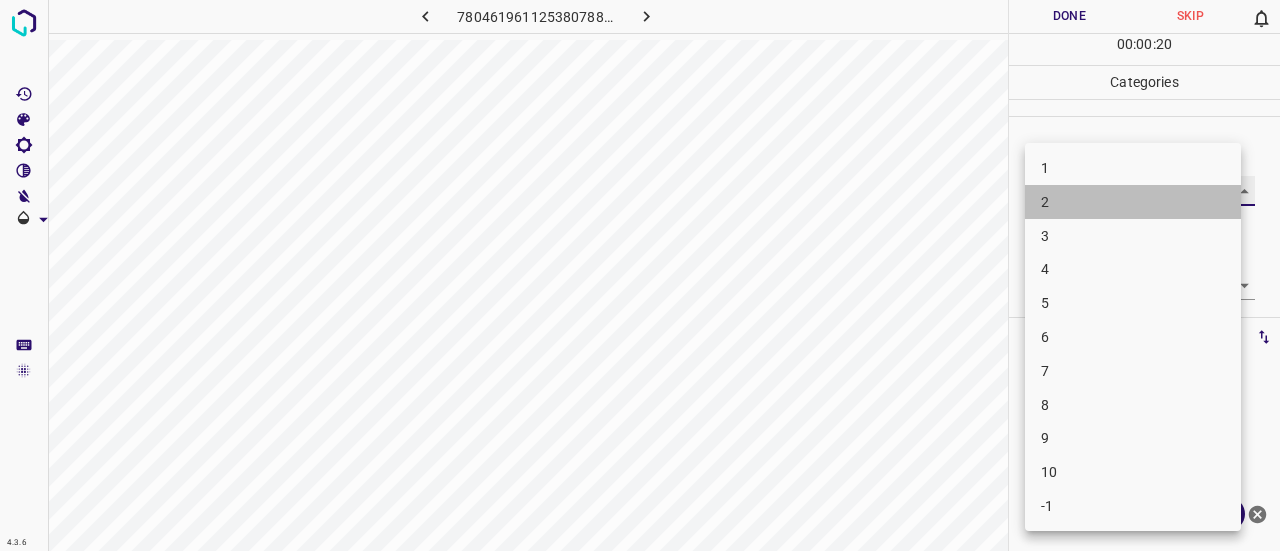 type on "2" 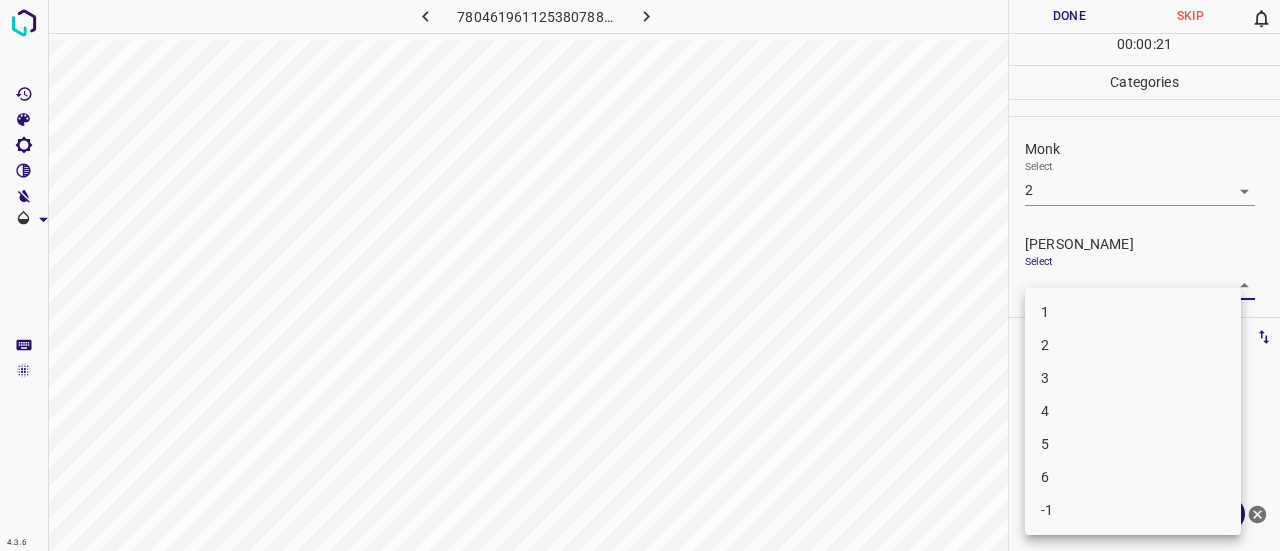 click on "4.3.6  7804619611253807880.png Done Skip 0 00   : 00   : 21   Categories Monk   Select 2 2  [PERSON_NAME]   Select ​ Labels   0 Categories 1 Monk 2  [PERSON_NAME] Tools Space Change between modes (Draw & Edit) I Auto labeling R Restore zoom M Zoom in N Zoom out Delete Delete selecte label Filters Z Restore filters X Saturation filter C Brightness filter V Contrast filter B Gray scale filter General O Download ¿Necesitas ayuda? Texto original Valora esta traducción Tu opinión servirá para ayudar a mejorar el Traductor de Google - Texto - Esconder - Borrar 1 2 3 4 5 6 -1" at bounding box center [640, 275] 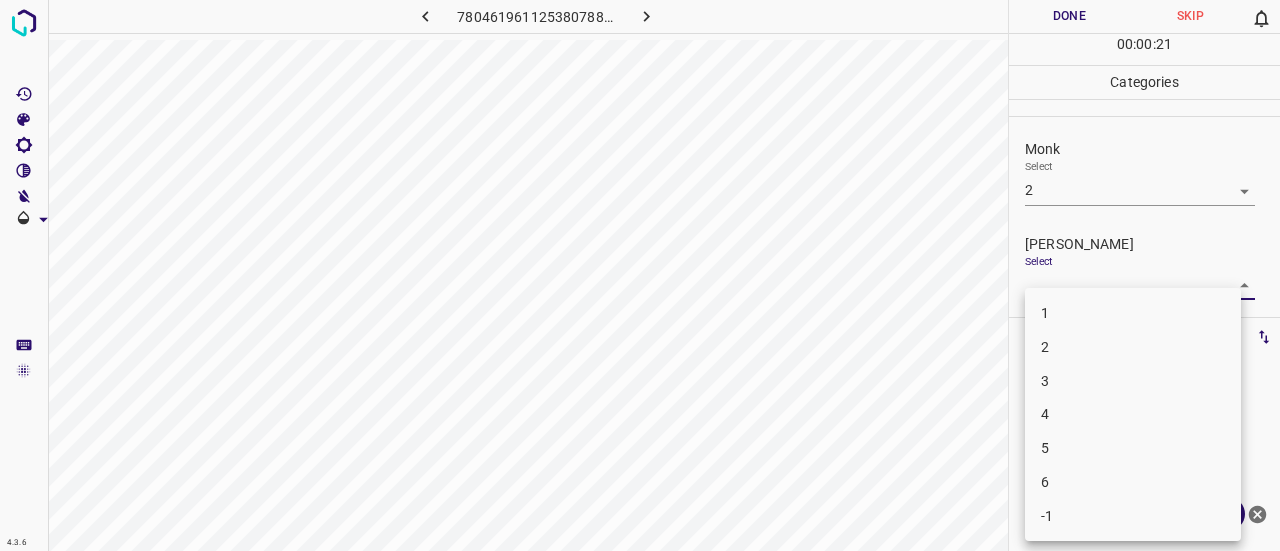 click on "1" at bounding box center [1133, 313] 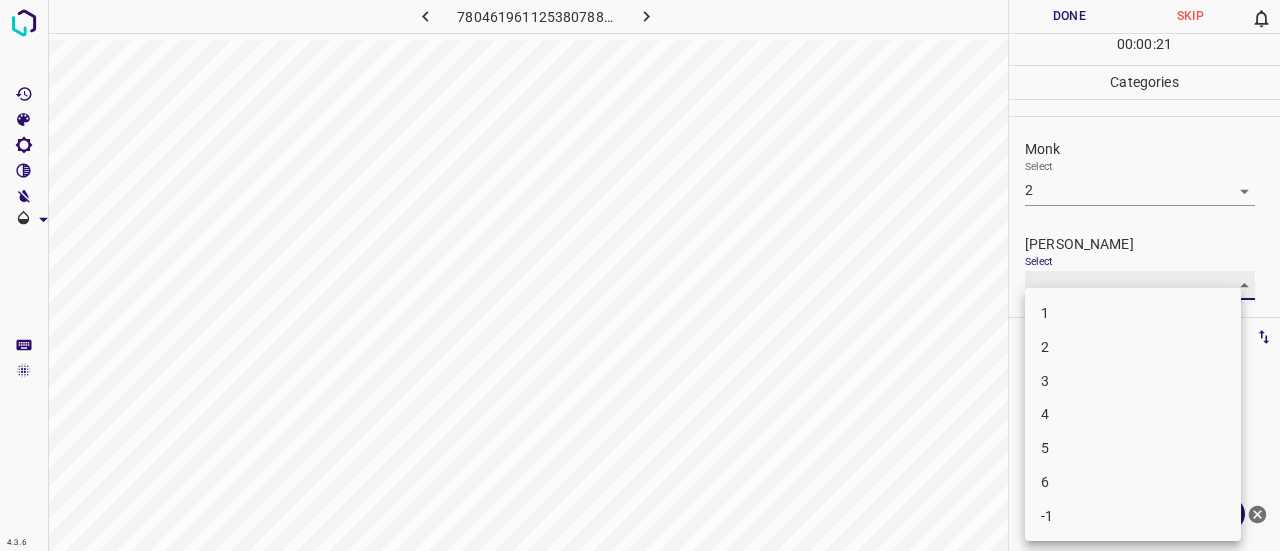 type on "1" 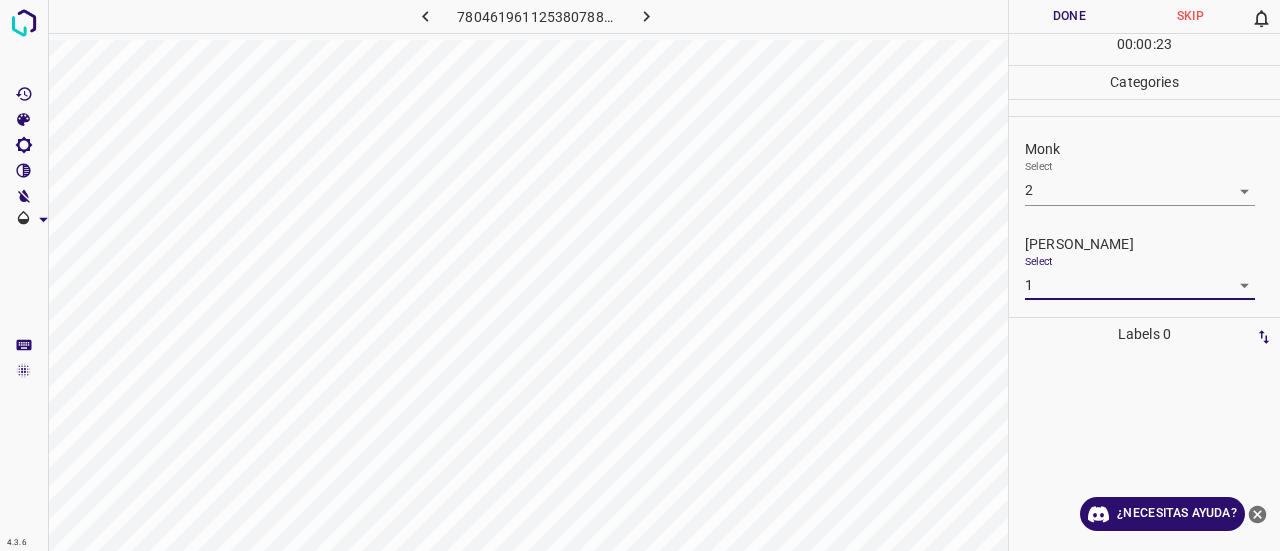 click on "Done" at bounding box center [1069, 16] 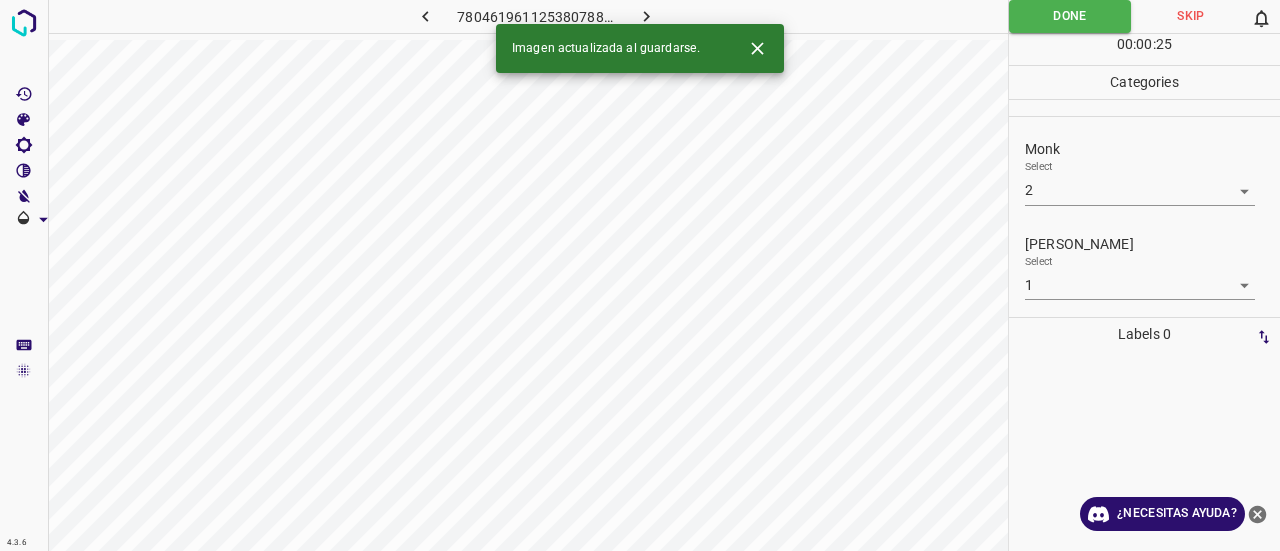 click 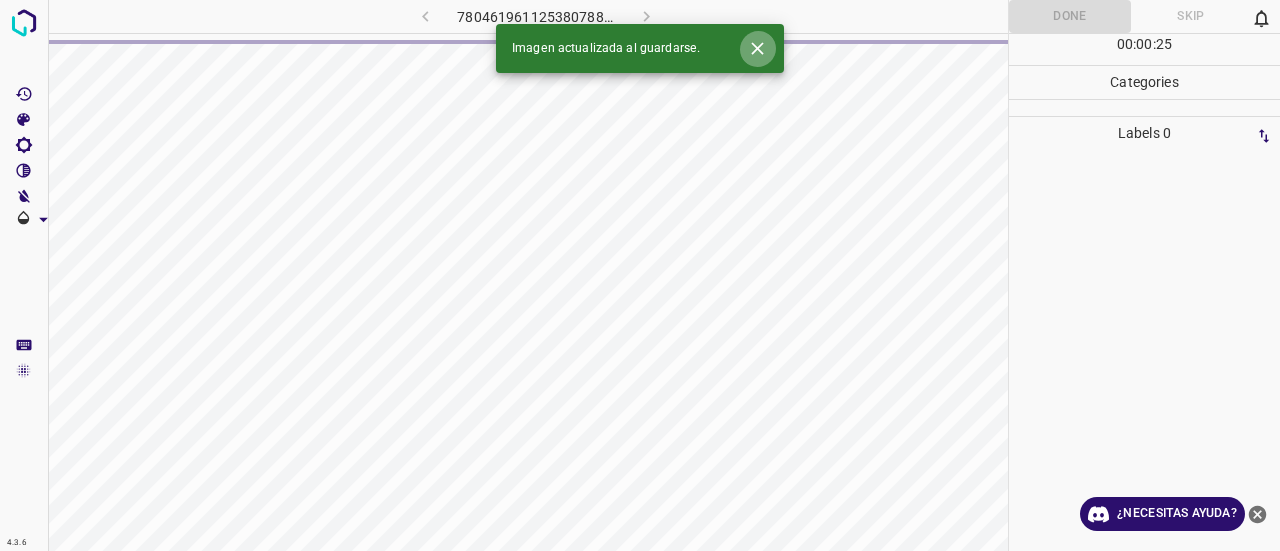 click 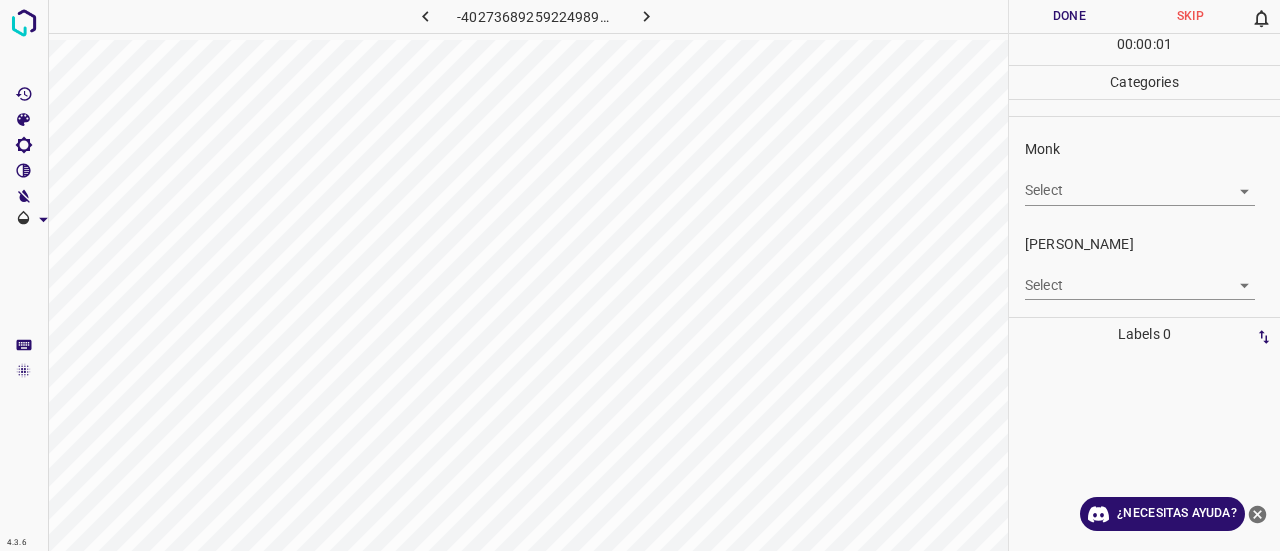 click on "4.3.6  -4027368925922498984.png Done Skip 0 00   : 00   : 01   Categories Monk   Select ​  [PERSON_NAME]   Select ​ Labels   0 Categories 1 Monk 2  [PERSON_NAME] Tools Space Change between modes (Draw & Edit) I Auto labeling R Restore zoom M Zoom in N Zoom out Delete Delete selecte label Filters Z Restore filters X Saturation filter C Brightness filter V Contrast filter B Gray scale filter General O Download ¿Necesitas ayuda? Texto original Valora esta traducción Tu opinión servirá para ayudar a mejorar el Traductor de Google - Texto - Esconder - Borrar" at bounding box center (640, 275) 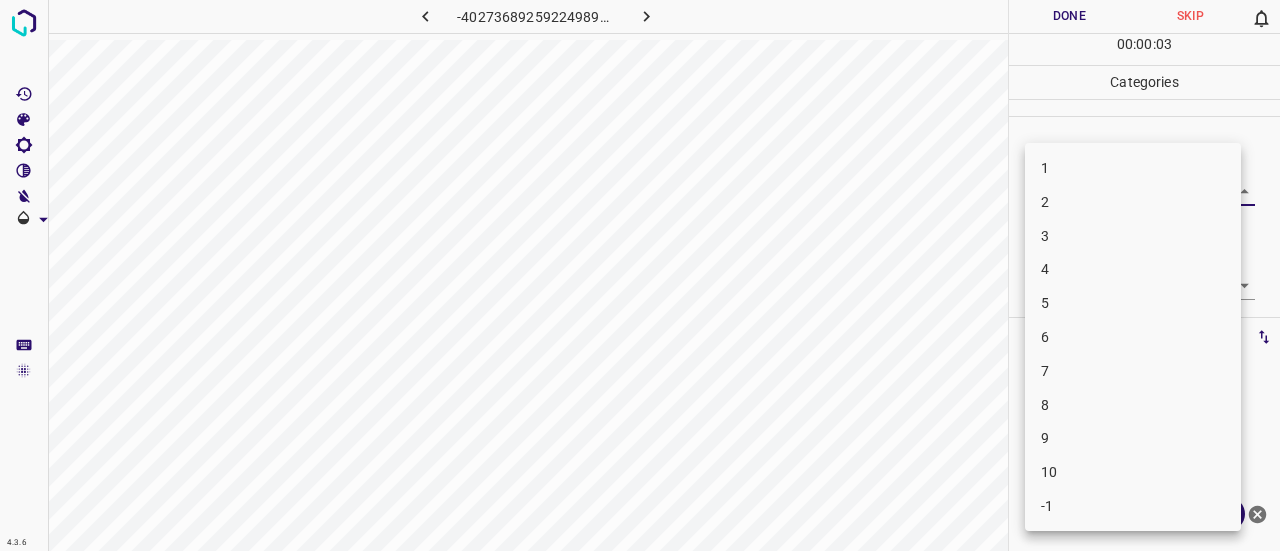 click on "2" at bounding box center [1133, 202] 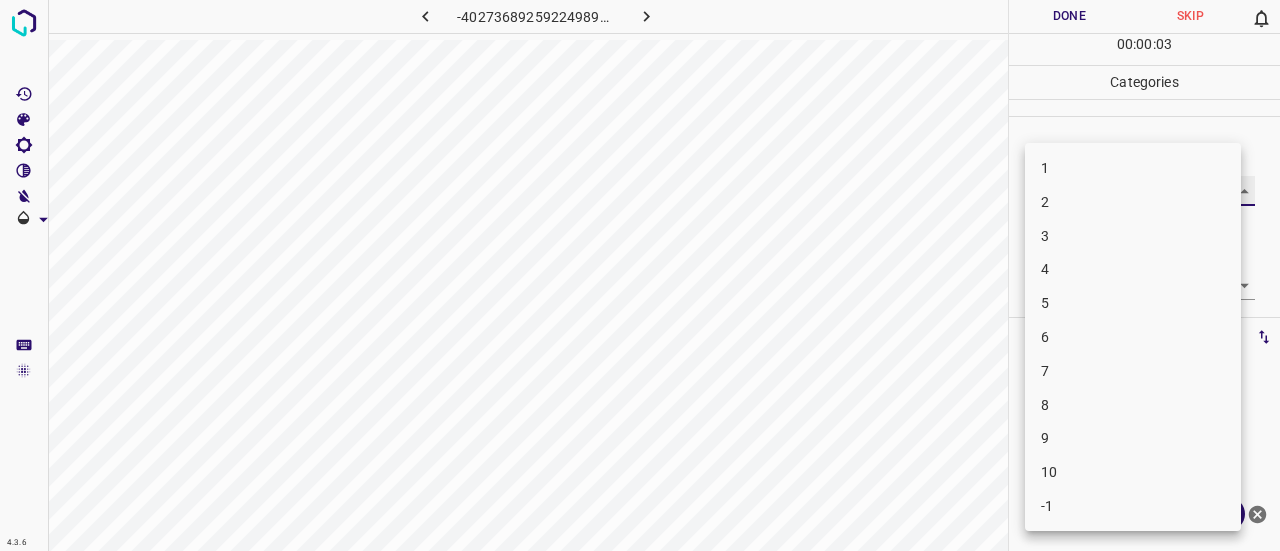 type on "2" 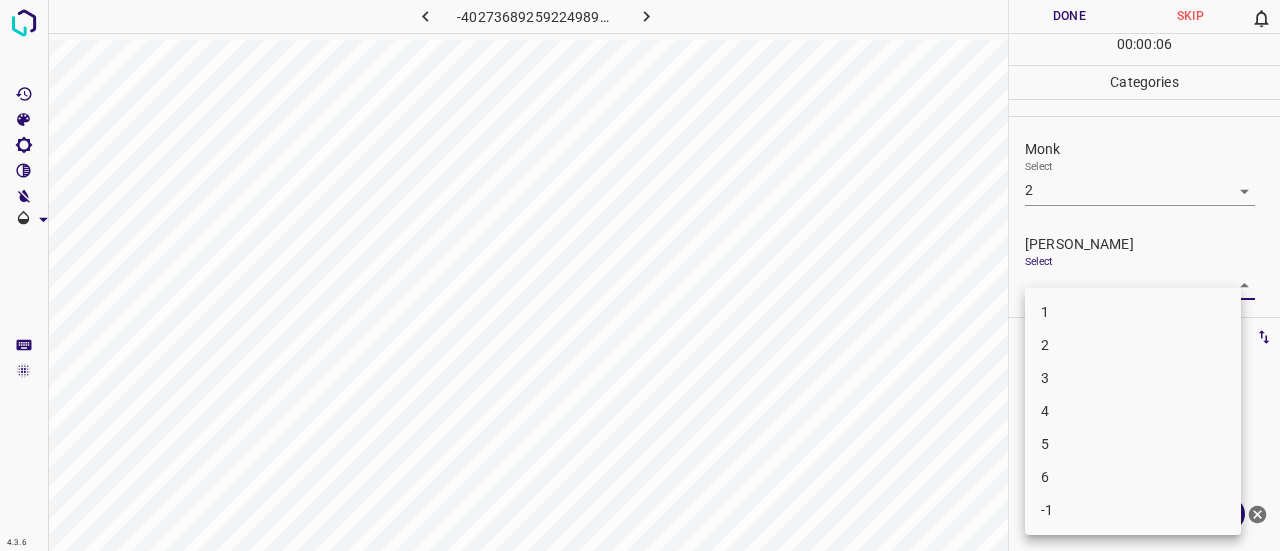 click on "4.3.6  -4027368925922498984.png Done Skip 0 00   : 00   : 06   Categories Monk   Select 2 2  [PERSON_NAME]   Select ​ Labels   0 Categories 1 Monk 2  [PERSON_NAME] Tools Space Change between modes (Draw & Edit) I Auto labeling R Restore zoom M Zoom in N Zoom out Delete Delete selecte label Filters Z Restore filters X Saturation filter C Brightness filter V Contrast filter B Gray scale filter General O Download ¿Necesitas ayuda? Texto original Valora esta traducción Tu opinión servirá para ayudar a mejorar el Traductor de Google - Texto - Esconder - Borrar 1 2 3 4 5 6 -1" at bounding box center [640, 275] 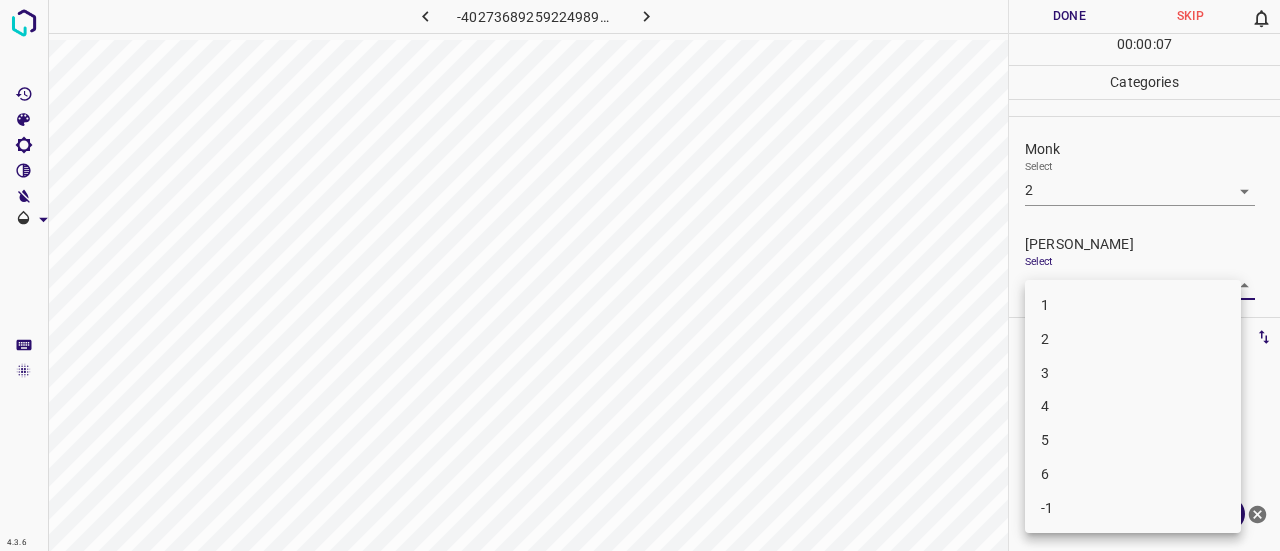 click on "1" at bounding box center [1133, 305] 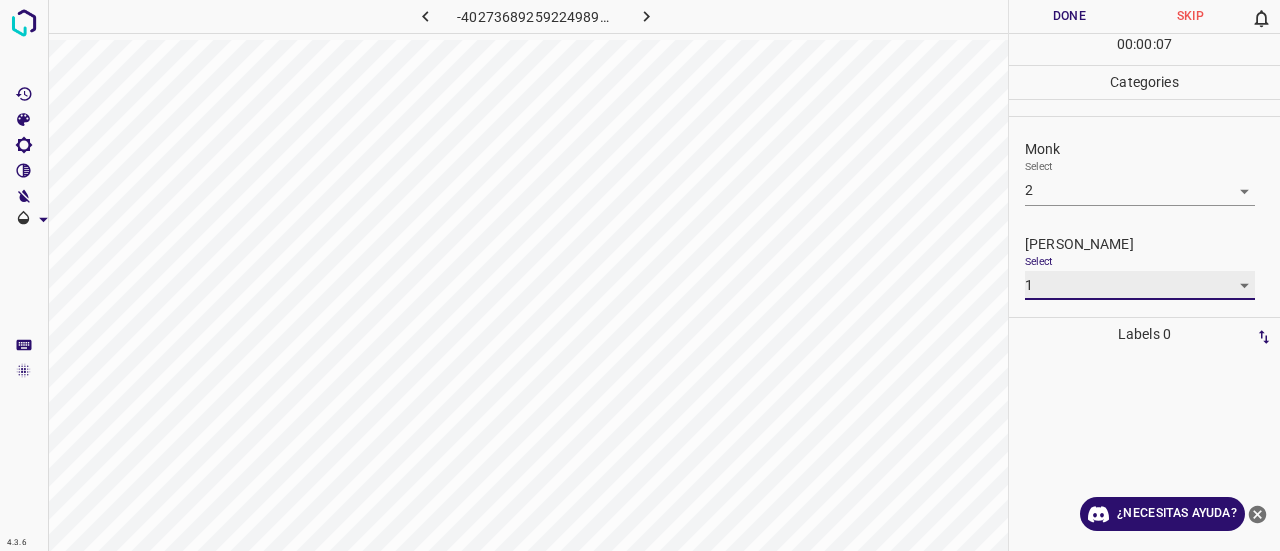 type on "1" 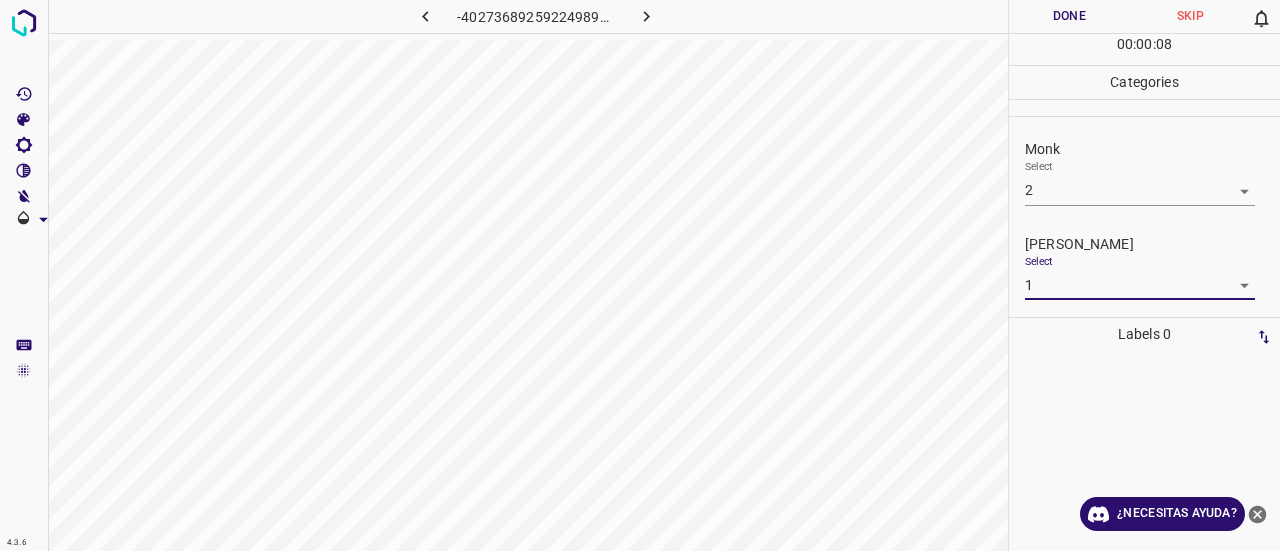 click on "Done" at bounding box center (1069, 16) 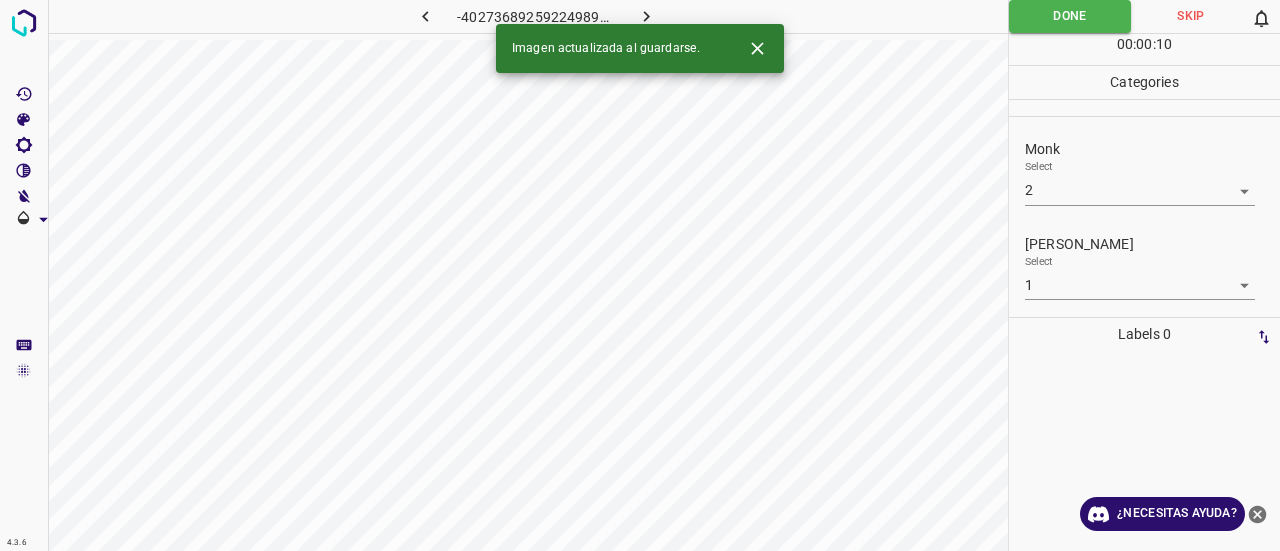 click 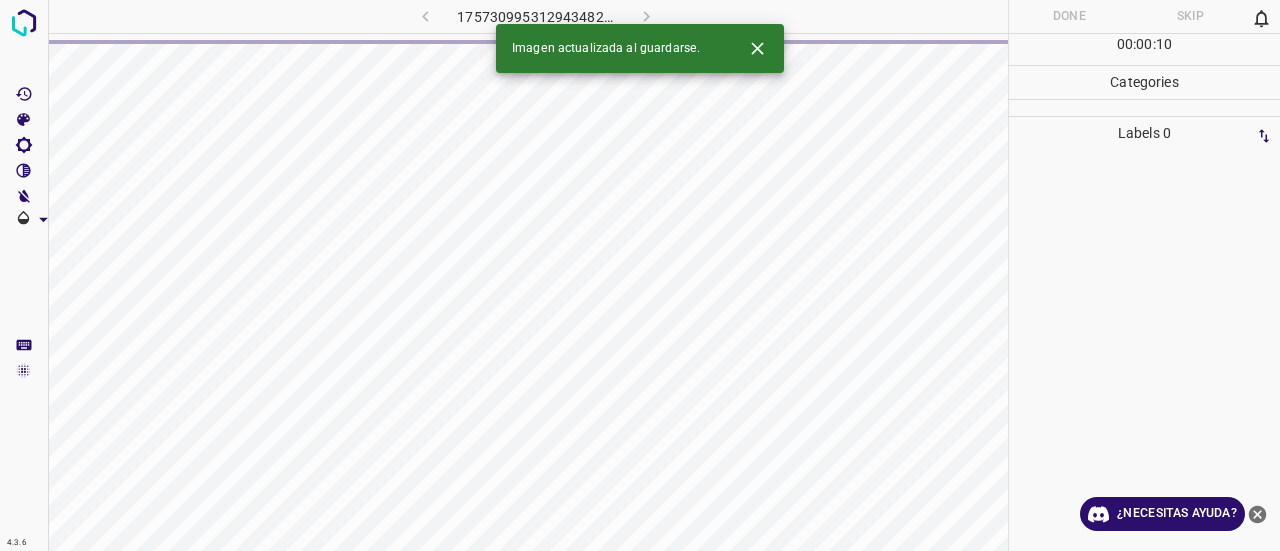 click 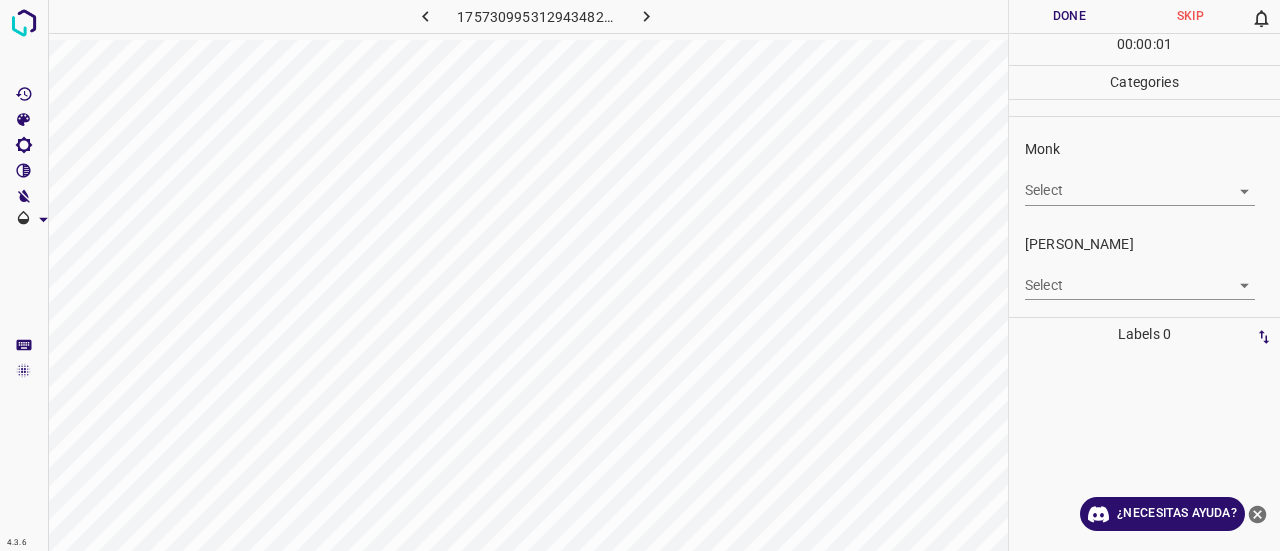 click on "4.3.6  1757309953129434820.png Done Skip 0 00   : 00   : 01   Categories Monk   Select ​  [PERSON_NAME]   Select ​ Labels   0 Categories 1 Monk 2  [PERSON_NAME] Tools Space Change between modes (Draw & Edit) I Auto labeling R Restore zoom M Zoom in N Zoom out Delete Delete selecte label Filters Z Restore filters X Saturation filter C Brightness filter V Contrast filter B Gray scale filter General O Download ¿Necesitas ayuda? Texto original Valora esta traducción Tu opinión servirá para ayudar a mejorar el Traductor de Google - Texto - Esconder - Borrar" at bounding box center [640, 275] 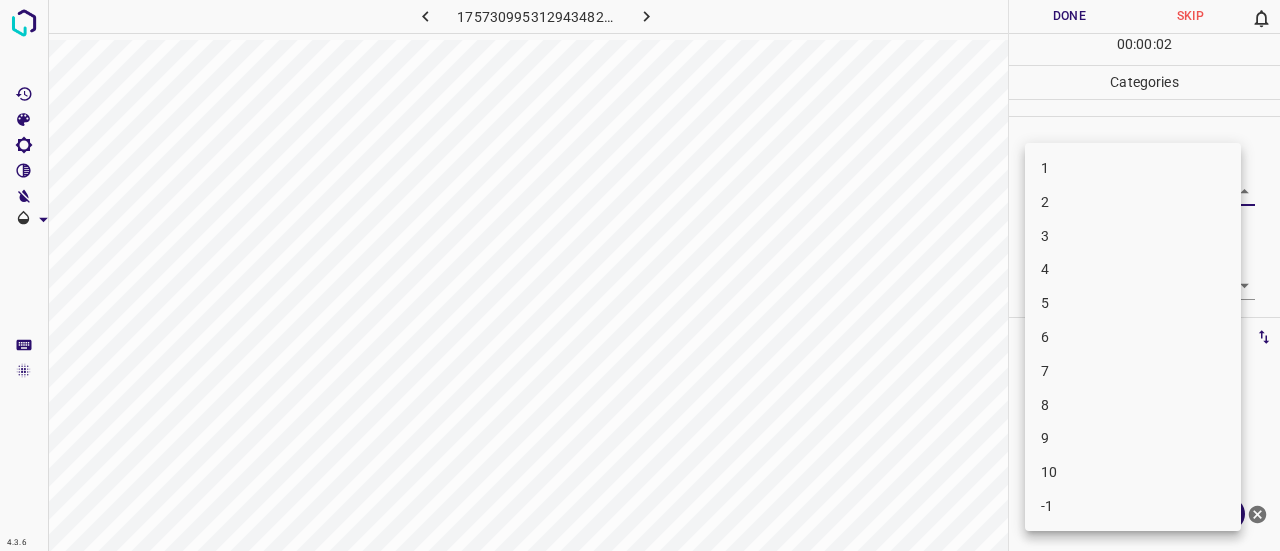 click on "3" at bounding box center (1133, 236) 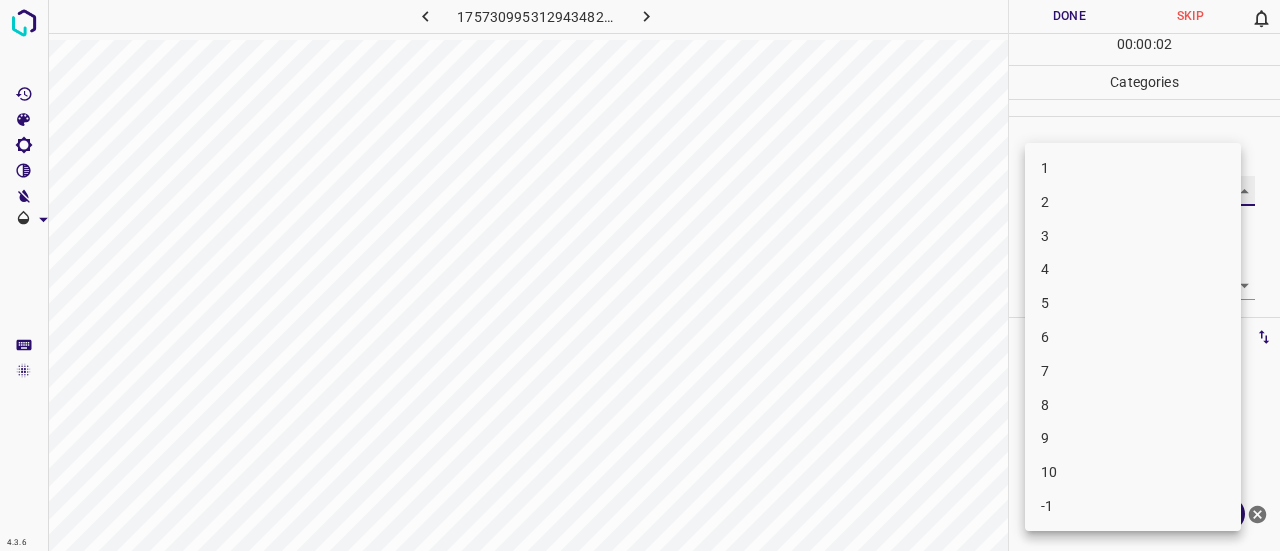 type on "3" 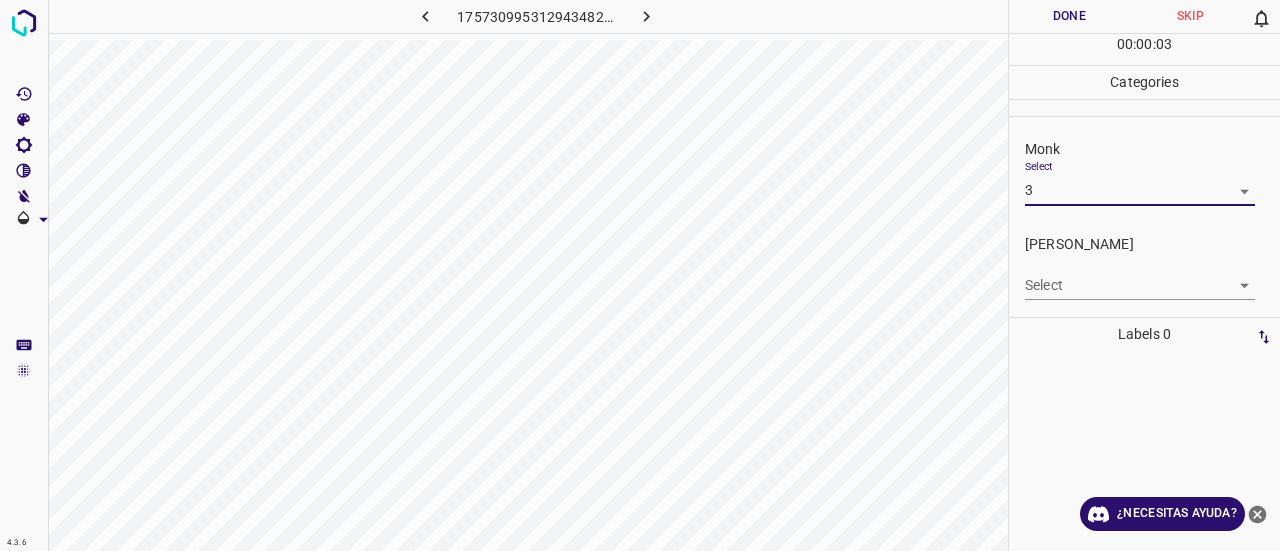 click on "4.3.6  1757309953129434820.png Done Skip 0 00   : 00   : 03   Categories Monk   Select 3 3  [PERSON_NAME]   Select ​ Labels   0 Categories 1 Monk 2  [PERSON_NAME] Tools Space Change between modes (Draw & Edit) I Auto labeling R Restore zoom M Zoom in N Zoom out Delete Delete selecte label Filters Z Restore filters X Saturation filter C Brightness filter V Contrast filter B Gray scale filter General O Download ¿Necesitas ayuda? Texto original Valora esta traducción Tu opinión servirá para ayudar a mejorar el Traductor de Google - Texto - Esconder - Borrar" at bounding box center (640, 275) 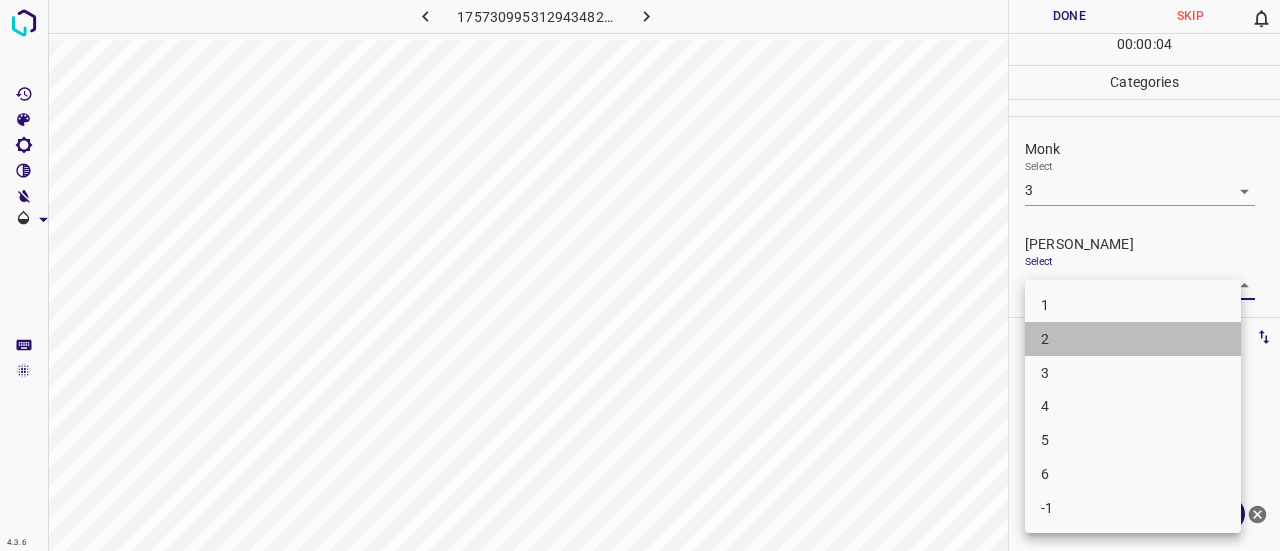 click on "2" at bounding box center [1133, 339] 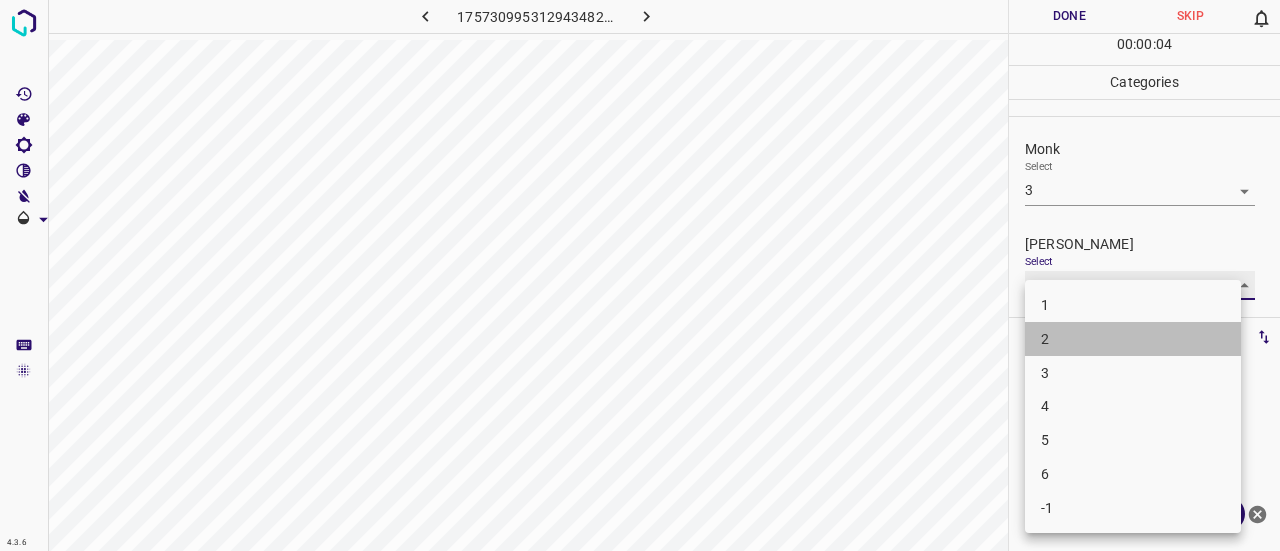 type on "2" 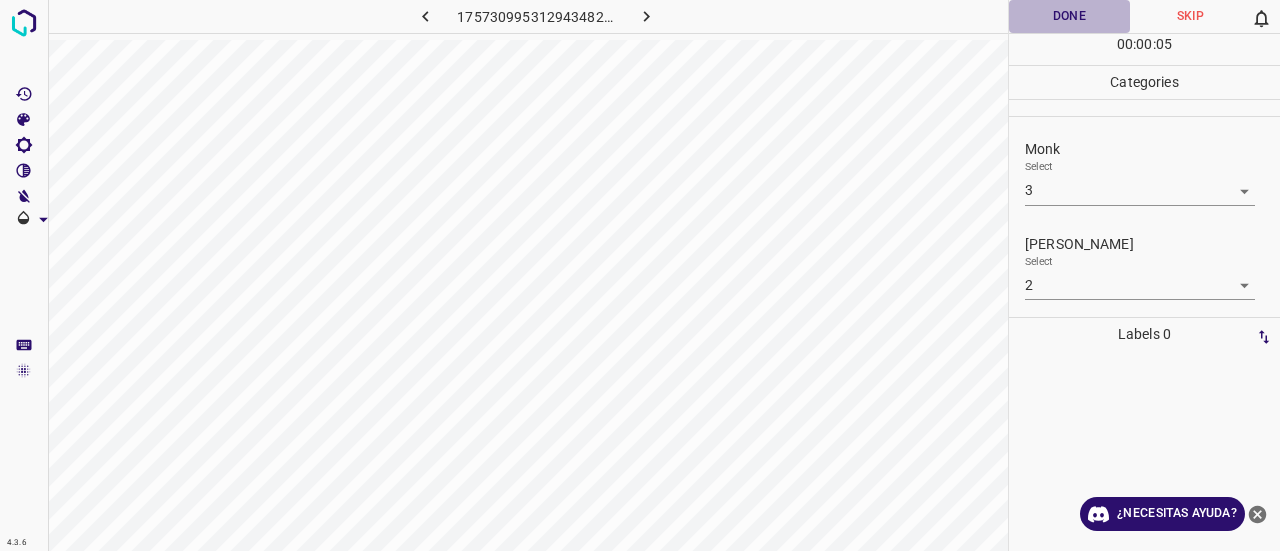 click on "Done" at bounding box center (1069, 16) 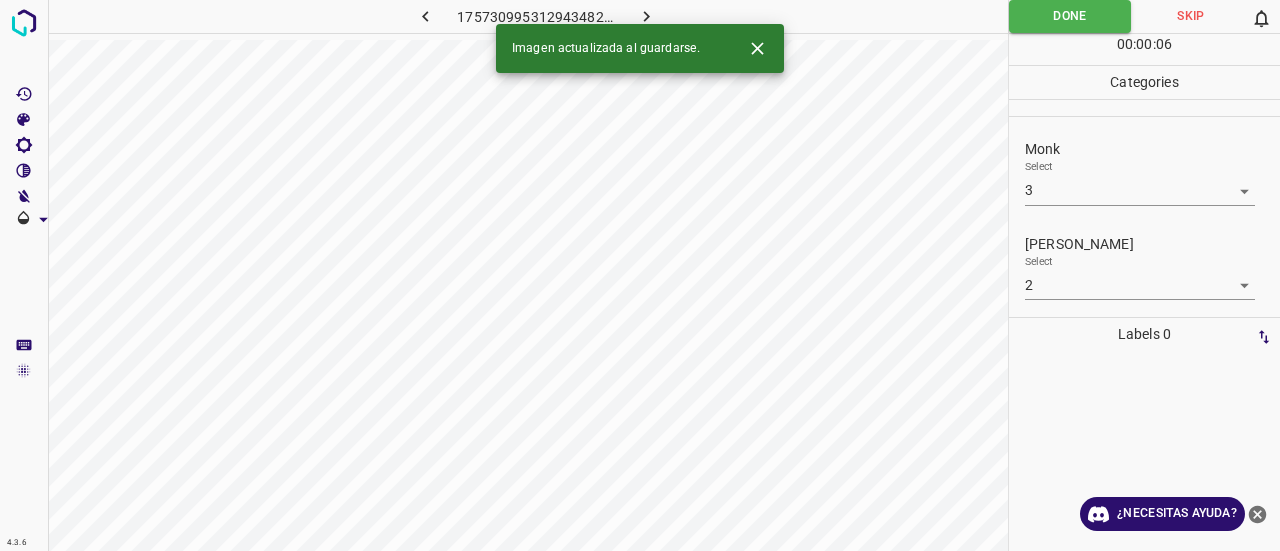 click at bounding box center (647, 16) 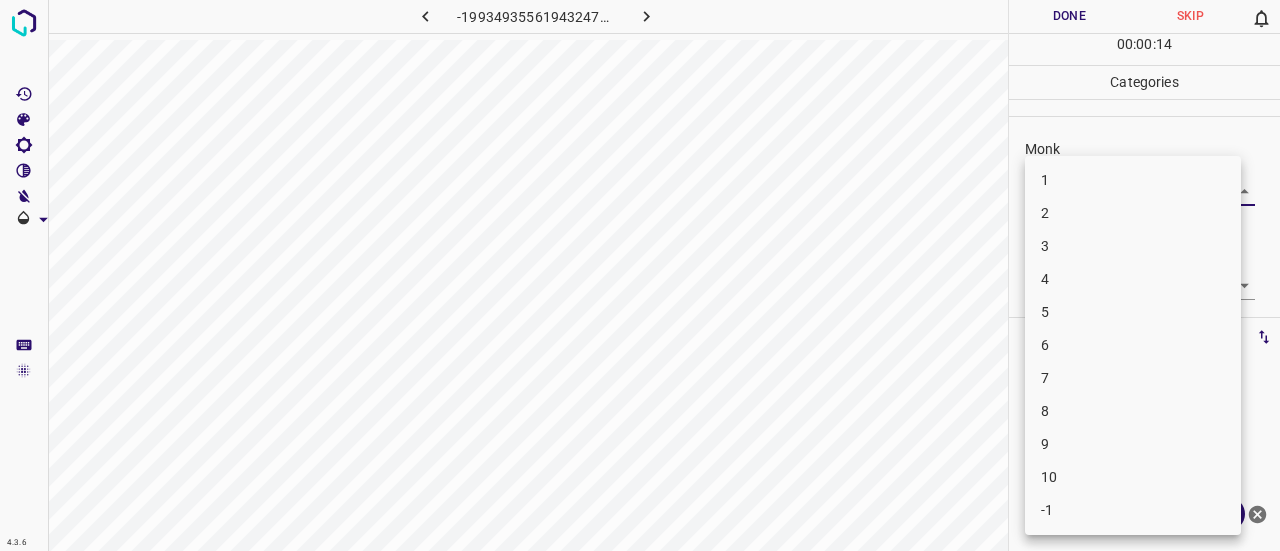 click on "4.3.6  -1993493556194324753.png Done Skip 0 00   : 00   : 14   Categories Monk   Select ​  [PERSON_NAME]   Select ​ Labels   0 Categories 1 Monk 2  [PERSON_NAME] Tools Space Change between modes (Draw & Edit) I Auto labeling R Restore zoom M Zoom in N Zoom out Delete Delete selecte label Filters Z Restore filters X Saturation filter C Brightness filter V Contrast filter B Gray scale filter General O Download ¿Necesitas ayuda? Texto original Valora esta traducción Tu opinión servirá para ayudar a mejorar el Traductor de Google - Texto - Esconder - Borrar 1 2 3 4 5 6 7 8 9 10 -1" at bounding box center [640, 275] 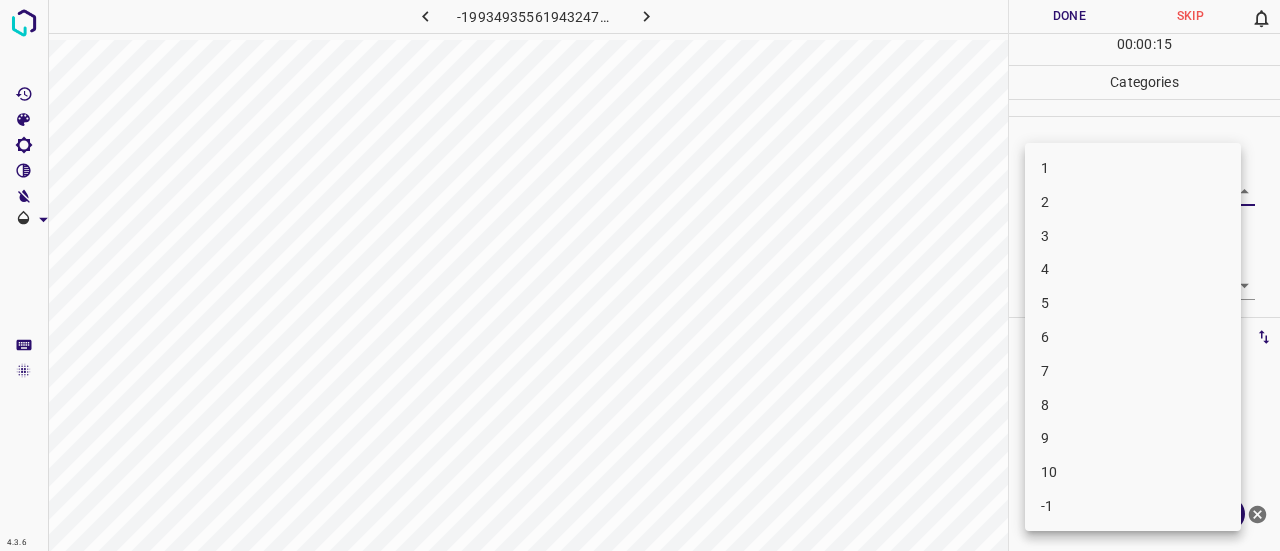 click on "3" at bounding box center [1133, 236] 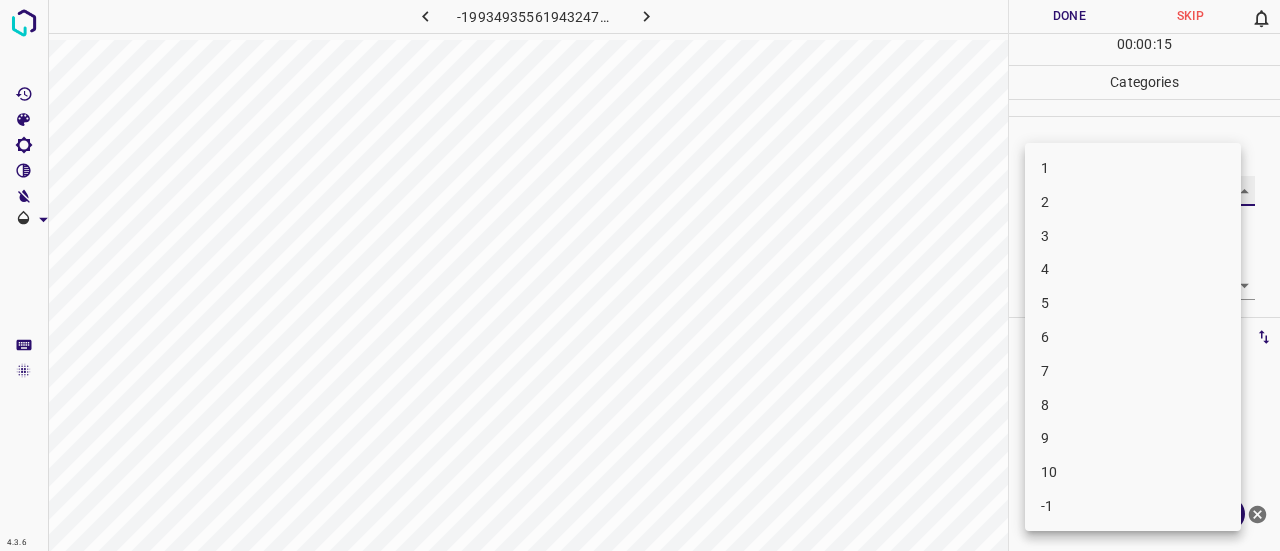 type on "3" 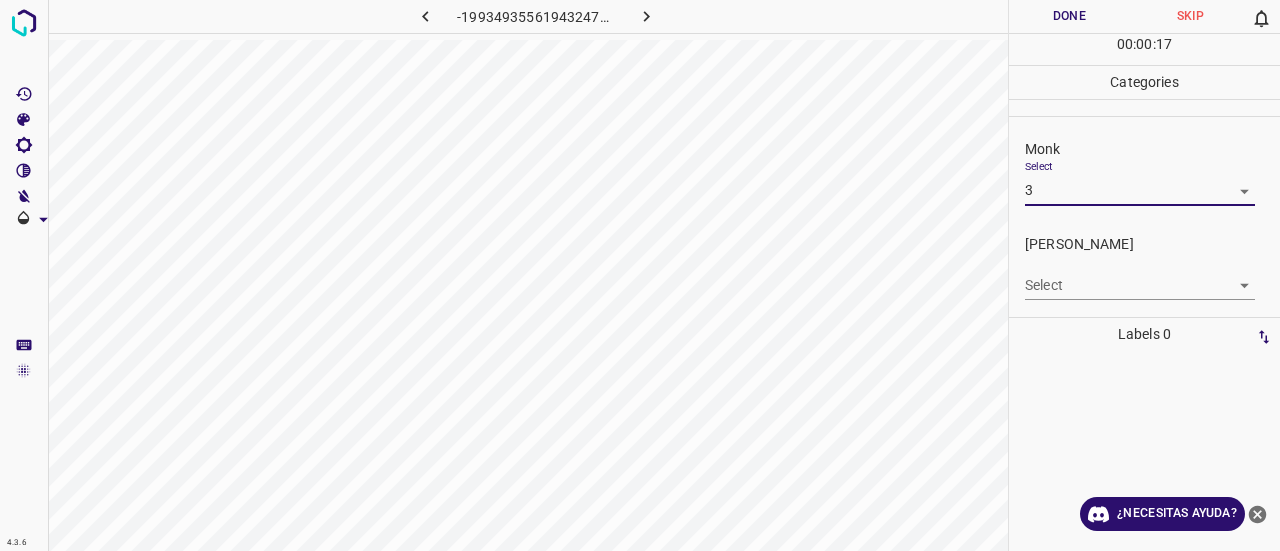 click on "4.3.6  -1993493556194324753.png Done Skip 0 00   : 00   : 17   Categories Monk   Select 3 3  [PERSON_NAME]   Select ​ Labels   0 Categories 1 Monk 2  [PERSON_NAME] Tools Space Change between modes (Draw & Edit) I Auto labeling R Restore zoom M Zoom in N Zoom out Delete Delete selecte label Filters Z Restore filters X Saturation filter C Brightness filter V Contrast filter B Gray scale filter General O Download ¿Necesitas ayuda? Texto original Valora esta traducción Tu opinión servirá para ayudar a mejorar el Traductor de Google - Texto - Esconder - Borrar" at bounding box center (640, 275) 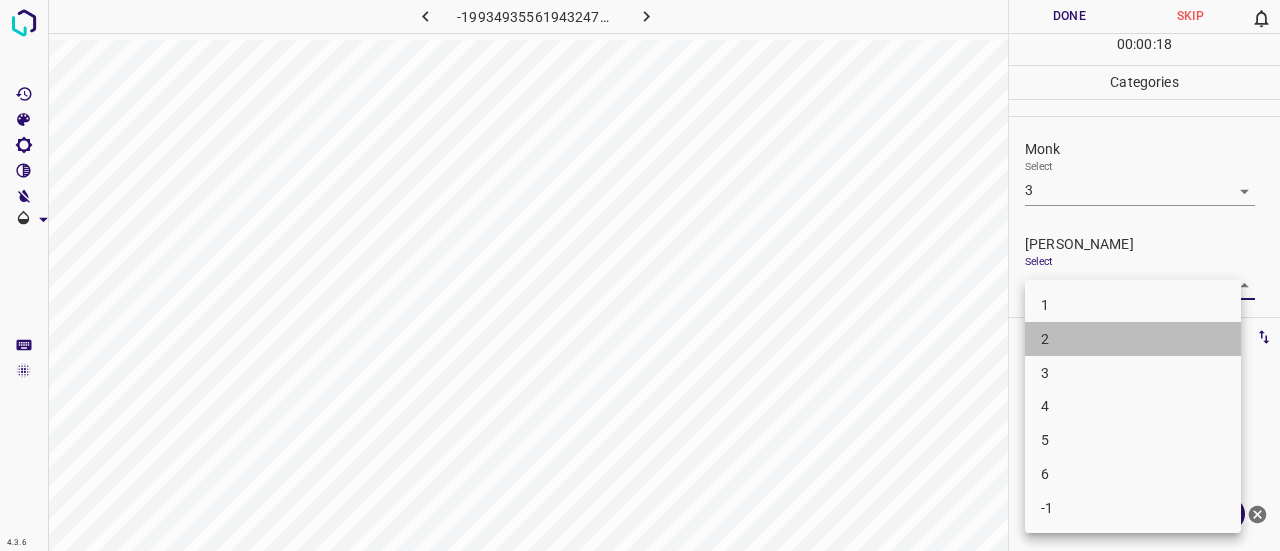 click on "2" at bounding box center (1133, 339) 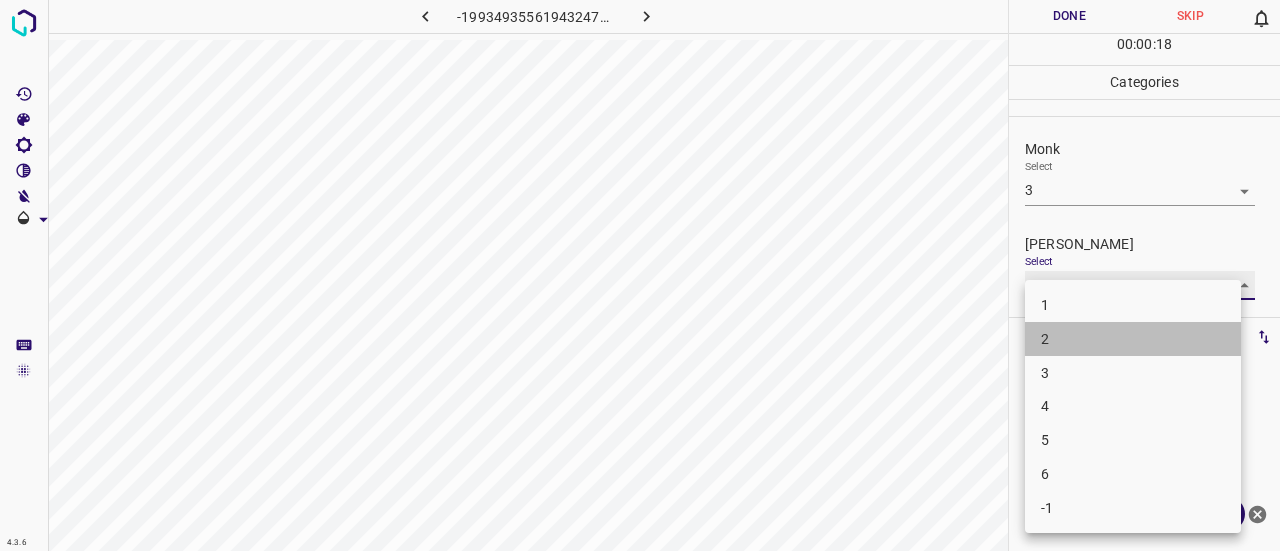 type on "2" 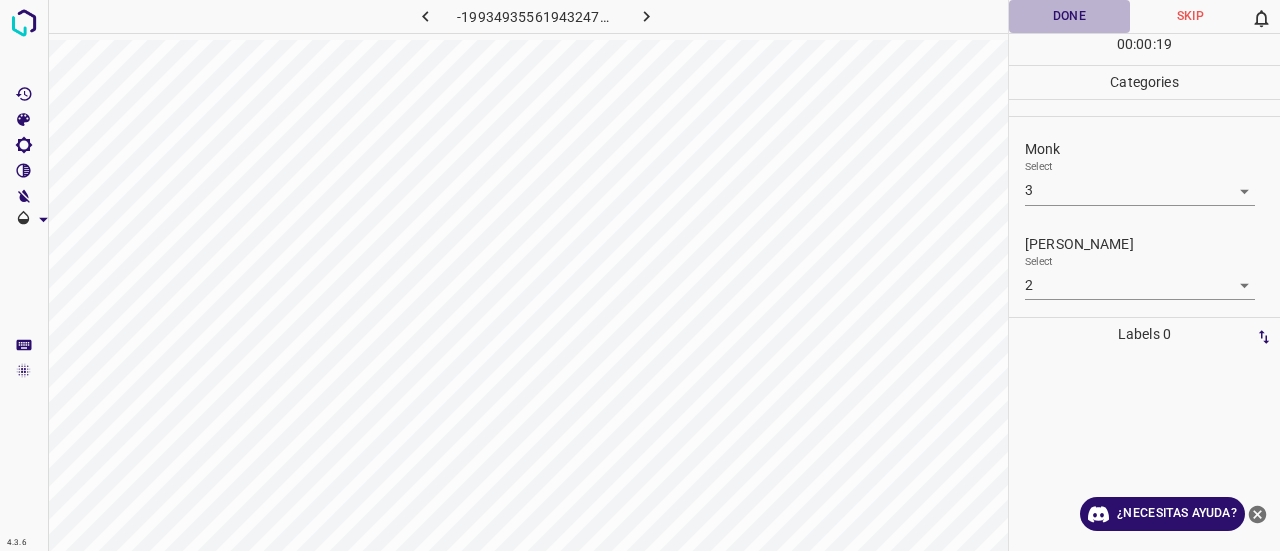 click on "Done" at bounding box center [1069, 16] 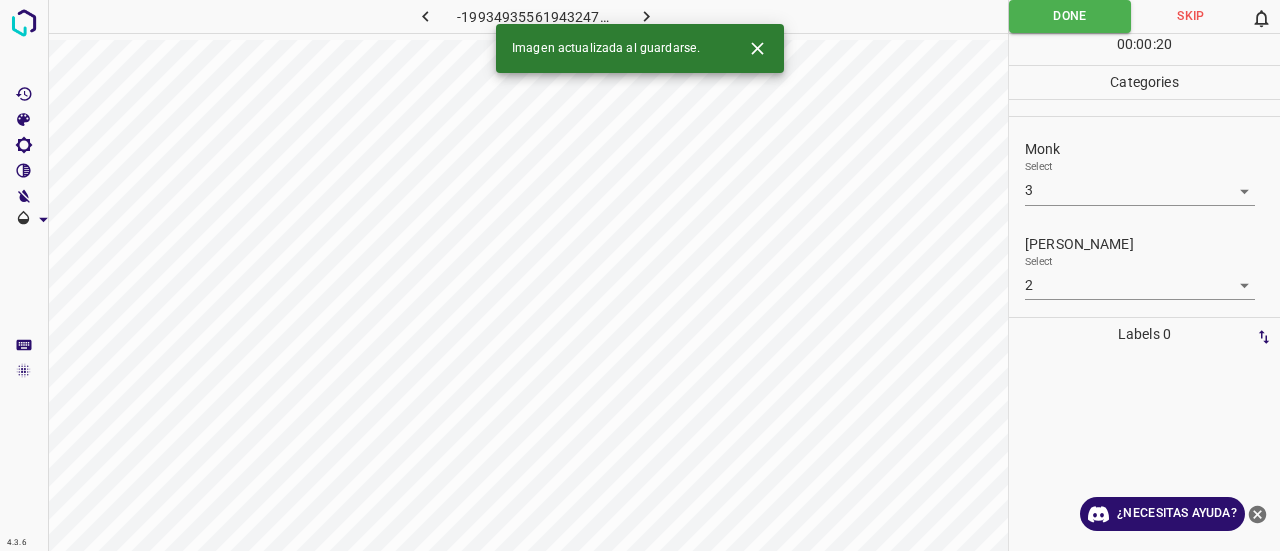 click 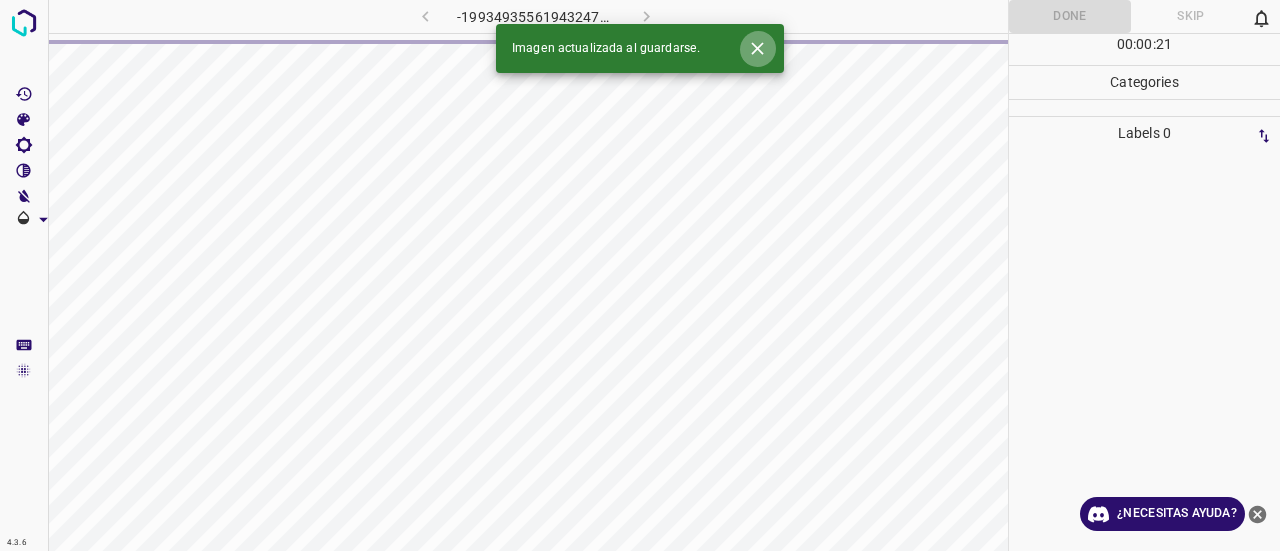 click 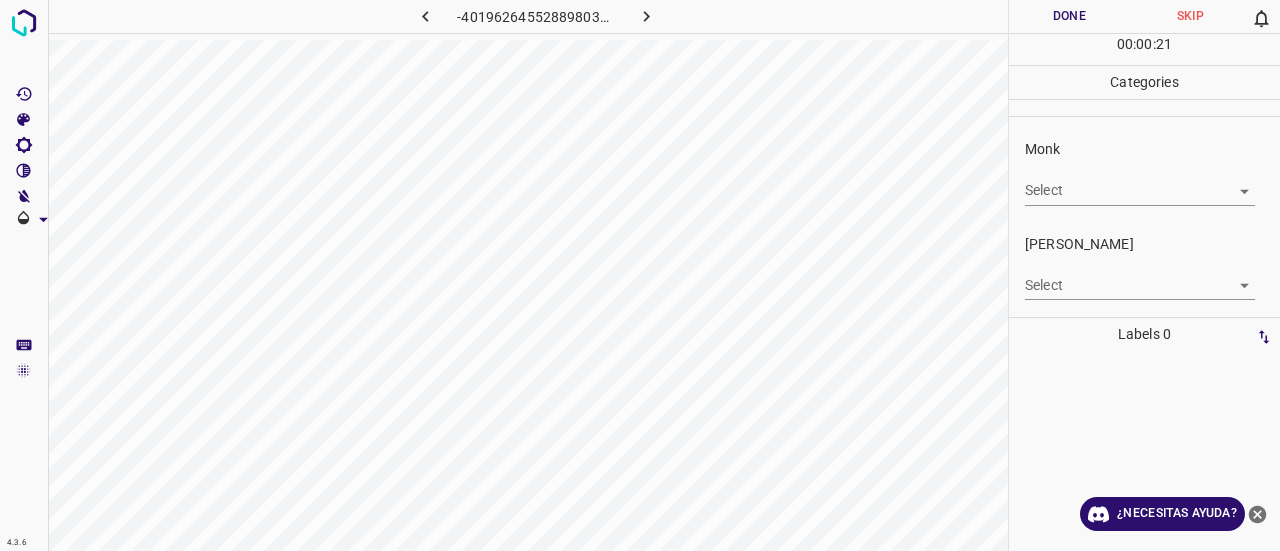 click on "4.3.6  -401962645528898035.png Done Skip 0 00   : 00   : 21   Categories Monk   Select ​  [PERSON_NAME]   Select ​ Labels   0 Categories 1 Monk 2  [PERSON_NAME] Tools Space Change between modes (Draw & Edit) I Auto labeling R Restore zoom M Zoom in N Zoom out Delete Delete selecte label Filters Z Restore filters X Saturation filter C Brightness filter V Contrast filter B Gray scale filter General O Download ¿Necesitas ayuda? Texto original Valora esta traducción Tu opinión servirá para ayudar a mejorar el Traductor de Google - Texto - Esconder - Borrar" at bounding box center (640, 275) 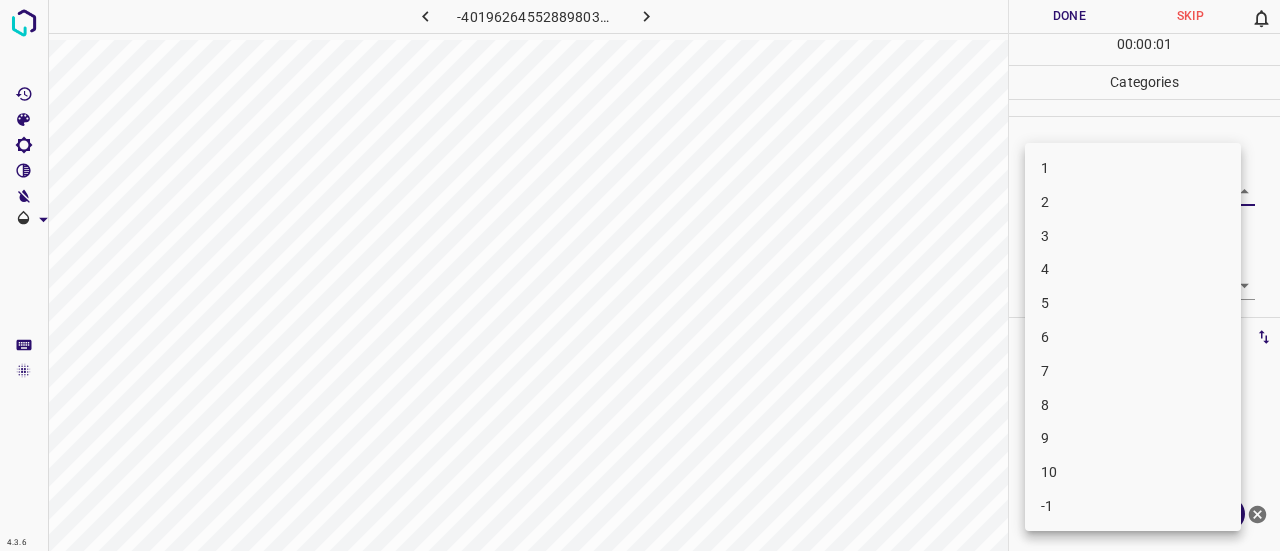 click on "3" at bounding box center [1133, 236] 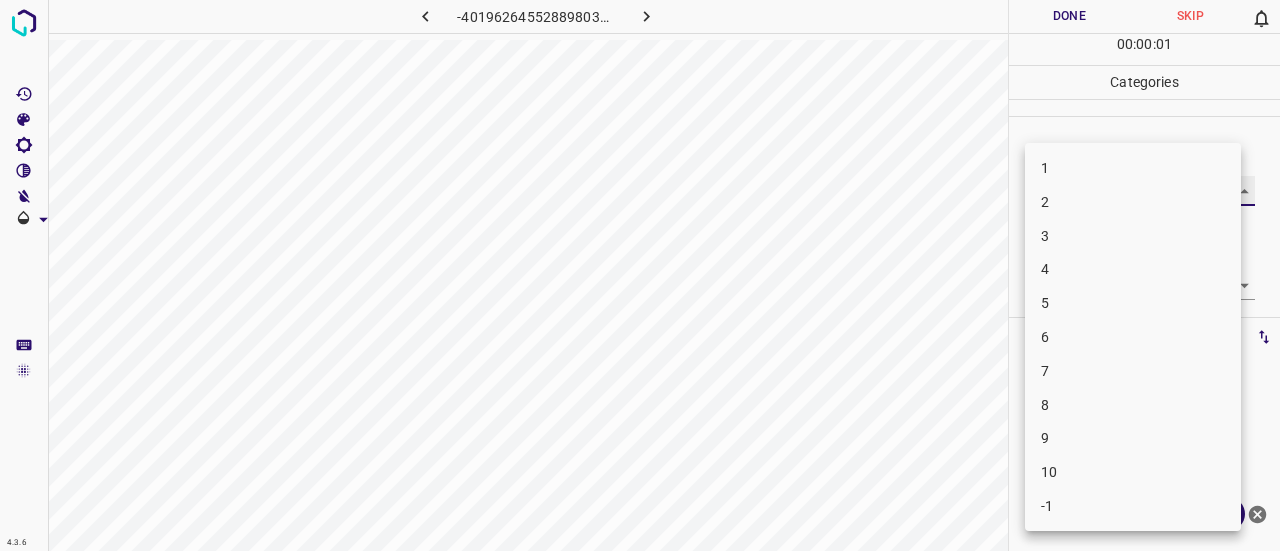 type on "3" 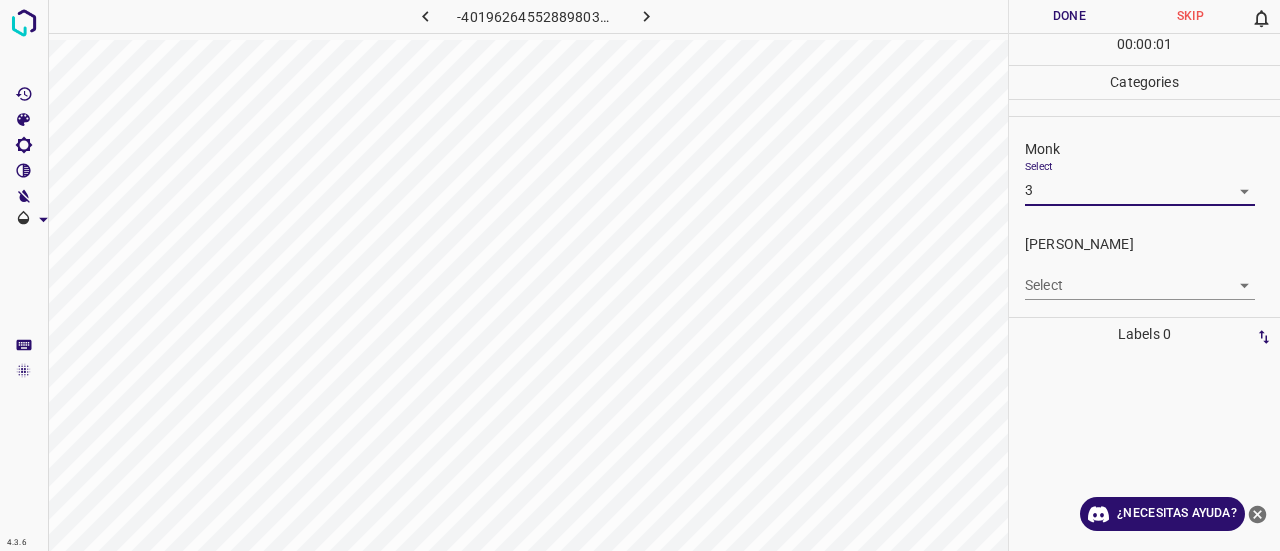 click on "4.3.6  -401962645528898035.png Done Skip 0 00   : 00   : 01   Categories Monk   Select 3 3  [PERSON_NAME]   Select ​ Labels   0 Categories 1 Monk 2  [PERSON_NAME] Tools Space Change between modes (Draw & Edit) I Auto labeling R Restore zoom M Zoom in N Zoom out Delete Delete selecte label Filters Z Restore filters X Saturation filter C Brightness filter V Contrast filter B Gray scale filter General O Download ¿Necesitas ayuda? Texto original Valora esta traducción Tu opinión servirá para ayudar a mejorar el Traductor de Google - Texto - Esconder - Borrar" at bounding box center [640, 275] 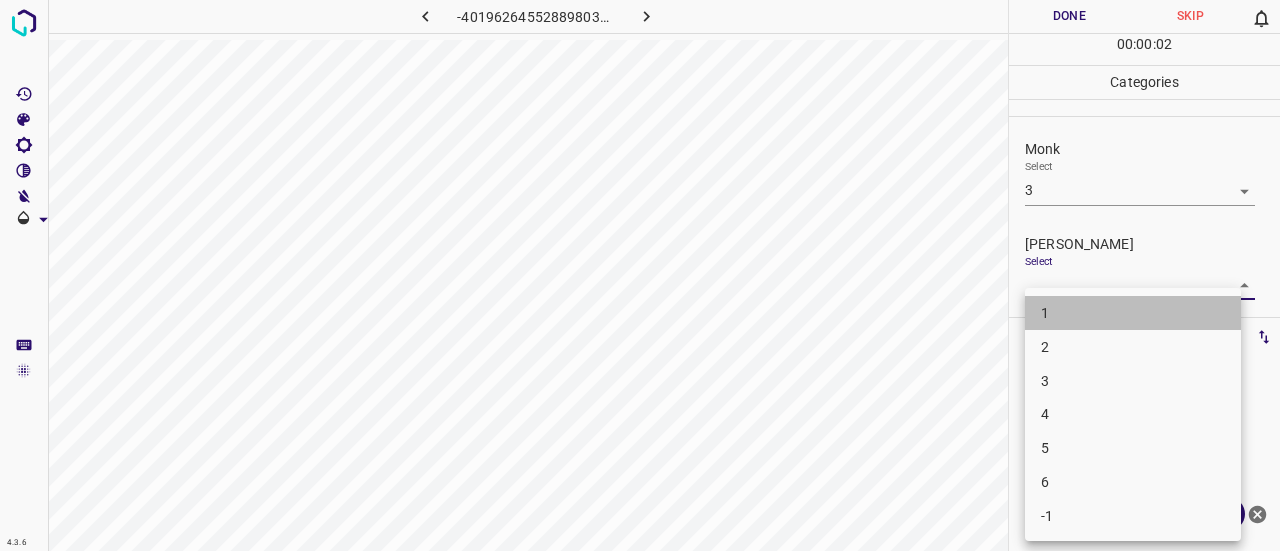 click on "1" at bounding box center (1133, 313) 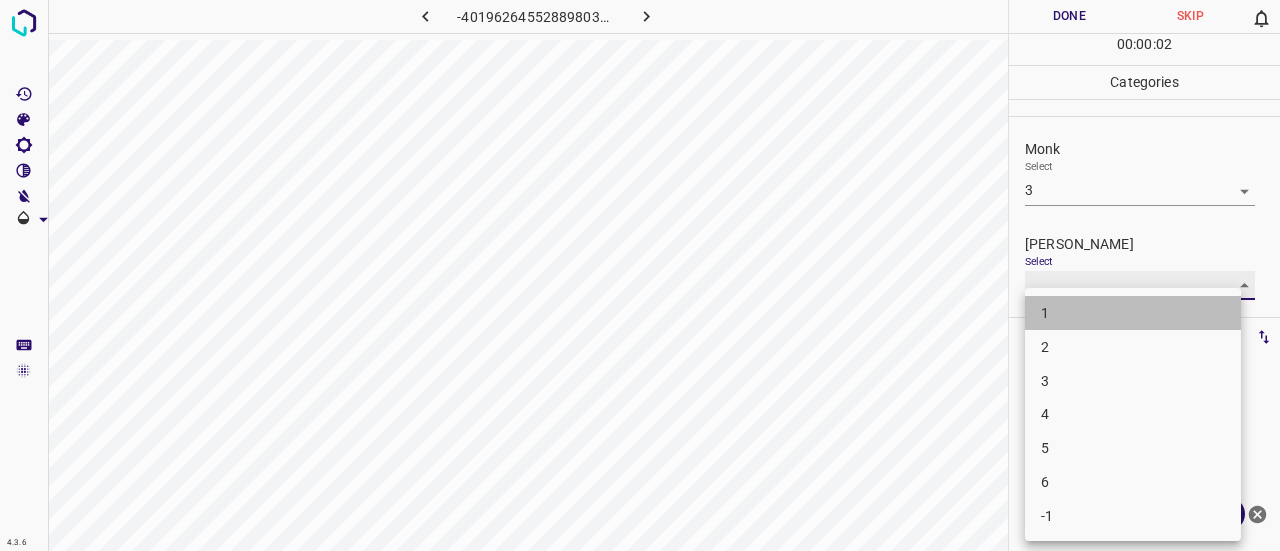 type on "1" 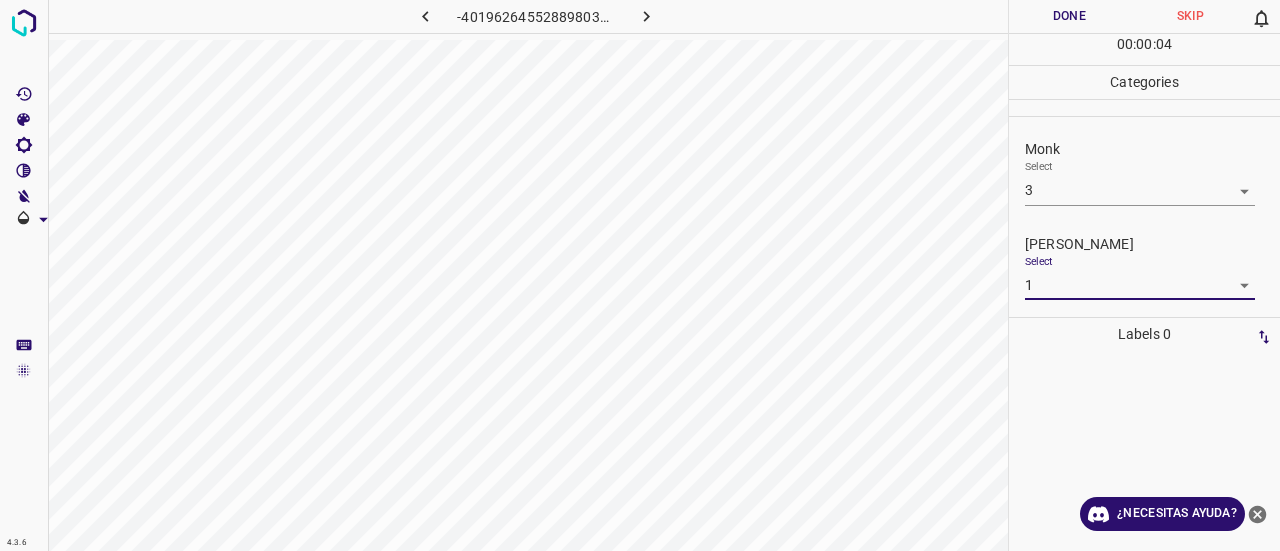click on "[PERSON_NAME]" at bounding box center [1152, 244] 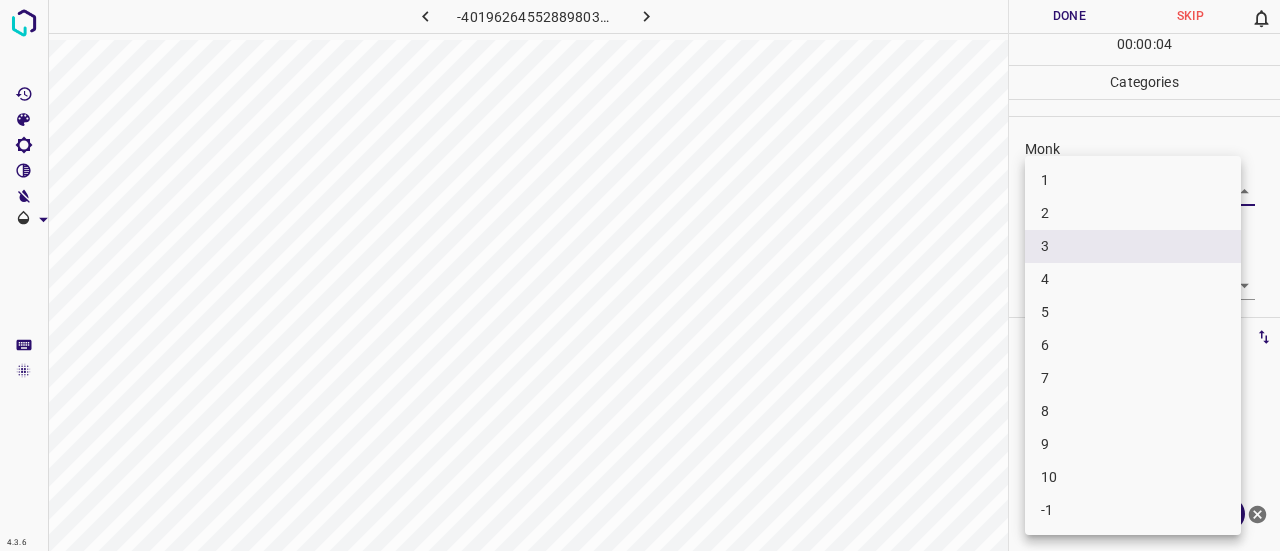 click on "4.3.6  -401962645528898035.png Done Skip 0 00   : 00   : 04   Categories Monk   Select 3 3  [PERSON_NAME]   Select 1 1 Labels   0 Categories 1 Monk 2  [PERSON_NAME] Tools Space Change between modes (Draw & Edit) I Auto labeling R Restore zoom M Zoom in N Zoom out Delete Delete selecte label Filters Z Restore filters X Saturation filter C Brightness filter V Contrast filter B Gray scale filter General O Download ¿Necesitas ayuda? Texto original Valora esta traducción Tu opinión servirá para ayudar a mejorar el Traductor de Google - Texto - Esconder - Borrar 1 2 3 4 5 6 7 8 9 10 -1" at bounding box center [640, 275] 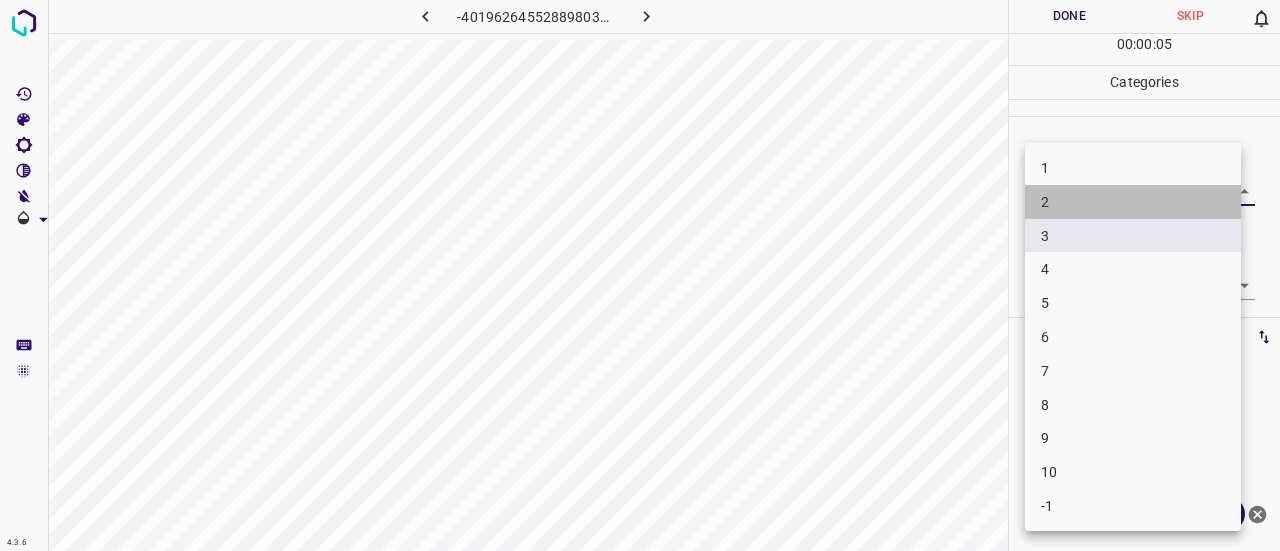 click on "2" at bounding box center (1133, 202) 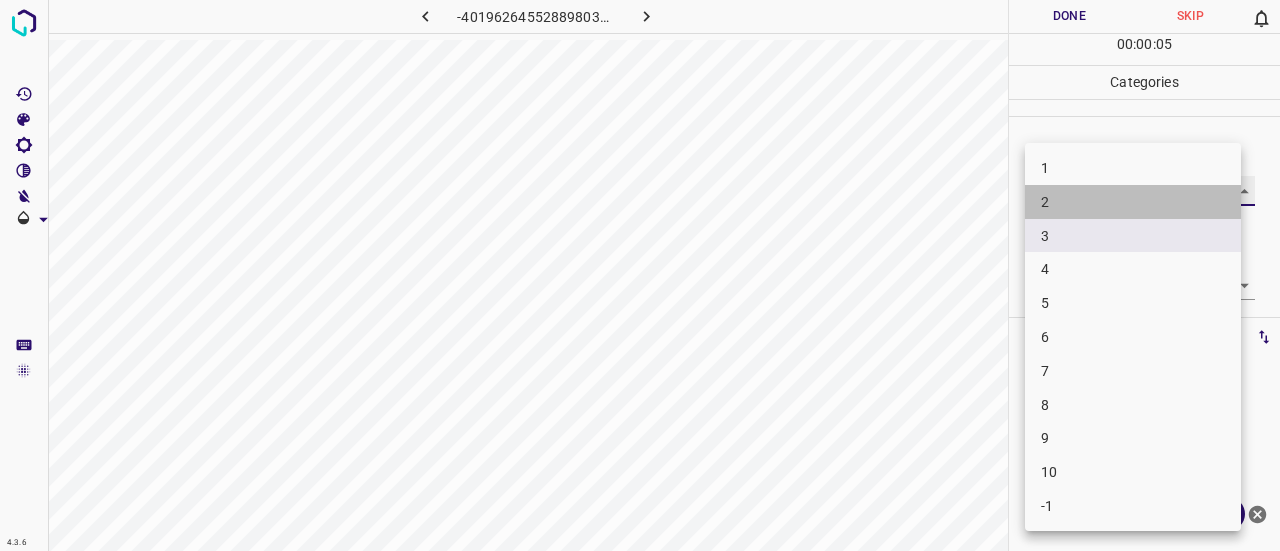 type on "2" 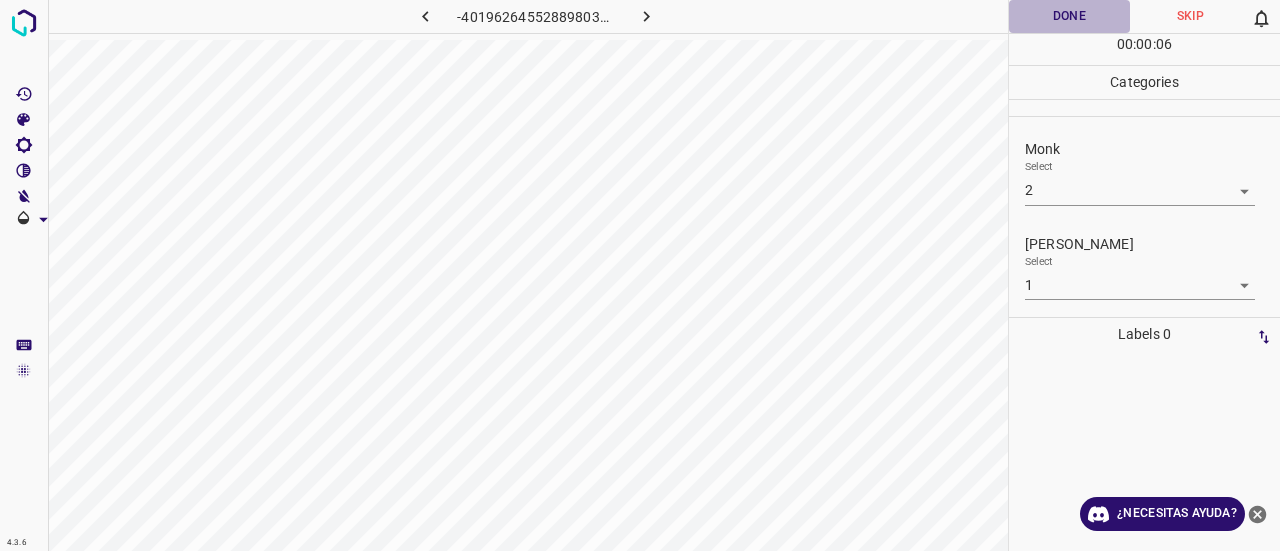 click on "Done" at bounding box center (1069, 16) 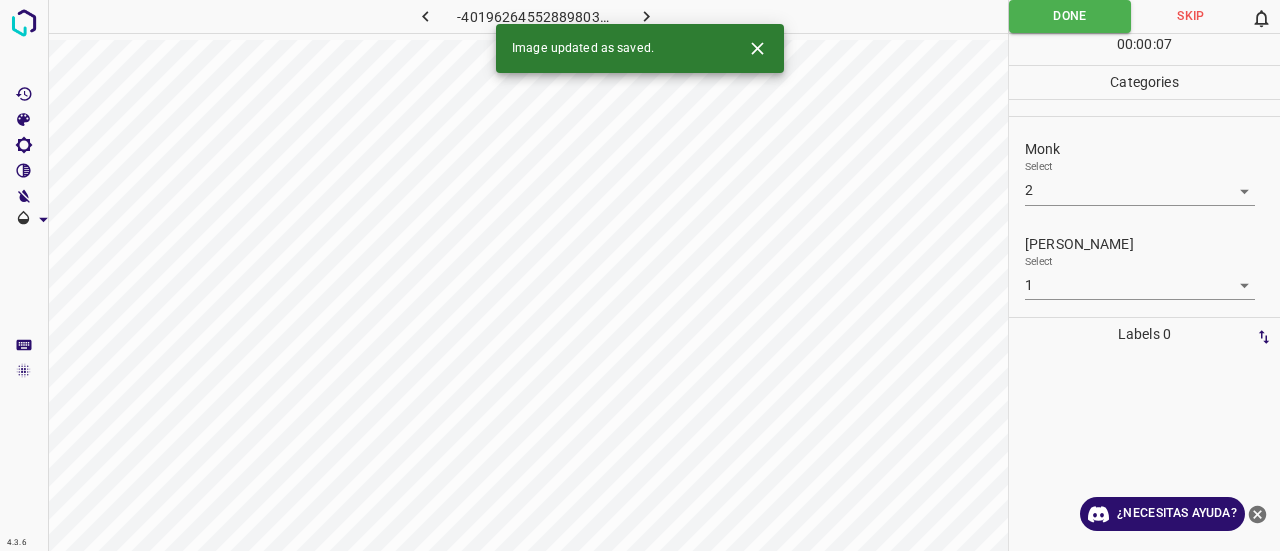 click 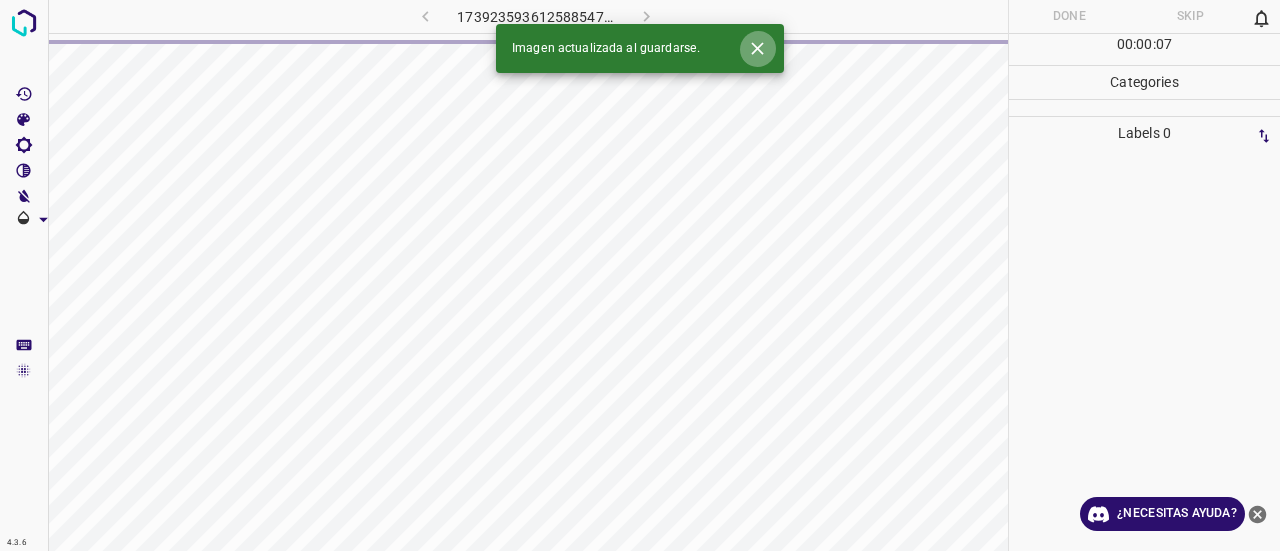 click at bounding box center [757, 48] 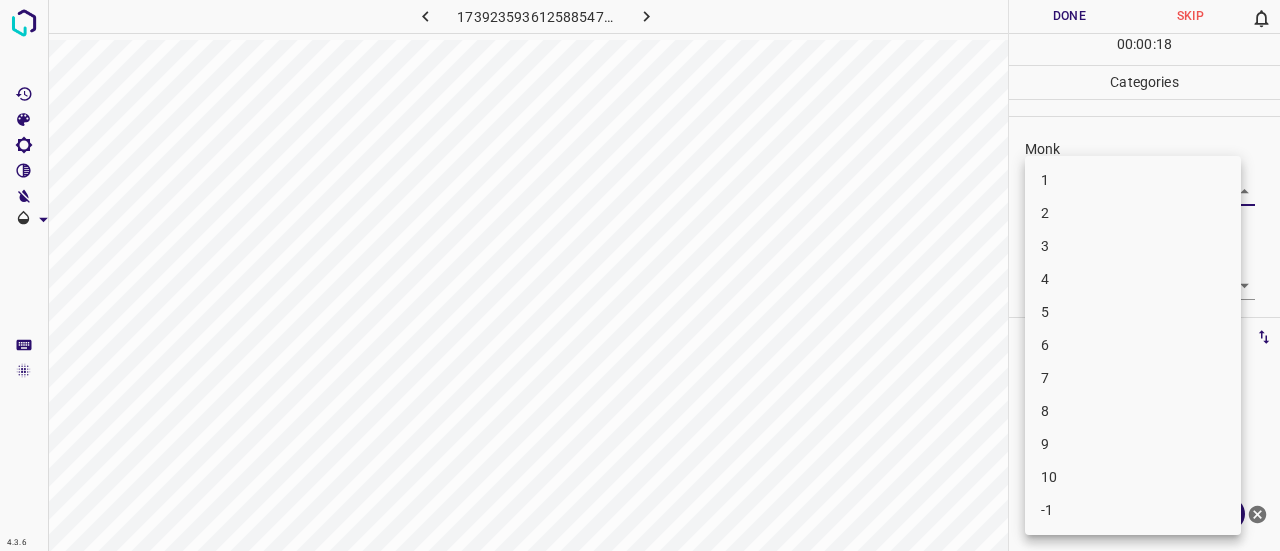 click on "4.3.6  1739235936125885474.png Done Skip 0 00   : 00   : 18   Categories Monk   Select ​  [PERSON_NAME]   Select ​ Labels   0 Categories 1 Monk 2  [PERSON_NAME] Tools Space Change between modes (Draw & Edit) I Auto labeling R Restore zoom M Zoom in N Zoom out Delete Delete selecte label Filters Z Restore filters X Saturation filter C Brightness filter V Contrast filter B Gray scale filter General O Download ¿Necesitas ayuda? Texto original Valora esta traducción Tu opinión servirá para ayudar a mejorar el Traductor de Google - Texto - Esconder - Borrar 1 2 3 4 5 6 7 8 9 10 -1" at bounding box center [640, 275] 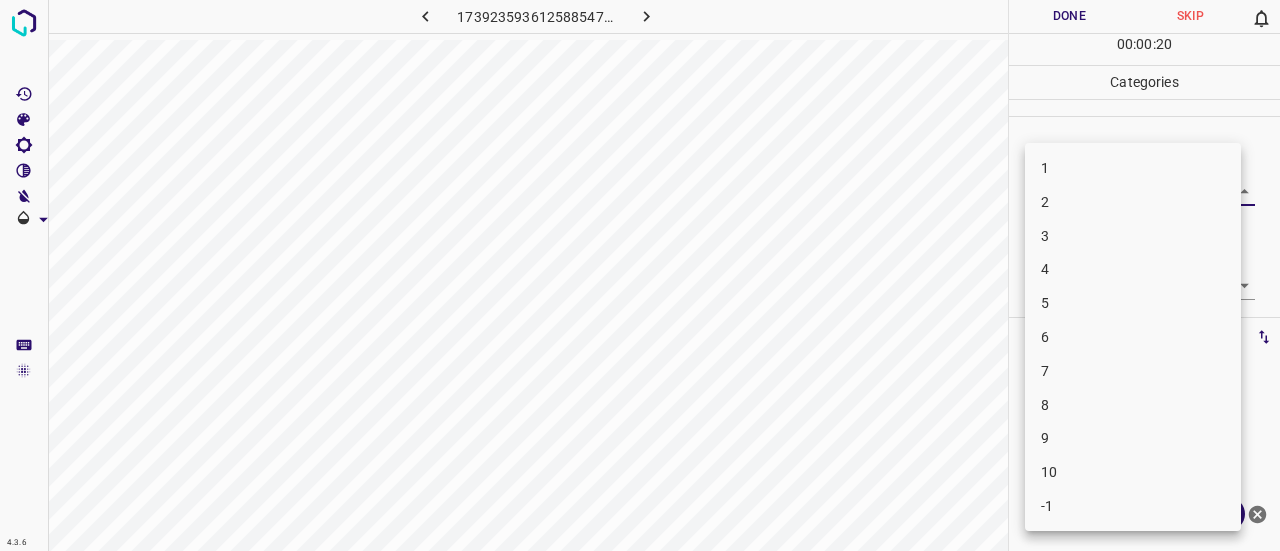 click on "3" at bounding box center [1133, 236] 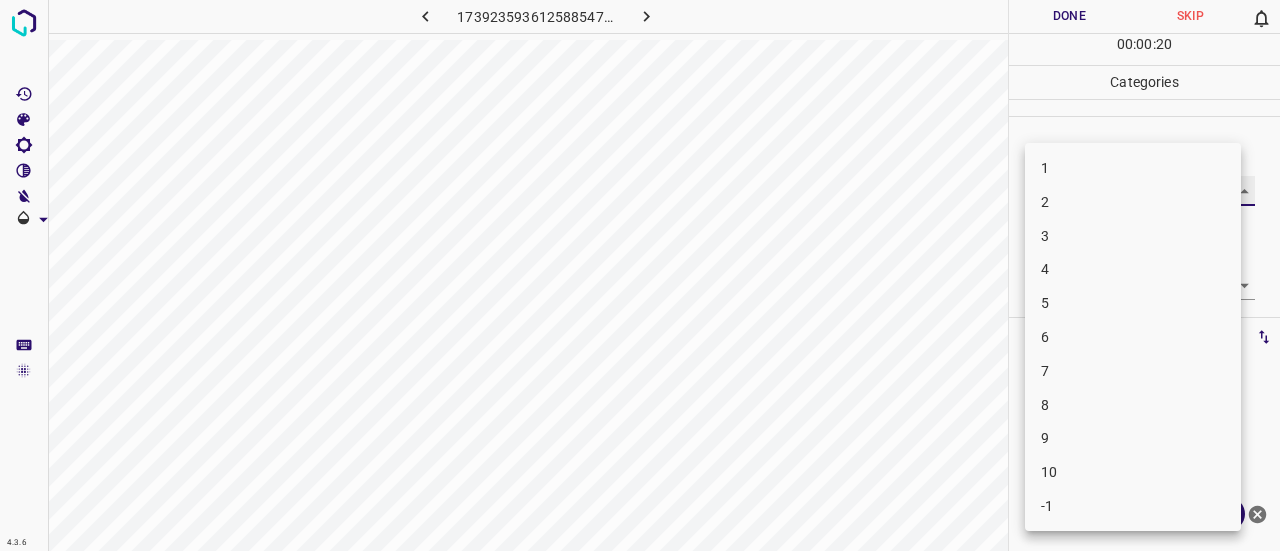 type on "3" 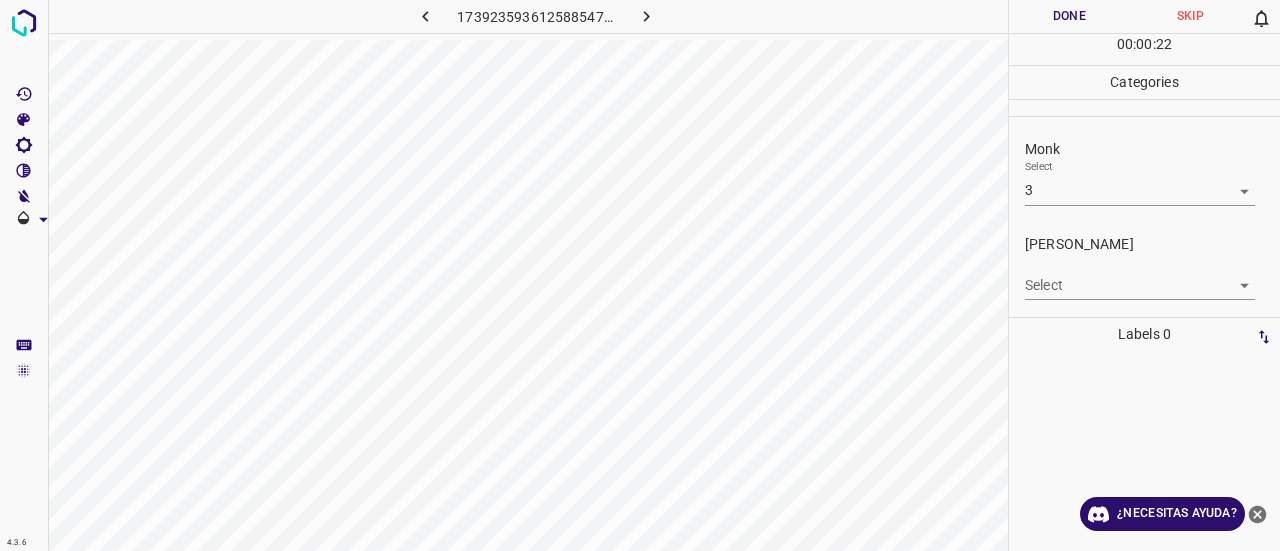 drag, startPoint x: 1100, startPoint y: 305, endPoint x: 1144, endPoint y: 303, distance: 44.04543 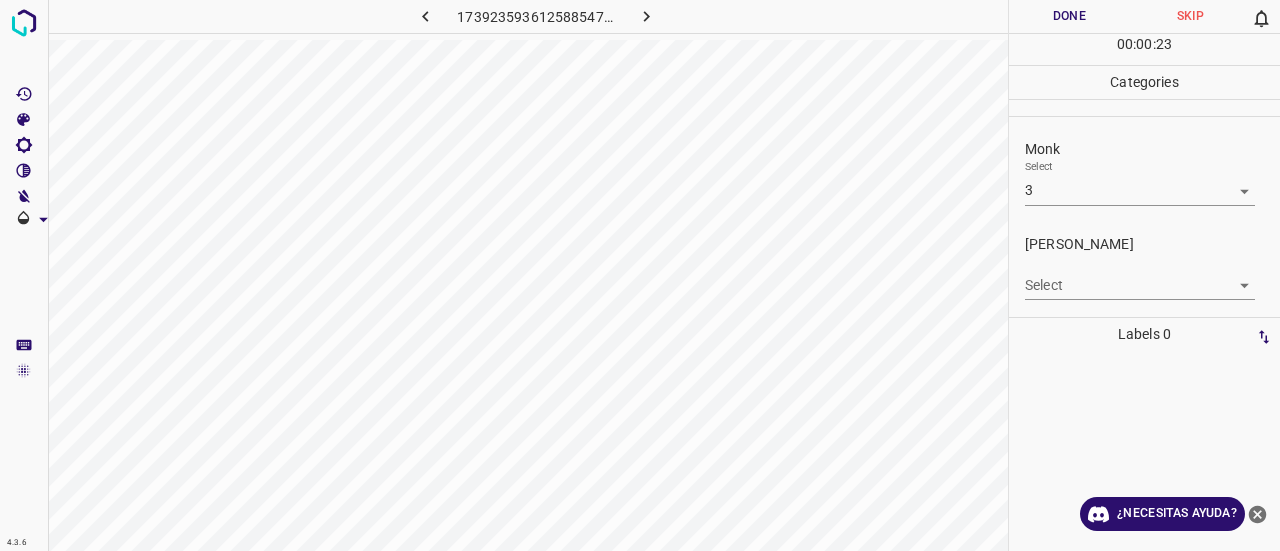 click on "4.3.6  1739235936125885474.png Done Skip 0 00   : 00   : 23   Categories Monk   Select 3 3  [PERSON_NAME]   Select ​ Labels   0 Categories 1 Monk 2  [PERSON_NAME] Tools Space Change between modes (Draw & Edit) I Auto labeling R Restore zoom M Zoom in N Zoom out Delete Delete selecte label Filters Z Restore filters X Saturation filter C Brightness filter V Contrast filter B Gray scale filter General O Download ¿Necesitas ayuda? Texto original Valora esta traducción Tu opinión servirá para ayudar a mejorar el Traductor de Google - Texto - Esconder - Borrar" at bounding box center [640, 275] 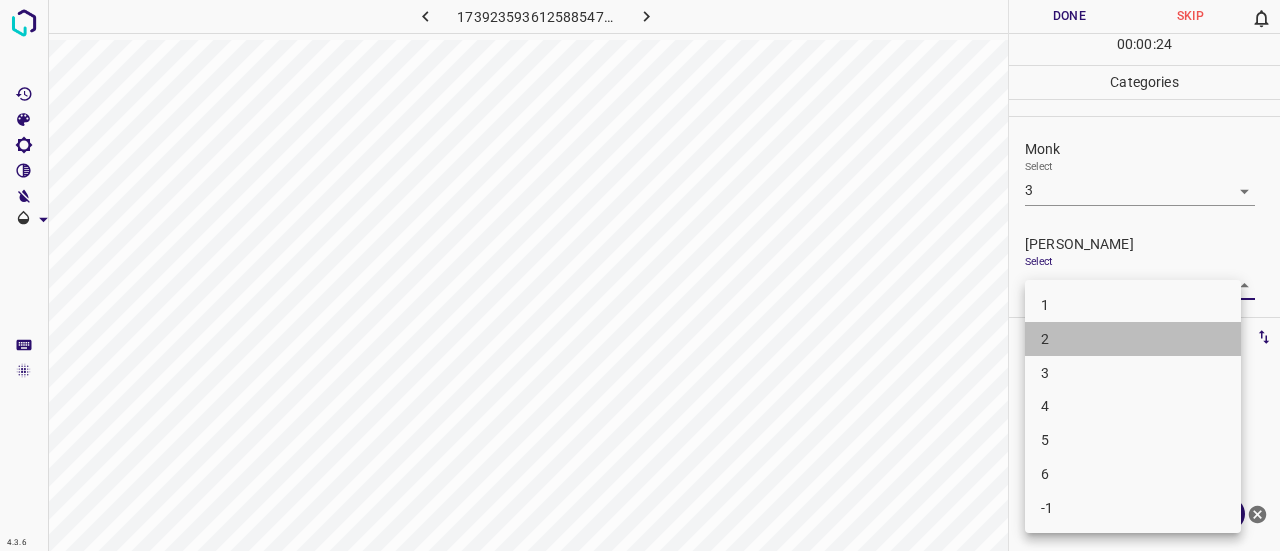 click on "2" at bounding box center [1133, 339] 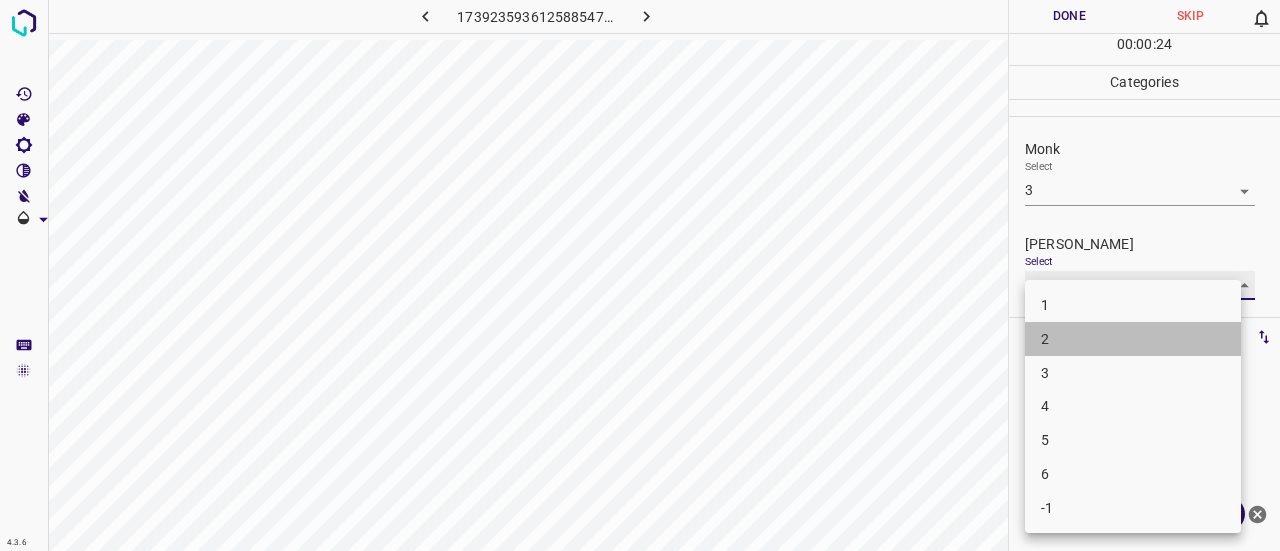 type on "2" 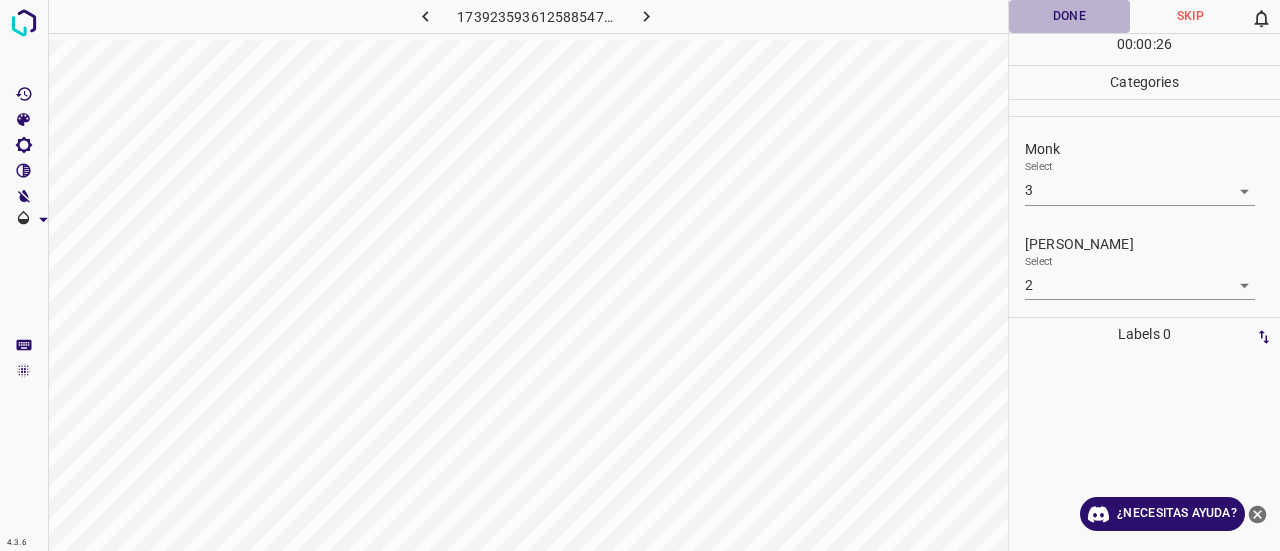 click on "Done" at bounding box center [1069, 16] 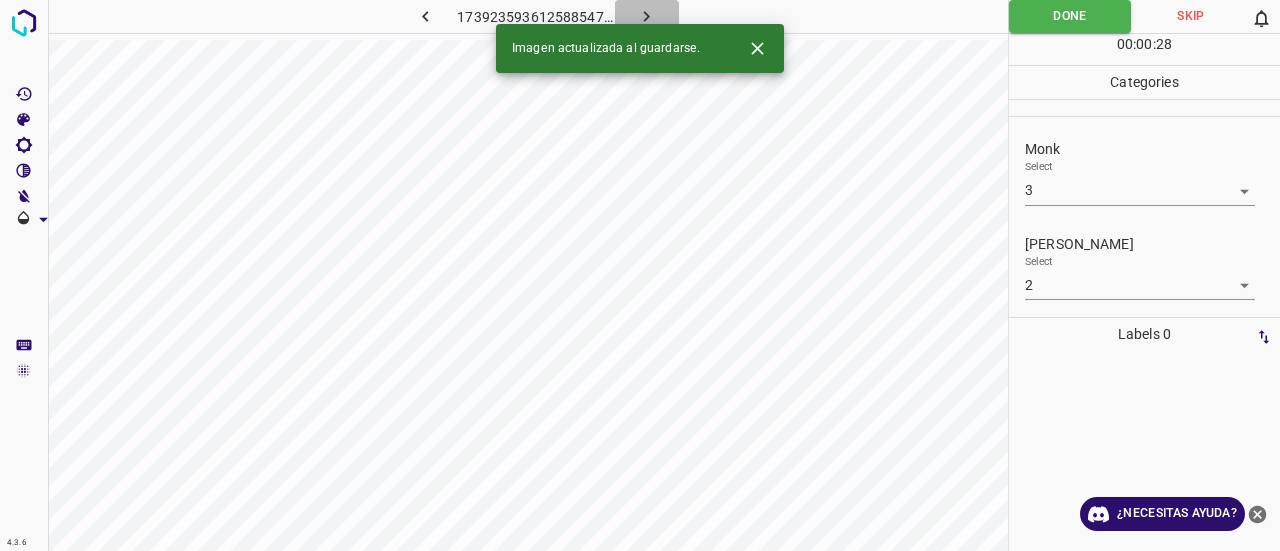 click 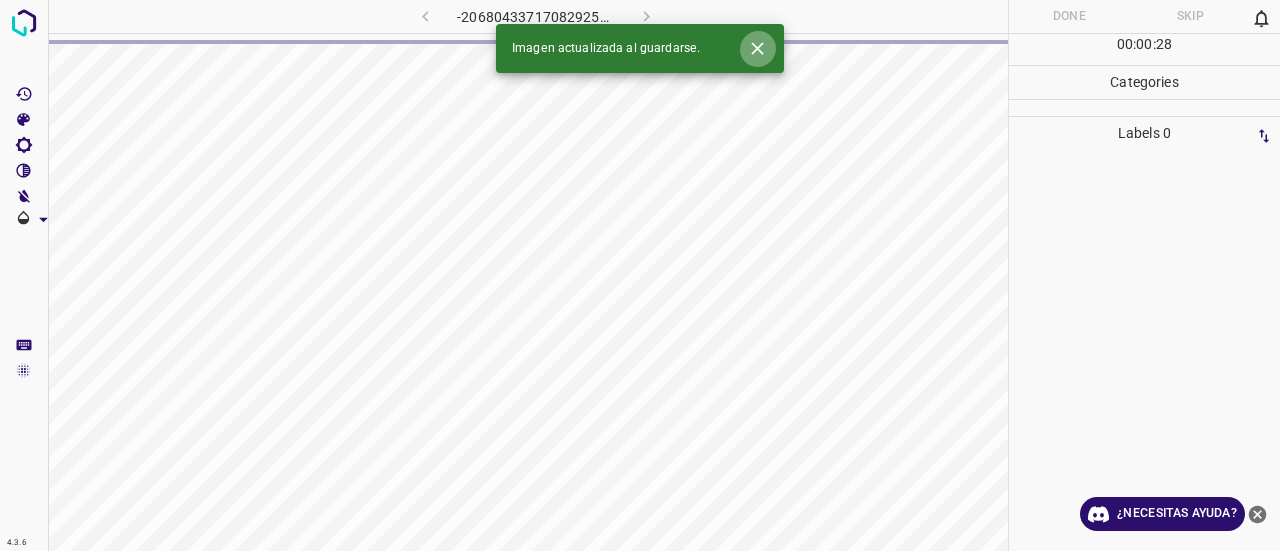click 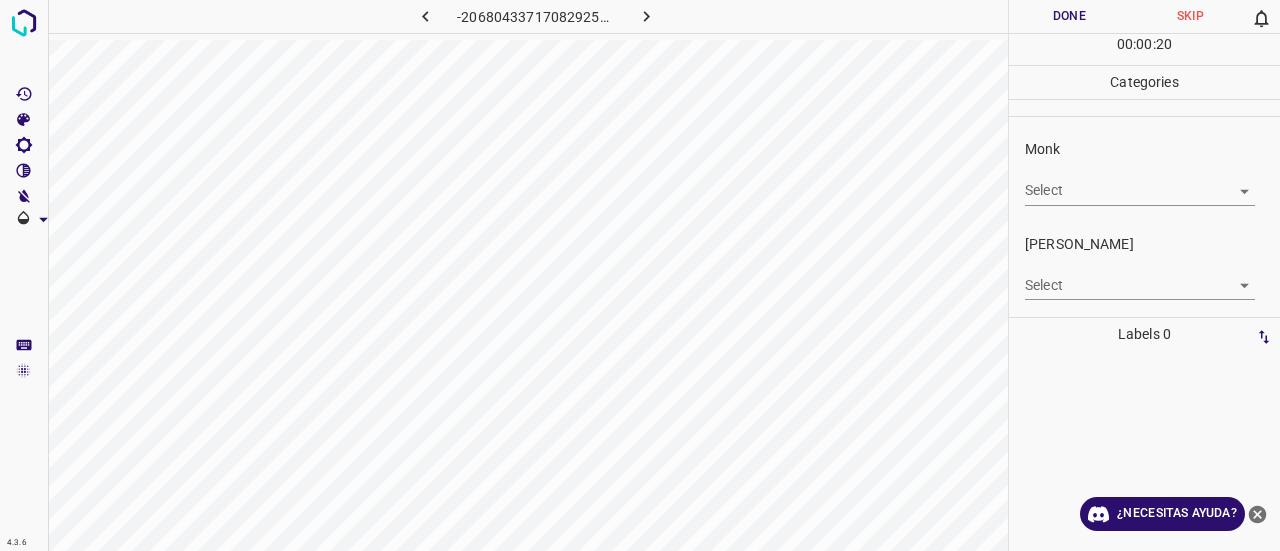 click on "4.3.6  -2068043371708292520.png Done Skip 0 00   : 00   : 20   Categories Monk   Select ​  [PERSON_NAME]   Select ​ Labels   0 Categories 1 Monk 2  [PERSON_NAME] Tools Space Change between modes (Draw & Edit) I Auto labeling R Restore zoom M Zoom in N Zoom out Delete Delete selecte label Filters Z Restore filters X Saturation filter C Brightness filter V Contrast filter B Gray scale filter General O Download ¿Necesitas ayuda? Texto original Valora esta traducción Tu opinión servirá para ayudar a mejorar el Traductor de Google - Texto - Esconder - Borrar" at bounding box center (640, 275) 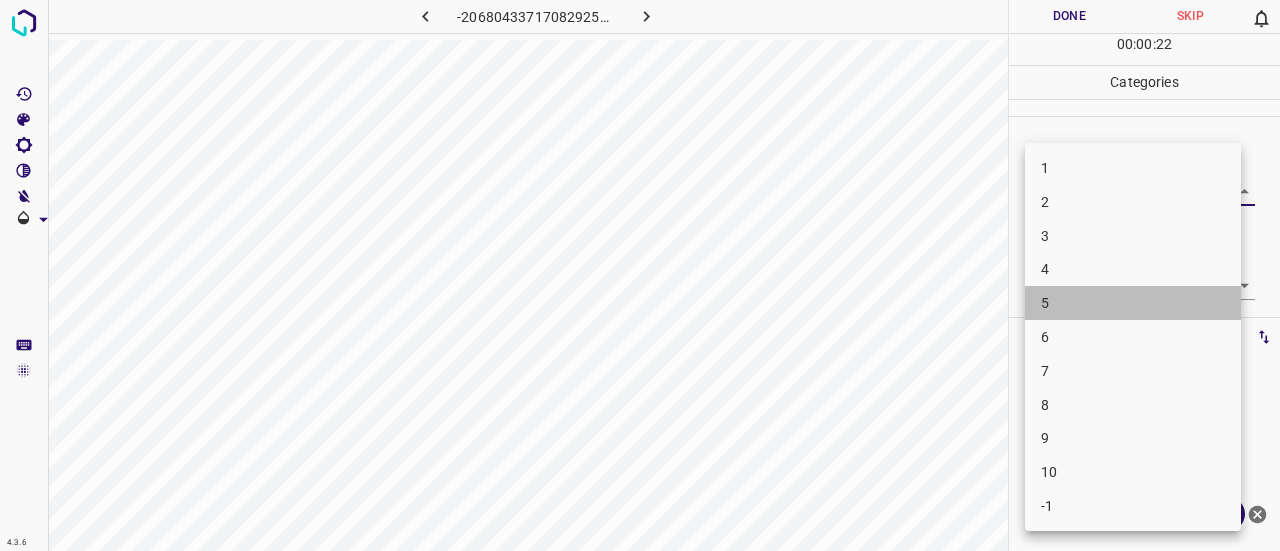 click on "5" at bounding box center [1133, 303] 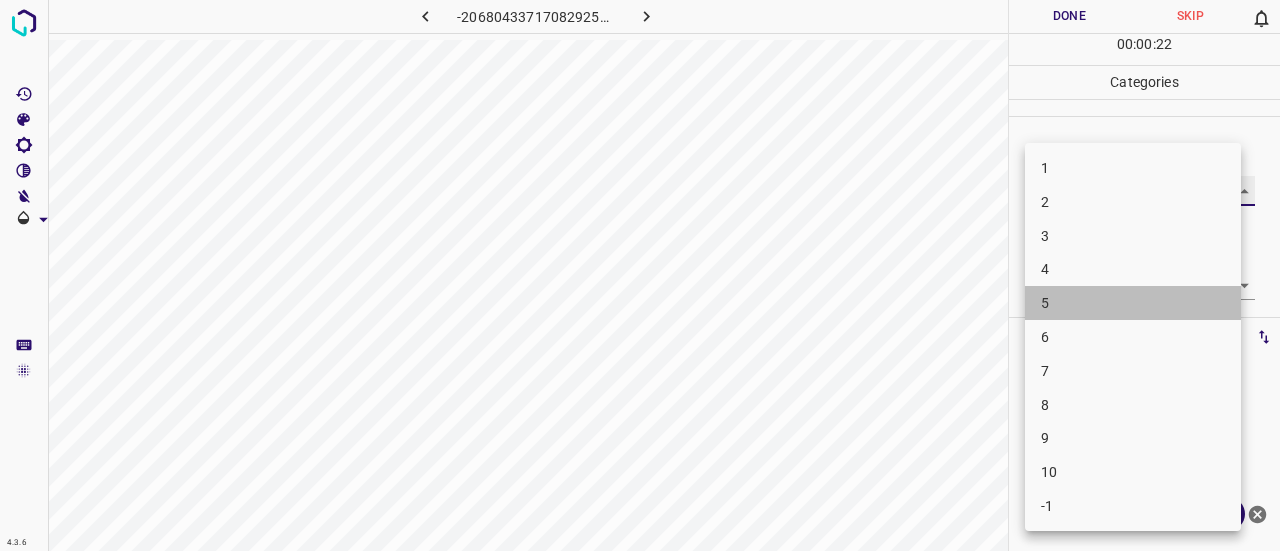 type on "5" 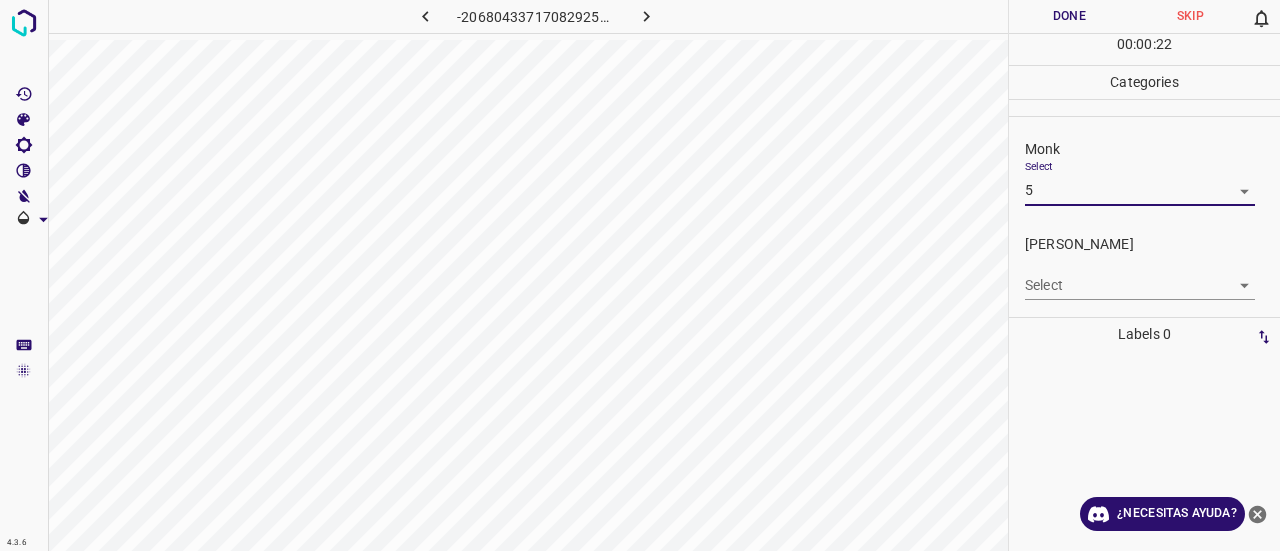click on "4.3.6  -2068043371708292520.png Done Skip 0 00   : 00   : 22   Categories Monk   Select 5 5  [PERSON_NAME]   Select ​ Labels   0 Categories 1 Monk 2  [PERSON_NAME] Tools Space Change between modes (Draw & Edit) I Auto labeling R Restore zoom M Zoom in N Zoom out Delete Delete selecte label Filters Z Restore filters X Saturation filter C Brightness filter V Contrast filter B Gray scale filter General O Download ¿Necesitas ayuda? Texto original Valora esta traducción Tu opinión servirá para ayudar a mejorar el Traductor de Google - Texto - Esconder - Borrar" at bounding box center (640, 275) 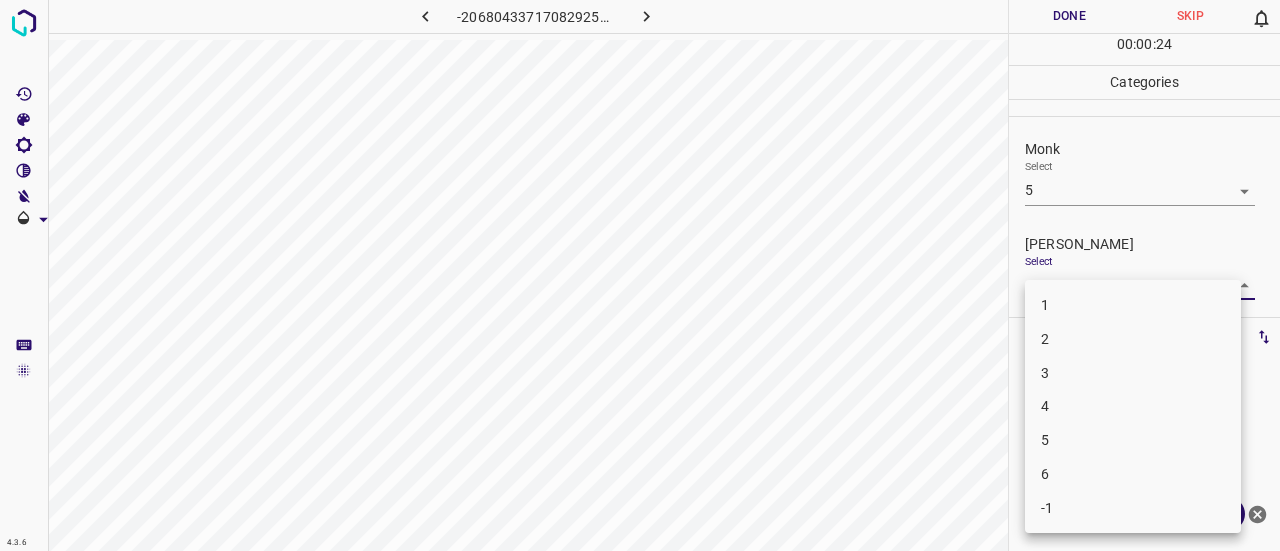 click on "1 2 3 4 5 6 -1" at bounding box center (1133, 406) 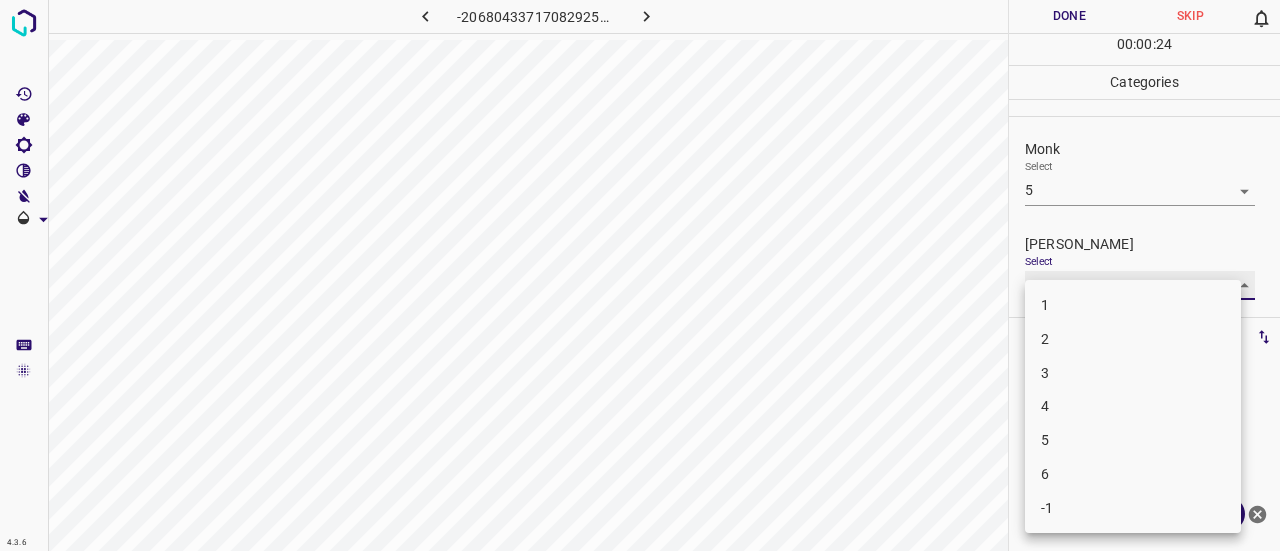 type on "4" 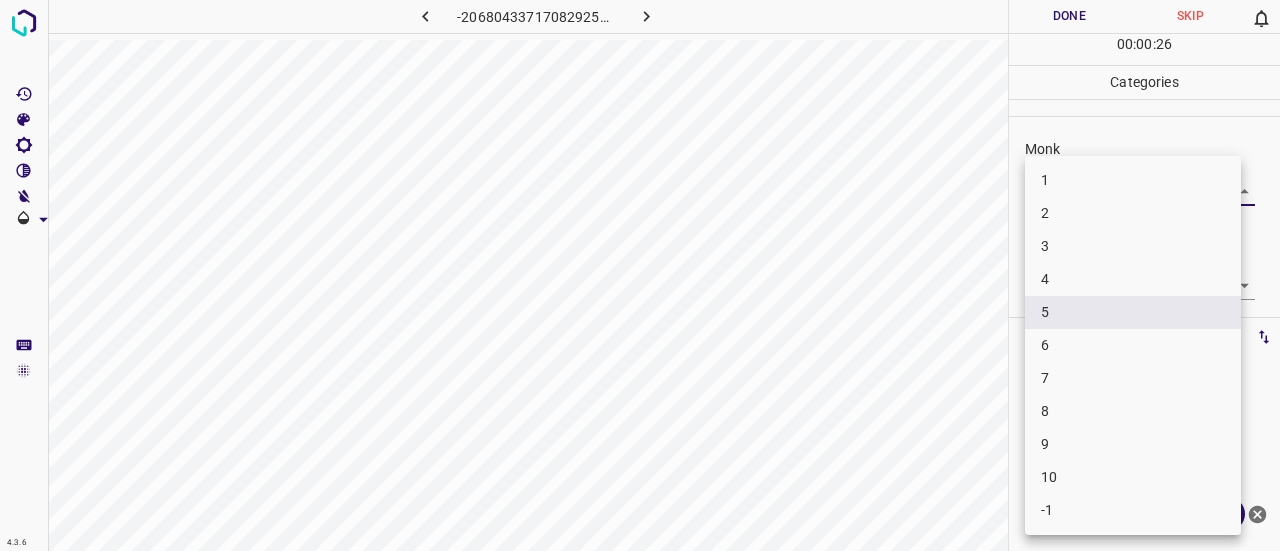 click on "4.3.6  -2068043371708292520.png Done Skip 0 00   : 00   : 26   Categories Monk   Select 5 5  [PERSON_NAME]   Select 4 4 Labels   0 Categories 1 Monk 2  [PERSON_NAME] Tools Space Change between modes (Draw & Edit) I Auto labeling R Restore zoom M Zoom in N Zoom out Delete Delete selecte label Filters Z Restore filters X Saturation filter C Brightness filter V Contrast filter B Gray scale filter General O Download ¿Necesitas ayuda? Texto original Valora esta traducción Tu opinión servirá para ayudar a mejorar el Traductor de Google - Texto - Esconder - Borrar 1 2 3 4 5 6 7 8 9 10 -1" at bounding box center [640, 275] 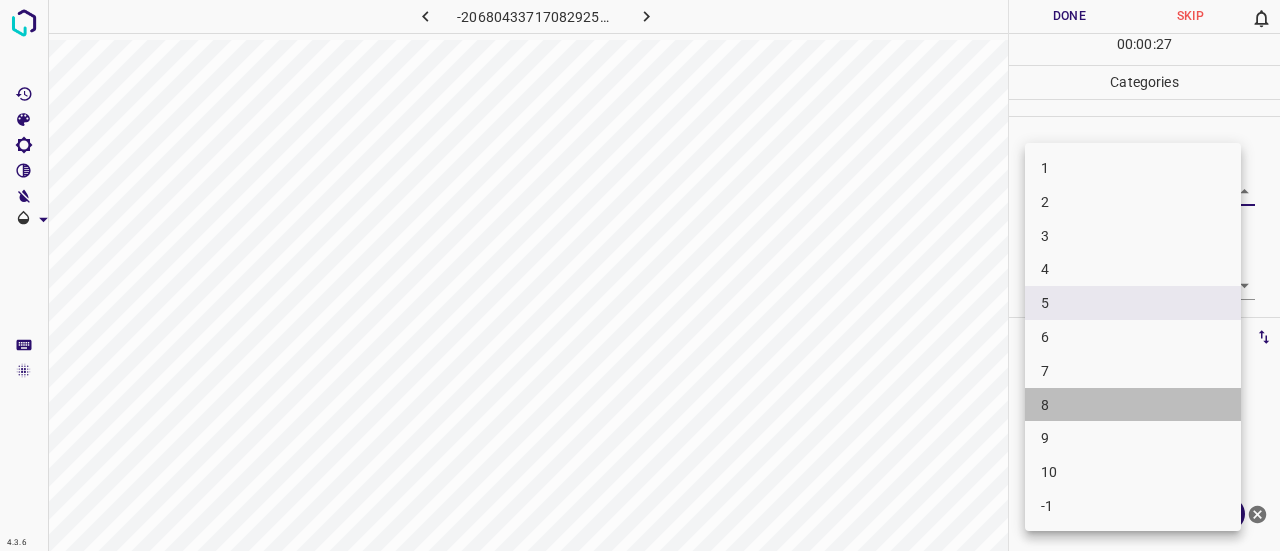 click on "8" at bounding box center (1133, 405) 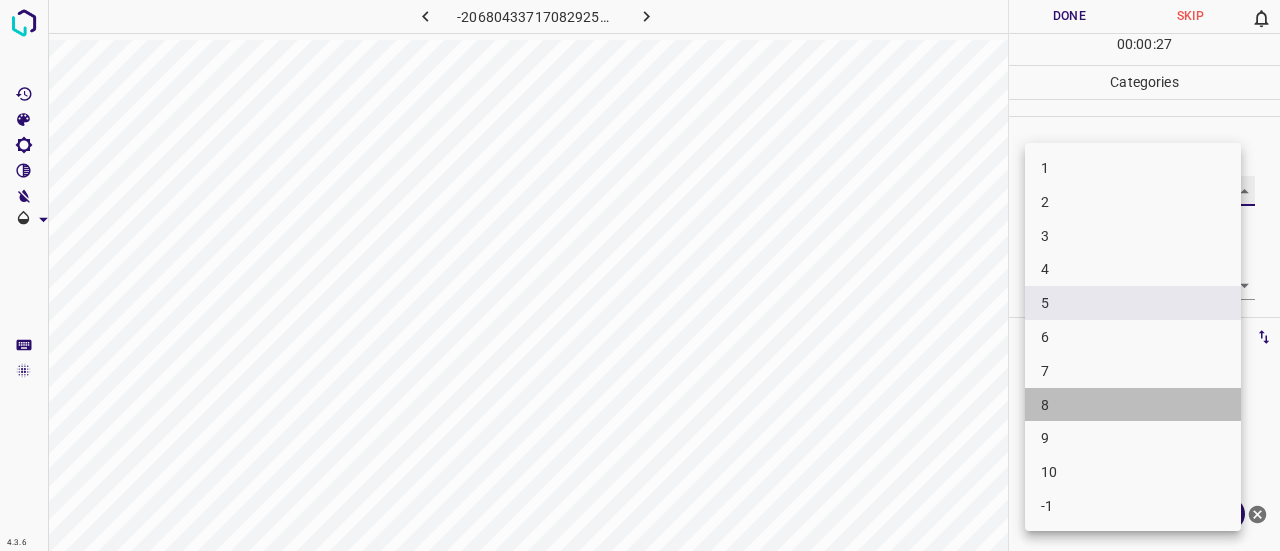type on "8" 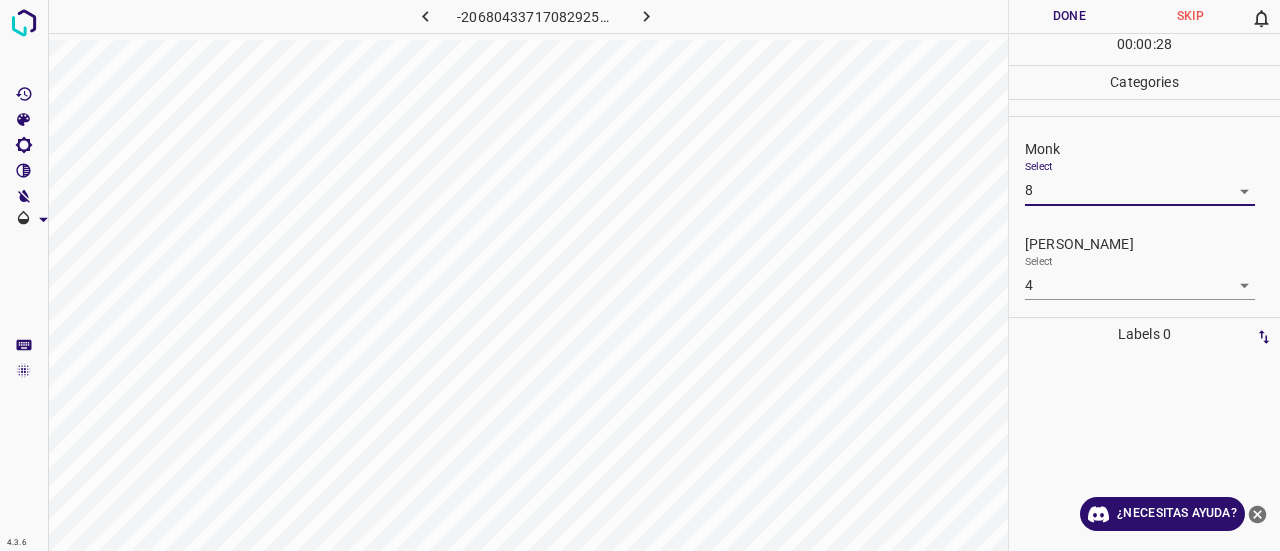 click on "4.3.6  -2068043371708292520.png Done Skip 0 00   : 00   : 28   Categories Monk   Select 8 8  [PERSON_NAME]   Select 4 4 Labels   0 Categories 1 Monk 2  [PERSON_NAME] Tools Space Change between modes (Draw & Edit) I Auto labeling R Restore zoom M Zoom in N Zoom out Delete Delete selecte label Filters Z Restore filters X Saturation filter C Brightness filter V Contrast filter B Gray scale filter General O Download ¿Necesitas ayuda? Texto original Valora esta traducción Tu opinión servirá para ayudar a mejorar el Traductor de Google - Texto - Esconder - Borrar" at bounding box center [640, 275] 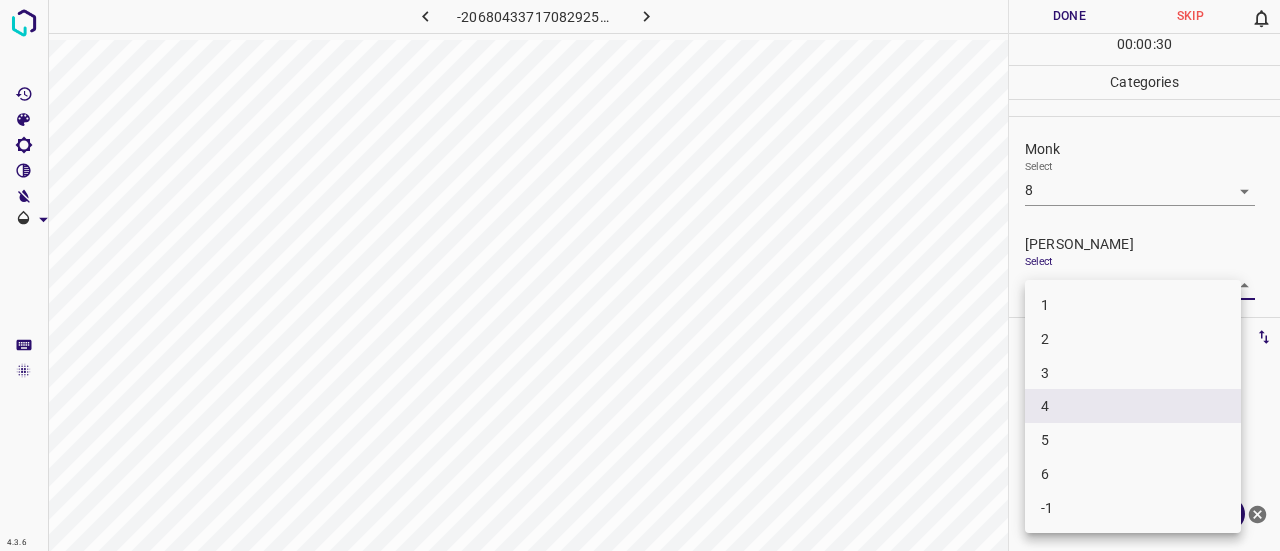 click on "5" at bounding box center [1133, 440] 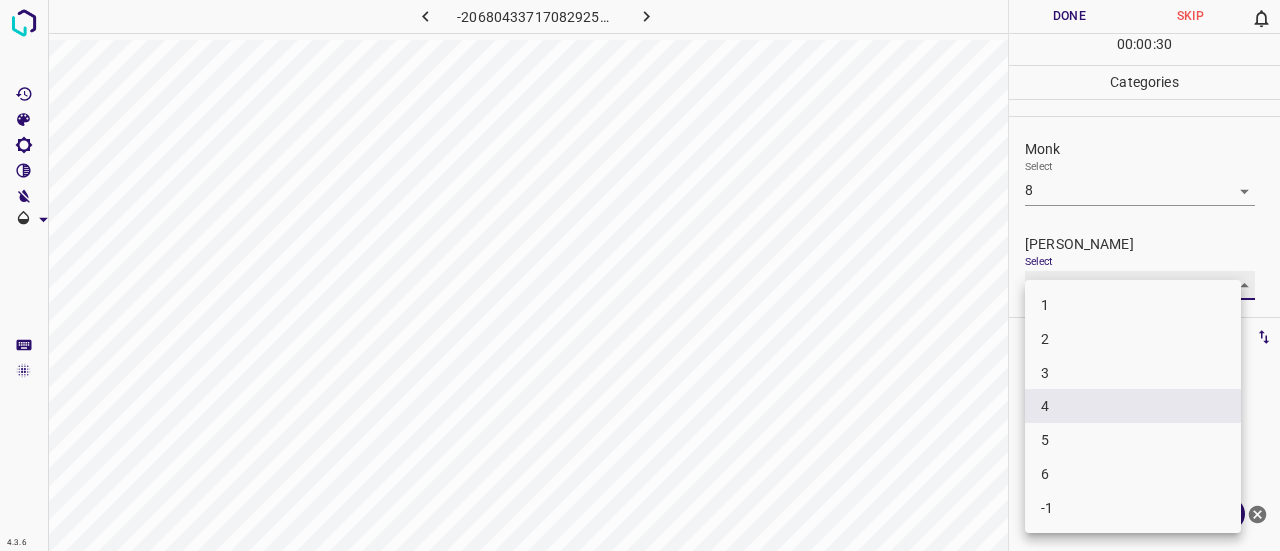 type on "5" 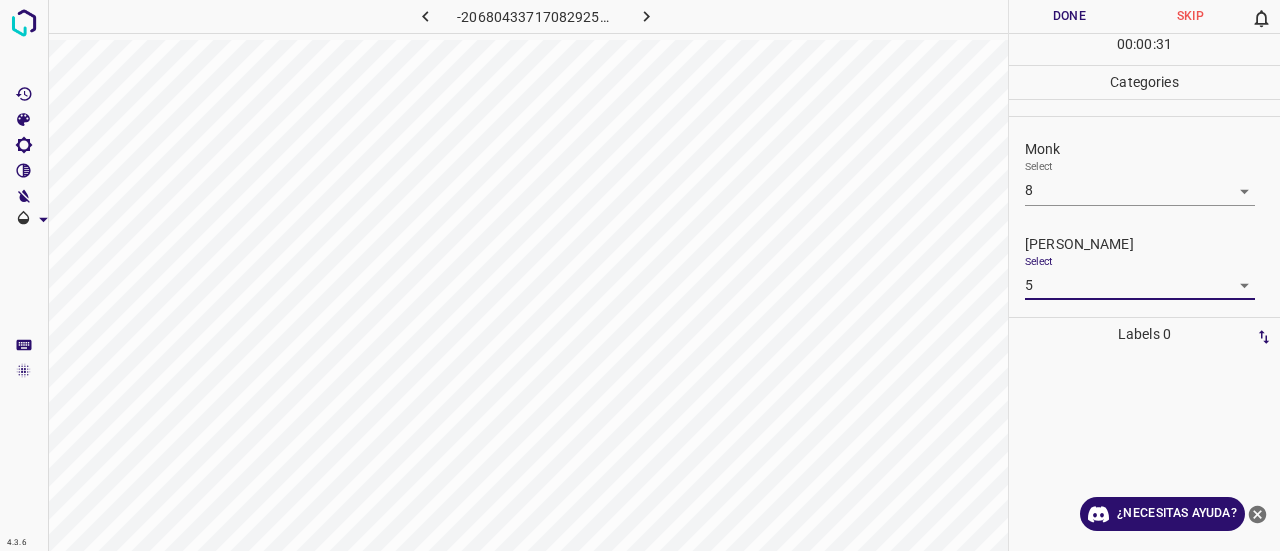 click on "Done" at bounding box center (1069, 16) 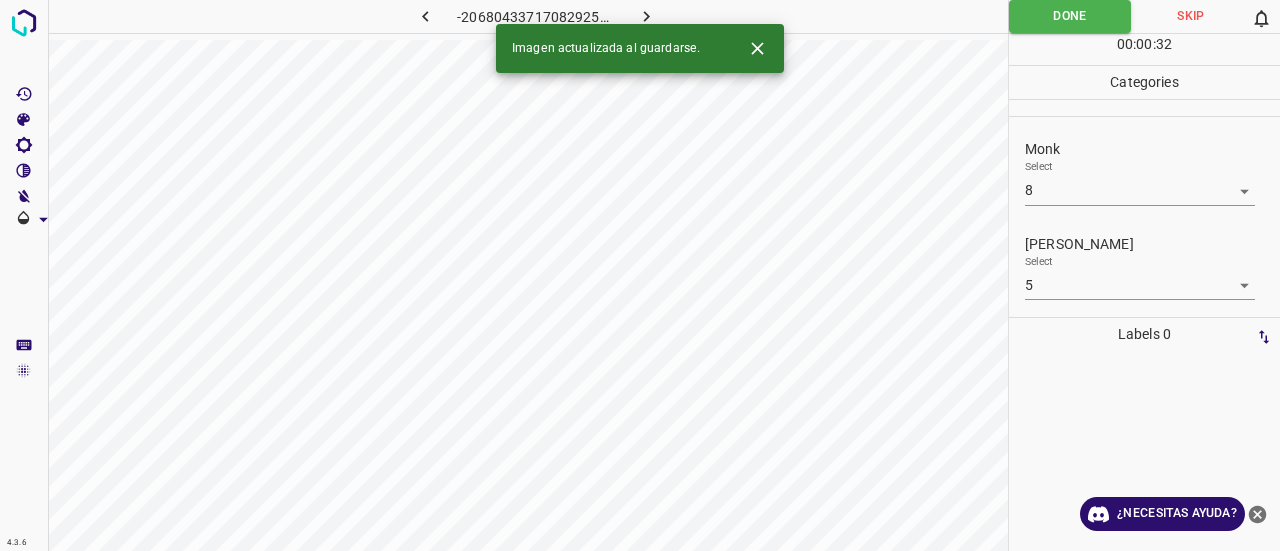click 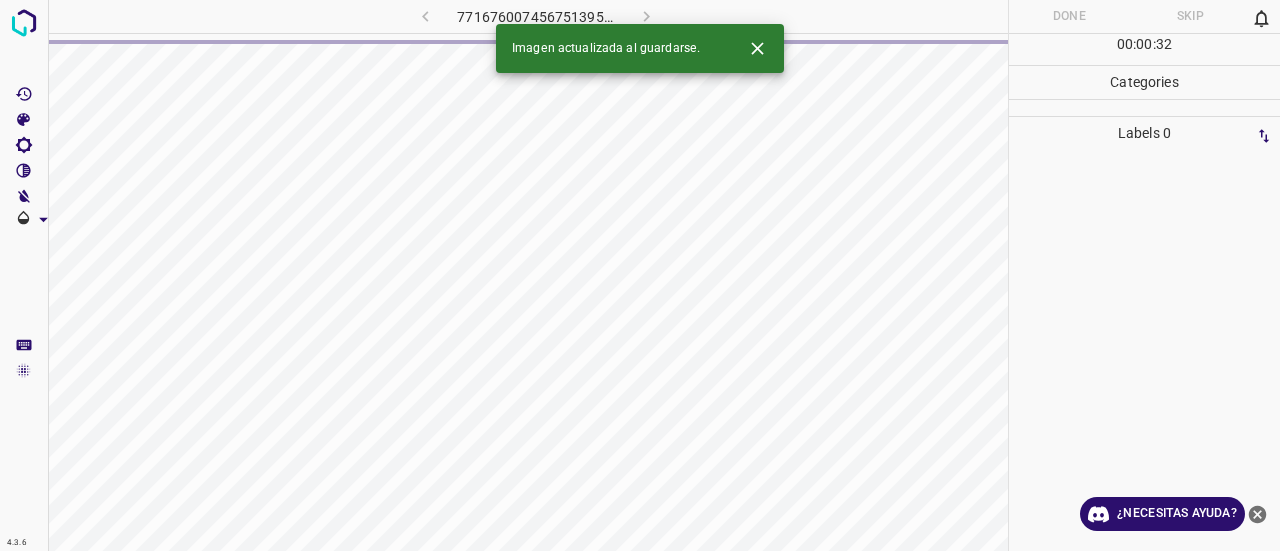 click 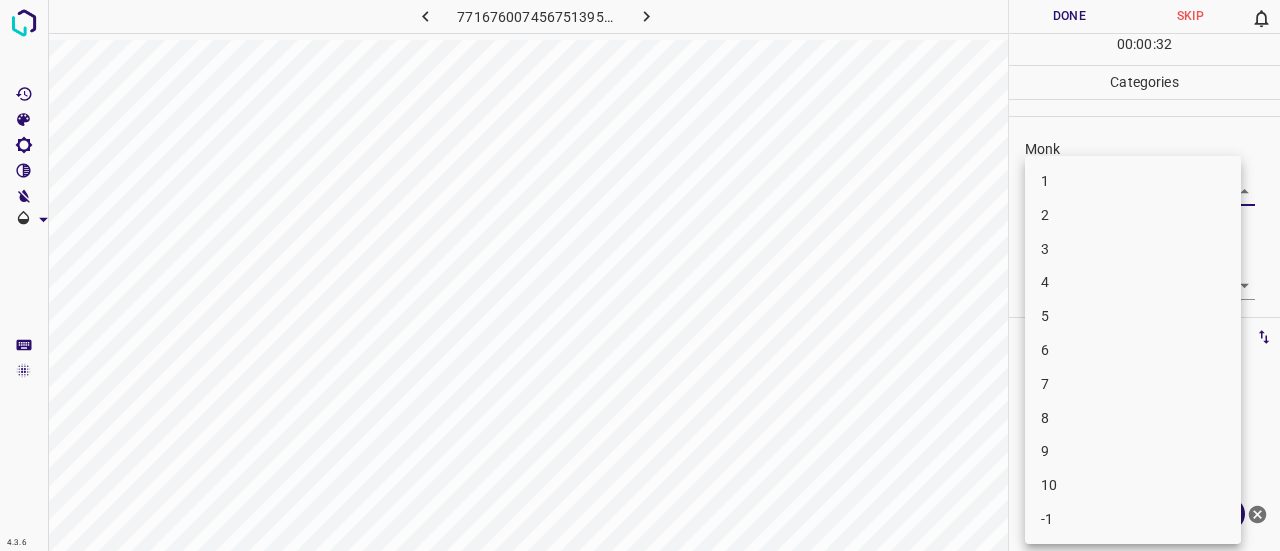 click on "4.3.6  7716760074567513956.png Done Skip 0 00   : 00   : 32   Categories Monk   Select ​  [PERSON_NAME]   Select ​ Labels   0 Categories 1 Monk 2  [PERSON_NAME] Tools Space Change between modes (Draw & Edit) I Auto labeling R Restore zoom M Zoom in N Zoom out Delete Delete selecte label Filters Z Restore filters X Saturation filter C Brightness filter V Contrast filter B Gray scale filter General O Download ¿Necesitas ayuda? Texto original Valora esta traducción Tu opinión servirá para ayudar a mejorar el Traductor de Google - Texto - Esconder - Borrar 1 2 3 4 5 6 7 8 9 10 -1" at bounding box center [640, 275] 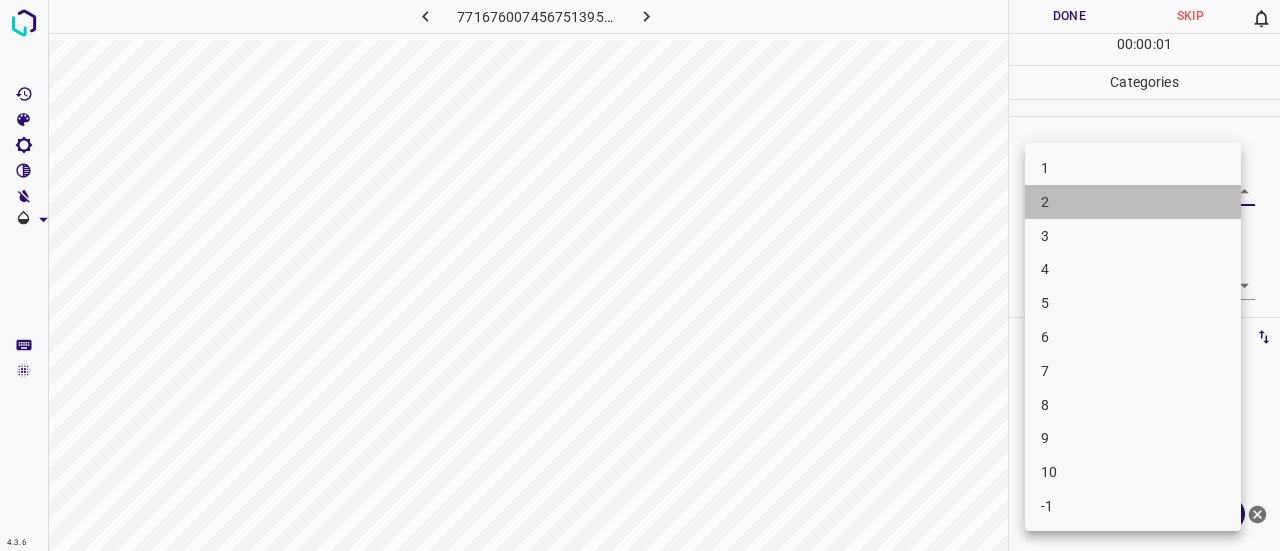 click on "2" at bounding box center (1133, 202) 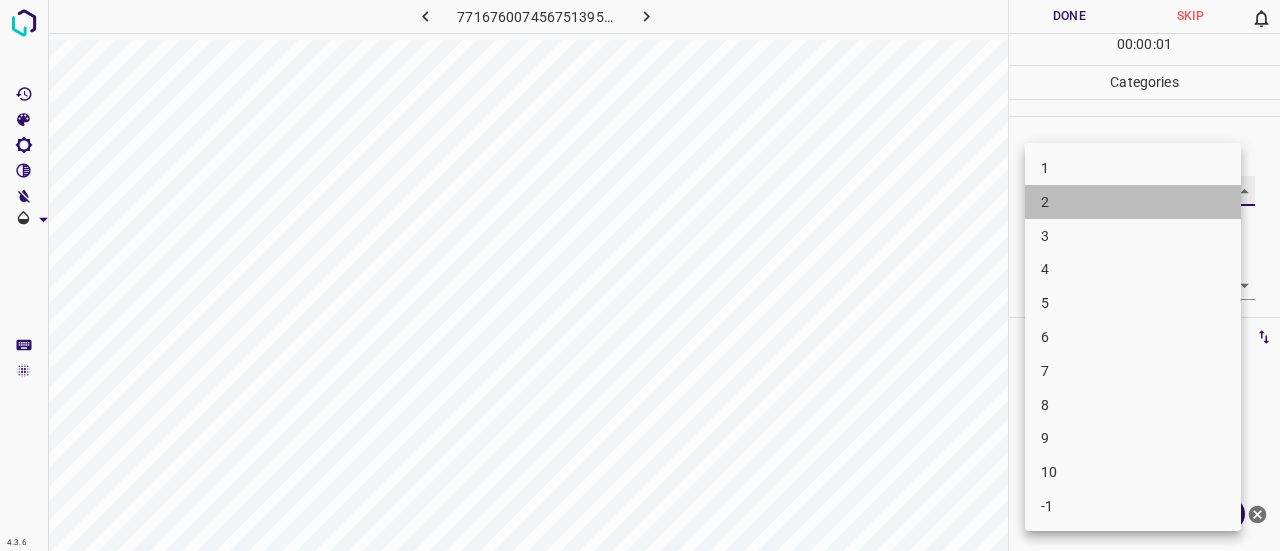 type on "2" 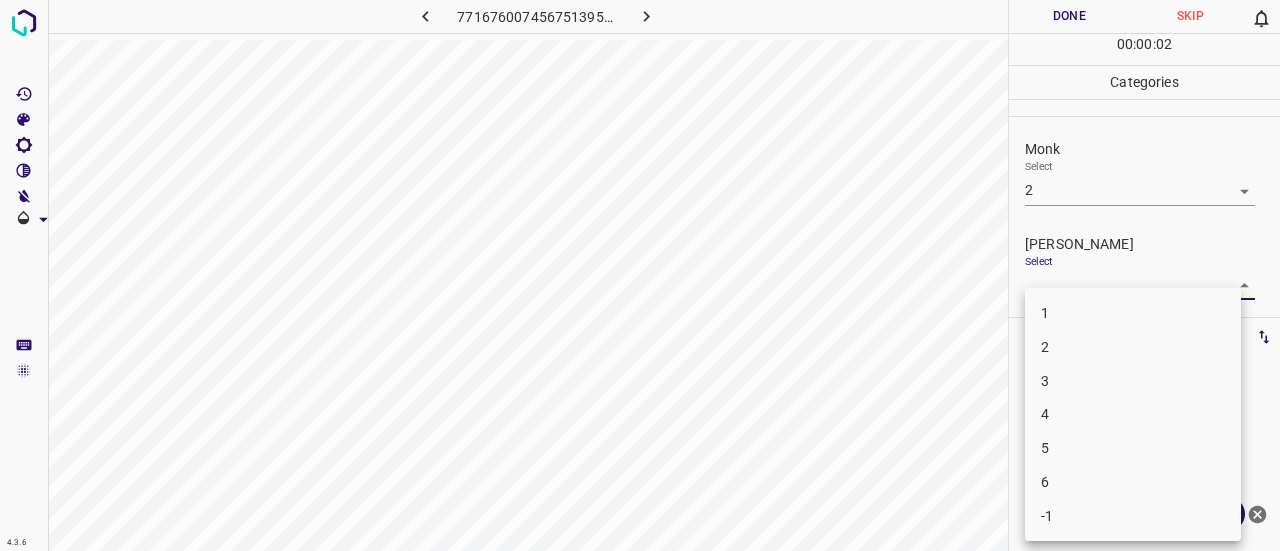 click on "4.3.6  7716760074567513956.png Done Skip 0 00   : 00   : 02   Categories Monk   Select 2 2  [PERSON_NAME]   Select ​ Labels   0 Categories 1 Monk 2  [PERSON_NAME] Tools Space Change between modes (Draw & Edit) I Auto labeling R Restore zoom M Zoom in N Zoom out Delete Delete selecte label Filters Z Restore filters X Saturation filter C Brightness filter V Contrast filter B Gray scale filter General O Download ¿Necesitas ayuda? Texto original Valora esta traducción Tu opinión servirá para ayudar a mejorar el Traductor de Google - Texto - Esconder - Borrar 1 2 3 4 5 6 -1" at bounding box center (640, 275) 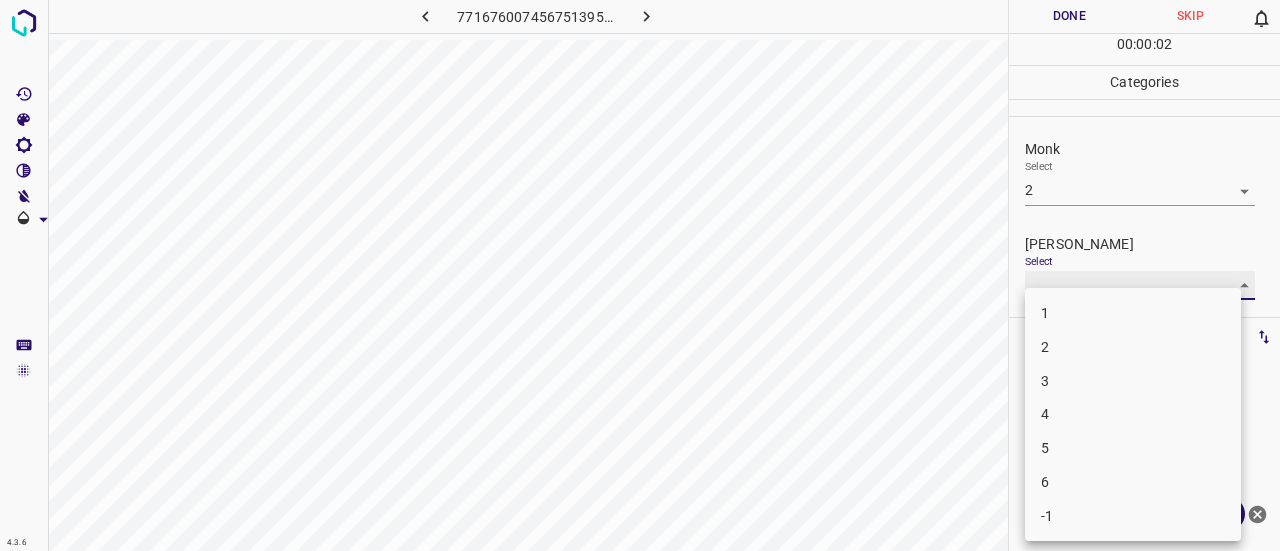 type on "1" 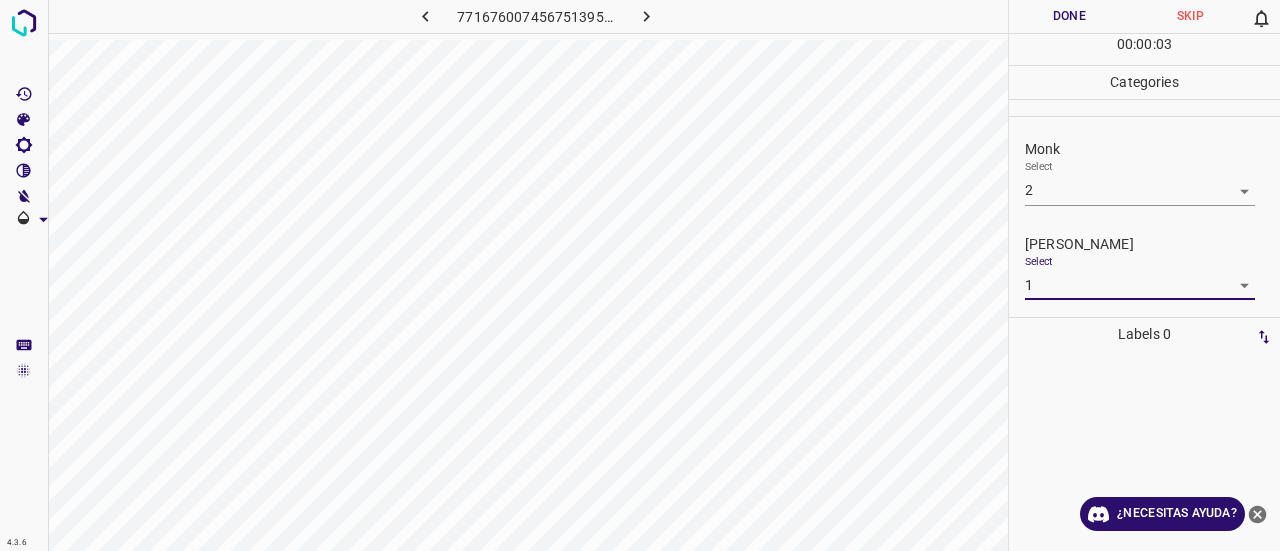 click on "00   : 00   : 03" at bounding box center [1144, 49] 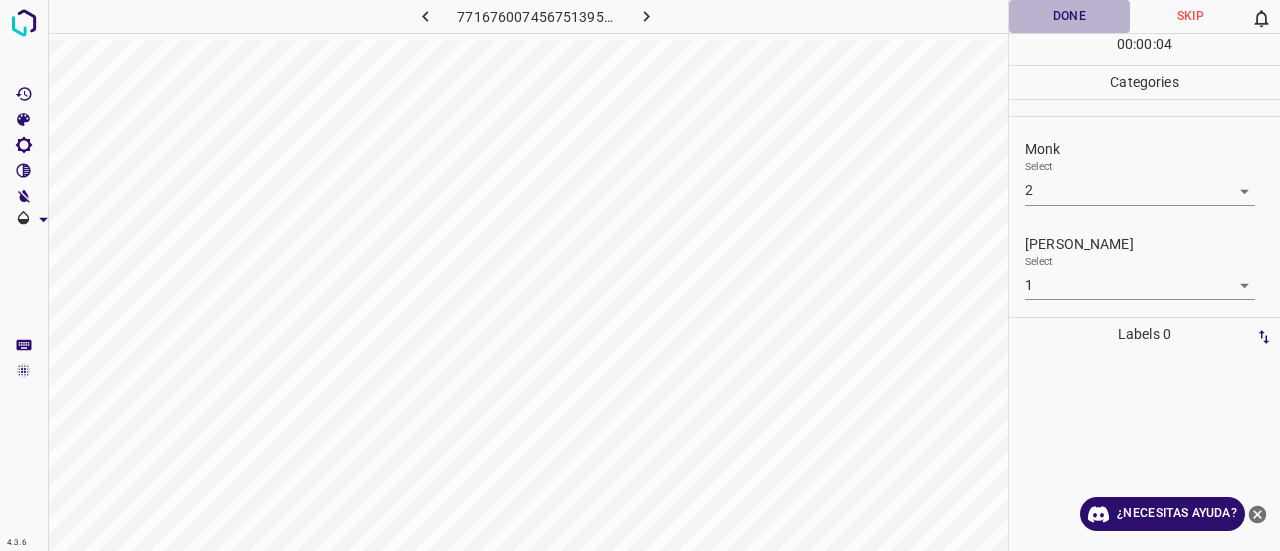 click on "Done" at bounding box center (1069, 16) 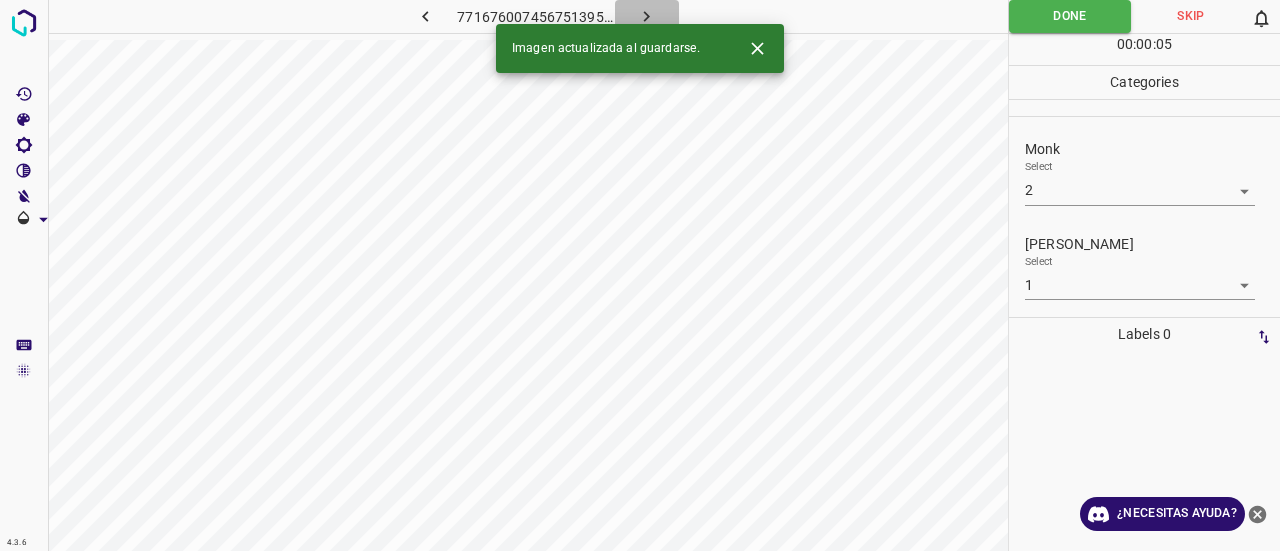 click 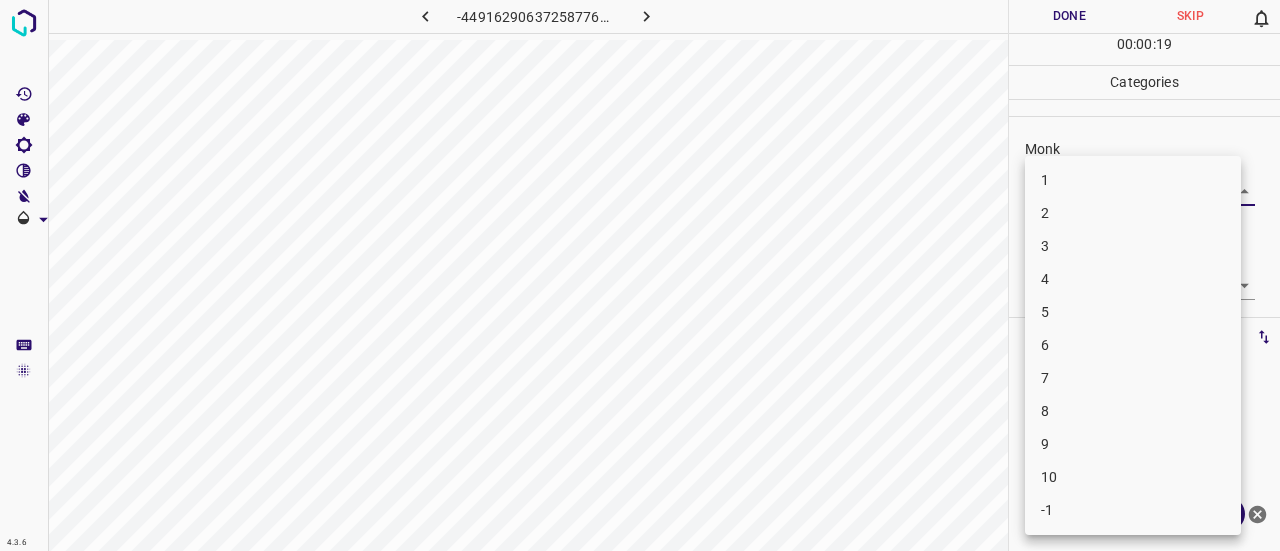 click on "4.3.6  -4491629063725877670.png Done Skip 0 00   : 00   : 19   Categories Monk   Select ​  [PERSON_NAME]   Select ​ Labels   0 Categories 1 Monk 2  [PERSON_NAME] Tools Space Change between modes (Draw & Edit) I Auto labeling R Restore zoom M Zoom in N Zoom out Delete Delete selecte label Filters Z Restore filters X Saturation filter C Brightness filter V Contrast filter B Gray scale filter General O Download ¿Necesitas ayuda? Texto original Valora esta traducción Tu opinión servirá para ayudar a mejorar el Traductor de Google - Texto - Esconder - Borrar 1 2 3 4 5 6 7 8 9 10 -1" at bounding box center (640, 275) 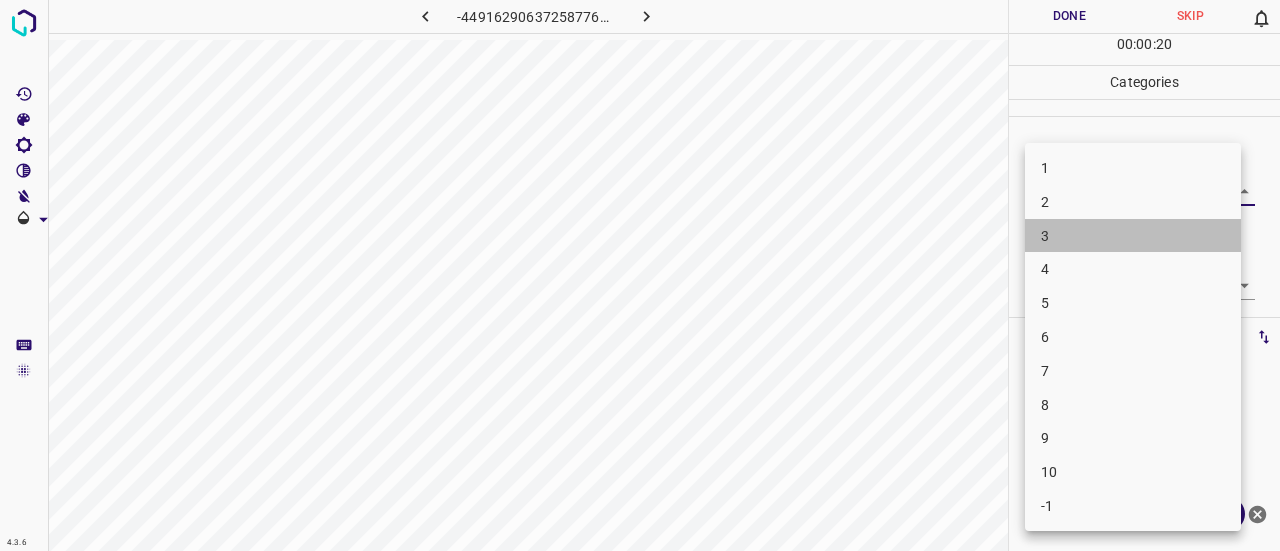 click on "3" at bounding box center (1133, 236) 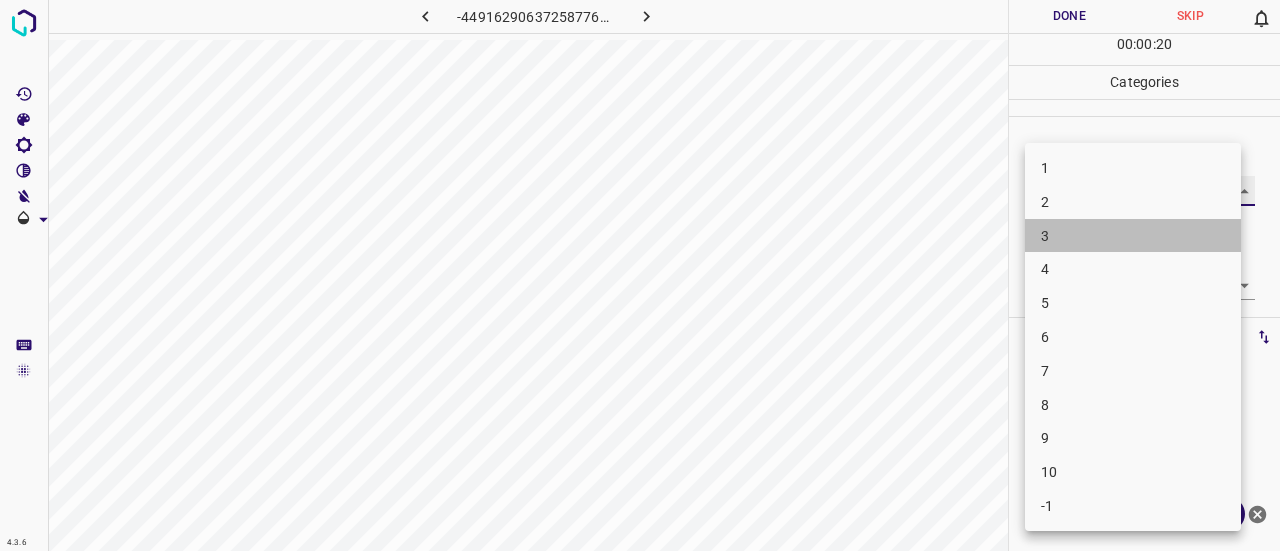 type on "3" 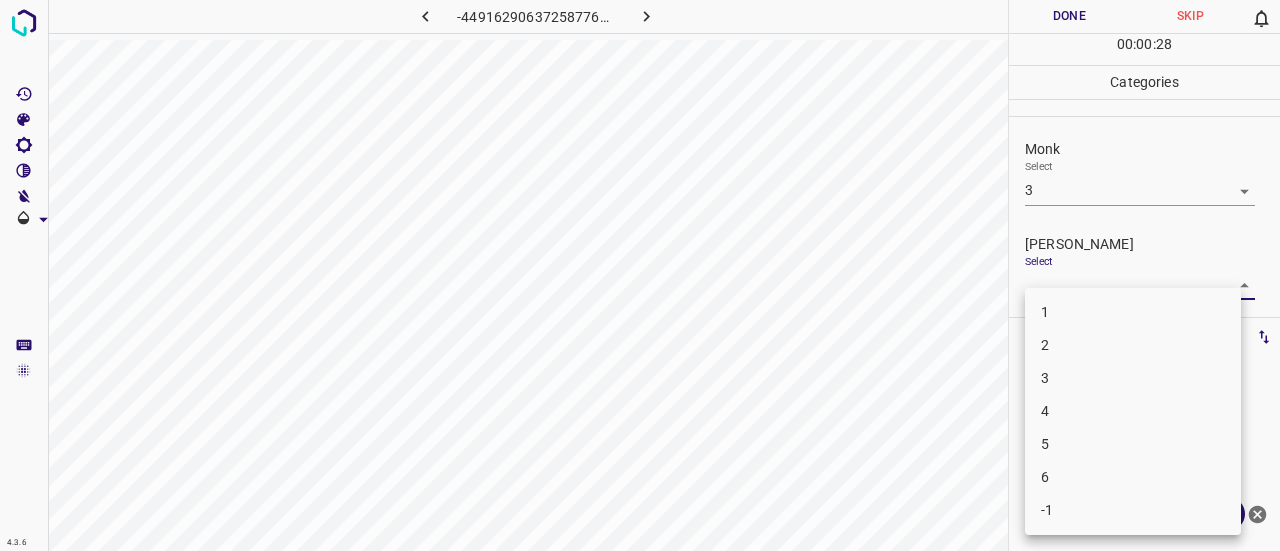 click on "4.3.6  -4491629063725877670.png Done Skip 0 00   : 00   : 28   Categories Monk   Select 3 3  [PERSON_NAME]   Select ​ Labels   0 Categories 1 Monk 2  [PERSON_NAME] Tools Space Change between modes (Draw & Edit) I Auto labeling R Restore zoom M Zoom in N Zoom out Delete Delete selecte label Filters Z Restore filters X Saturation filter C Brightness filter V Contrast filter B Gray scale filter General O Download ¿Necesitas ayuda? Texto original Valora esta traducción Tu opinión servirá para ayudar a mejorar el Traductor de Google - Texto - Esconder - Borrar 1 2 3 4 5 6 -1" at bounding box center [640, 275] 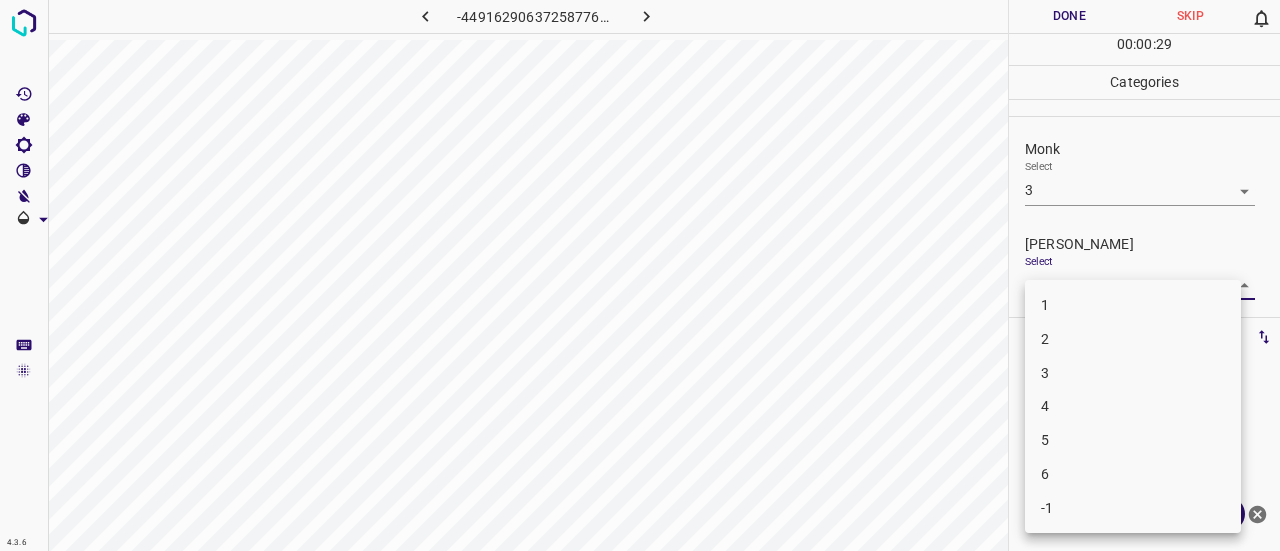 click on "2" at bounding box center [1133, 339] 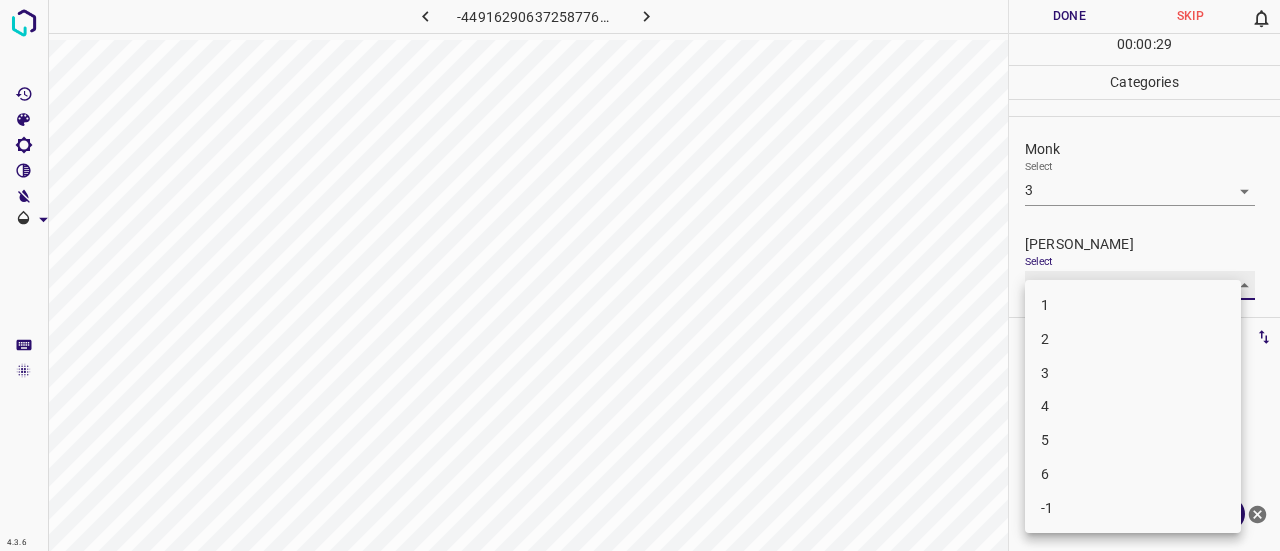 type on "2" 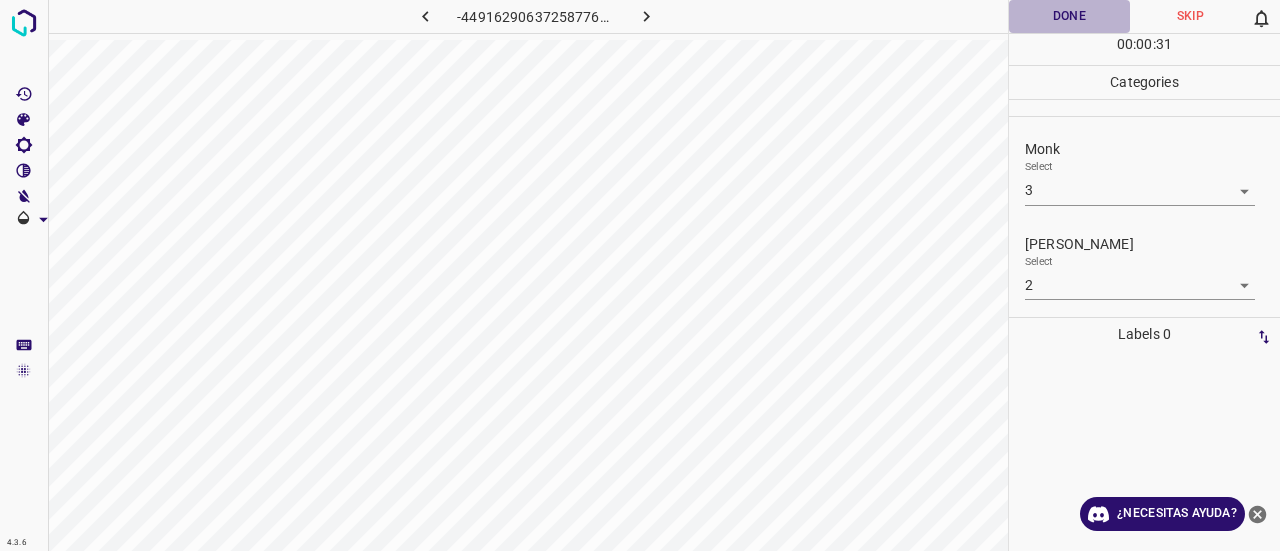 drag, startPoint x: 1069, startPoint y: 16, endPoint x: 1070, endPoint y: 6, distance: 10.049875 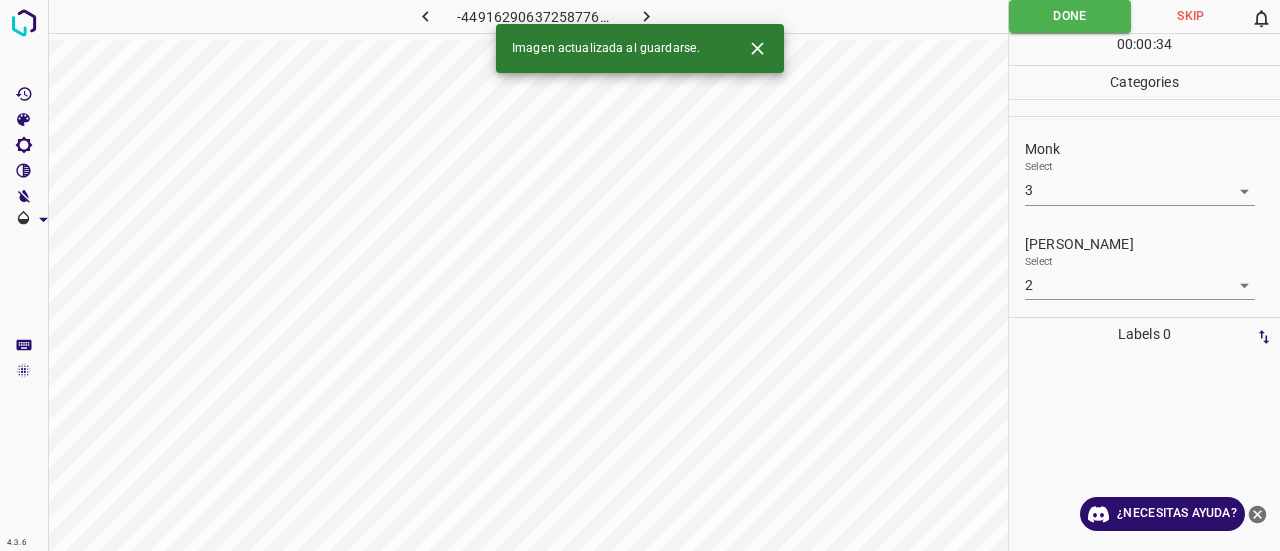click 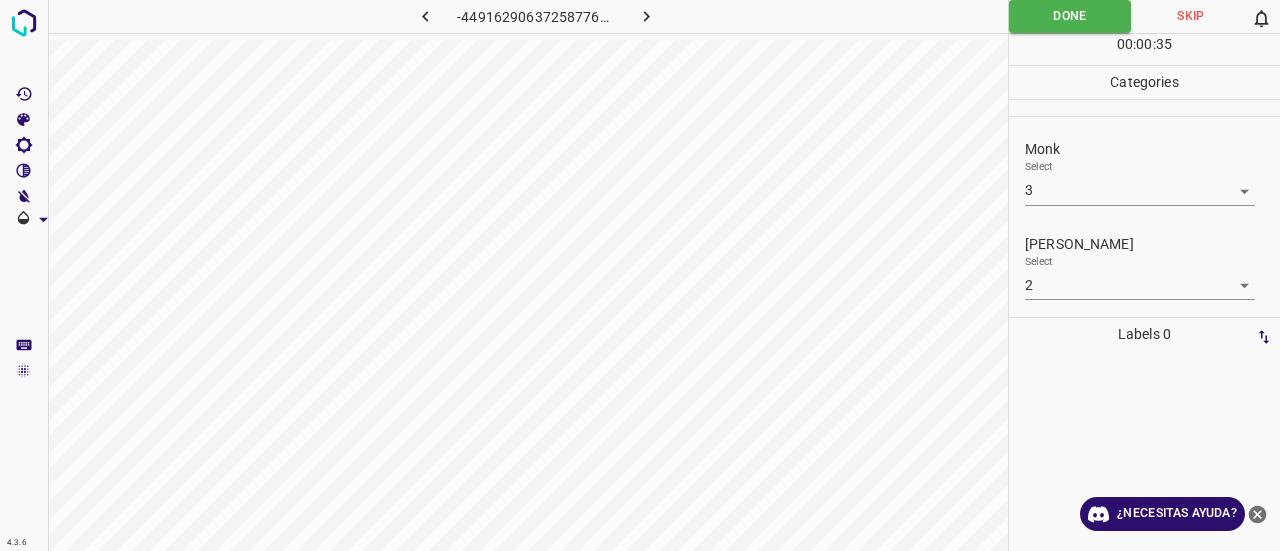 click 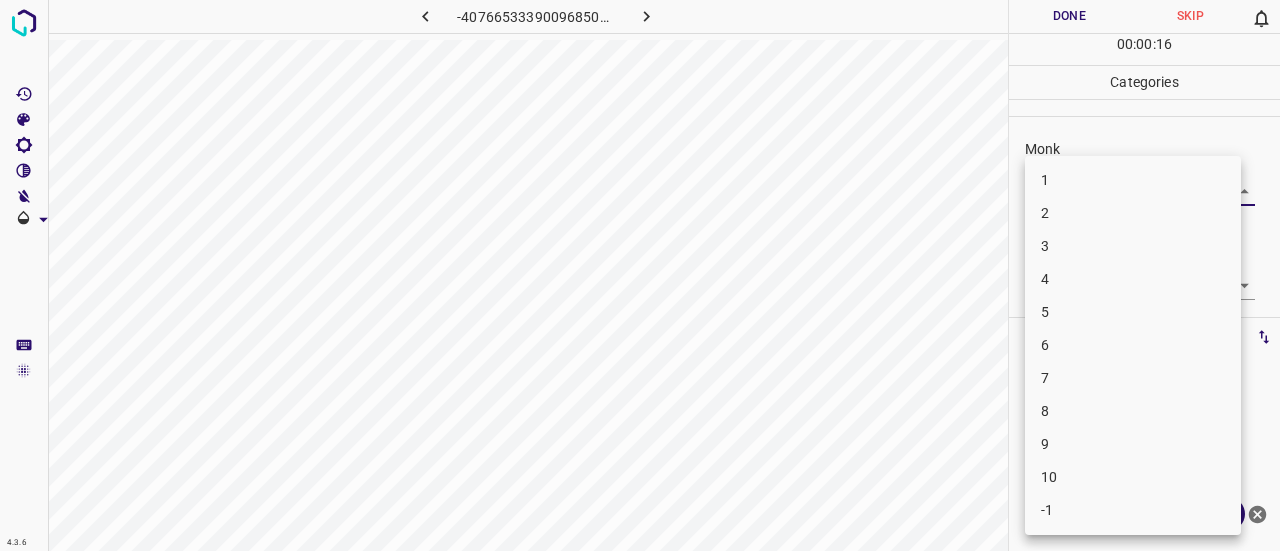 click on "4.3.6  -4076653339009685079.png Done Skip 0 00   : 00   : 16   Categories Monk   Select ​  [PERSON_NAME]   Select ​ Labels   0 Categories 1 Monk 2  [PERSON_NAME] Tools Space Change between modes (Draw & Edit) I Auto labeling R Restore zoom M Zoom in N Zoom out Delete Delete selecte label Filters Z Restore filters X Saturation filter C Brightness filter V Contrast filter B Gray scale filter General O Download ¿Necesitas ayuda? Texto original Valora esta traducción Tu opinión servirá para ayudar a mejorar el Traductor de Google - Texto - Esconder - Borrar 1 2 3 4 5 6 7 8 9 10 -1" at bounding box center [640, 275] 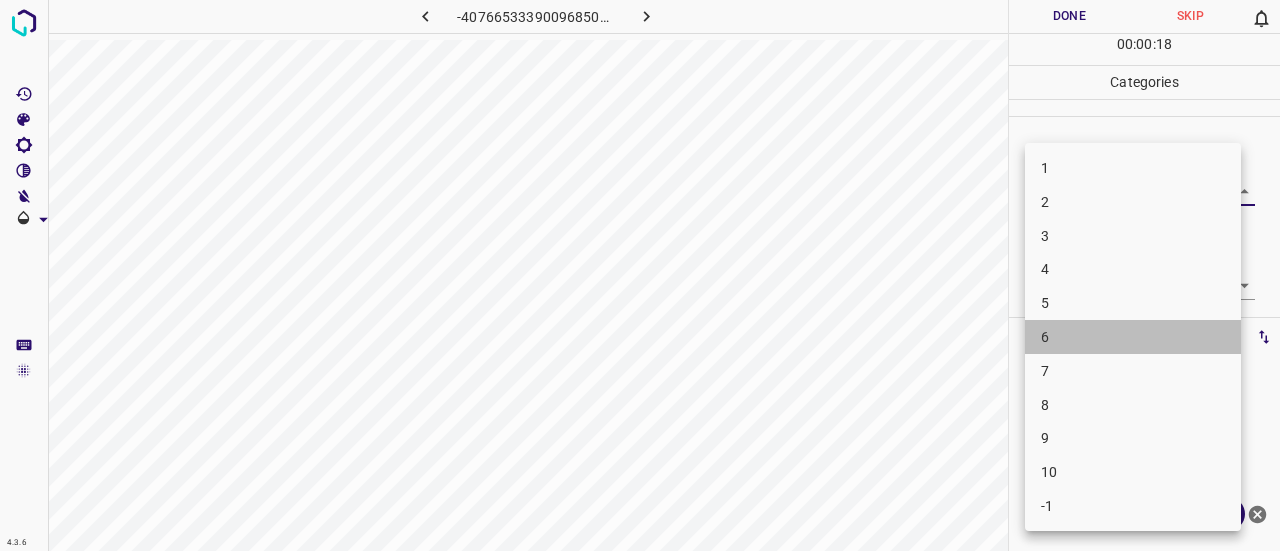 click on "6" at bounding box center (1133, 337) 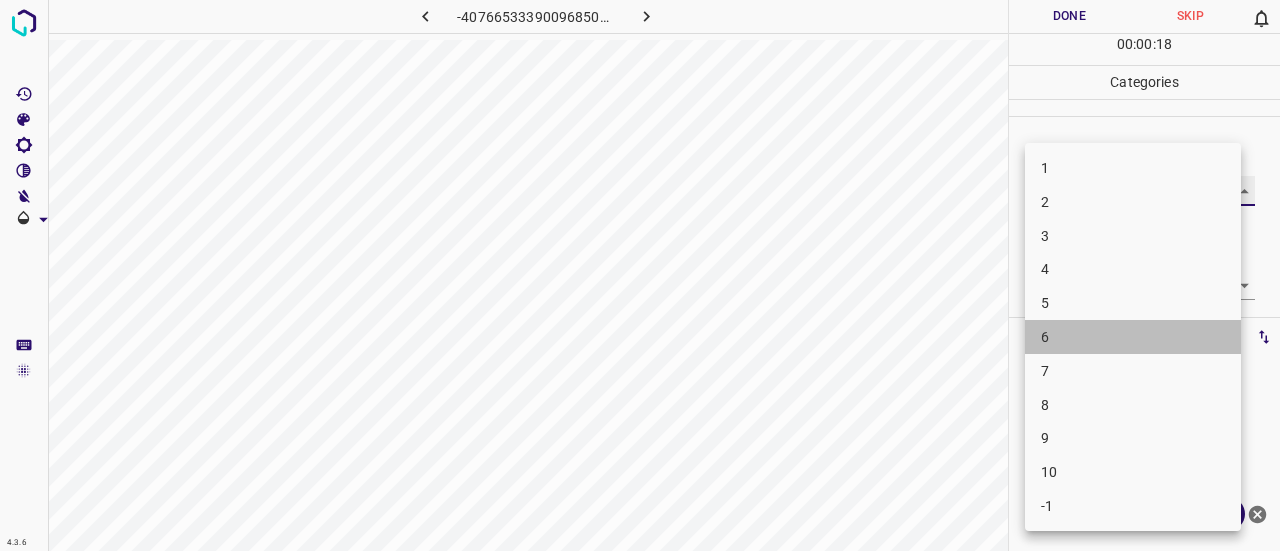 type on "6" 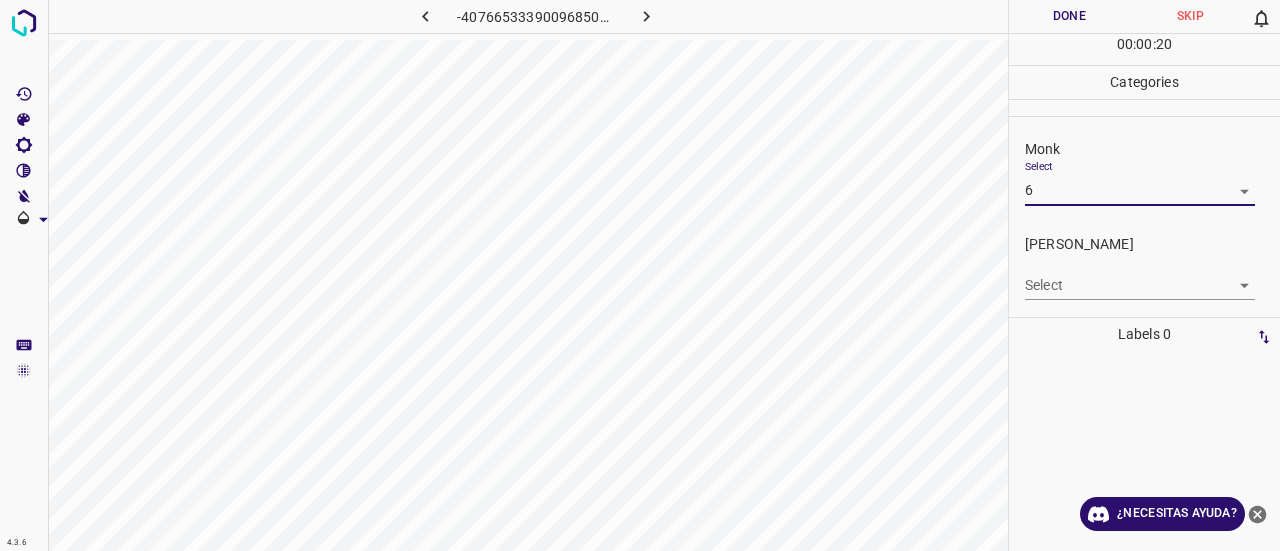 click on "4.3.6  -4076653339009685079.png Done Skip 0 00   : 00   : 20   Categories Monk   Select 6 6  [PERSON_NAME]   Select ​ Labels   0 Categories 1 Monk 2  [PERSON_NAME] Tools Space Change between modes (Draw & Edit) I Auto labeling R Restore zoom M Zoom in N Zoom out Delete Delete selecte label Filters Z Restore filters X Saturation filter C Brightness filter V Contrast filter B Gray scale filter General O Download ¿Necesitas ayuda? Texto original Valora esta traducción Tu opinión servirá para ayudar a mejorar el Traductor de Google - Texto - Esconder - Borrar" at bounding box center [640, 275] 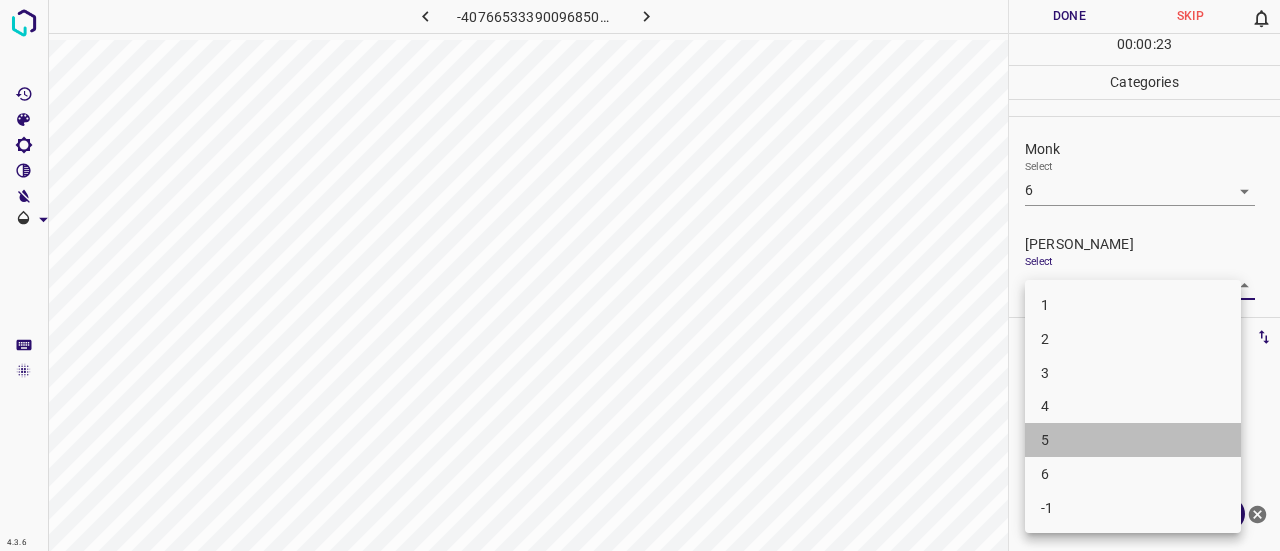 click on "5" at bounding box center (1133, 440) 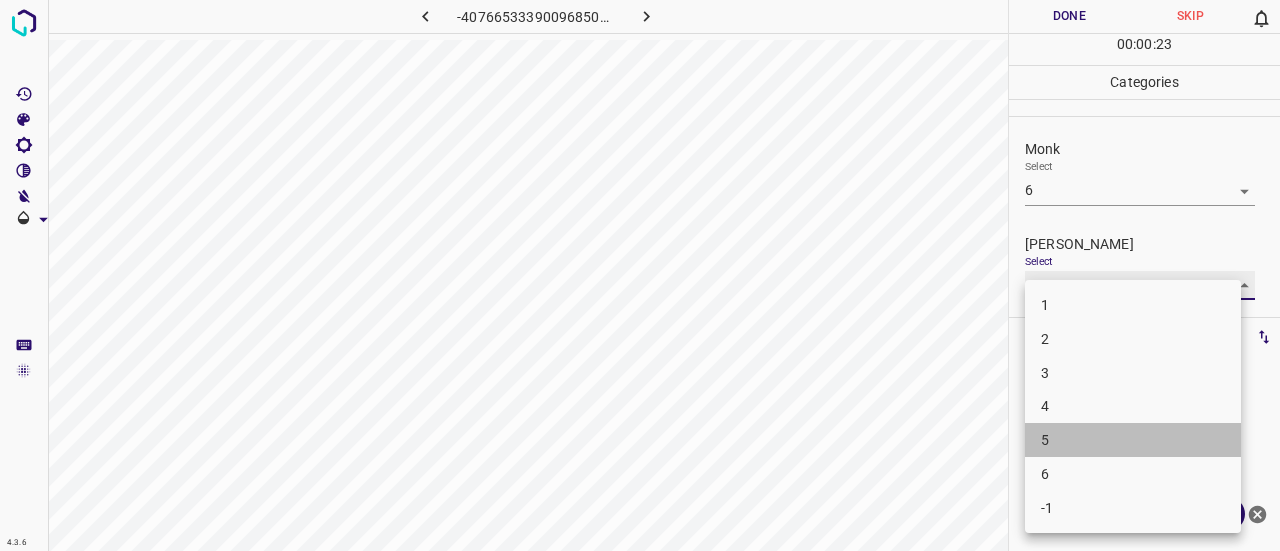 type on "5" 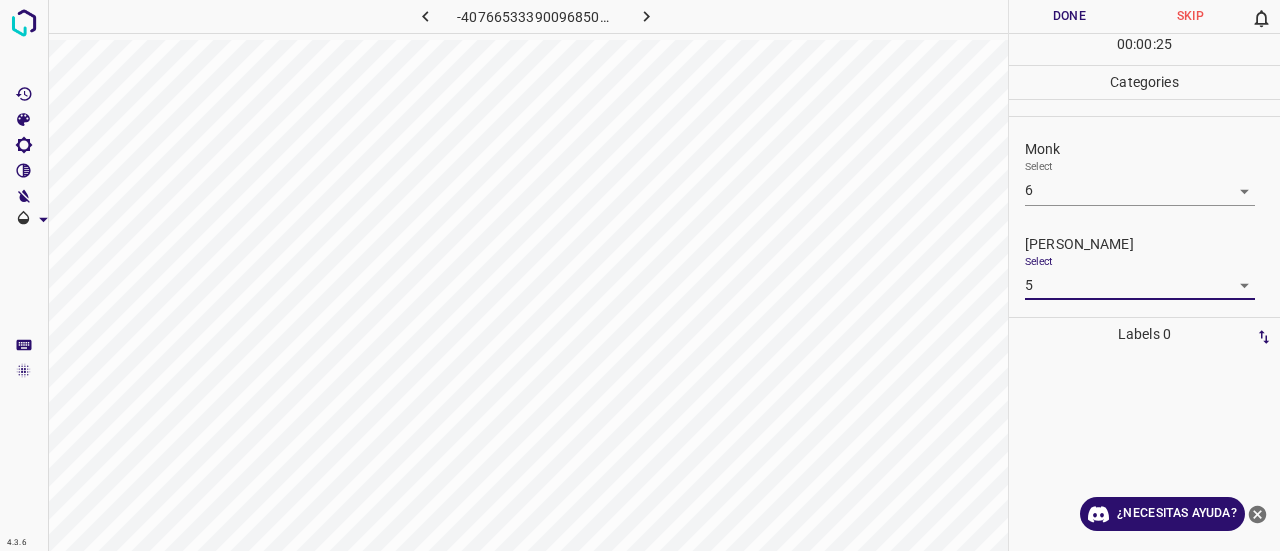 click on "Done" at bounding box center (1069, 16) 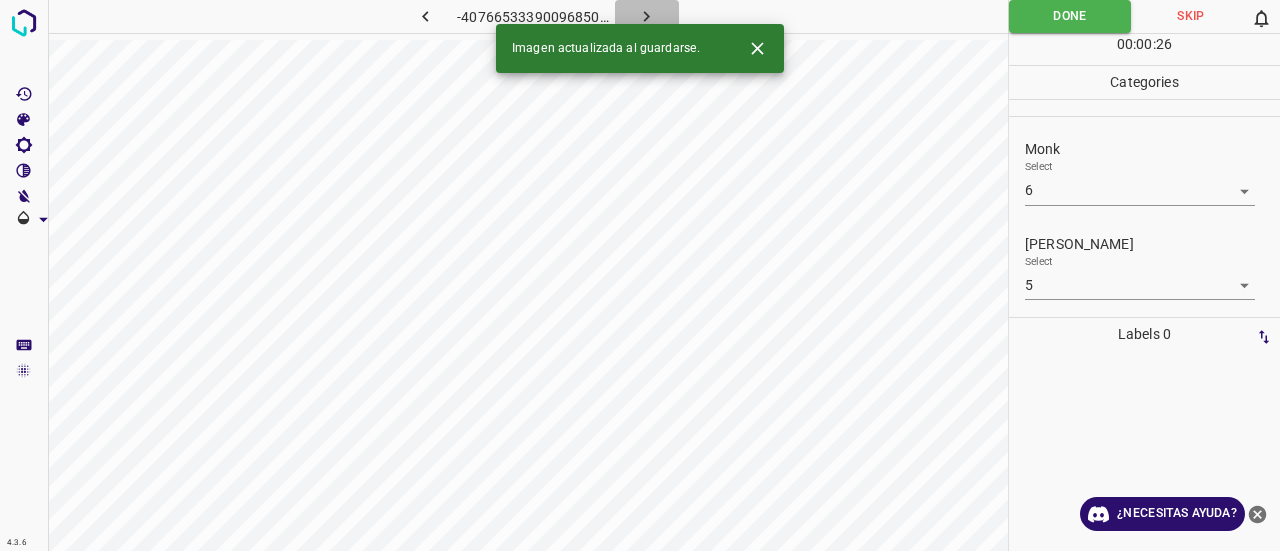 click 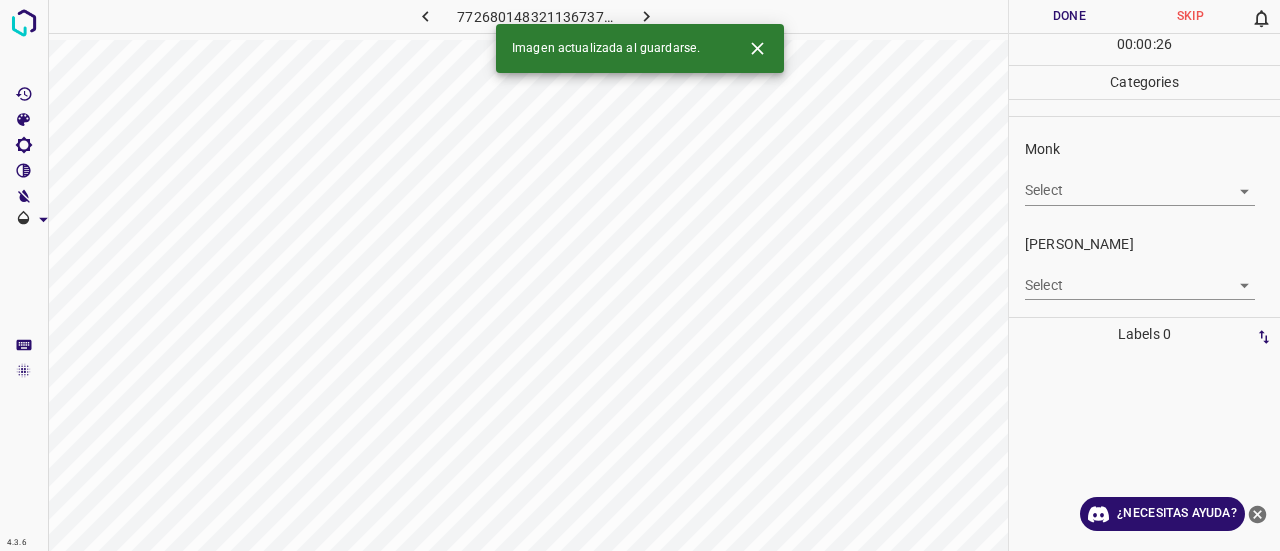 click at bounding box center [757, 48] 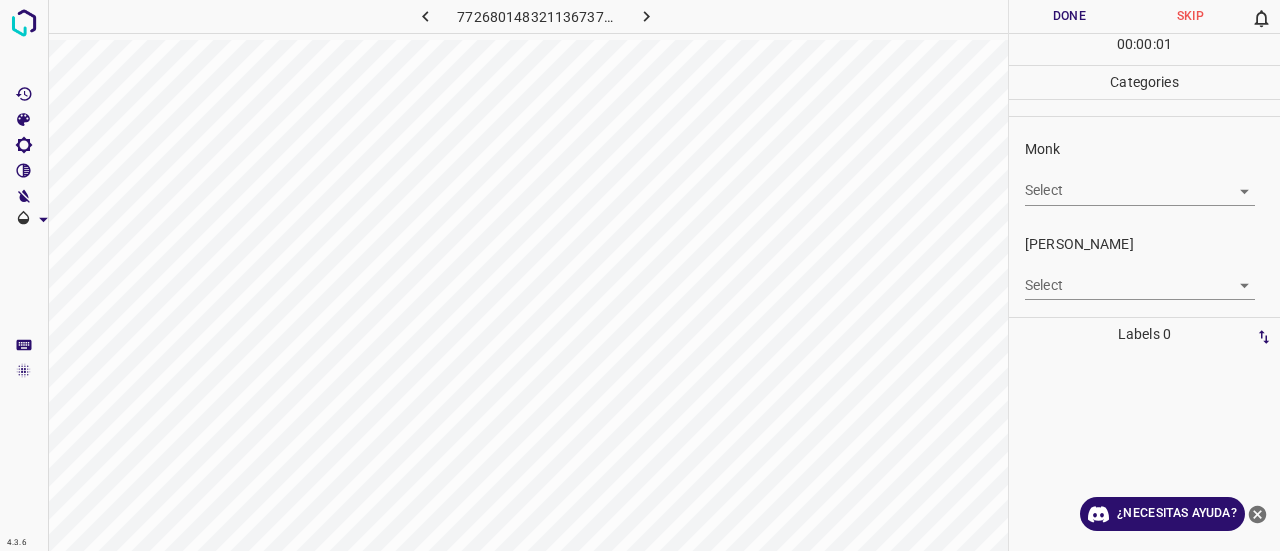 click on "4.3.6  7726801483211367372.png Done Skip 0 00   : 00   : 01   Categories Monk   Select ​  [PERSON_NAME]   Select ​ Labels   0 Categories 1 Monk 2  [PERSON_NAME] Tools Space Change between modes (Draw & Edit) I Auto labeling R Restore zoom M Zoom in N Zoom out Delete Delete selecte label Filters Z Restore filters X Saturation filter C Brightness filter V Contrast filter B Gray scale filter General O Download ¿Necesitas ayuda? Texto original Valora esta traducción Tu opinión servirá para ayudar a mejorar el Traductor de Google - Texto - Esconder - Borrar" at bounding box center [640, 275] 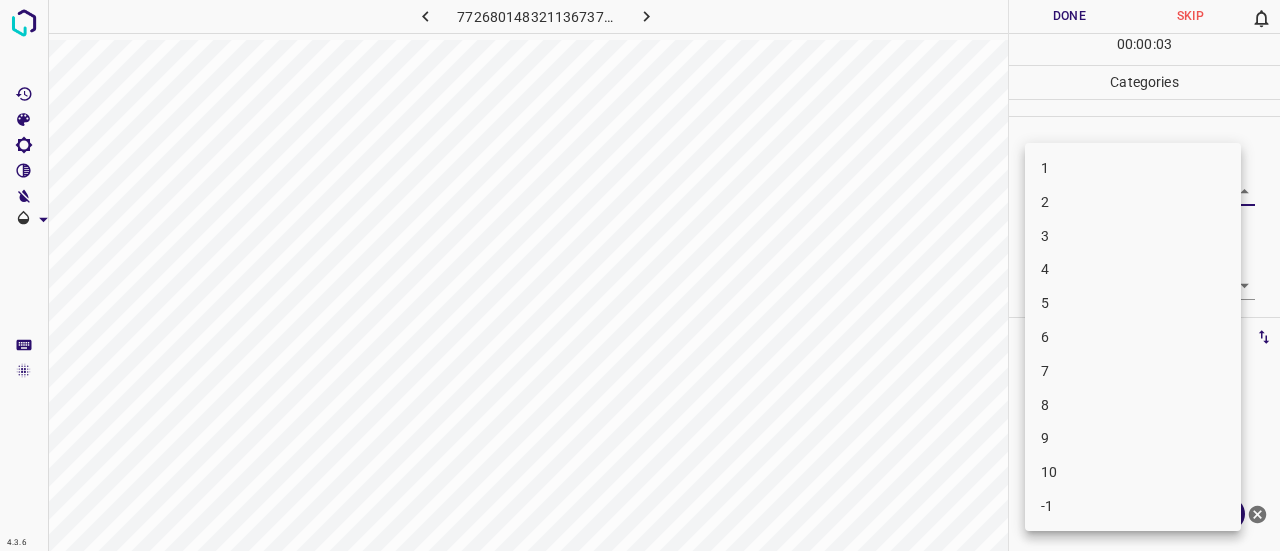 click on "3" at bounding box center (1045, 235) 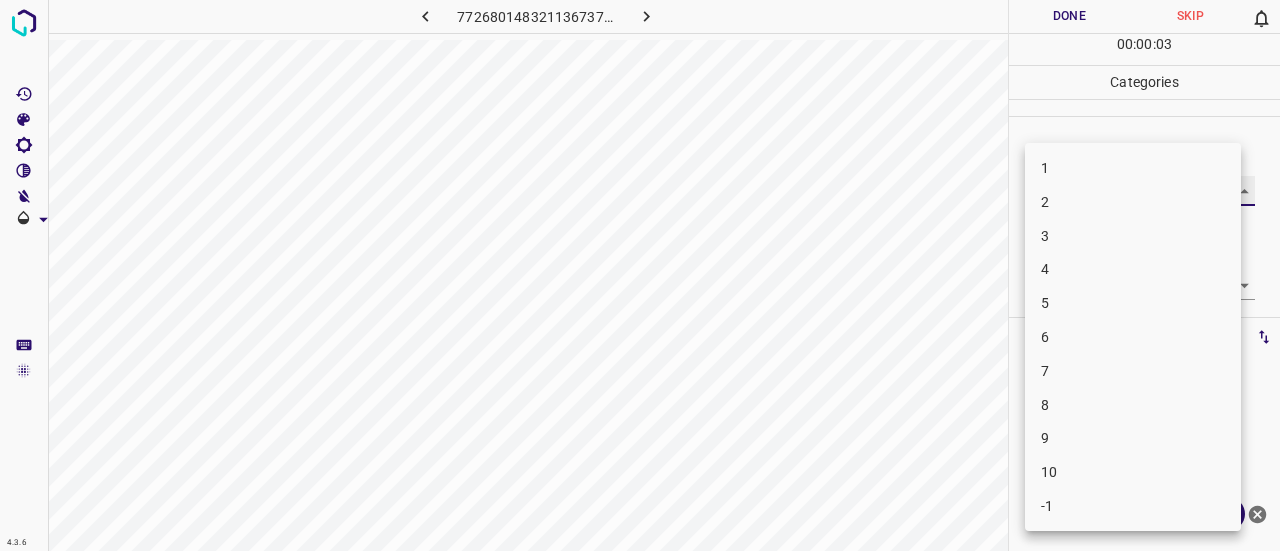 type on "3" 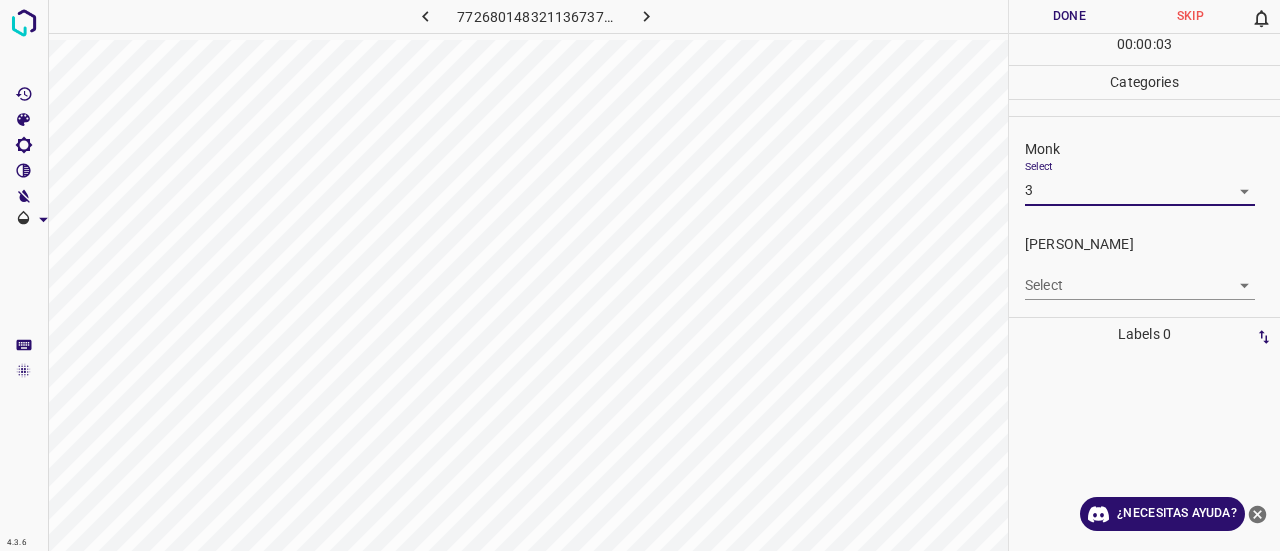 click on "4.3.6  7726801483211367372.png Done Skip 0 00   : 00   : 03   Categories Monk   Select 3 3  [PERSON_NAME]   Select ​ Labels   0 Categories 1 Monk 2  [PERSON_NAME] Tools Space Change between modes (Draw & Edit) I Auto labeling R Restore zoom M Zoom in N Zoom out Delete Delete selecte label Filters Z Restore filters X Saturation filter C Brightness filter V Contrast filter B Gray scale filter General O Download ¿Necesitas ayuda? Texto original Valora esta traducción Tu opinión servirá para ayudar a mejorar el Traductor de Google - Texto - Esconder - Borrar" at bounding box center (640, 275) 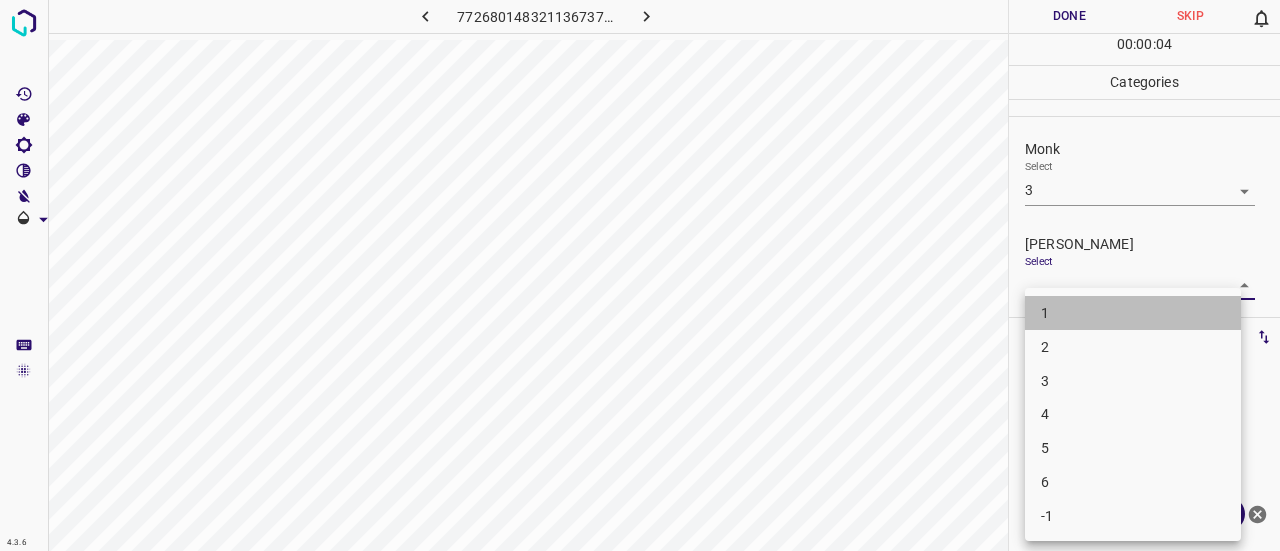 click on "1" at bounding box center (1133, 313) 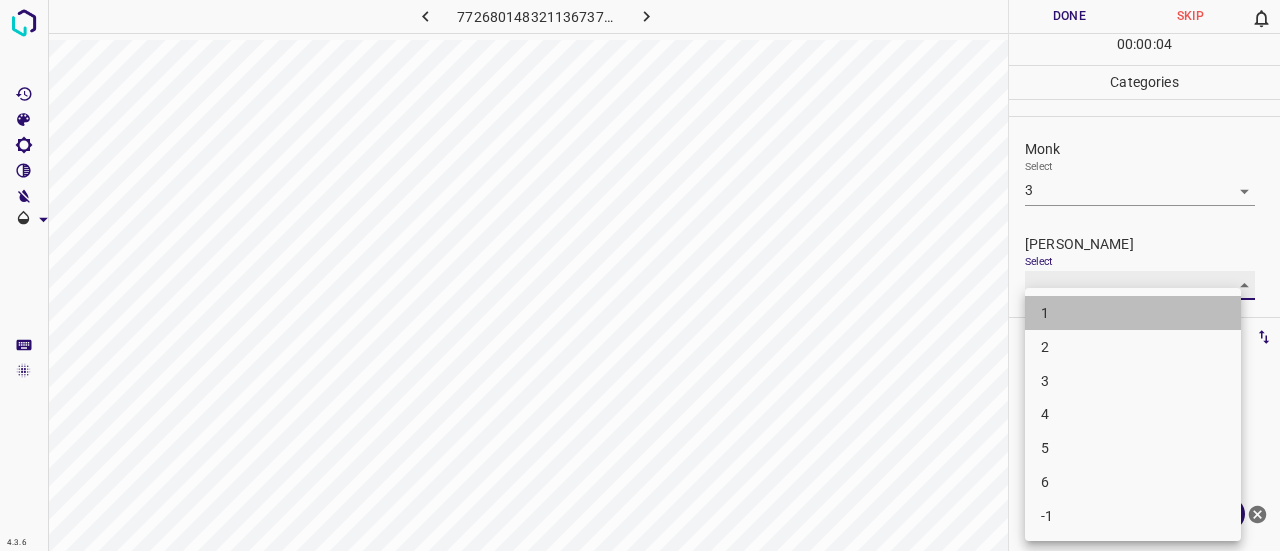 type on "1" 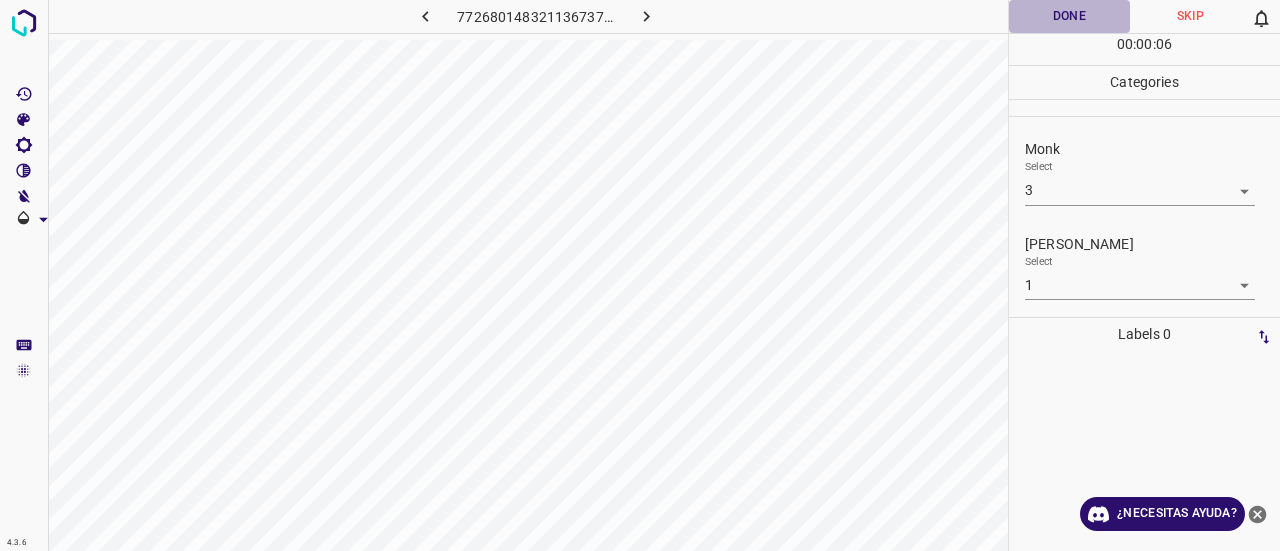 click on "Done" at bounding box center (1069, 16) 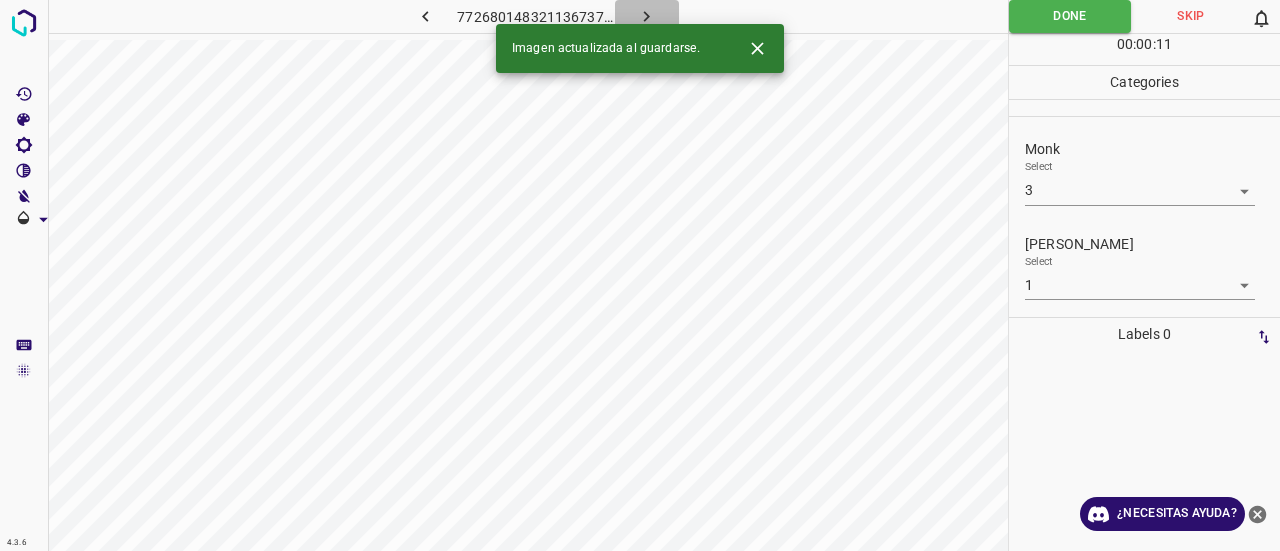 click 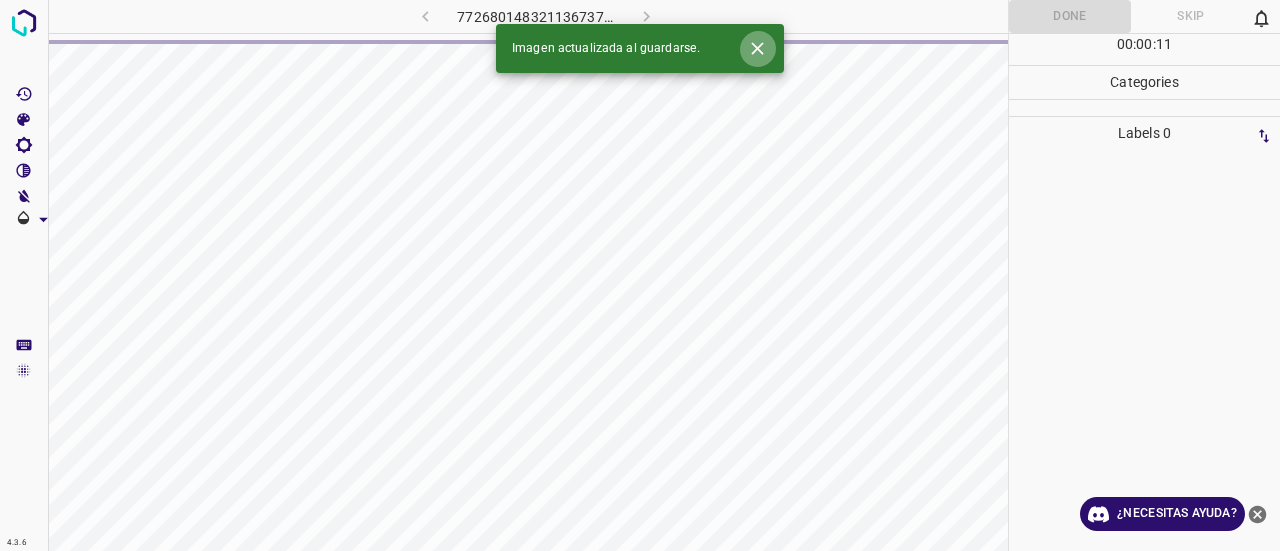 click at bounding box center (757, 48) 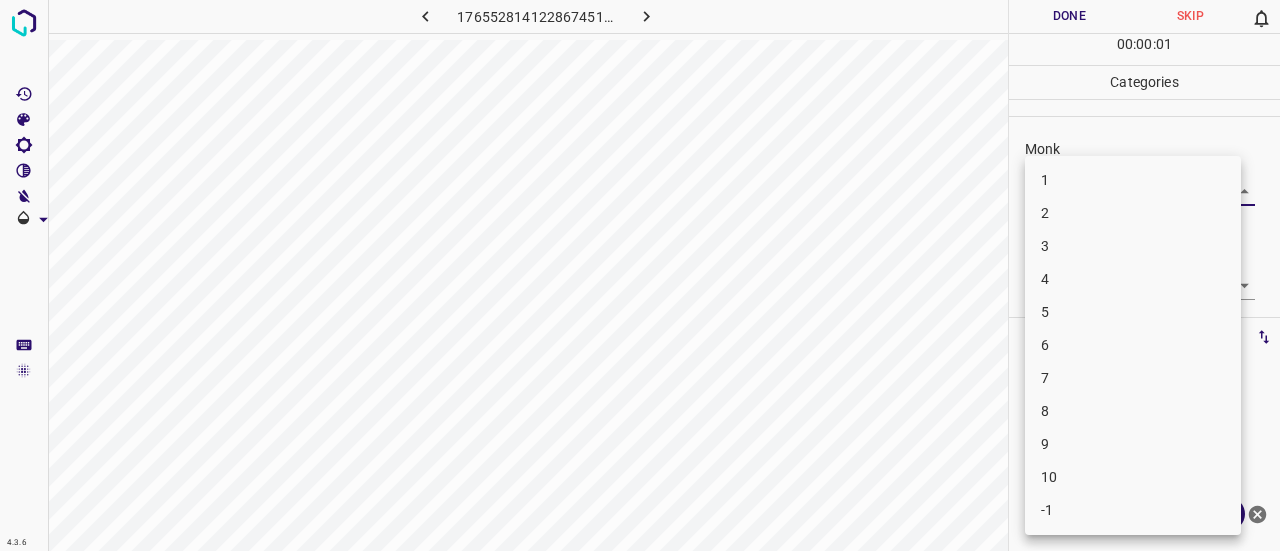 click on "4.3.6  1765528141228674515.png Done Skip 0 00   : 00   : 01   Categories Monk   Select ​  [PERSON_NAME]   Select ​ Labels   0 Categories 1 Monk 2  [PERSON_NAME] Tools Space Change between modes (Draw & Edit) I Auto labeling R Restore zoom M Zoom in N Zoom out Delete Delete selecte label Filters Z Restore filters X Saturation filter C Brightness filter V Contrast filter B Gray scale filter General O Download ¿Necesitas ayuda? Texto original Valora esta traducción Tu opinión servirá para ayudar a mejorar el Traductor de Google - Texto - Esconder - Borrar 1 2 3 4 5 6 7 8 9 10 -1" at bounding box center (640, 275) 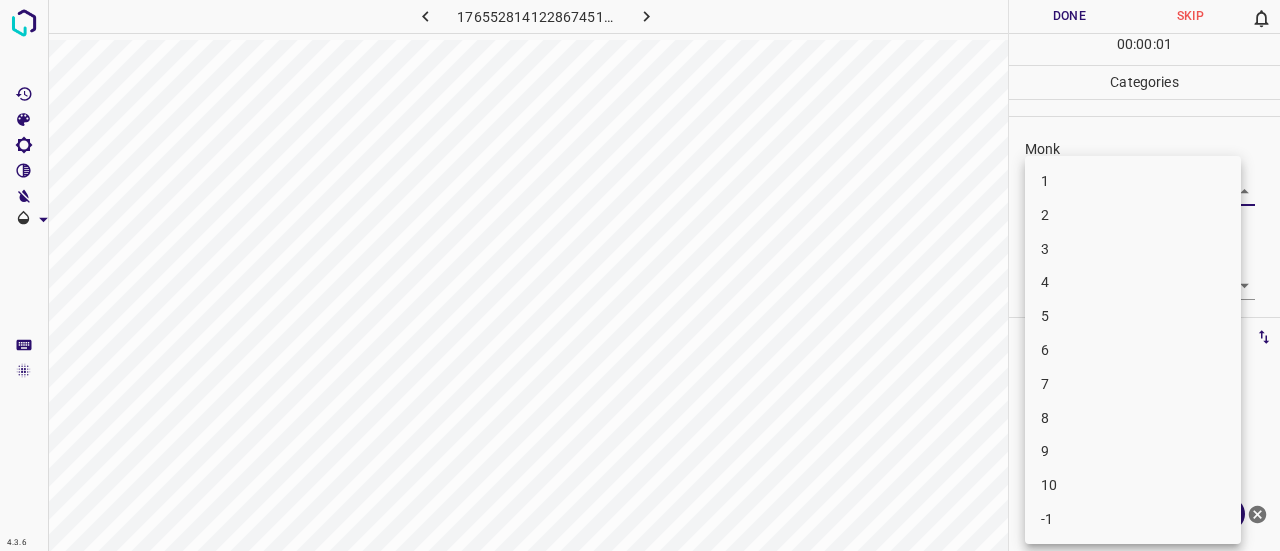 click on "3" at bounding box center [1133, 249] 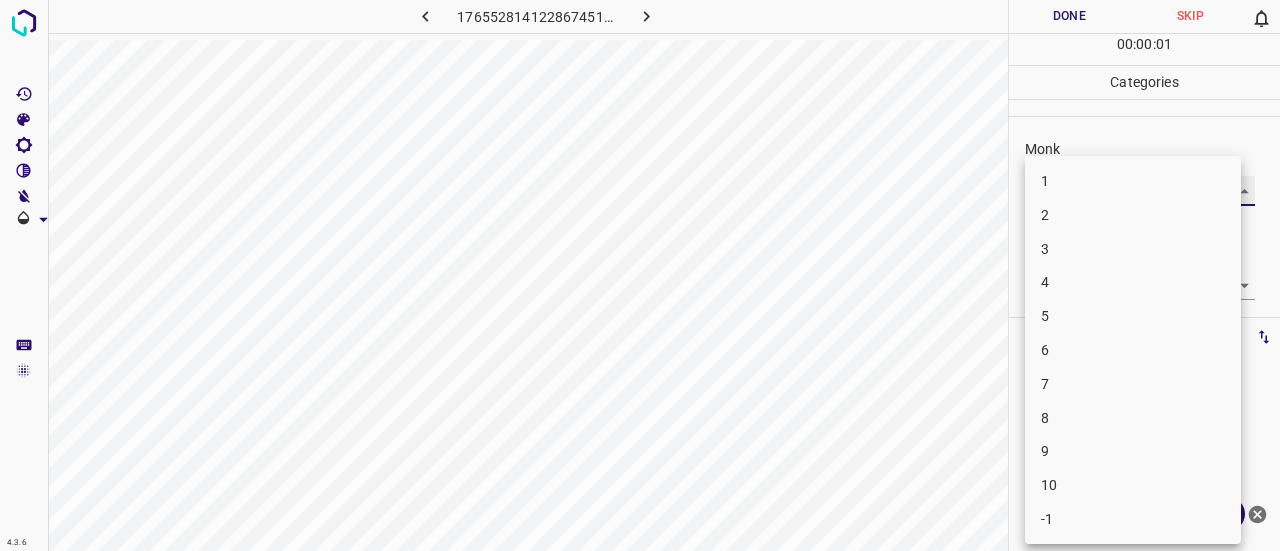 type on "3" 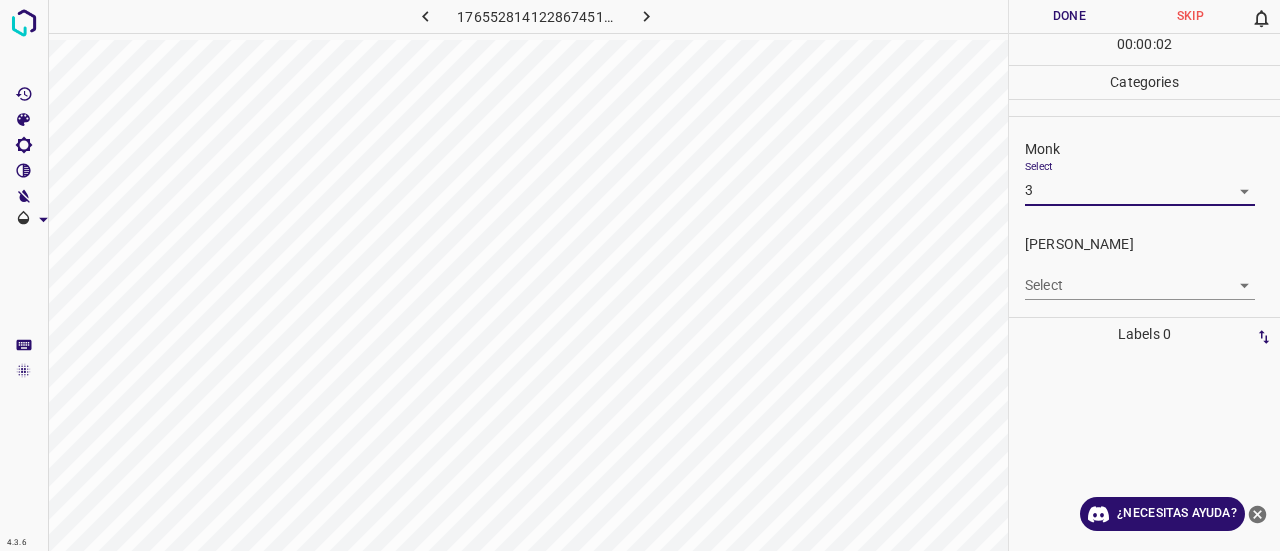 click on "4.3.6  1765528141228674515.png Done Skip 0 00   : 00   : 02   Categories Monk   Select 3 3  [PERSON_NAME]   Select ​ Labels   0 Categories 1 Monk 2  [PERSON_NAME] Tools Space Change between modes (Draw & Edit) I Auto labeling R Restore zoom M Zoom in N Zoom out Delete Delete selecte label Filters Z Restore filters X Saturation filter C Brightness filter V Contrast filter B Gray scale filter General O Download ¿Necesitas ayuda? Texto original Valora esta traducción Tu opinión servirá para ayudar a mejorar el Traductor de Google - Texto - Esconder - Borrar" at bounding box center [640, 275] 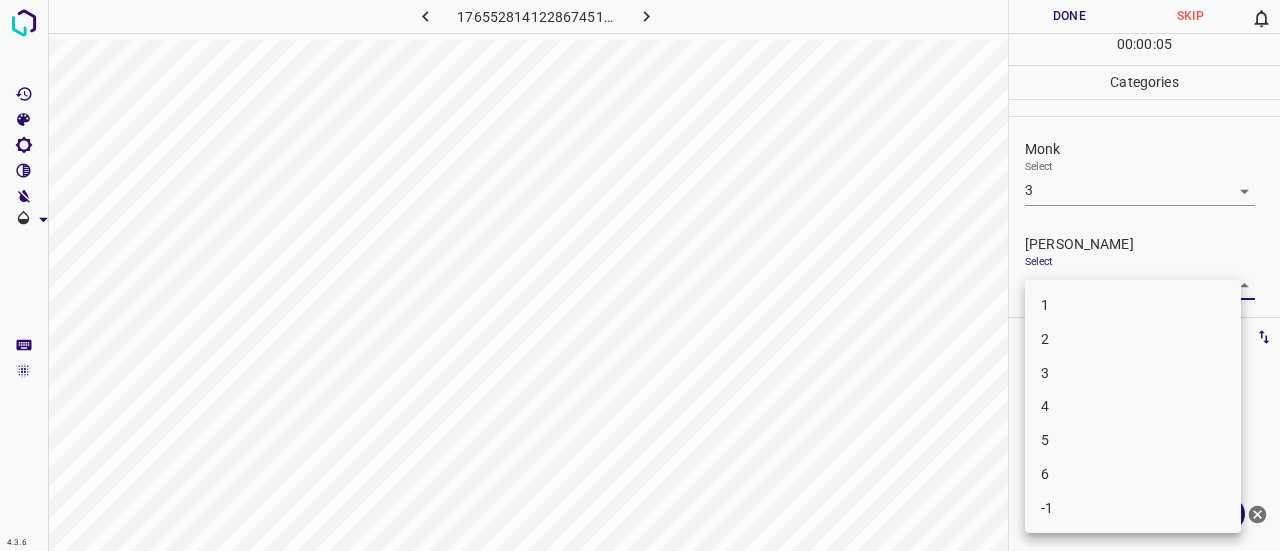 drag, startPoint x: 1089, startPoint y: 289, endPoint x: 1156, endPoint y: 287, distance: 67.02985 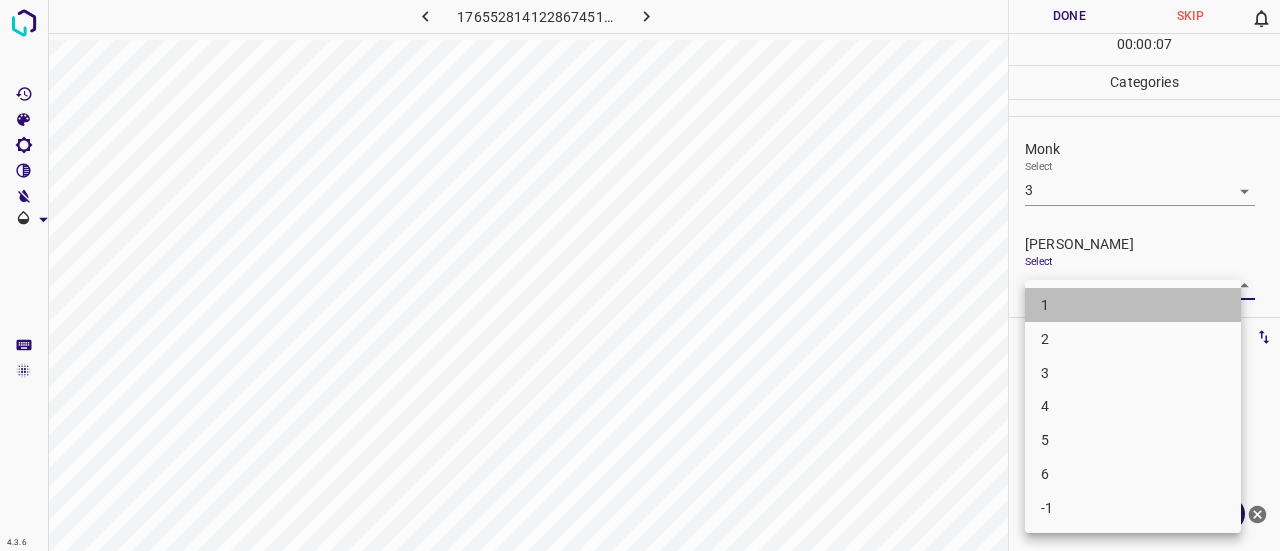 click on "1" at bounding box center (1133, 305) 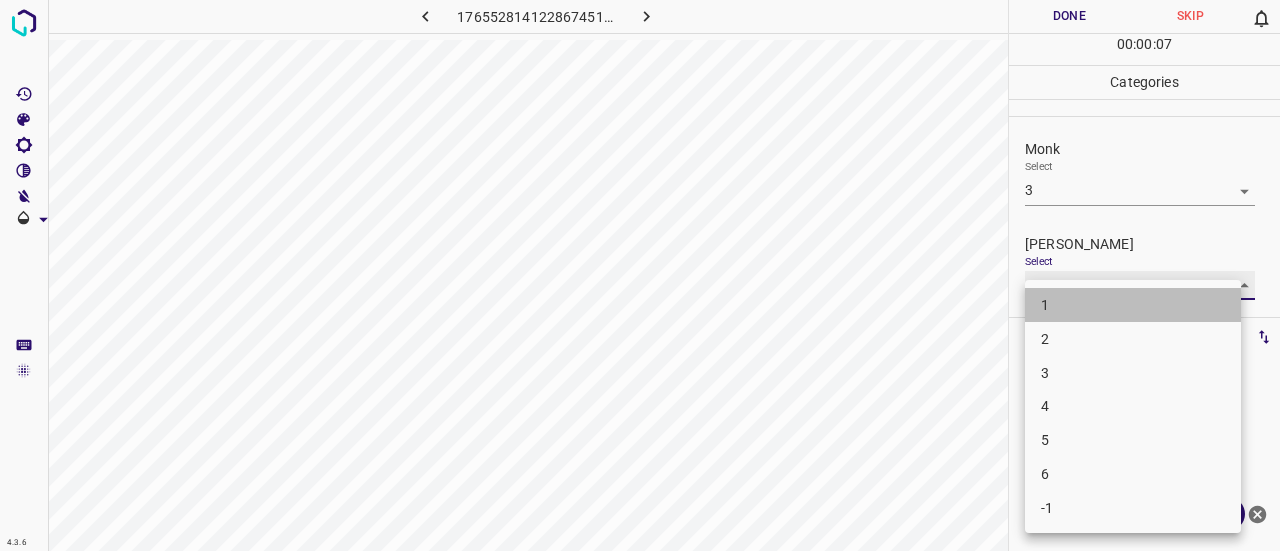 type on "1" 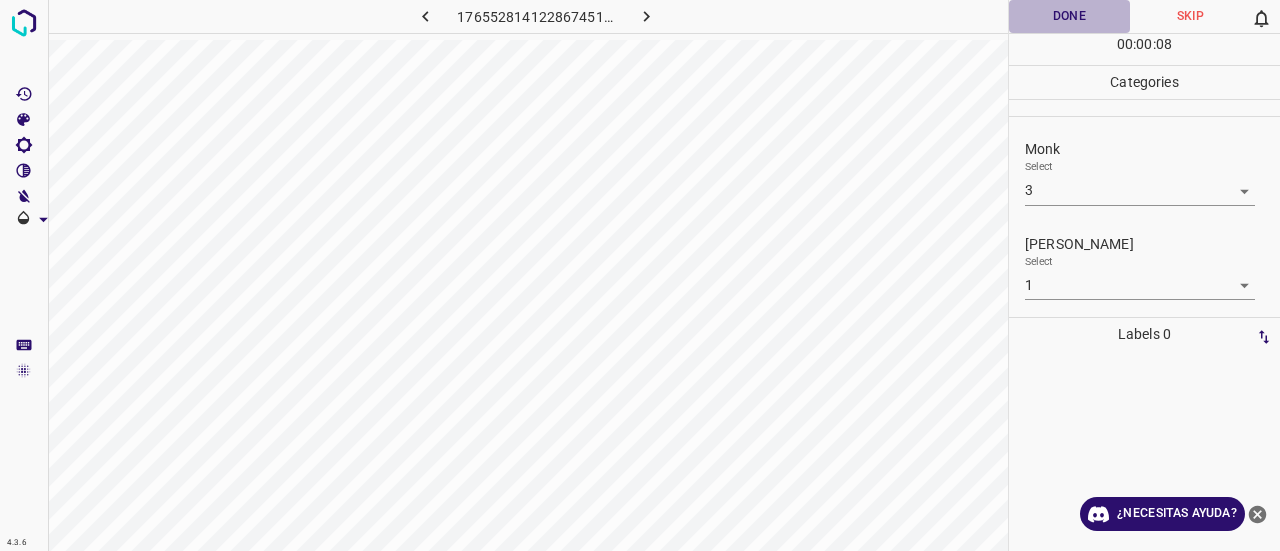click on "Done" at bounding box center (1069, 16) 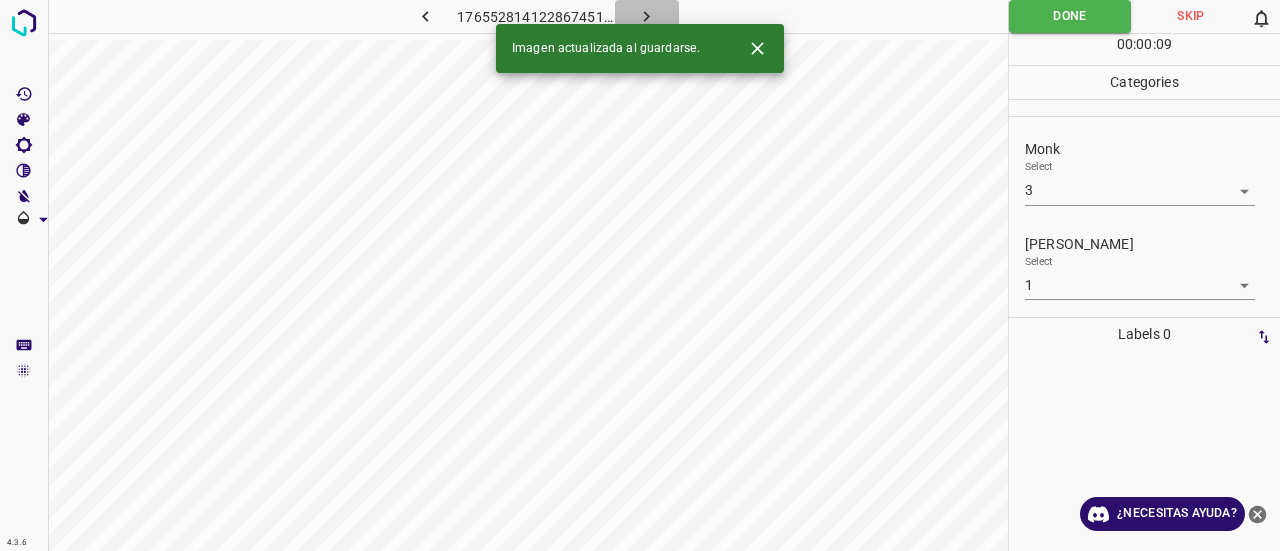 click 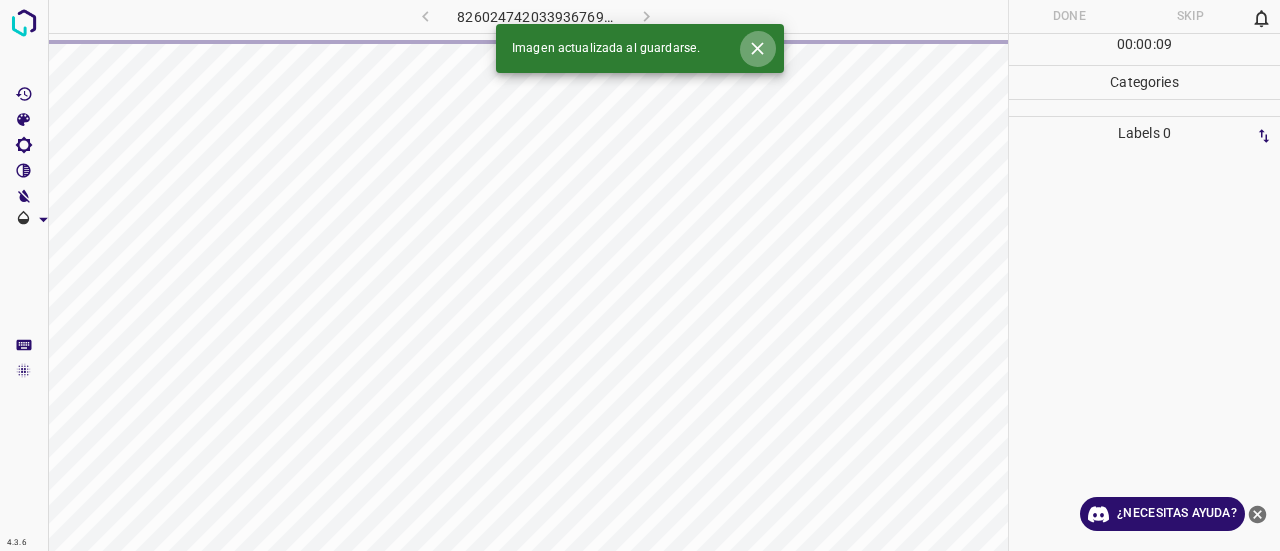click 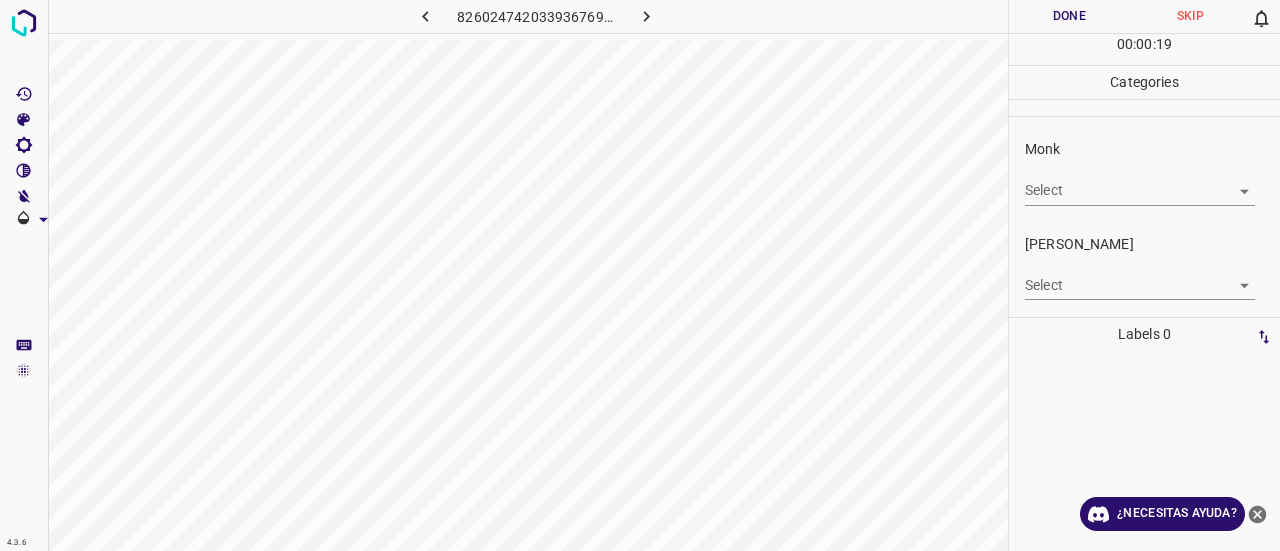 click on "4.3.6  8260247420339367690.png Done Skip 0 00   : 00   : 19   Categories Monk   Select ​  [PERSON_NAME]   Select ​ Labels   0 Categories 1 Monk 2  [PERSON_NAME] Tools Space Change between modes (Draw & Edit) I Auto labeling R Restore zoom M Zoom in N Zoom out Delete Delete selecte label Filters Z Restore filters X Saturation filter C Brightness filter V Contrast filter B Gray scale filter General O Download ¿Necesitas ayuda? Texto original Valora esta traducción Tu opinión servirá para ayudar a mejorar el Traductor de Google - Texto - Esconder - Borrar" at bounding box center (640, 275) 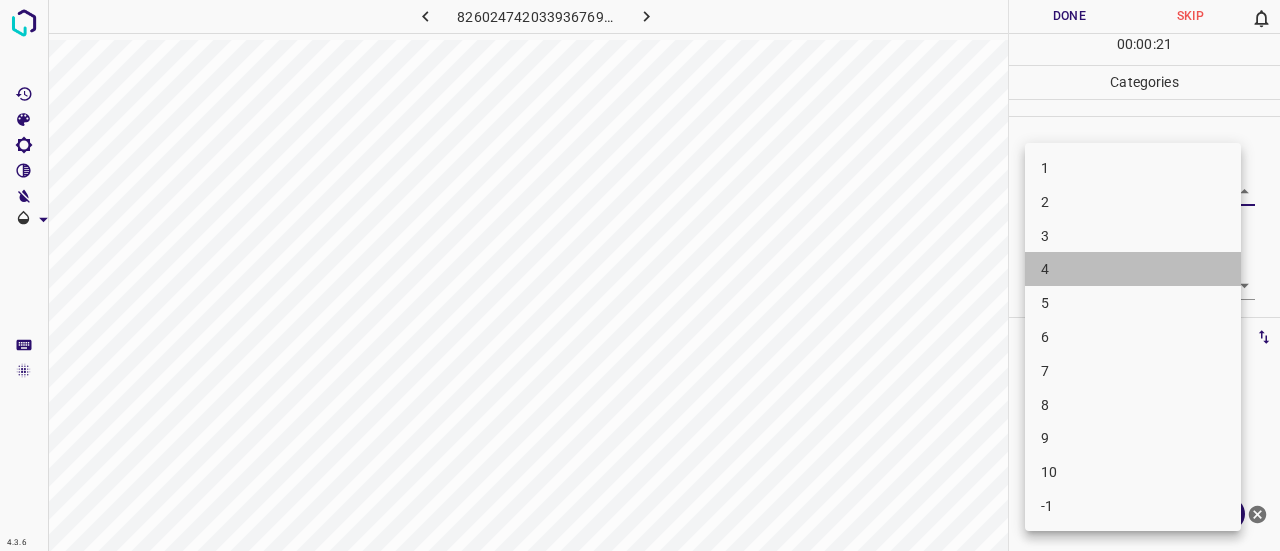 click on "4" at bounding box center [1133, 269] 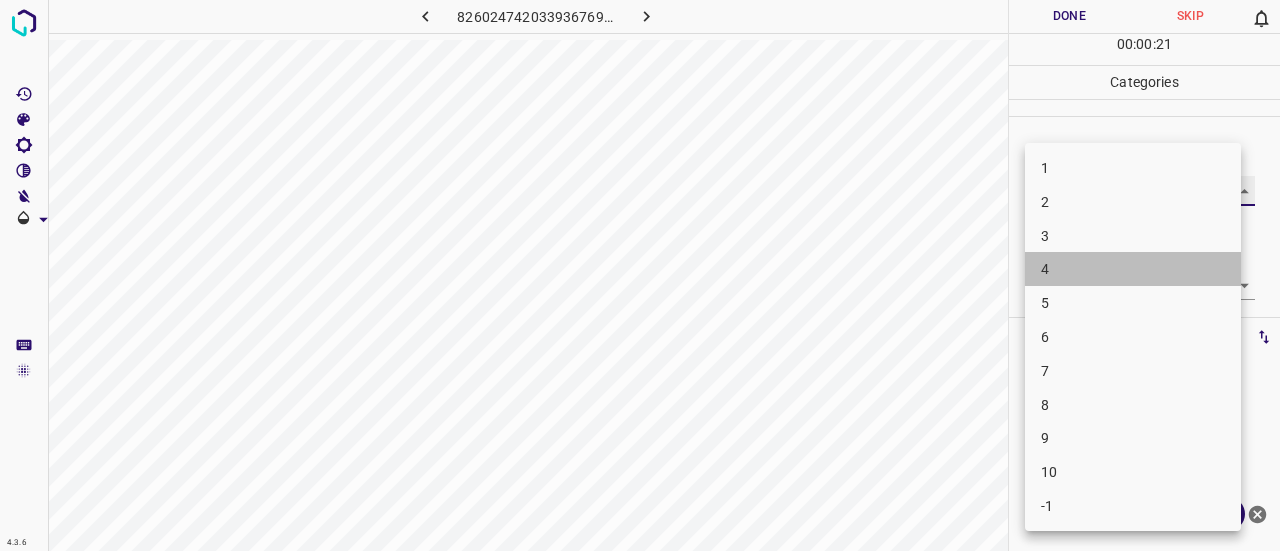 type on "4" 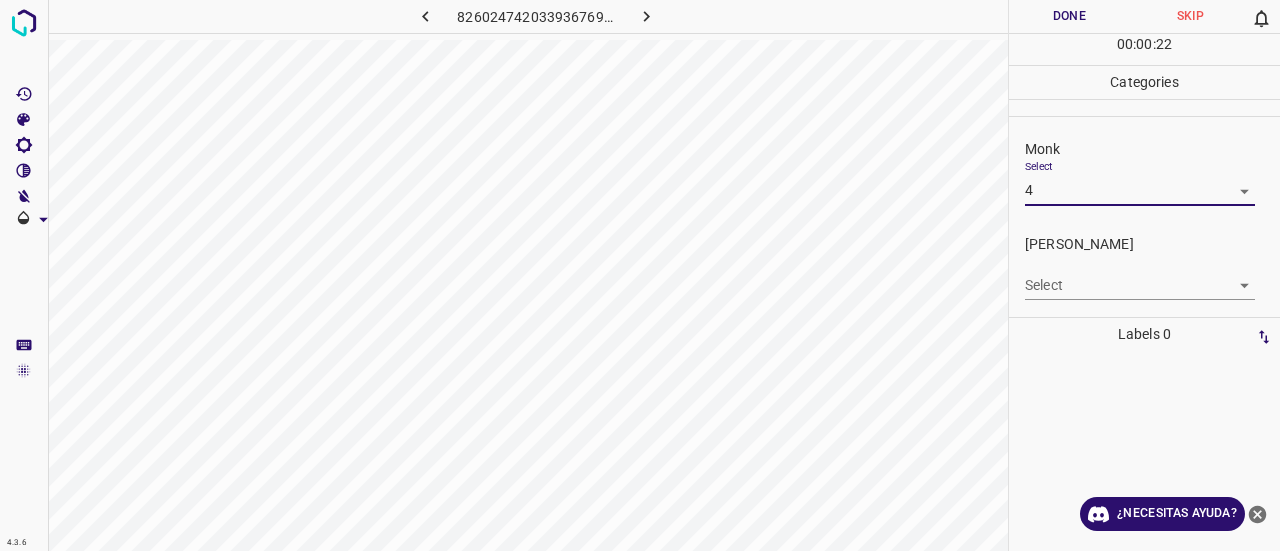 click on "4.3.6  8260247420339367690.png Done Skip 0 00   : 00   : 22   Categories Monk   Select 4 4  [PERSON_NAME]   Select ​ Labels   0 Categories 1 Monk 2  [PERSON_NAME] Tools Space Change between modes (Draw & Edit) I Auto labeling R Restore zoom M Zoom in N Zoom out Delete Delete selecte label Filters Z Restore filters X Saturation filter C Brightness filter V Contrast filter B Gray scale filter General O Download ¿Necesitas ayuda? Texto original Valora esta traducción Tu opinión servirá para ayudar a mejorar el Traductor de Google - Texto - Esconder - Borrar" at bounding box center [640, 275] 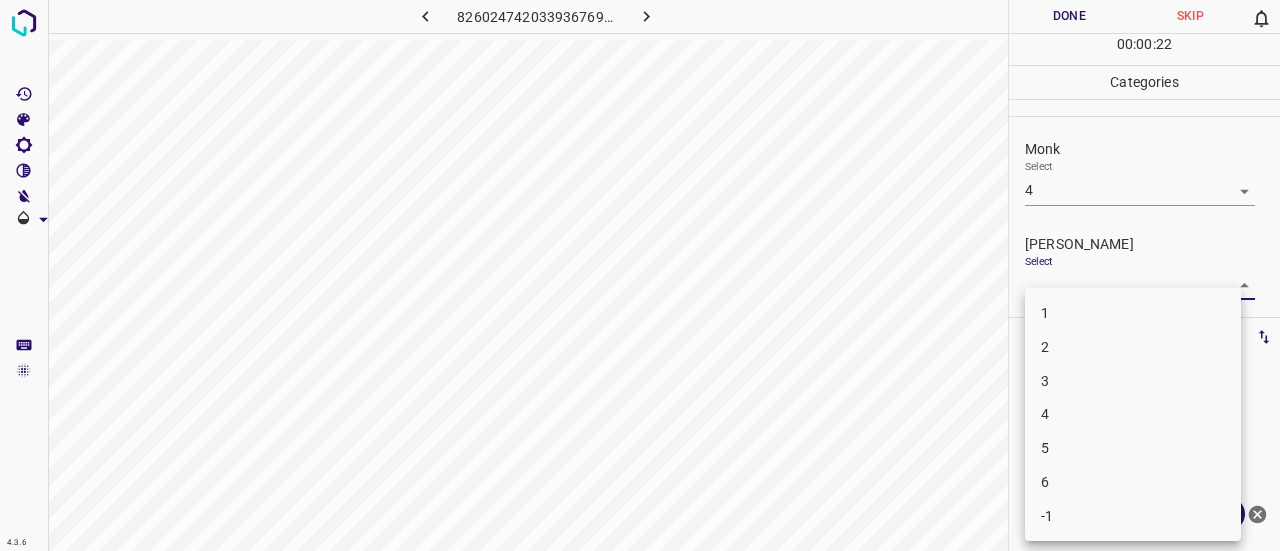 click on "2" at bounding box center (1133, 347) 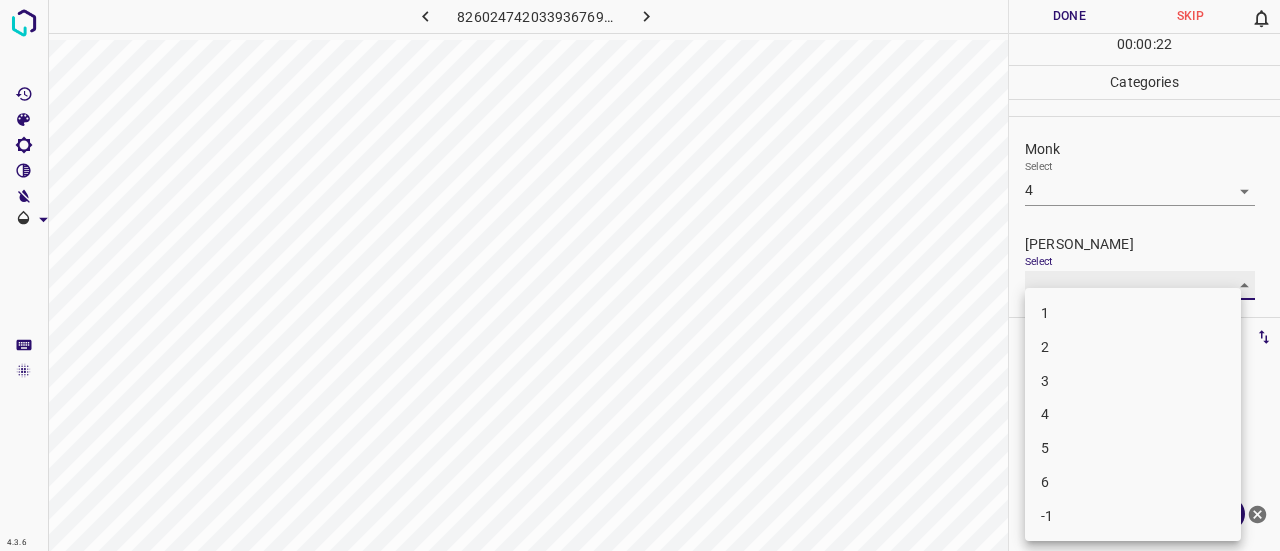 type on "2" 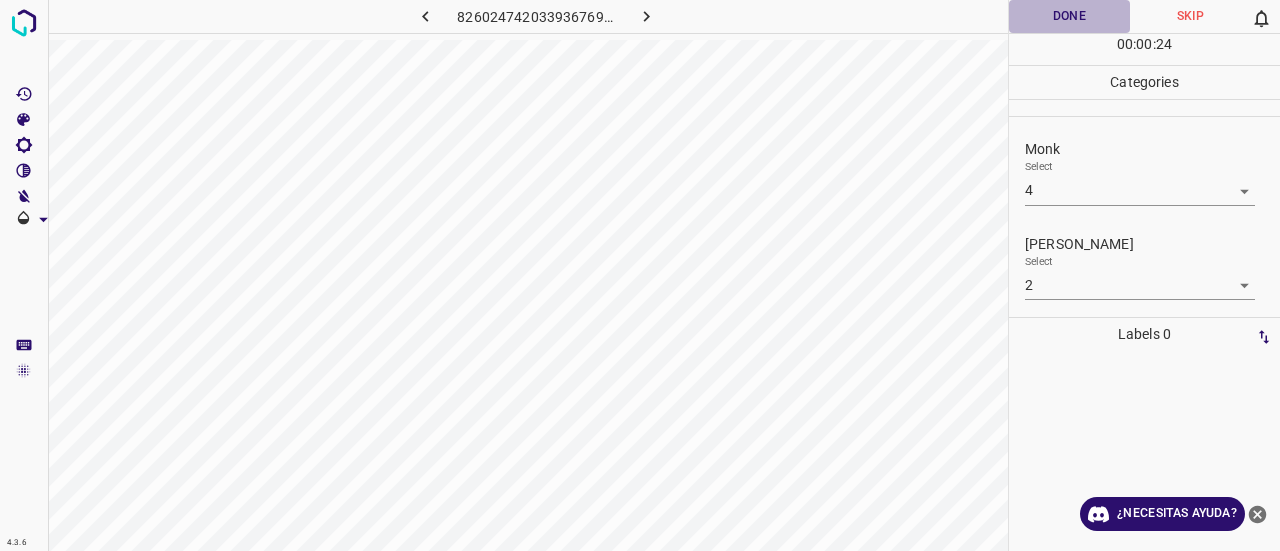 click on "Done" at bounding box center (1069, 16) 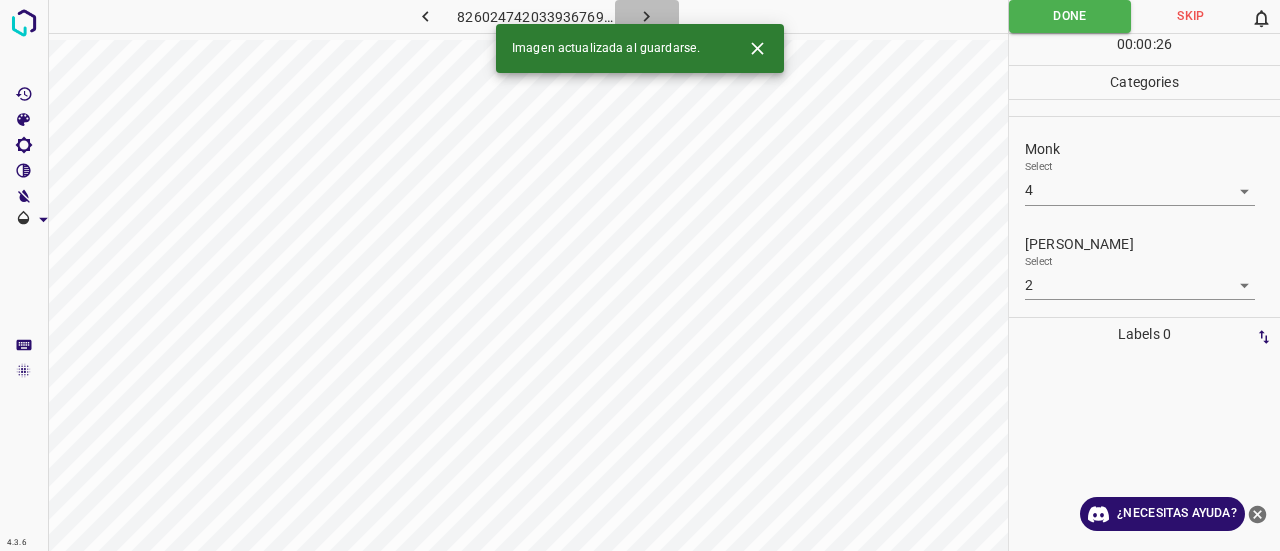 click 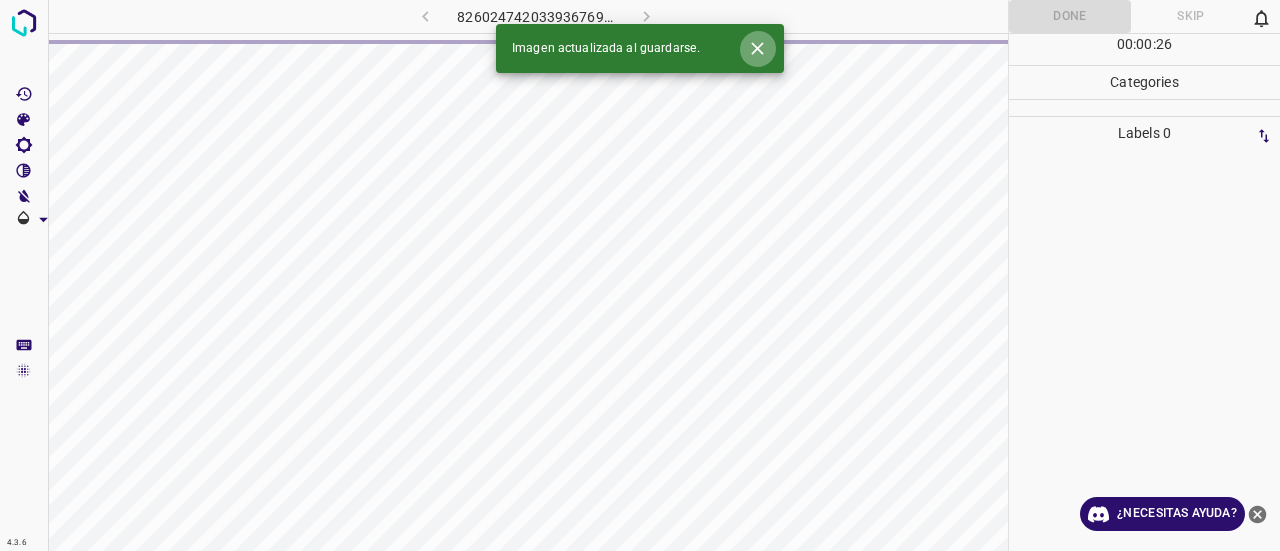 click 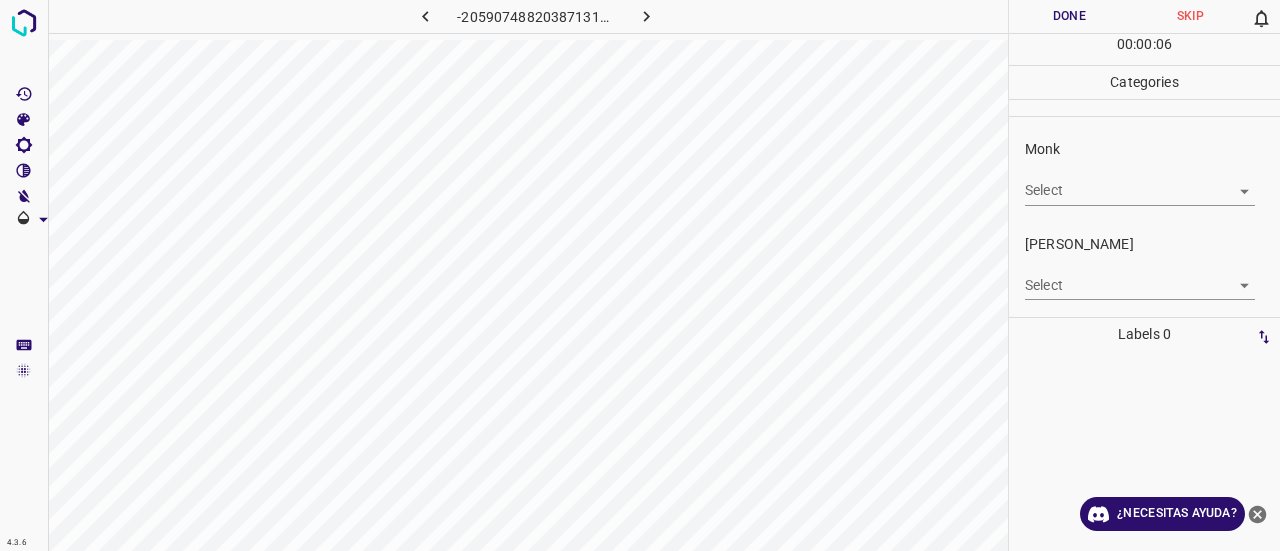 click at bounding box center [850, 16] 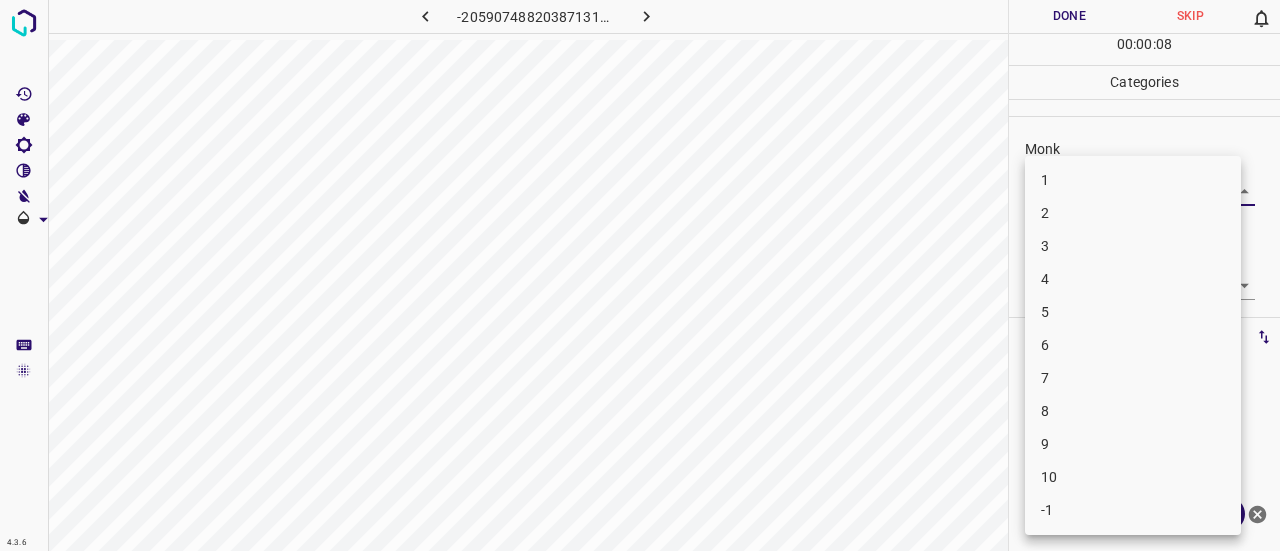 click on "4.3.6  -205907488203871313.png Done Skip 0 00   : 00   : 08   Categories Monk   Select ​  [PERSON_NAME]   Select ​ Labels   0 Categories 1 Monk 2  [PERSON_NAME] Tools Space Change between modes (Draw & Edit) I Auto labeling R Restore zoom M Zoom in N Zoom out Delete Delete selecte label Filters Z Restore filters X Saturation filter C Brightness filter V Contrast filter B Gray scale filter General O Download ¿Necesitas ayuda? Texto original Valora esta traducción Tu opinión servirá para ayudar a mejorar el Traductor de Google - Texto - Esconder - Borrar 1 2 3 4 5 6 7 8 9 10 -1" at bounding box center (640, 275) 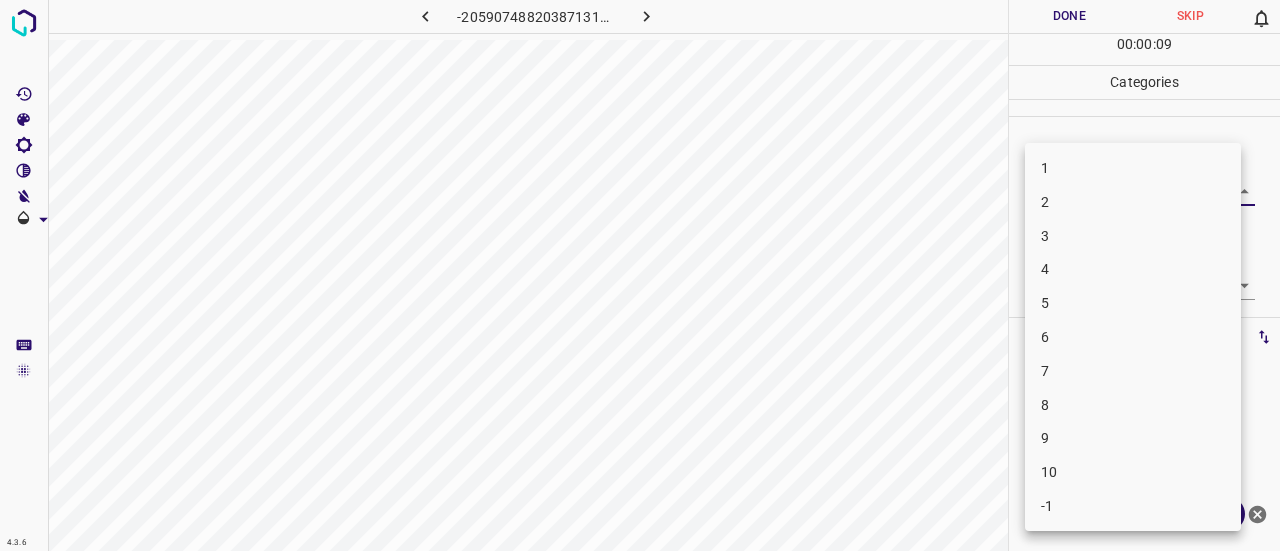 click on "4" at bounding box center (1133, 269) 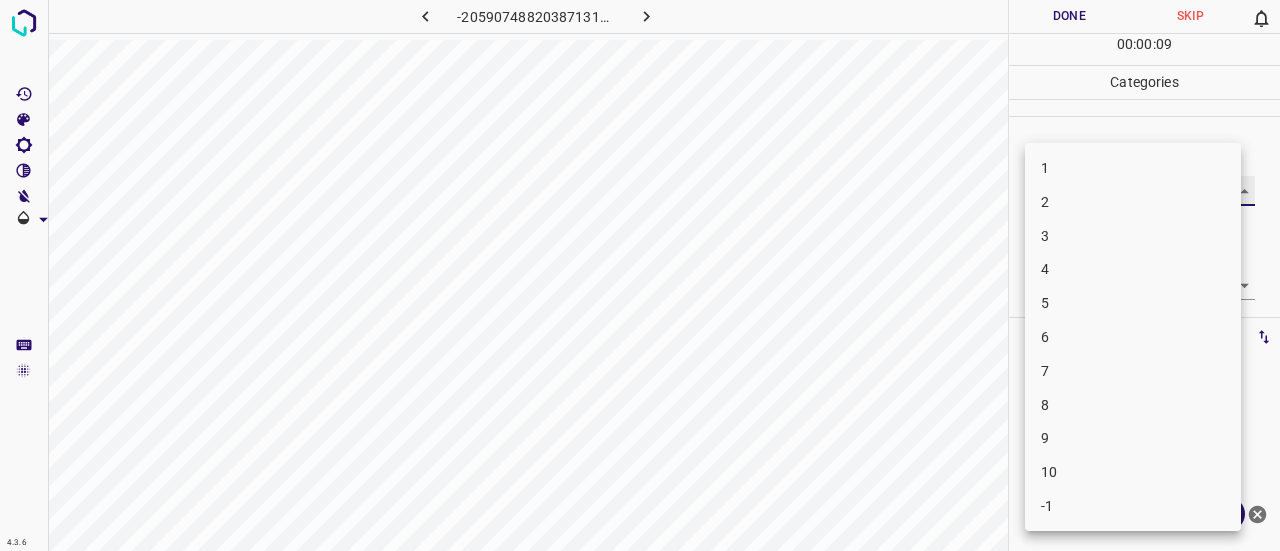 type on "4" 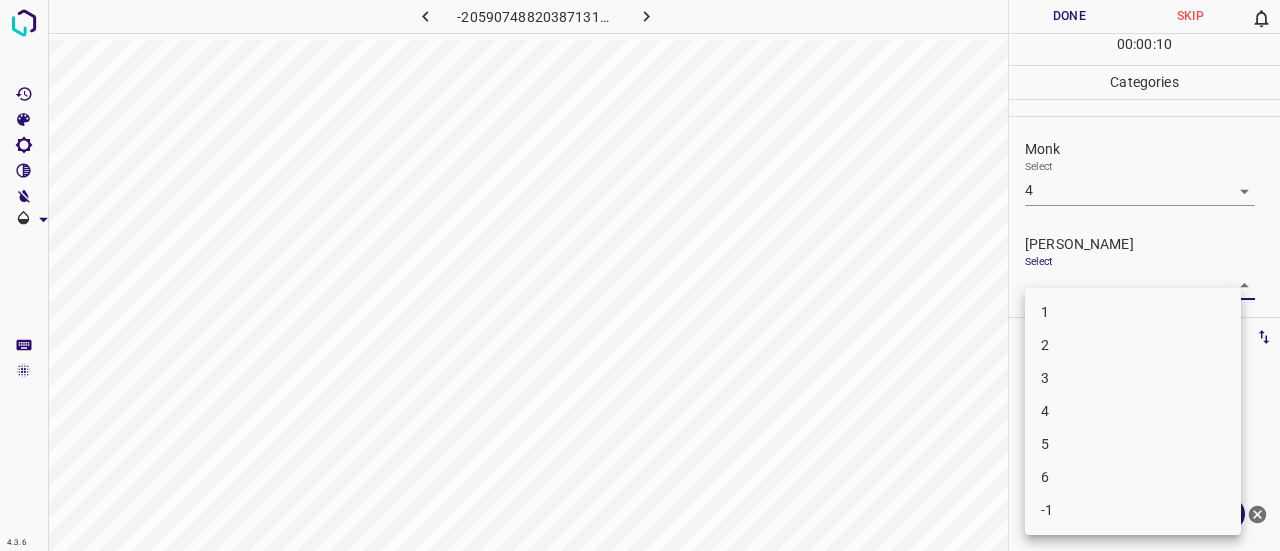 click on "4.3.6  -205907488203871313.png Done Skip 0 00   : 00   : 10   Categories Monk   Select 4 4  [PERSON_NAME]   Select ​ Labels   0 Categories 1 Monk 2  [PERSON_NAME] Tools Space Change between modes (Draw & Edit) I Auto labeling R Restore zoom M Zoom in N Zoom out Delete Delete selecte label Filters Z Restore filters X Saturation filter C Brightness filter V Contrast filter B Gray scale filter General O Download ¿Necesitas ayuda? Texto original Valora esta traducción Tu opinión servirá para ayudar a mejorar el Traductor de Google - Texto - Esconder - Borrar 1 2 3 4 5 6 -1" at bounding box center [640, 275] 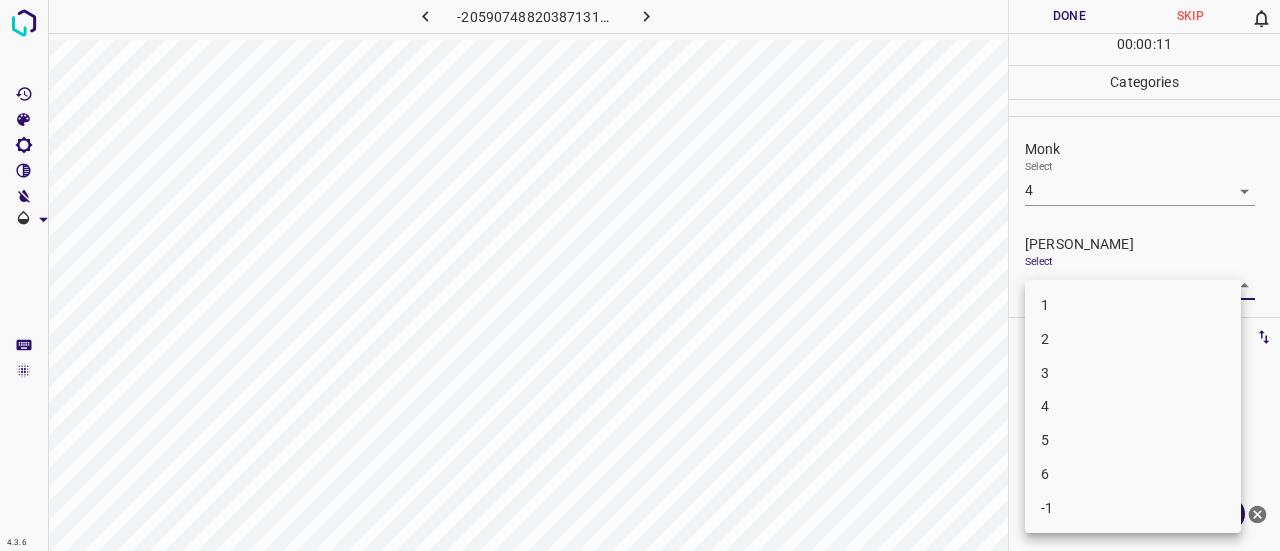 click on "2" at bounding box center [1133, 339] 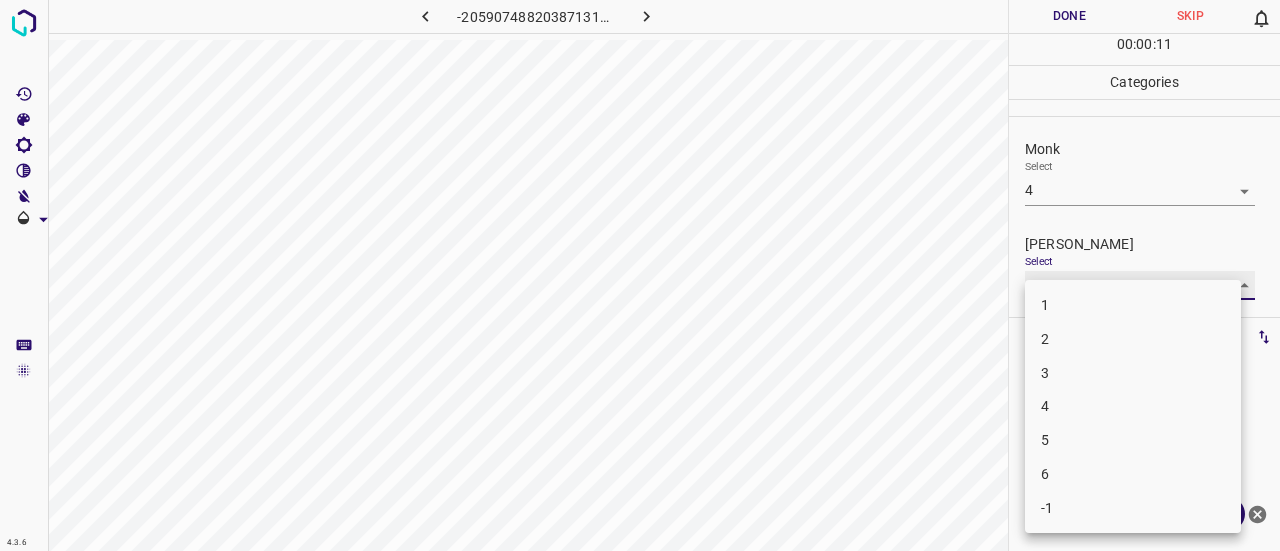 type on "2" 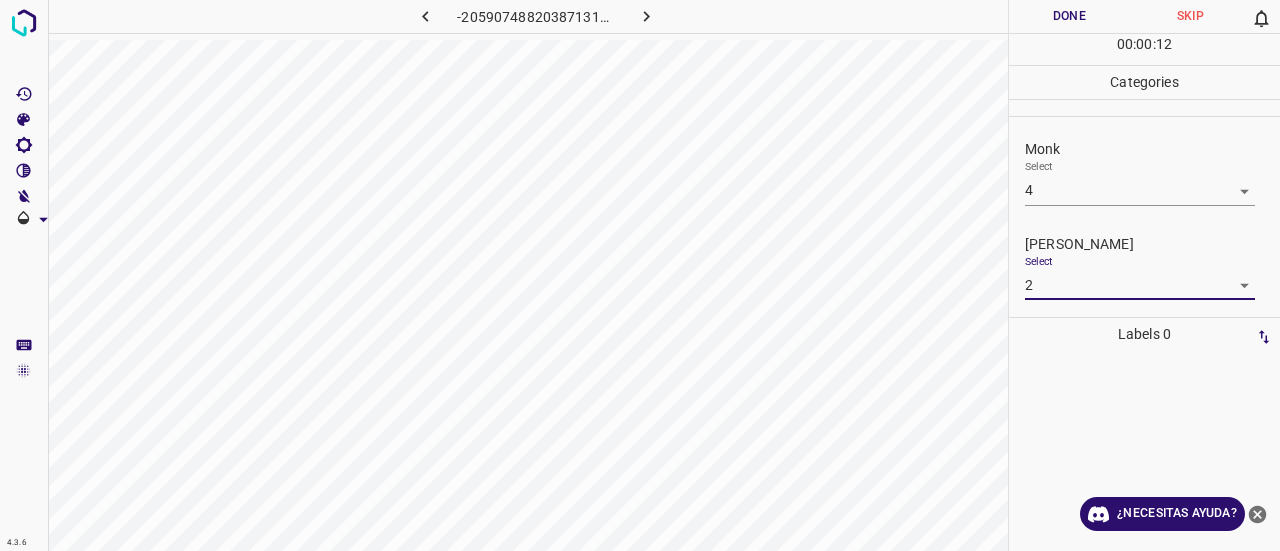 click on "Done" at bounding box center [1069, 16] 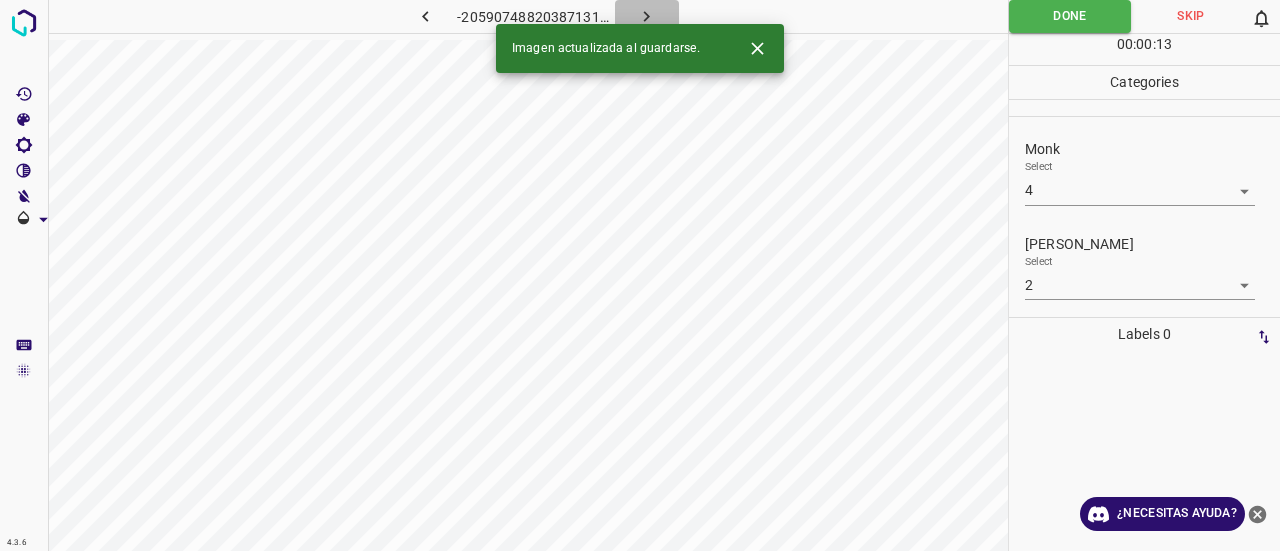 click at bounding box center [647, 16] 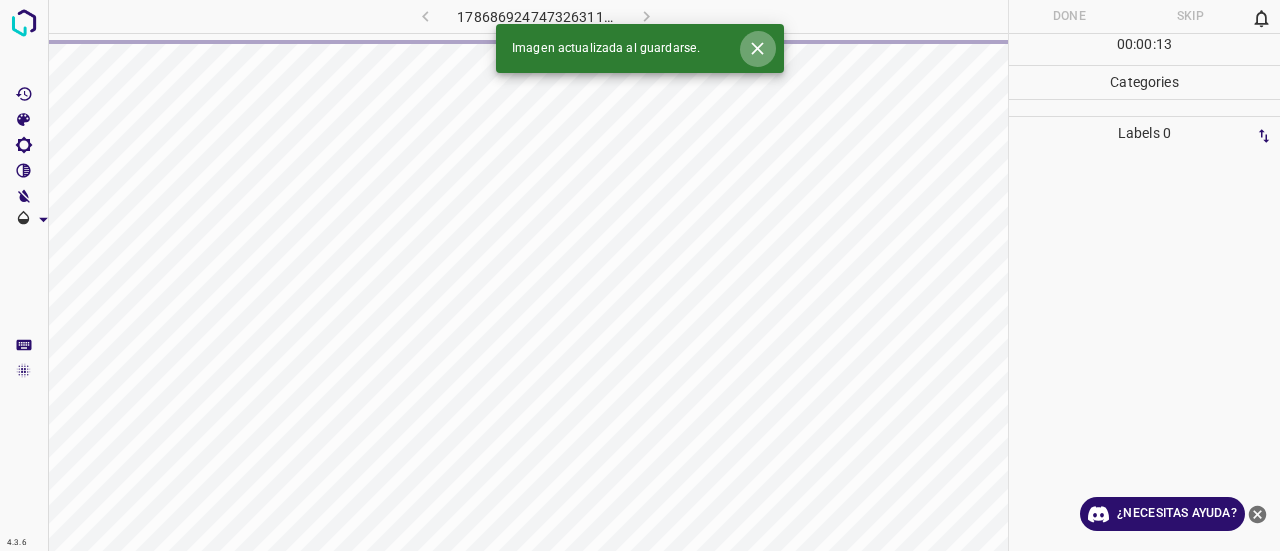 click at bounding box center (757, 48) 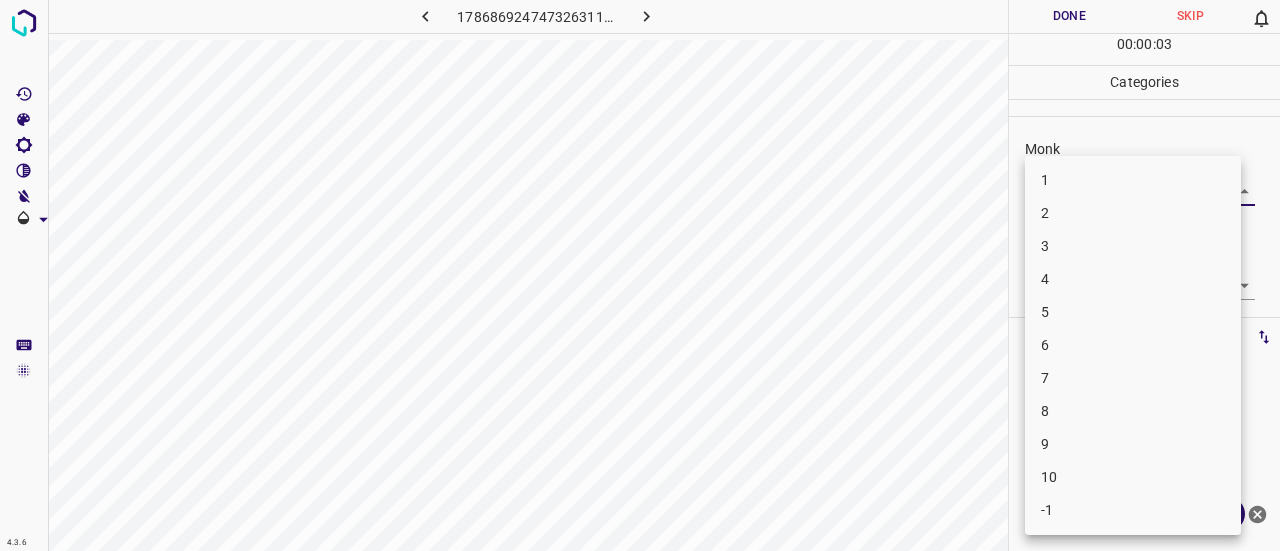 click on "4.3.6  1786869247473263119.png Done Skip 0 00   : 00   : 03   Categories Monk   Select ​  [PERSON_NAME]   Select ​ Labels   0 Categories 1 Monk 2  [PERSON_NAME] Tools Space Change between modes (Draw & Edit) I Auto labeling R Restore zoom M Zoom in N Zoom out Delete Delete selecte label Filters Z Restore filters X Saturation filter C Brightness filter V Contrast filter B Gray scale filter General O Download ¿Necesitas ayuda? Texto original Valora esta traducción Tu opinión servirá para ayudar a mejorar el Traductor de Google - Texto - Esconder - Borrar 1 2 3 4 5 6 7 8 9 10 -1" at bounding box center (640, 275) 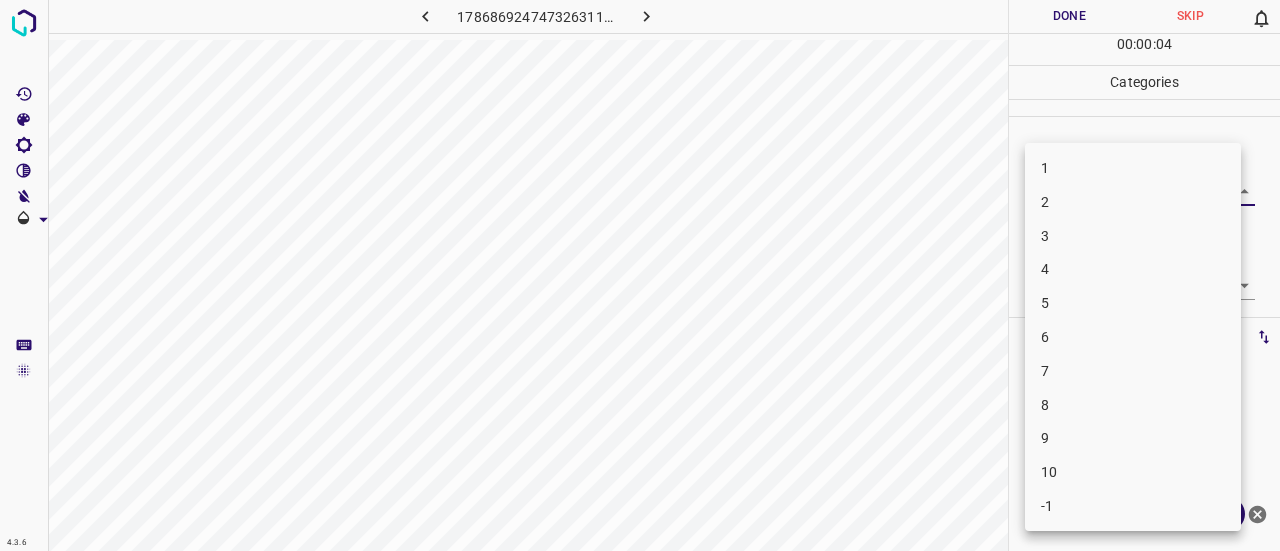 click on "2" at bounding box center (1133, 202) 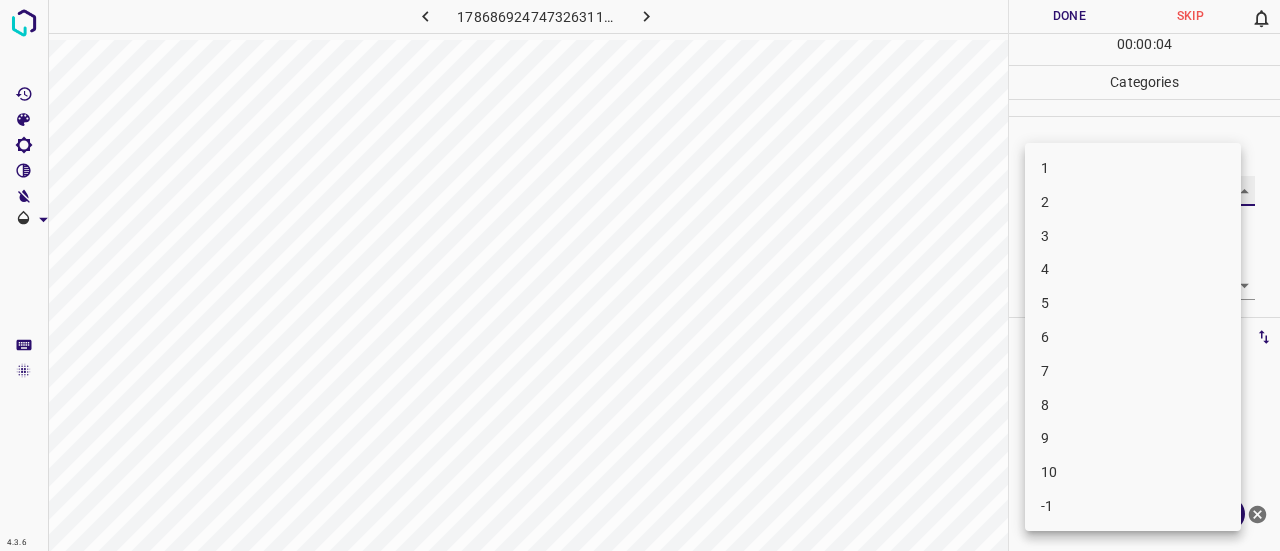 type on "2" 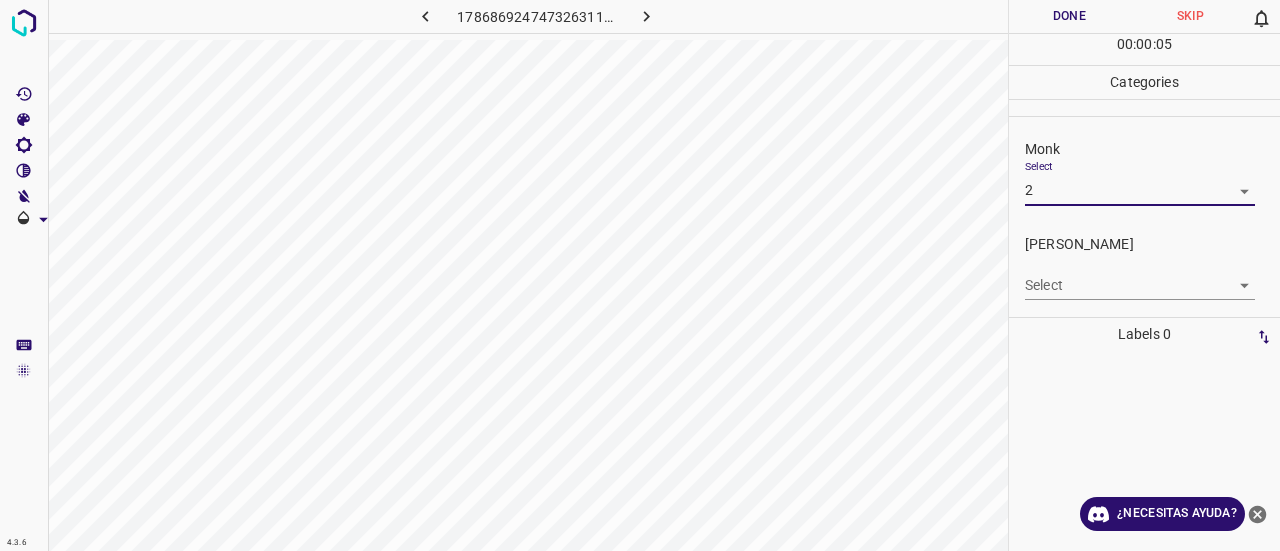 click on "Select ​" at bounding box center [1140, 277] 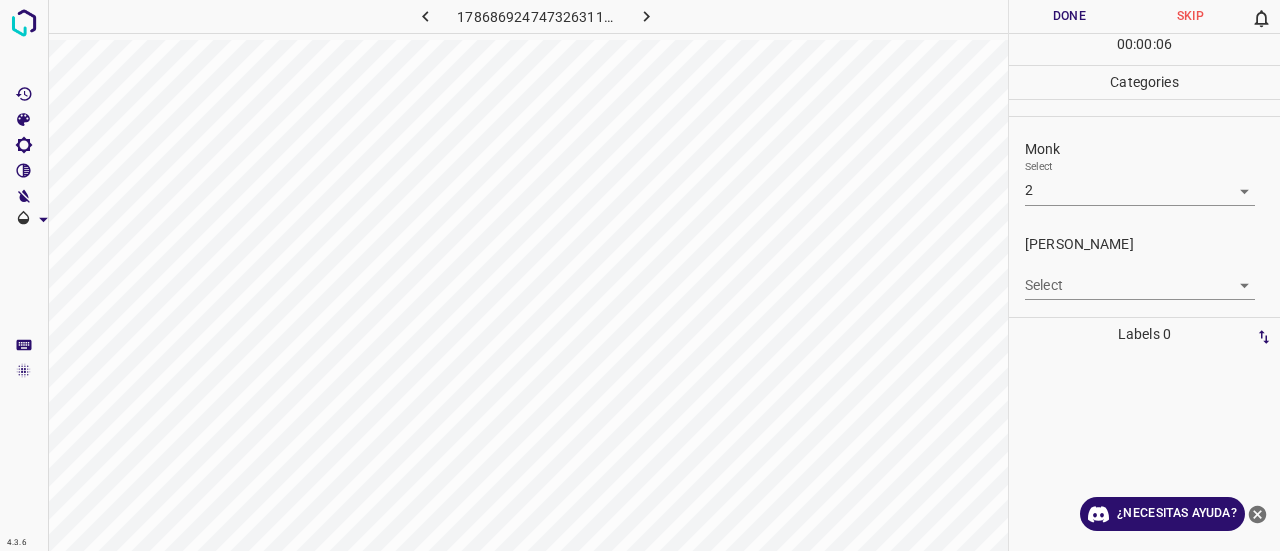 click on "4.3.6  1786869247473263119.png Done Skip 0 00   : 00   : 06   Categories Monk   Select 2 2  [PERSON_NAME]   Select ​ Labels   0 Categories 1 Monk 2  [PERSON_NAME] Tools Space Change between modes (Draw & Edit) I Auto labeling R Restore zoom M Zoom in N Zoom out Delete Delete selecte label Filters Z Restore filters X Saturation filter C Brightness filter V Contrast filter B Gray scale filter General O Download ¿Necesitas ayuda? Texto original Valora esta traducción Tu opinión servirá para ayudar a mejorar el Traductor de Google - Texto - Esconder - Borrar" at bounding box center (640, 275) 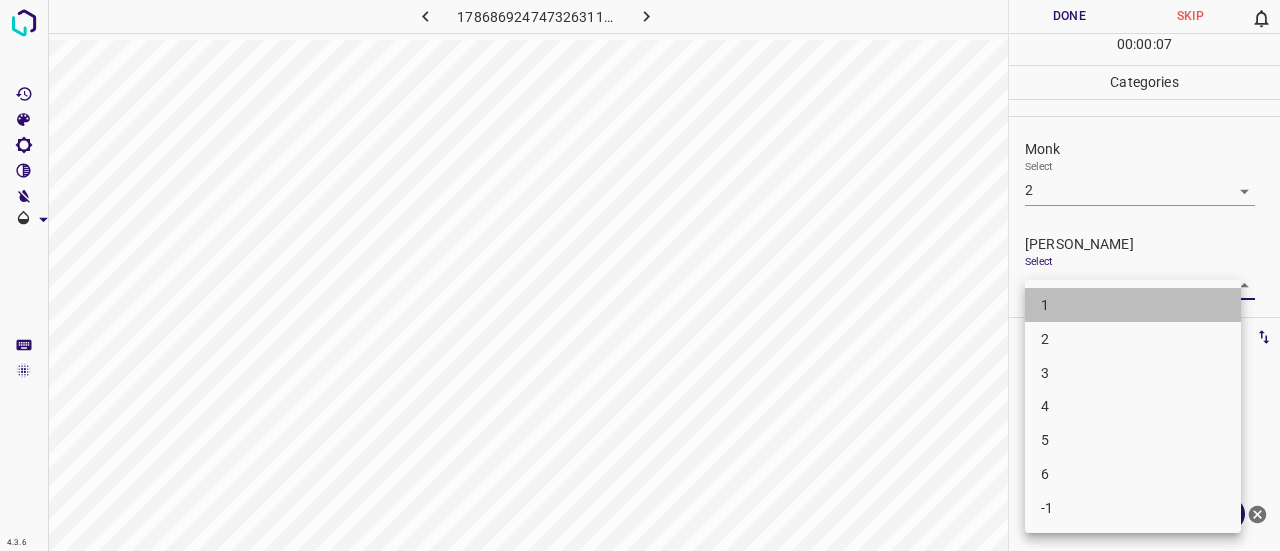 click on "1" at bounding box center [1133, 305] 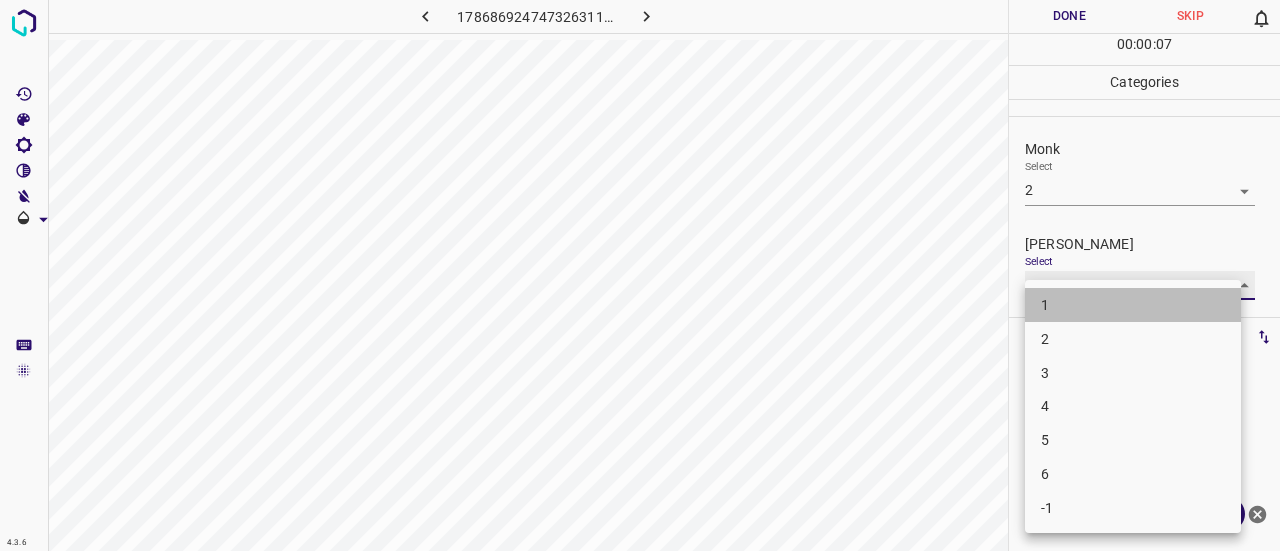 type on "1" 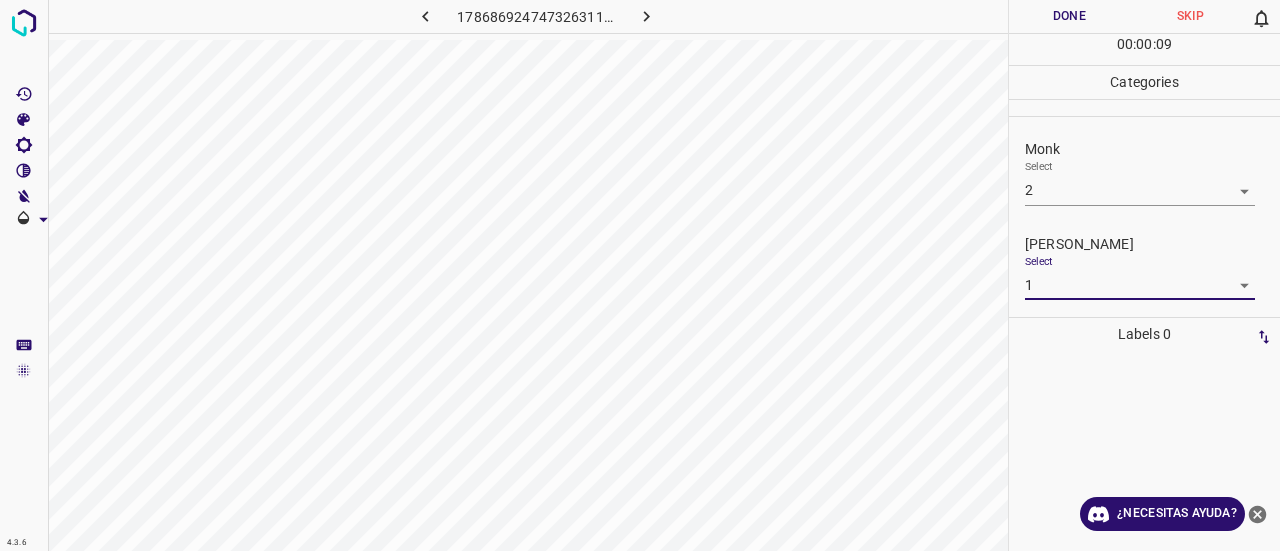 click on "4.3.6  1786869247473263119.png Done Skip 0 00   : 00   : 09   Categories Monk   Select 2 2  [PERSON_NAME]   Select 1 1 Labels   0 Categories 1 Monk 2  [PERSON_NAME] Tools Space Change between modes (Draw & Edit) I Auto labeling R Restore zoom M Zoom in N Zoom out Delete Delete selecte label Filters Z Restore filters X Saturation filter C Brightness filter V Contrast filter B Gray scale filter General O Download ¿Necesitas ayuda? Texto original Valora esta traducción Tu opinión servirá para ayudar a mejorar el Traductor de Google - Texto - Esconder - Borrar" at bounding box center [640, 275] 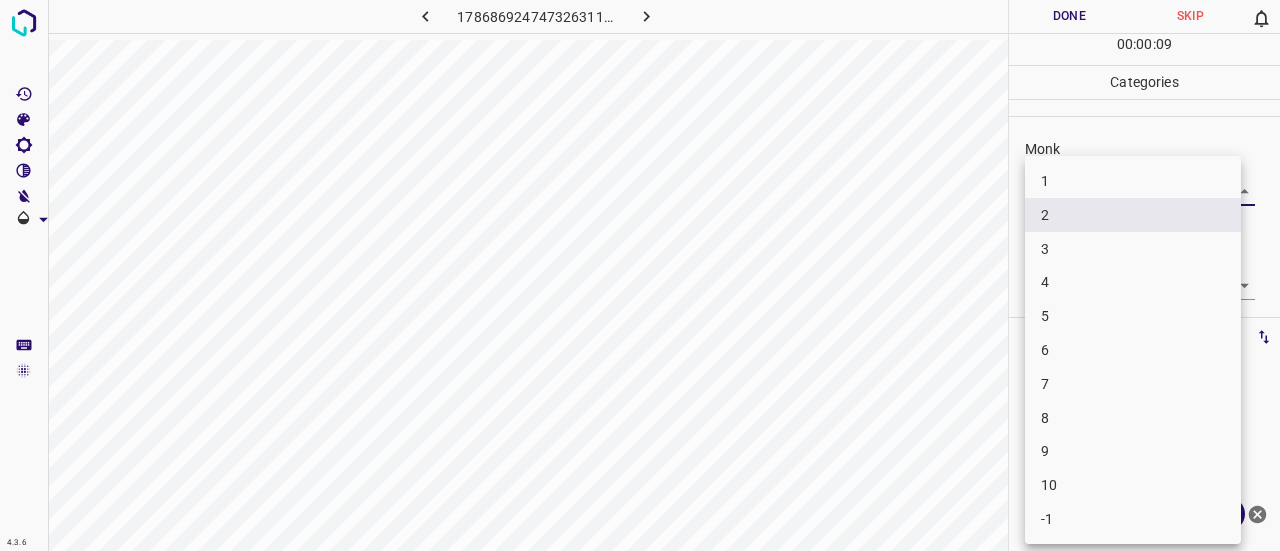 click on "3" at bounding box center [1133, 249] 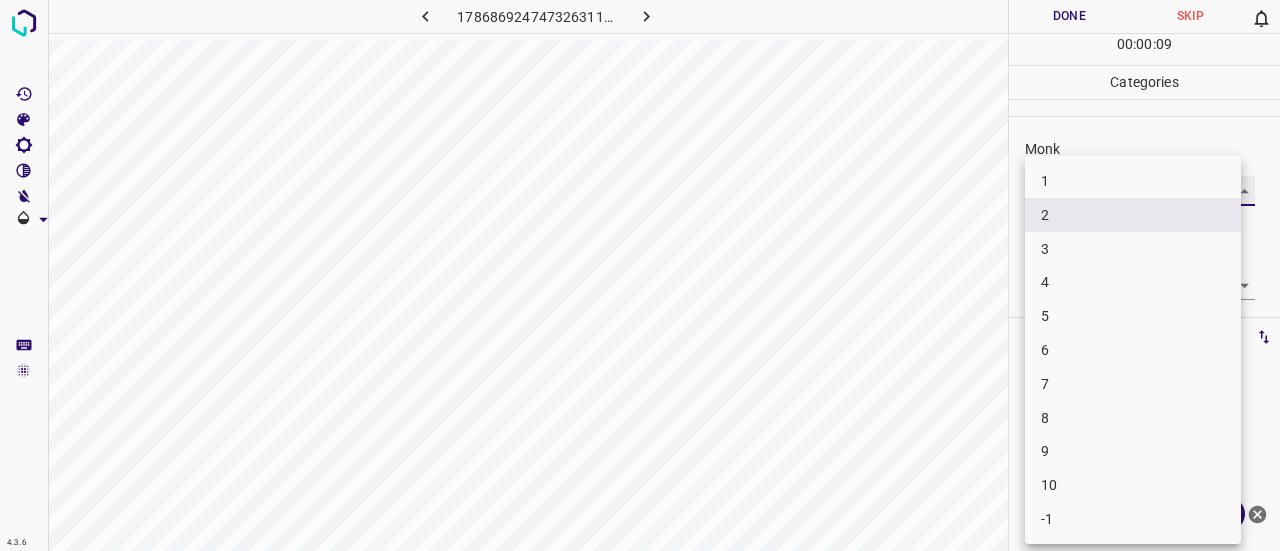 type on "3" 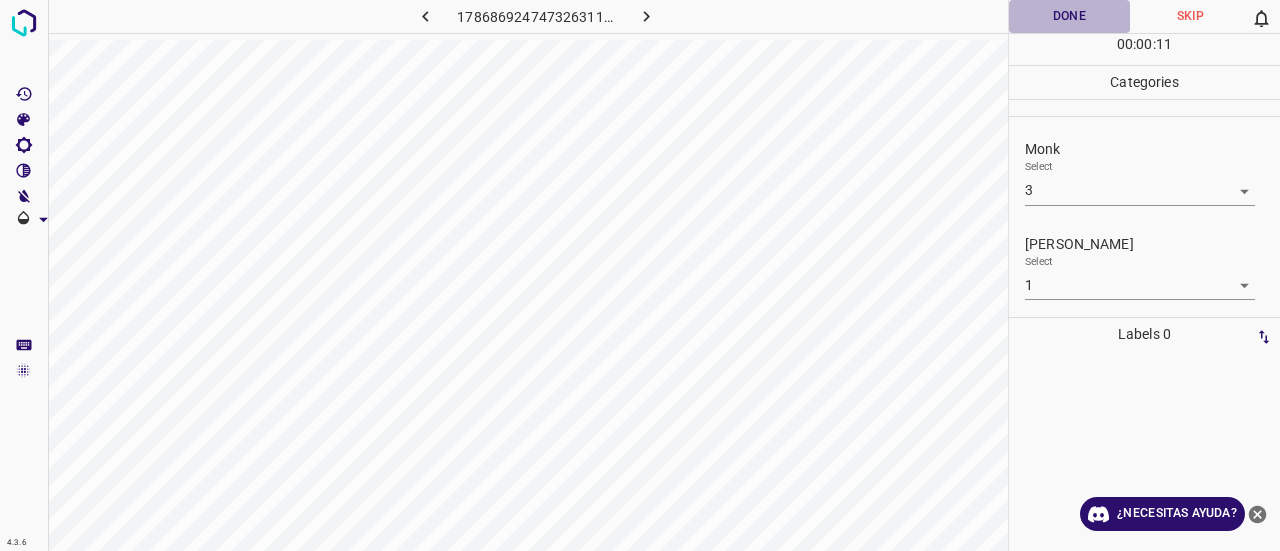 click on "Done" at bounding box center [1069, 16] 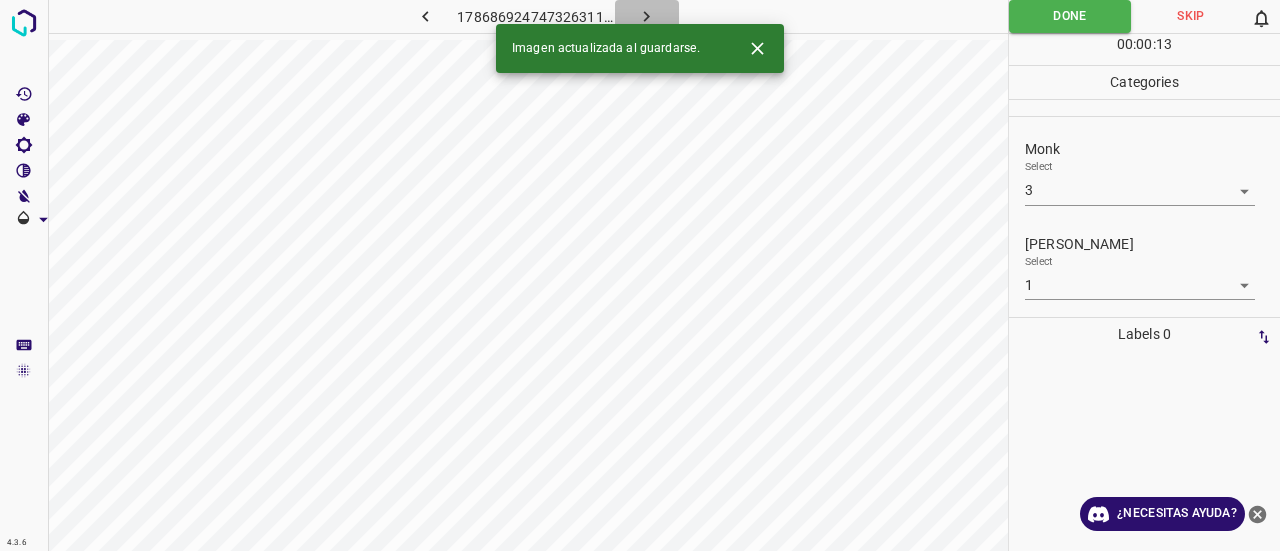 click at bounding box center [647, 16] 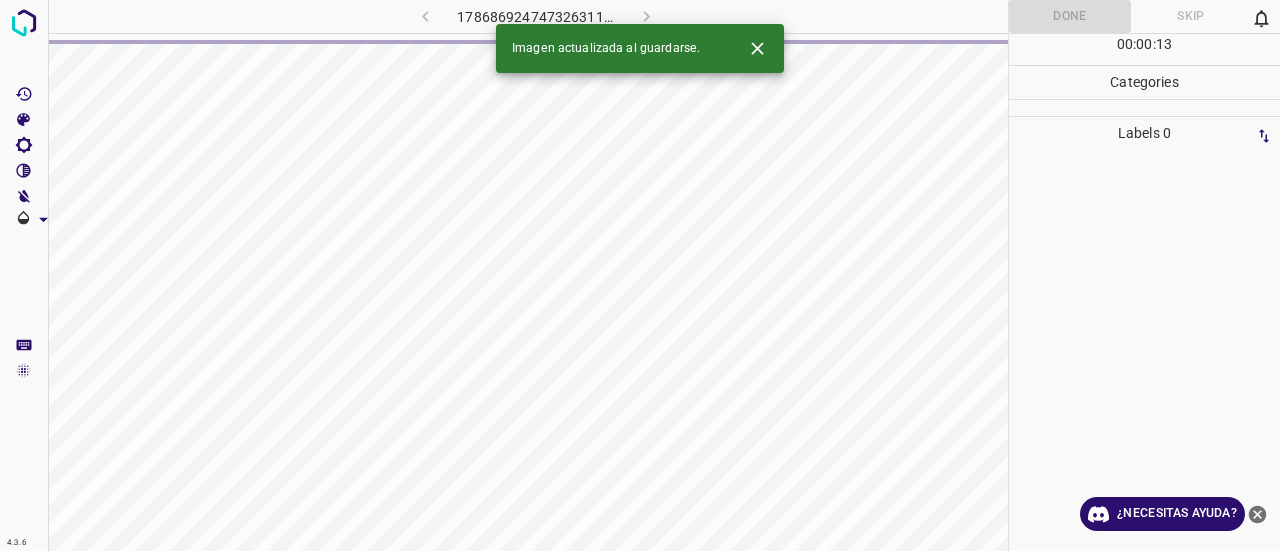 click at bounding box center (757, 48) 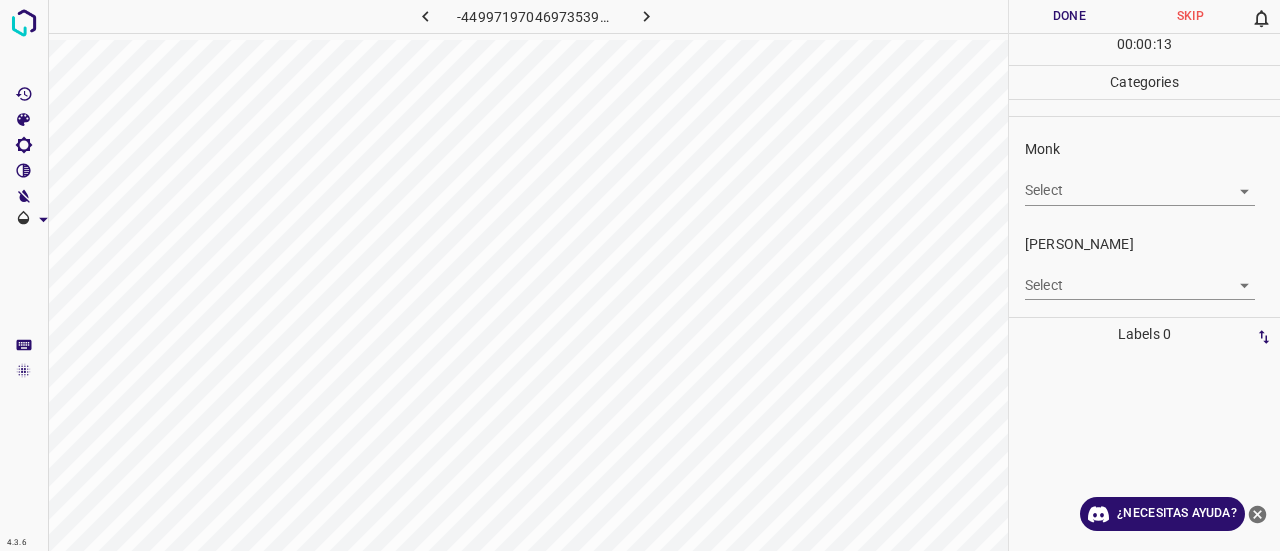 click on "4.3.6  -4499719704697353995.png Done Skip 0 00   : 00   : 13   Categories Monk   Select ​  [PERSON_NAME]   Select ​ Labels   0 Categories 1 Monk 2  [PERSON_NAME] Tools Space Change between modes (Draw & Edit) I Auto labeling R Restore zoom M Zoom in N Zoom out Delete Delete selecte label Filters Z Restore filters X Saturation filter C Brightness filter V Contrast filter B Gray scale filter General O Download ¿Necesitas ayuda? Texto original Valora esta traducción Tu opinión servirá para ayudar a mejorar el Traductor de Google - Texto - Esconder - Borrar" at bounding box center [640, 275] 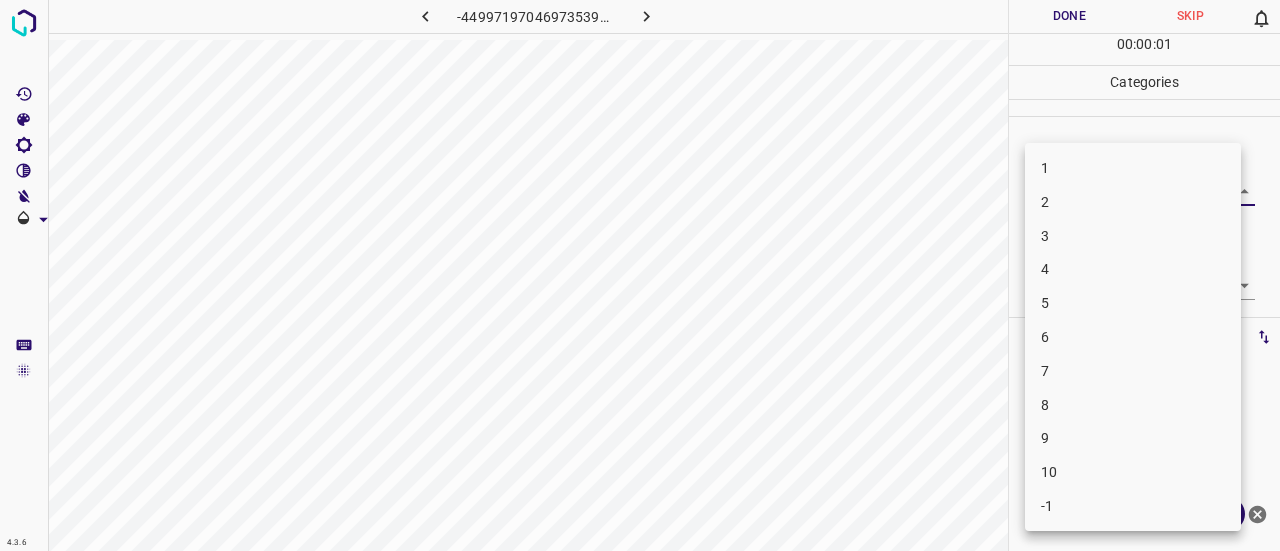 click on "2" at bounding box center [1133, 202] 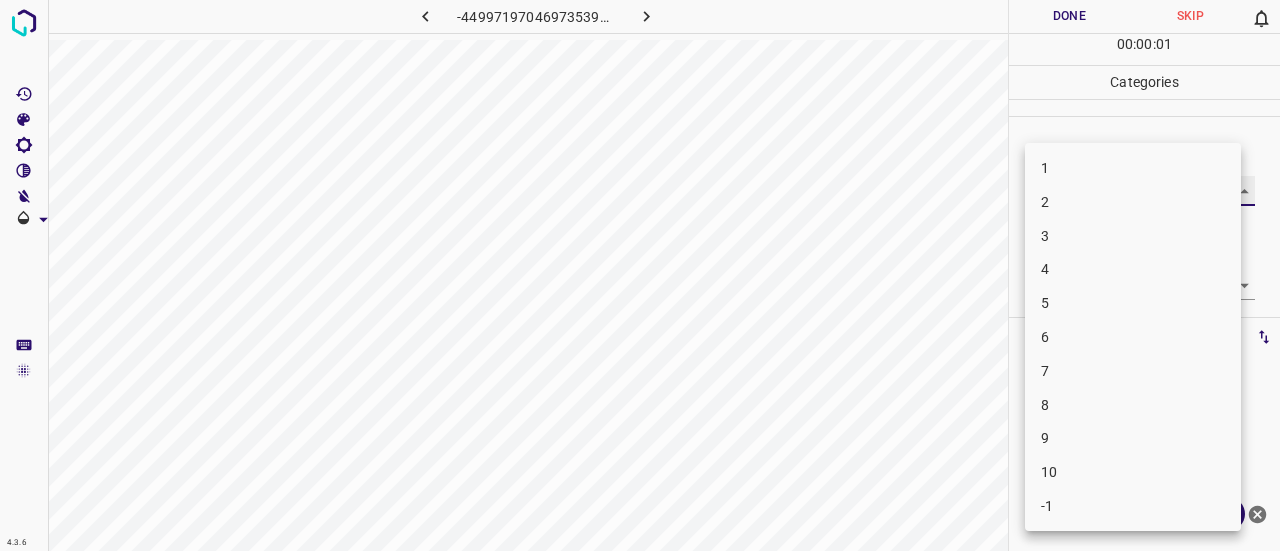 type on "2" 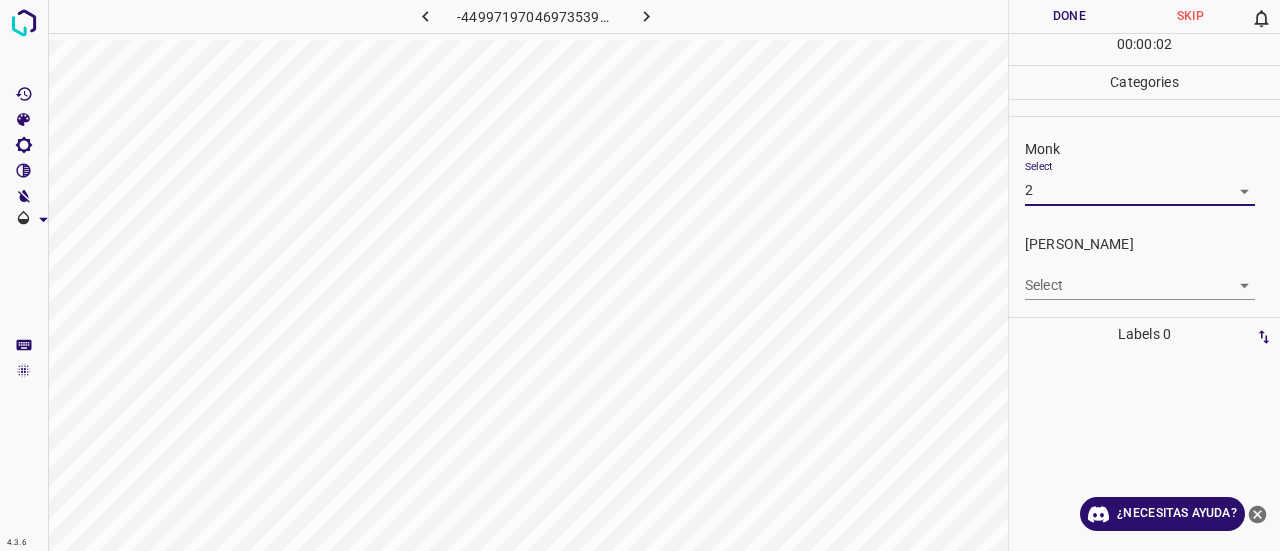 click on "4.3.6  -4499719704697353995.png Done Skip 0 00   : 00   : 02   Categories Monk   Select 2 2  [PERSON_NAME]   Select ​ Labels   0 Categories 1 Monk 2  [PERSON_NAME] Tools Space Change between modes (Draw & Edit) I Auto labeling R Restore zoom M Zoom in N Zoom out Delete Delete selecte label Filters Z Restore filters X Saturation filter C Brightness filter V Contrast filter B Gray scale filter General O Download ¿Necesitas ayuda? Texto original Valora esta traducción Tu opinión servirá para ayudar a mejorar el Traductor de Google - Texto - Esconder - Borrar" at bounding box center [640, 275] 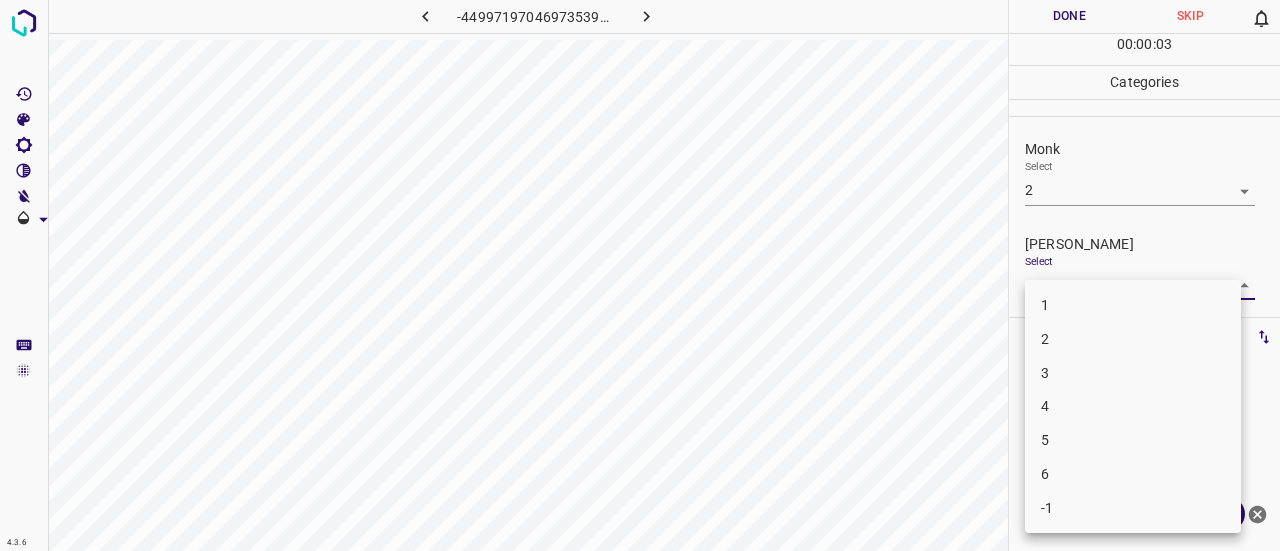 click on "1" at bounding box center [1133, 305] 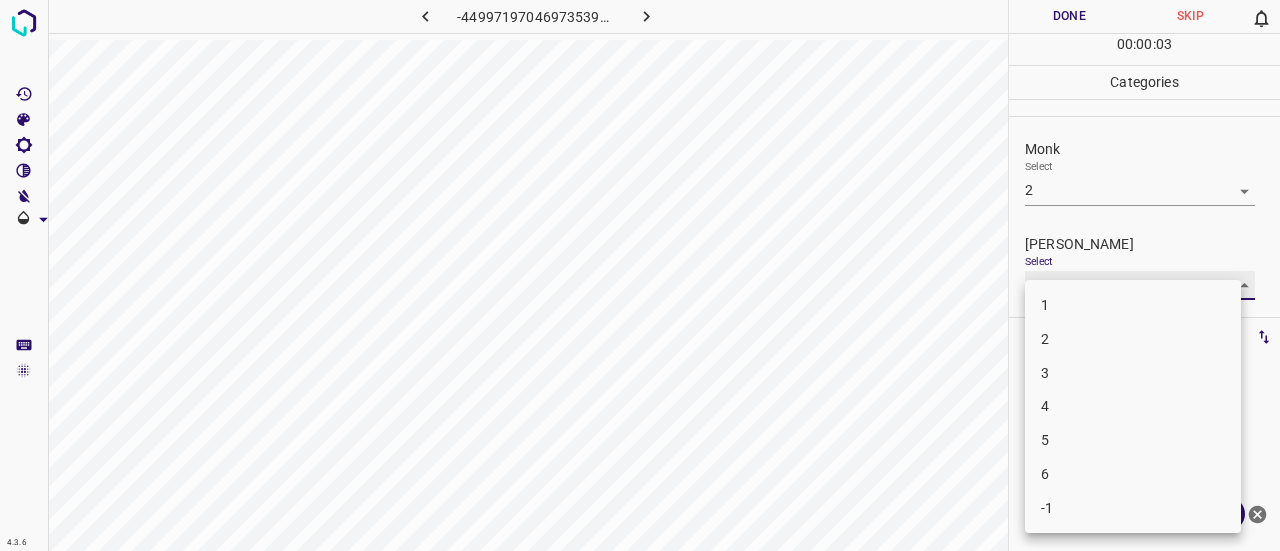 type on "1" 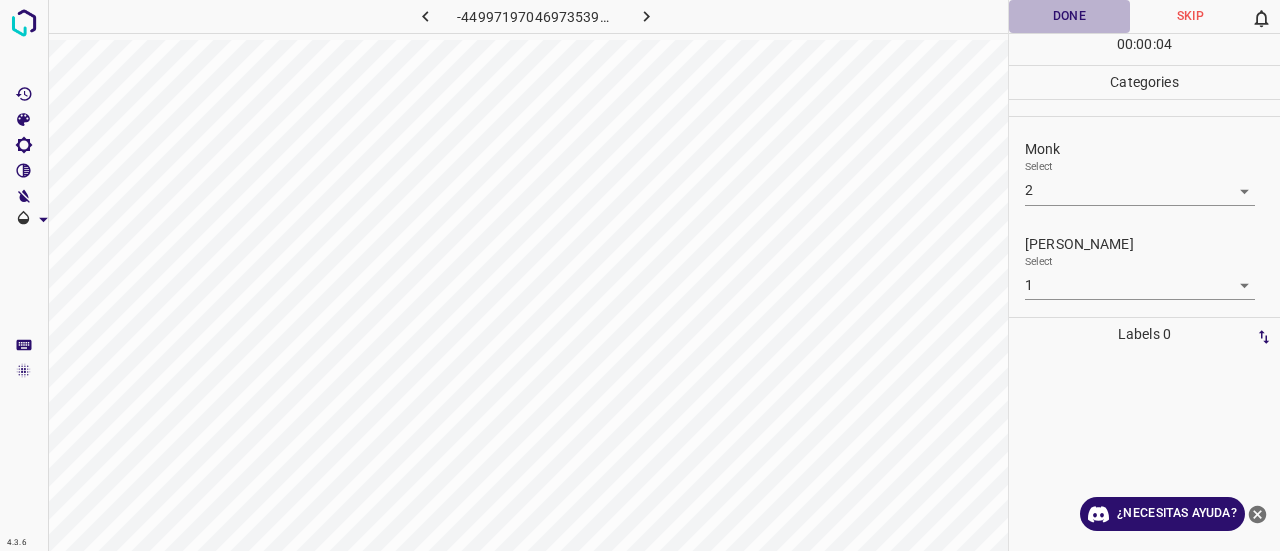 click on "Done" at bounding box center [1069, 16] 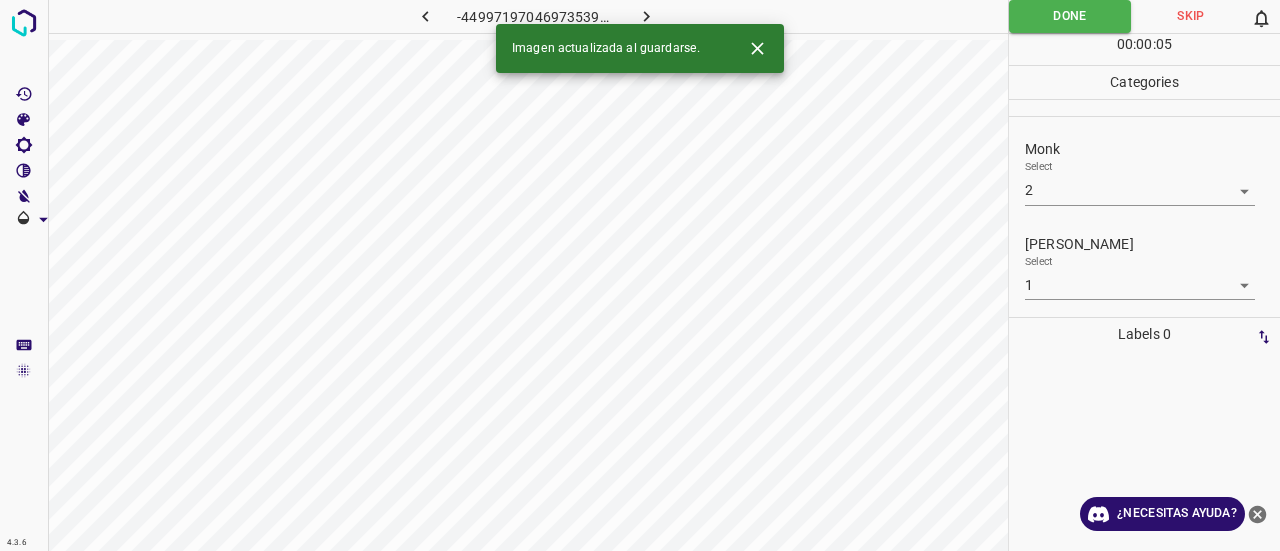 click 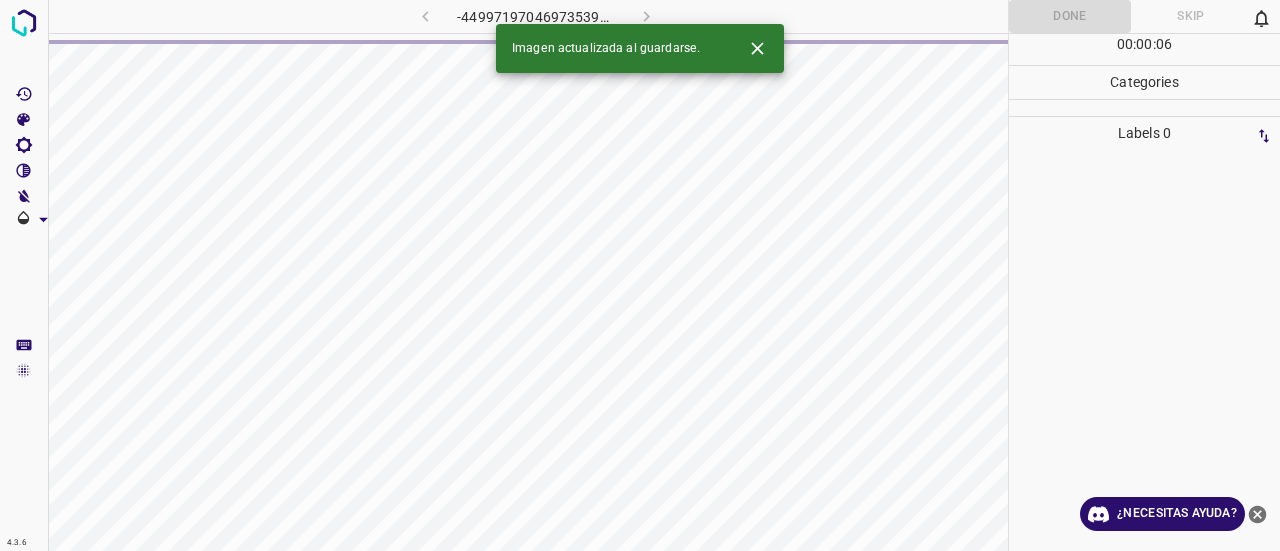 click at bounding box center [757, 48] 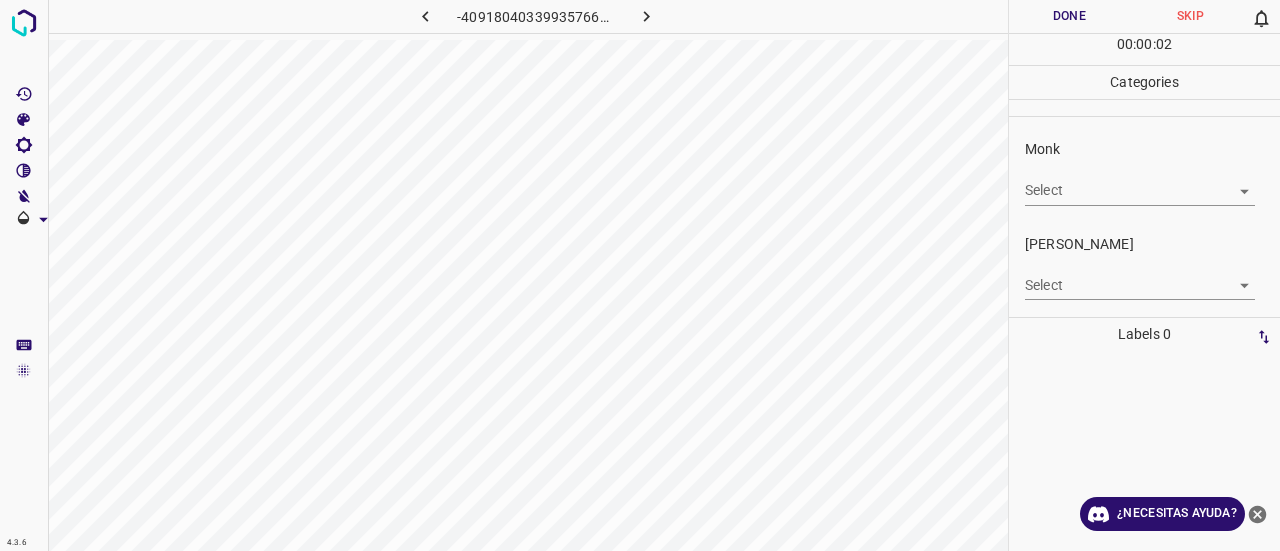 click on "4.3.6  -4091804033993576644.png Done Skip 0 00   : 00   : 02   Categories Monk   Select ​  [PERSON_NAME]   Select ​ Labels   0 Categories 1 Monk 2  [PERSON_NAME] Tools Space Change between modes (Draw & Edit) I Auto labeling R Restore zoom M Zoom in N Zoom out Delete Delete selecte label Filters Z Restore filters X Saturation filter C Brightness filter V Contrast filter B Gray scale filter General O Download ¿Necesitas ayuda? Texto original Valora esta traducción Tu opinión servirá para ayudar a mejorar el Traductor de Google - Texto - Esconder - Borrar" at bounding box center [640, 275] 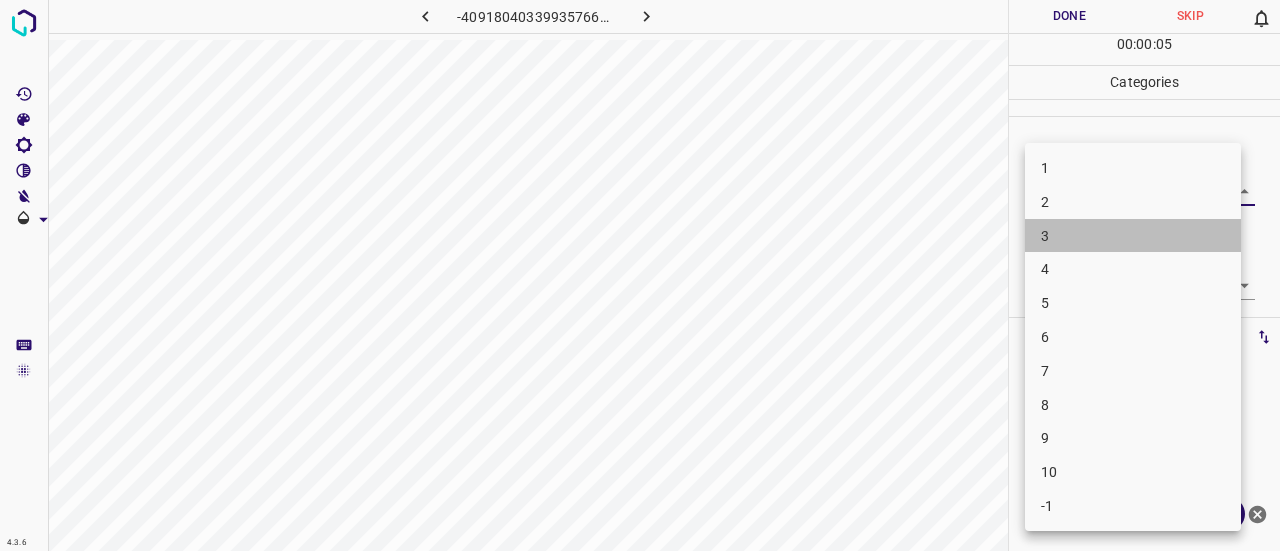 click on "3" at bounding box center (1133, 236) 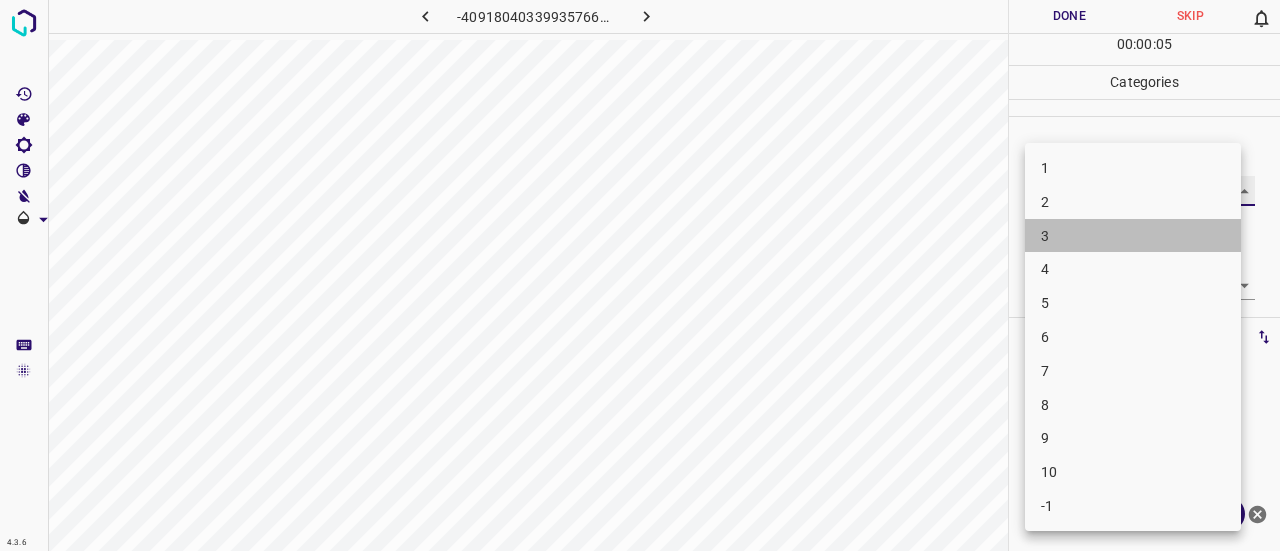 type on "3" 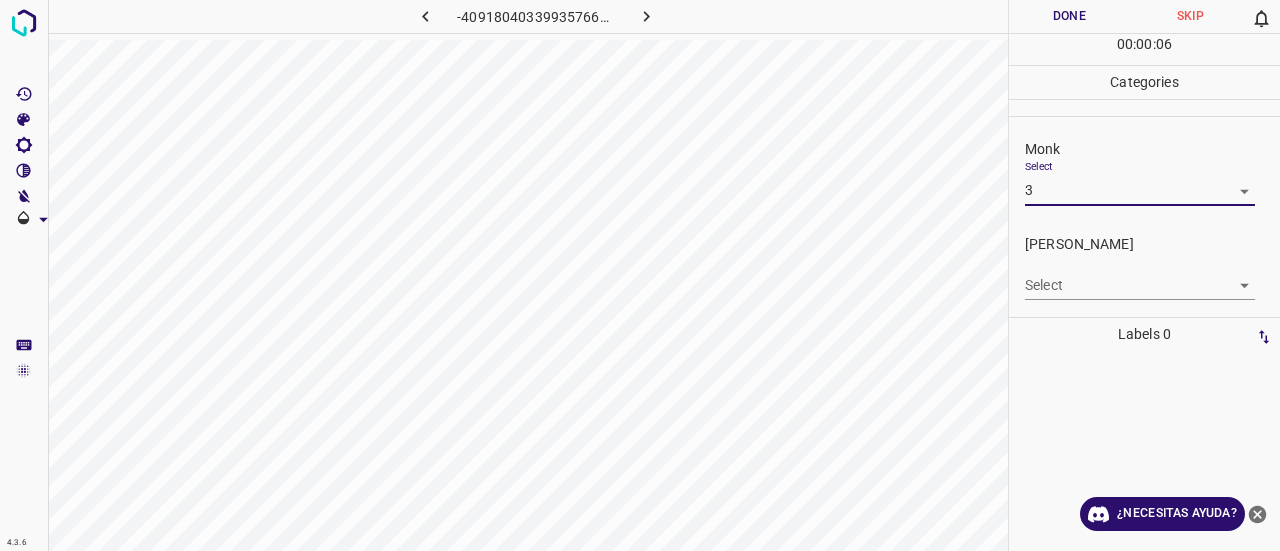 click on "4.3.6  -4091804033993576644.png Done Skip 0 00   : 00   : 06   Categories Monk   Select 3 3  [PERSON_NAME]   Select ​ Labels   0 Categories 1 Monk 2  [PERSON_NAME] Tools Space Change between modes (Draw & Edit) I Auto labeling R Restore zoom M Zoom in N Zoom out Delete Delete selecte label Filters Z Restore filters X Saturation filter C Brightness filter V Contrast filter B Gray scale filter General O Download ¿Necesitas ayuda? Texto original Valora esta traducción Tu opinión servirá para ayudar a mejorar el Traductor de Google - Texto - Esconder - Borrar" at bounding box center [640, 275] 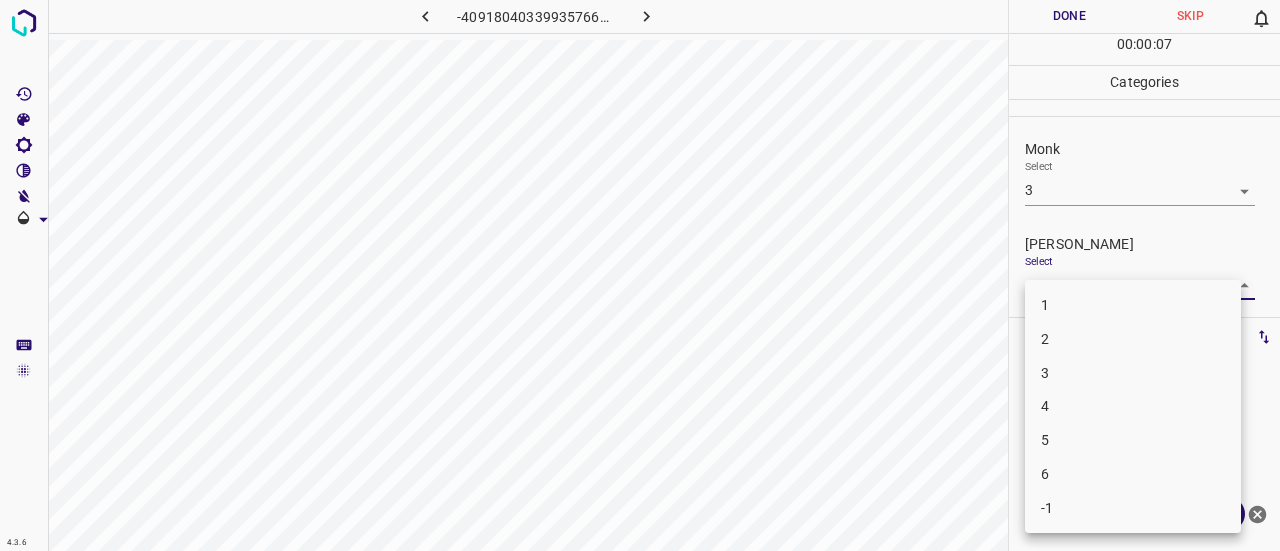 click on "1" at bounding box center (1133, 305) 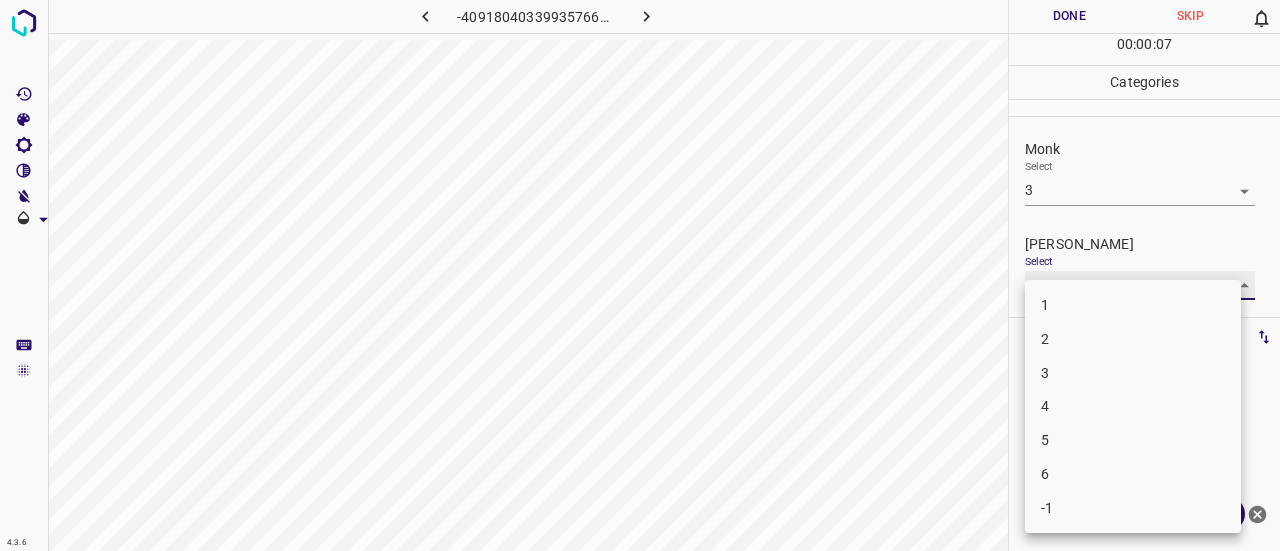 type on "1" 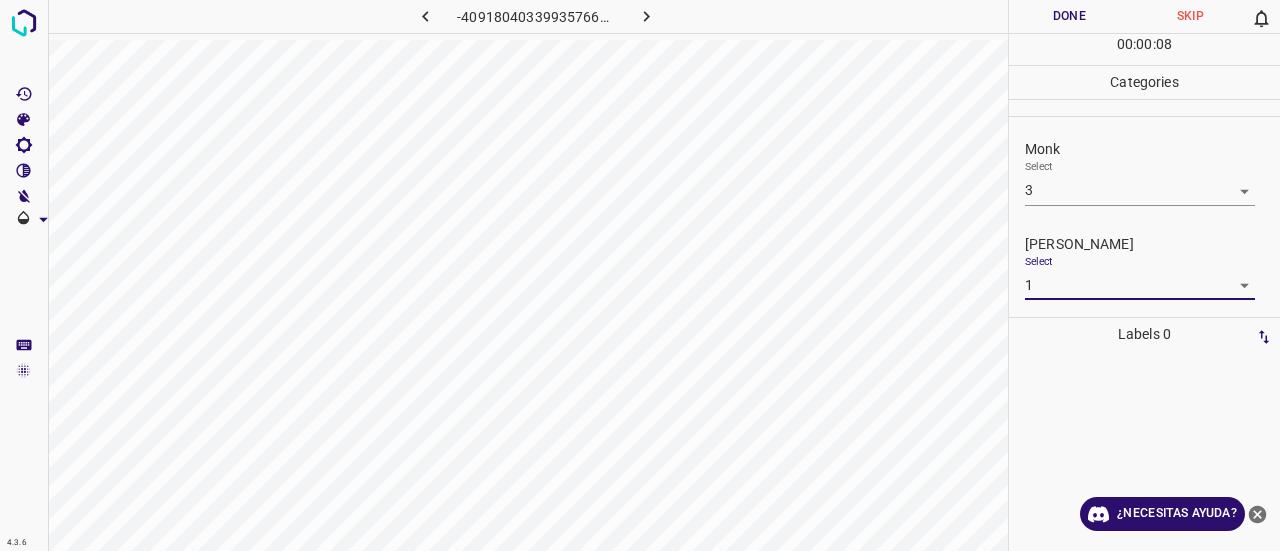 click on "00   : 00   : 08" at bounding box center (1144, 49) 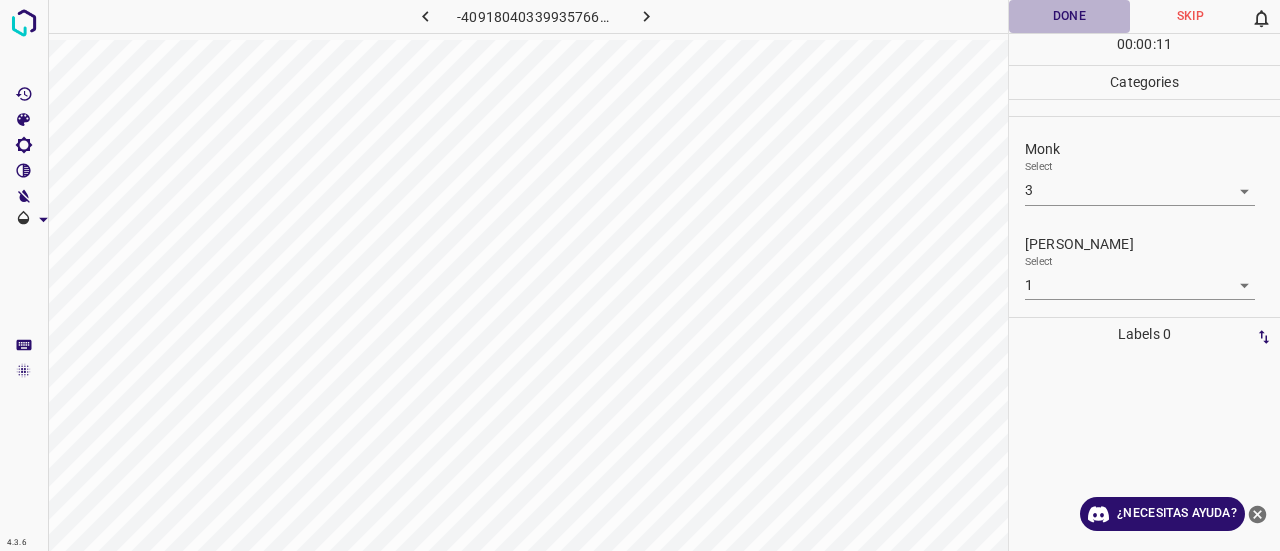 click on "Done" at bounding box center [1069, 16] 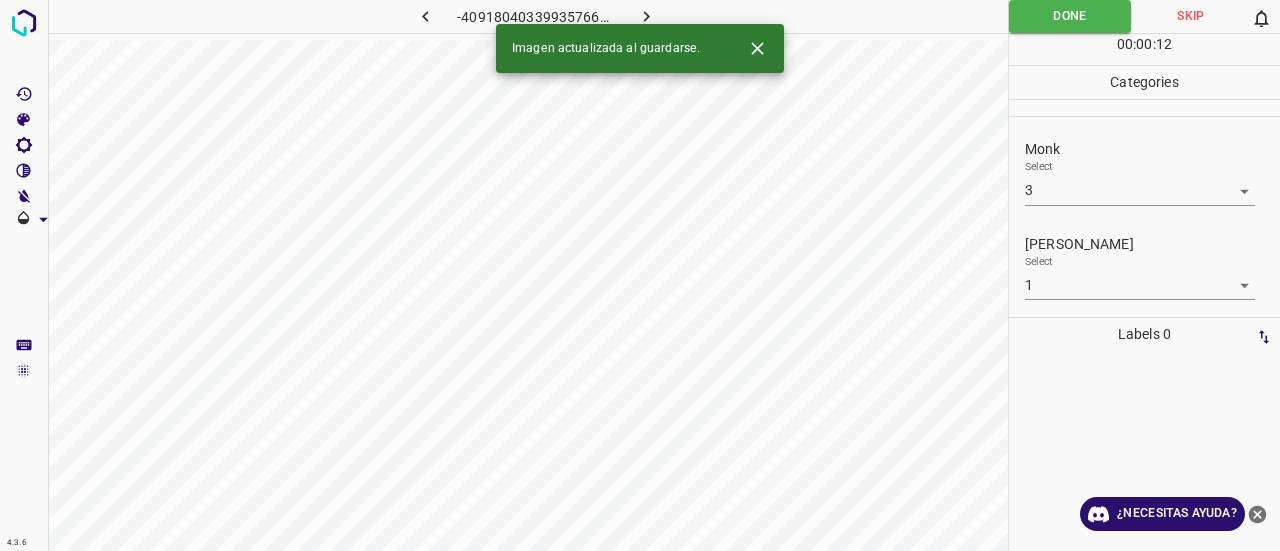 click 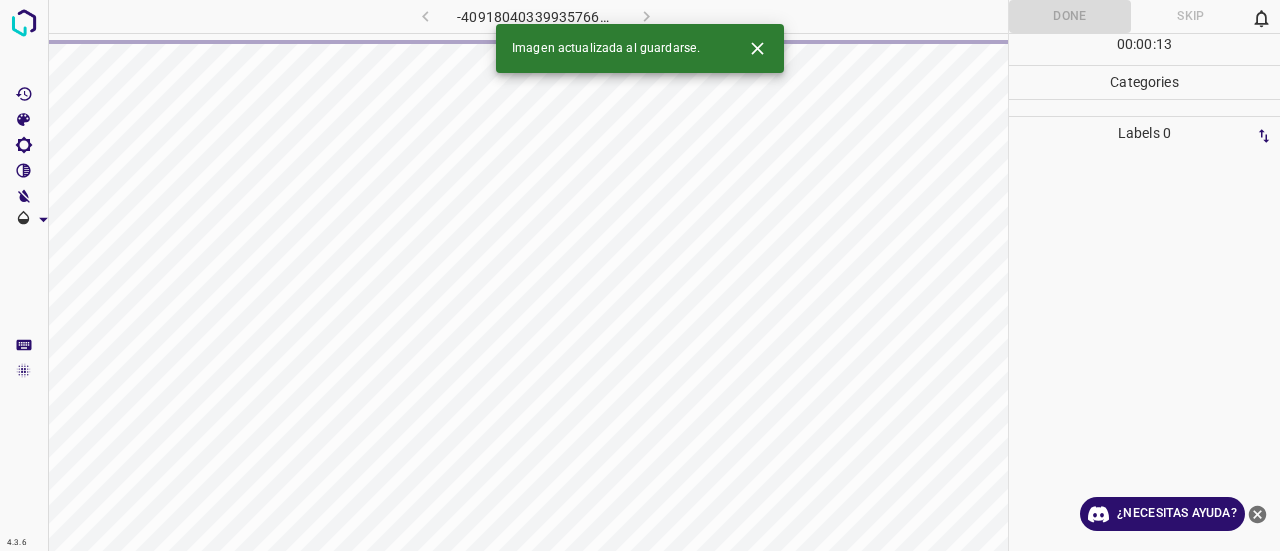 click at bounding box center [757, 48] 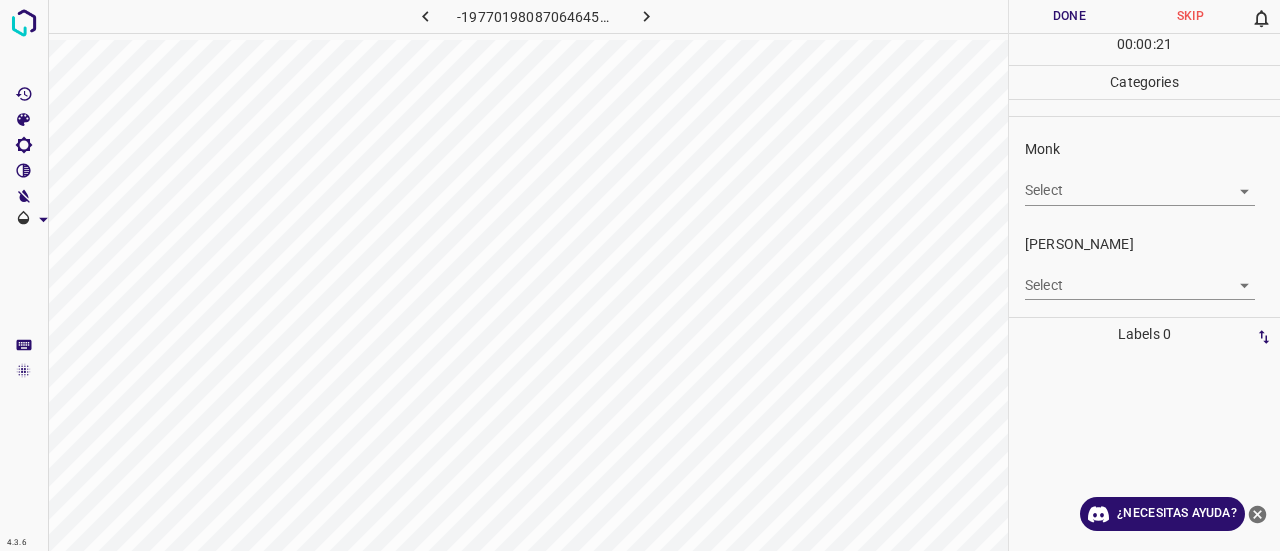click on "Monk   Select ​" at bounding box center [1144, 172] 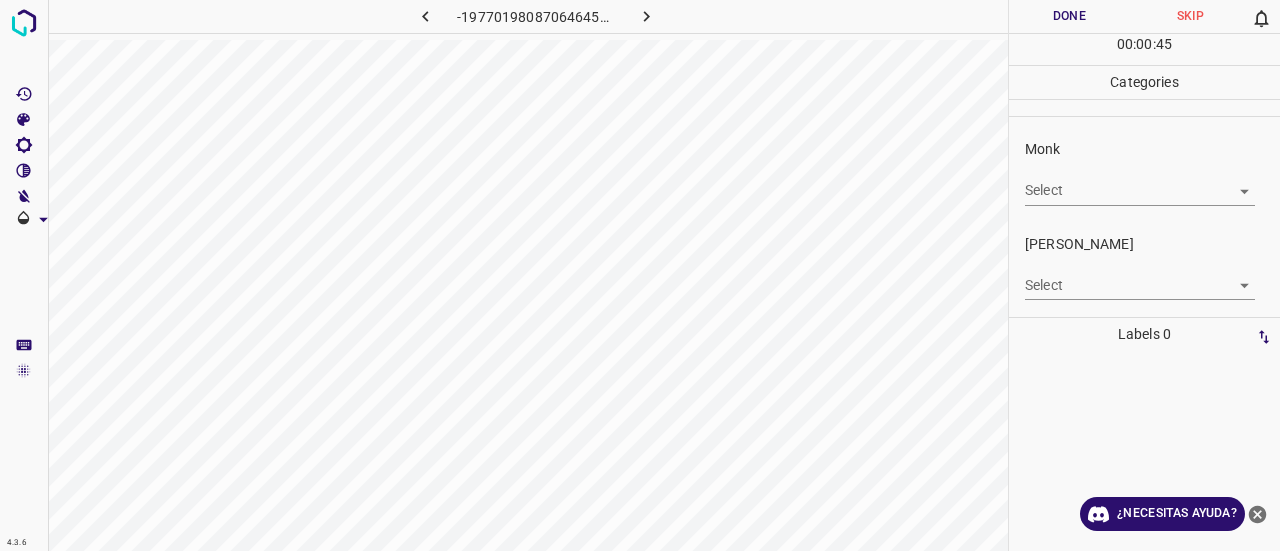 click on "4.3.6  -1977019808706464577.png Done Skip 0 00   : 00   : 45   Categories Monk   Select ​  [PERSON_NAME]   Select ​ Labels   0 Categories 1 Monk 2  [PERSON_NAME] Tools Space Change between modes (Draw & Edit) I Auto labeling R Restore zoom M Zoom in N Zoom out Delete Delete selecte label Filters Z Restore filters X Saturation filter C Brightness filter V Contrast filter B Gray scale filter General O Download ¿Necesitas ayuda? Texto original Valora esta traducción Tu opinión servirá para ayudar a mejorar el Traductor de Google - Texto - Esconder - Borrar" at bounding box center (640, 275) 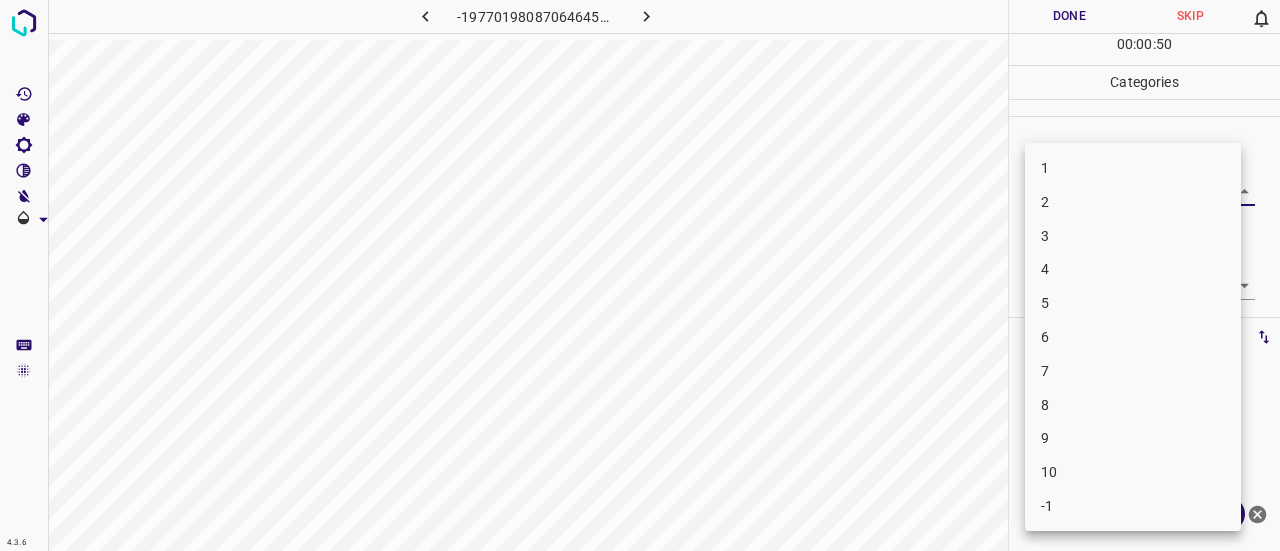 click on "4" at bounding box center [1133, 269] 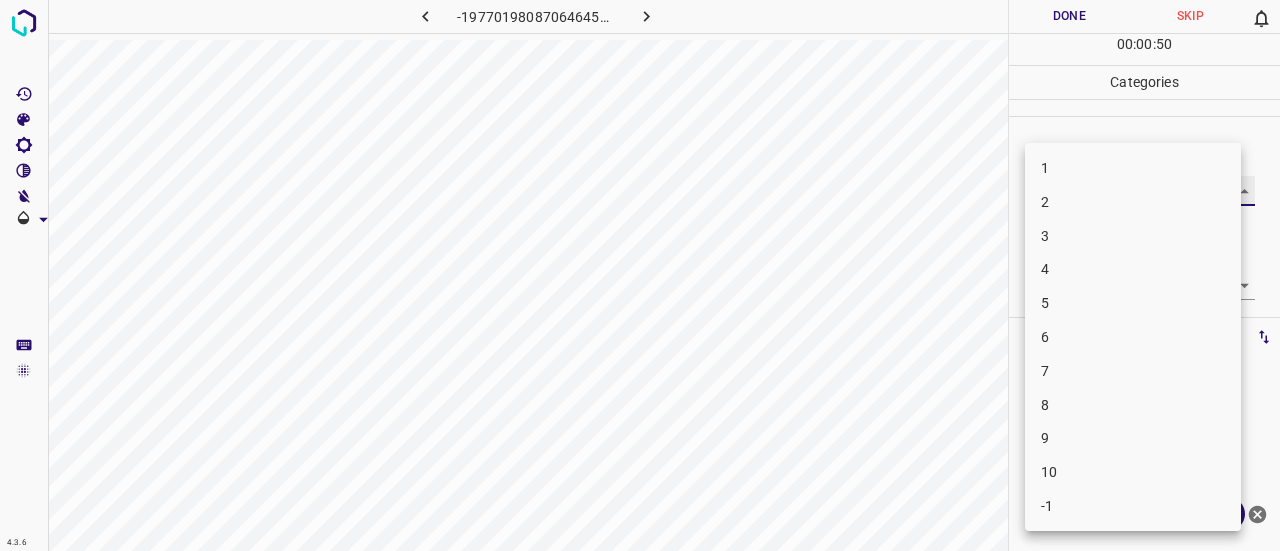 type on "4" 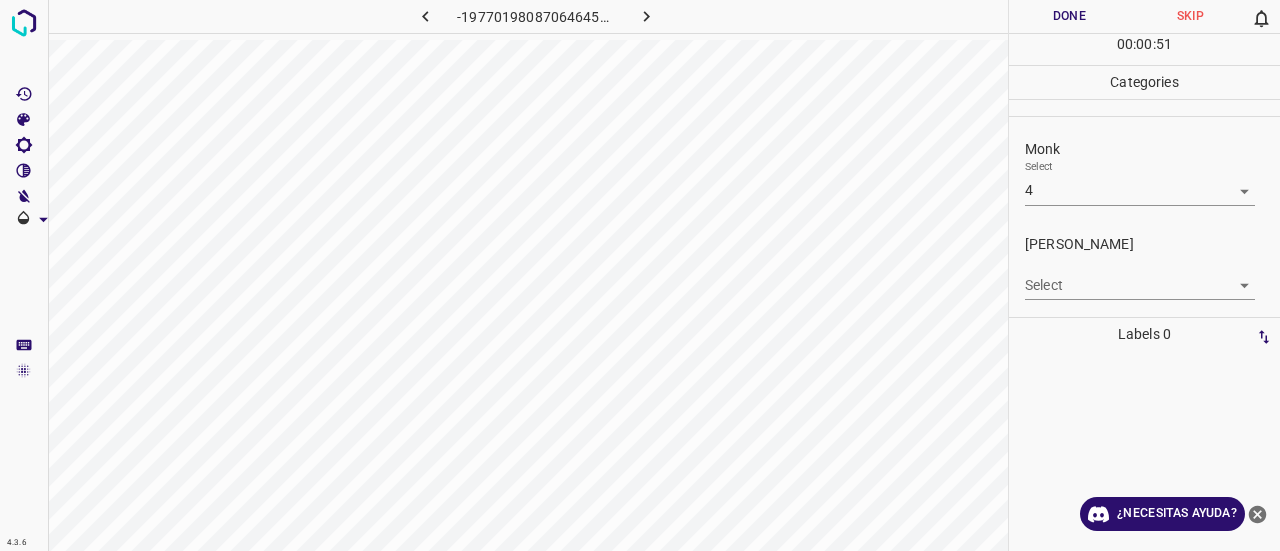 click on "Select ​" at bounding box center [1140, 277] 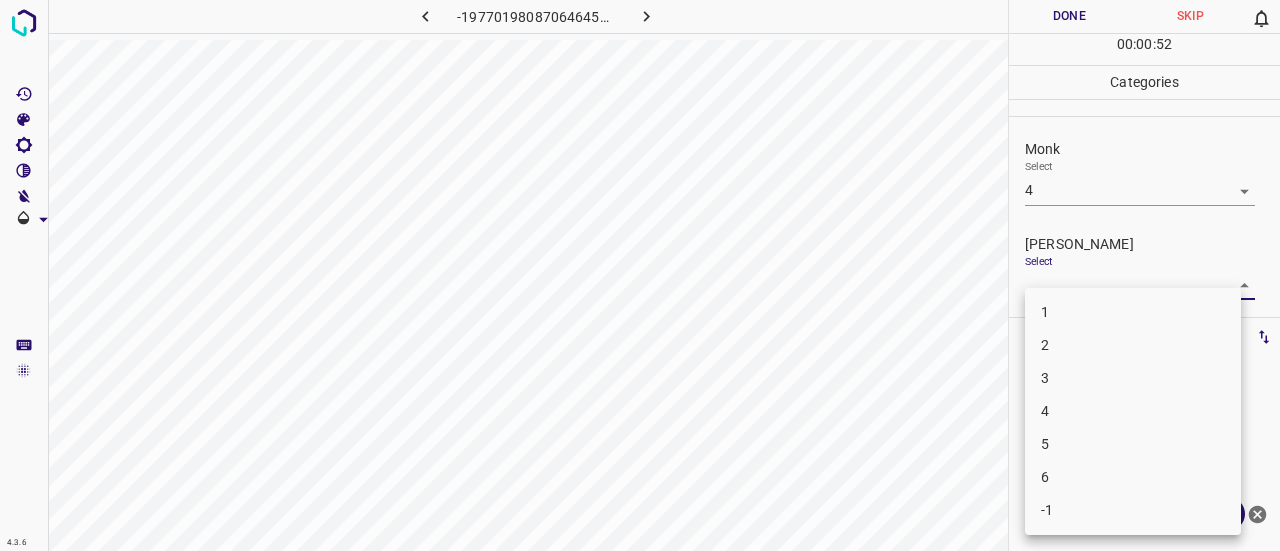 click on "4.3.6  -1977019808706464577.png Done Skip 0 00   : 00   : 52   Categories Monk   Select 4 4  [PERSON_NAME]   Select ​ Labels   0 Categories 1 Monk 2  [PERSON_NAME] Tools Space Change between modes (Draw & Edit) I Auto labeling R Restore zoom M Zoom in N Zoom out Delete Delete selecte label Filters Z Restore filters X Saturation filter C Brightness filter V Contrast filter B Gray scale filter General O Download ¿Necesitas ayuda? Texto original Valora esta traducción Tu opinión servirá para ayudar a mejorar el Traductor de Google - Texto - Esconder - Borrar 1 2 3 4 5 6 -1" at bounding box center [640, 275] 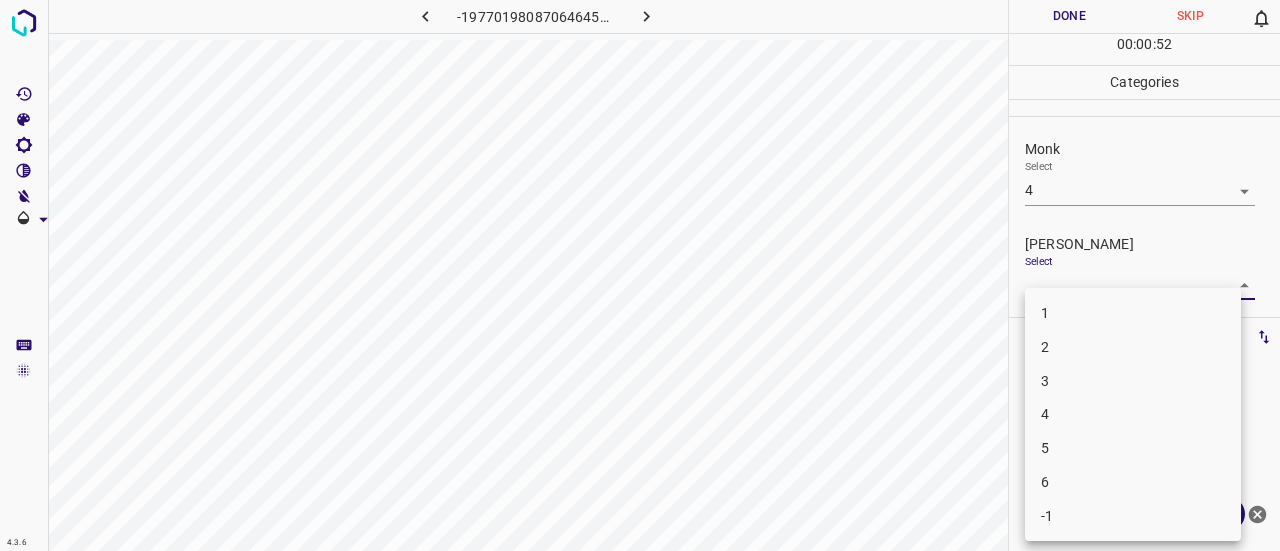 click on "3" at bounding box center (1133, 381) 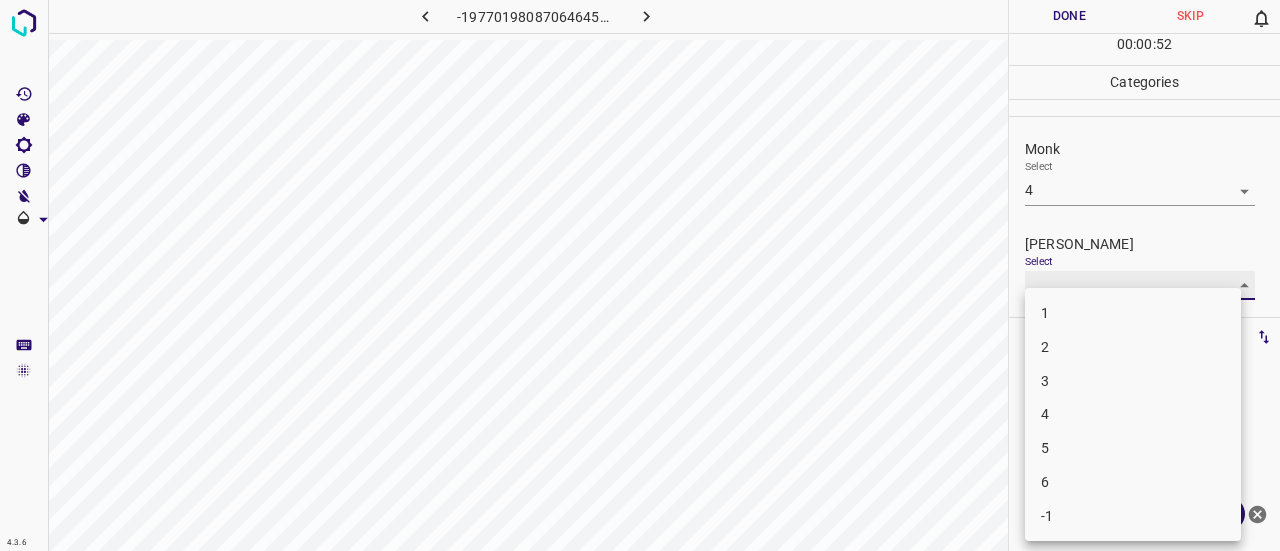 type on "3" 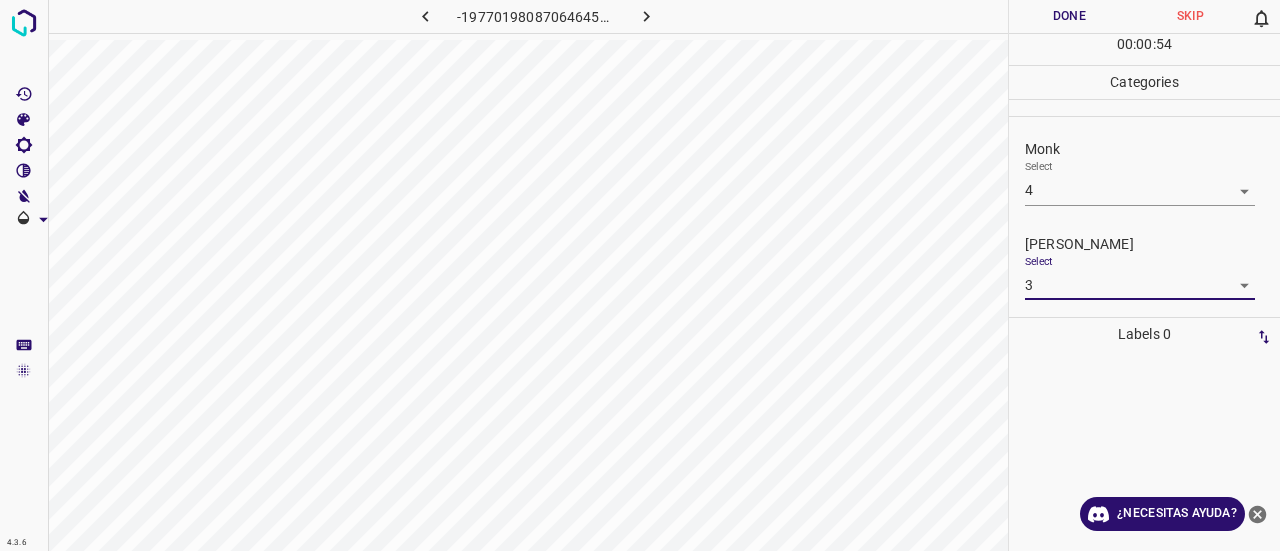 click on "Done" at bounding box center (1069, 16) 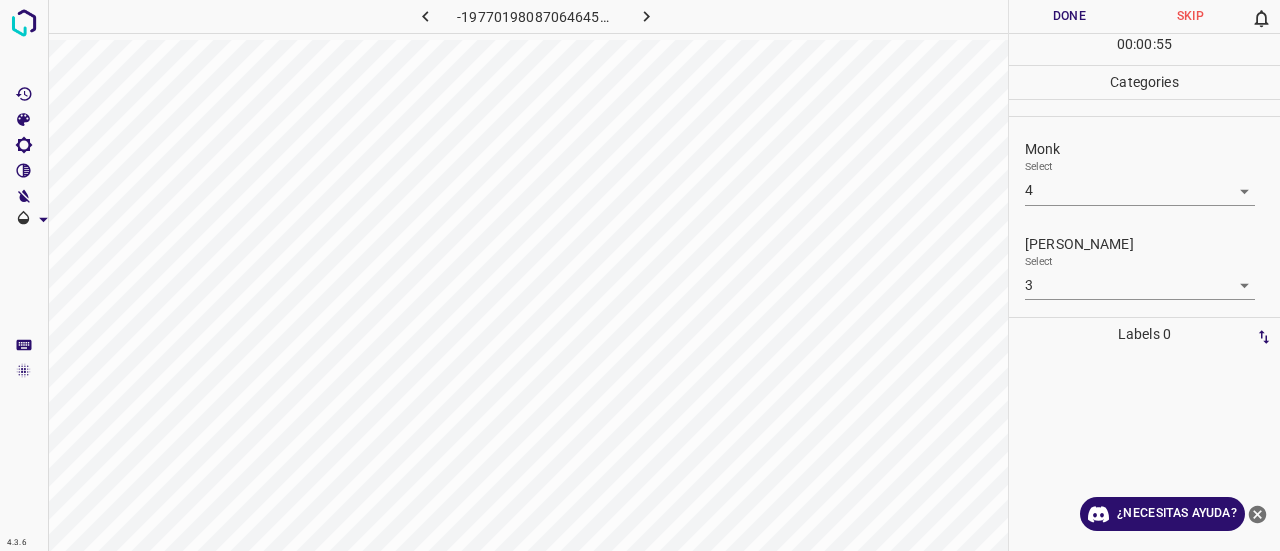 click at bounding box center (647, 16) 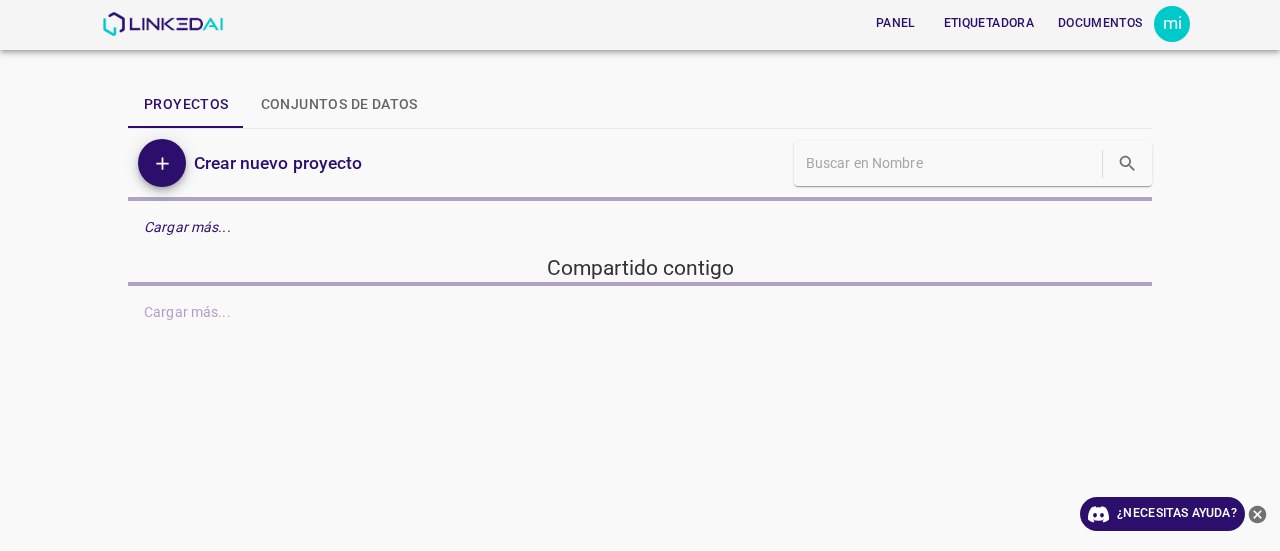 scroll, scrollTop: 0, scrollLeft: 0, axis: both 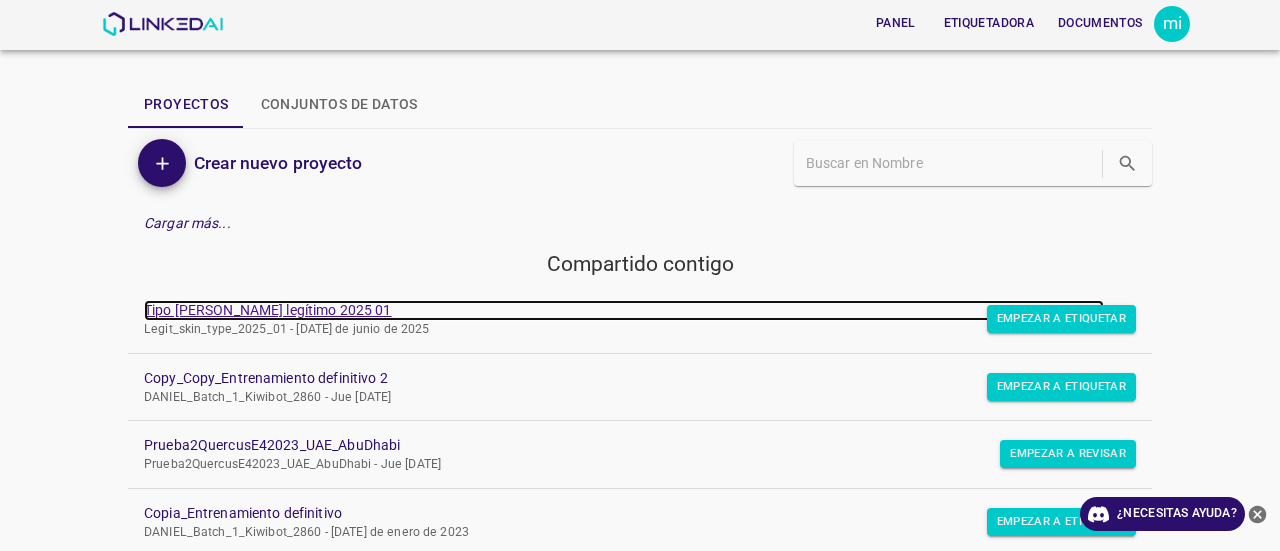 click on "Tipo de piel legítimo 2025 01" at bounding box center [268, 310] 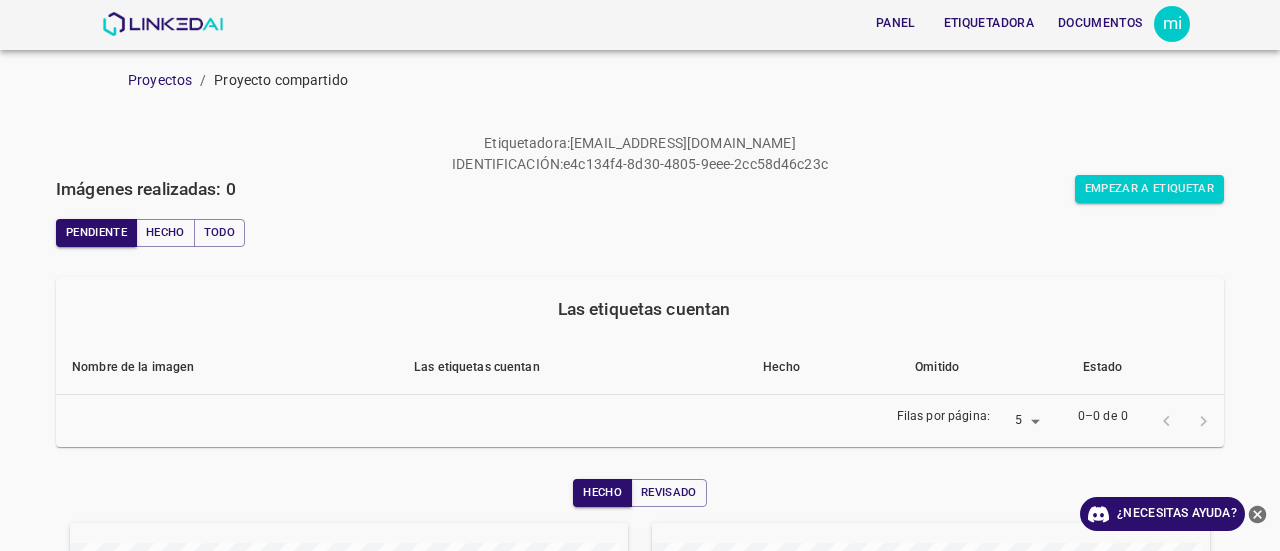 scroll, scrollTop: 0, scrollLeft: 0, axis: both 